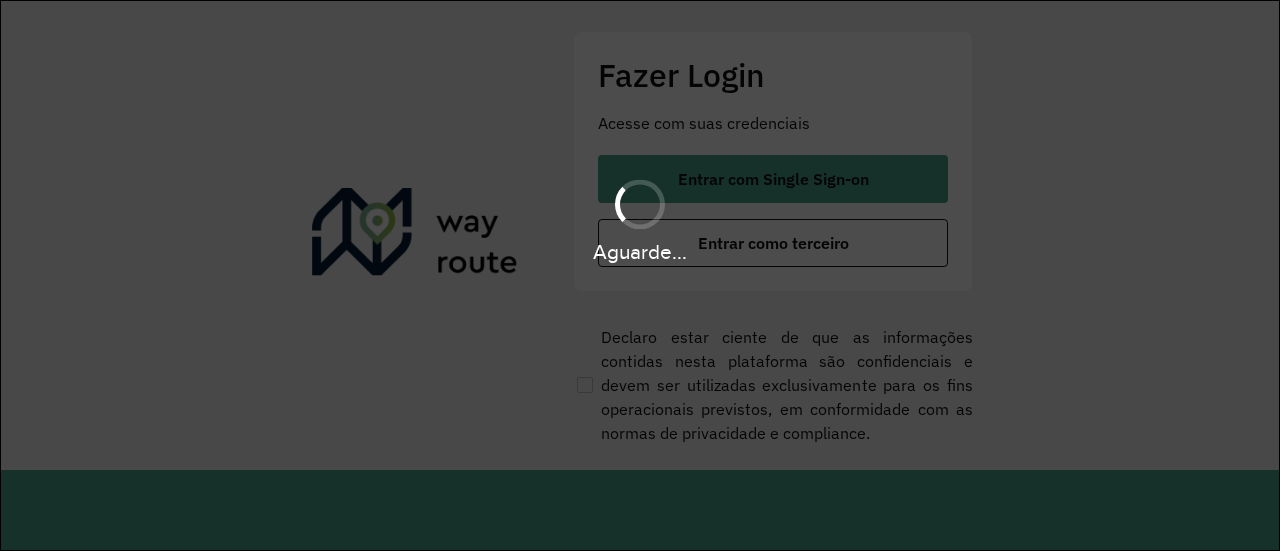 scroll, scrollTop: 0, scrollLeft: 0, axis: both 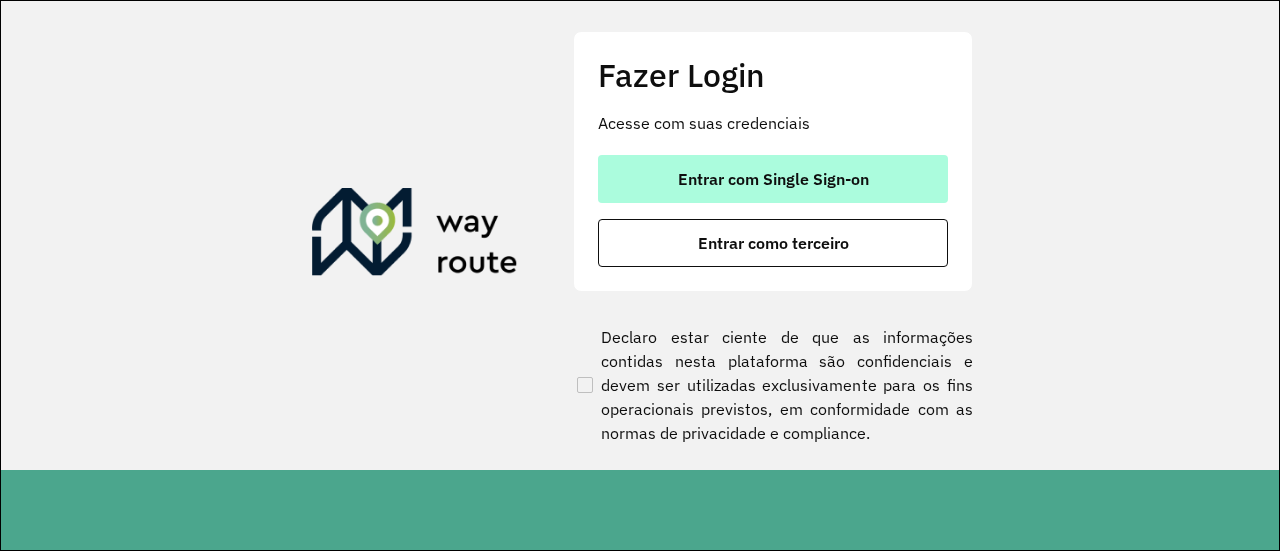 click on "Entrar com Single Sign-on" at bounding box center [773, 179] 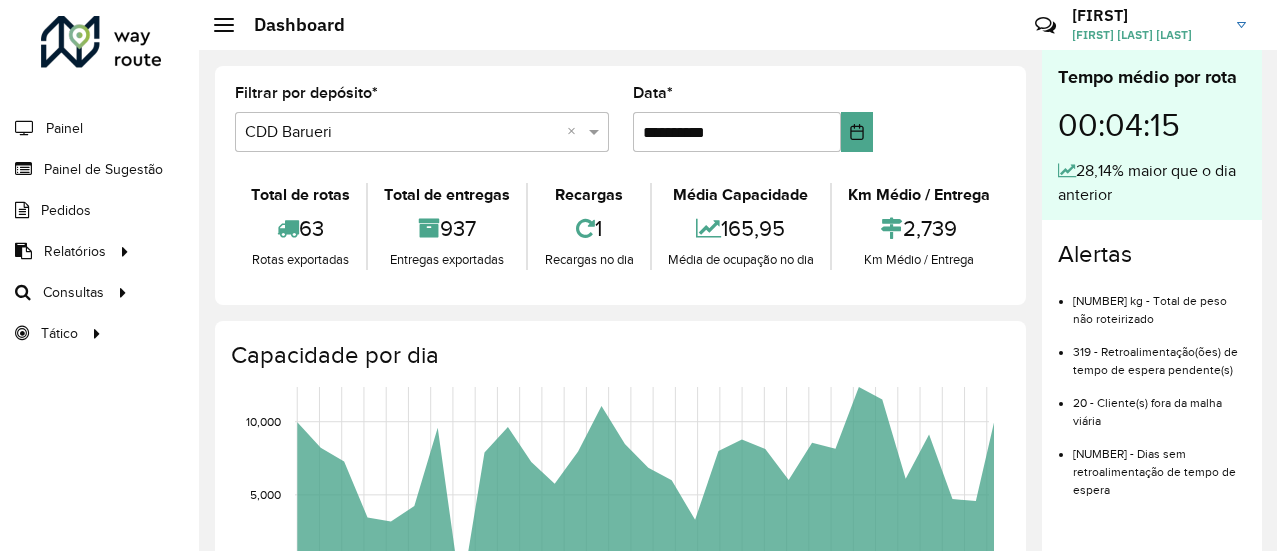 scroll, scrollTop: 0, scrollLeft: 0, axis: both 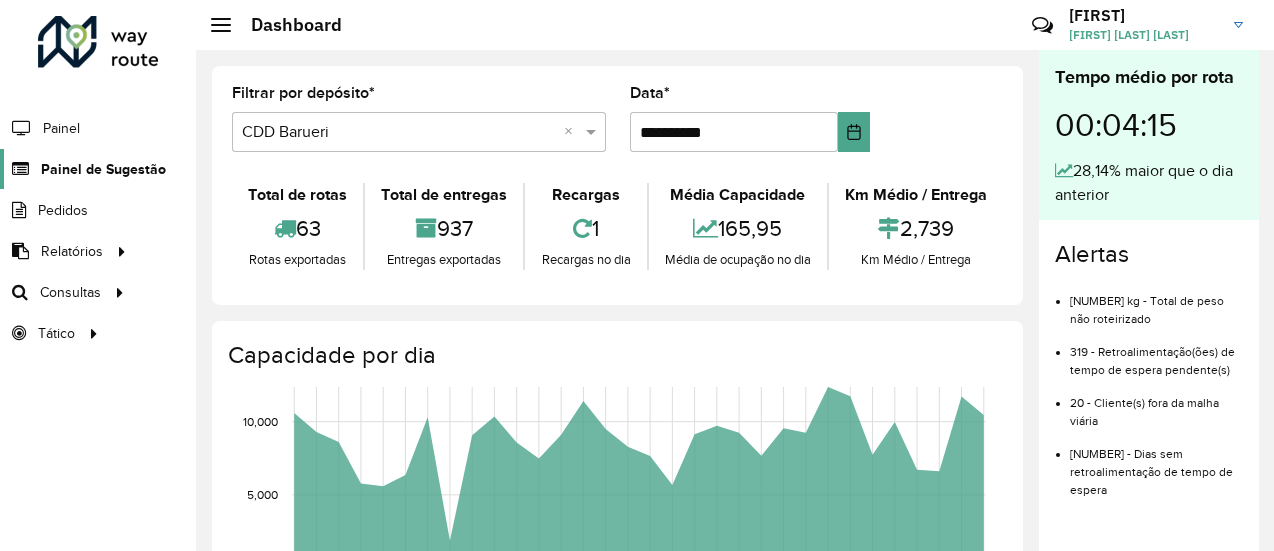 click on "Painel de Sugestão" 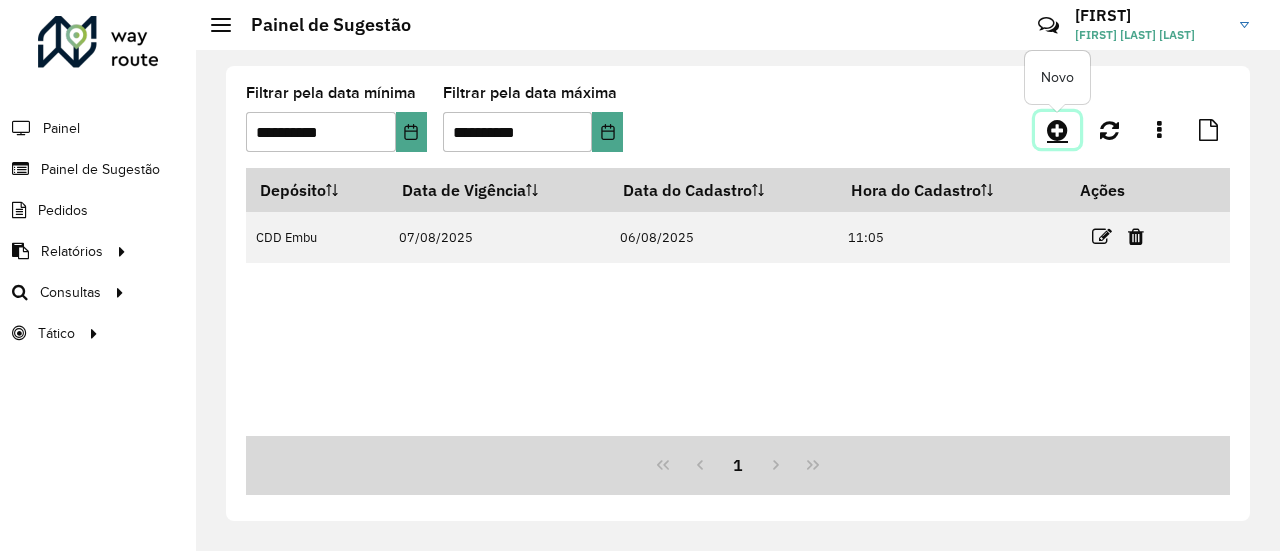 click 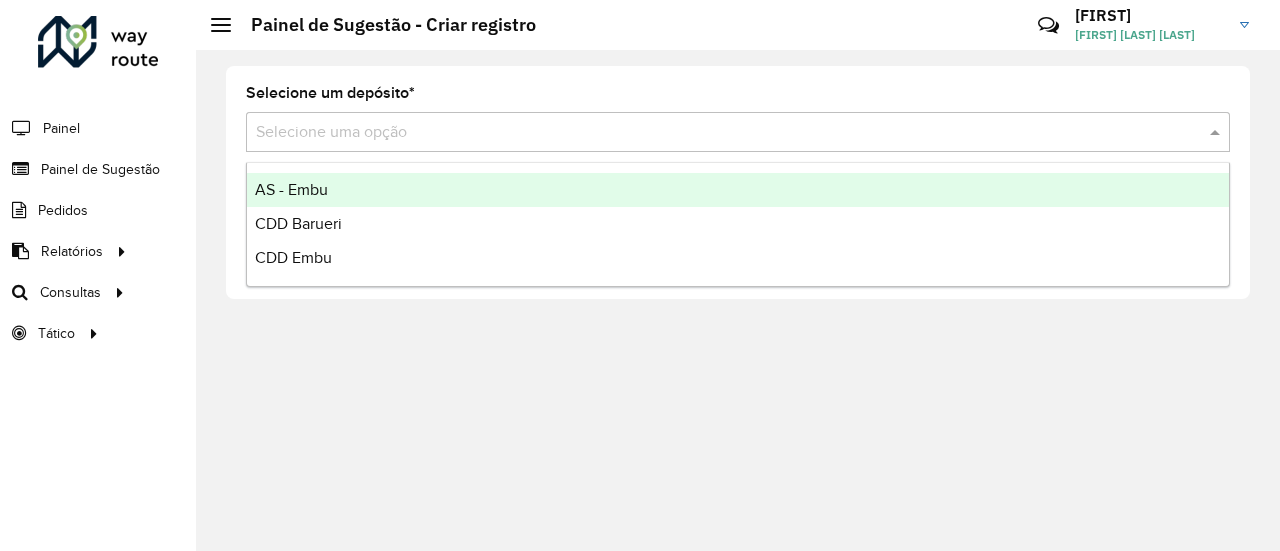 click at bounding box center [718, 133] 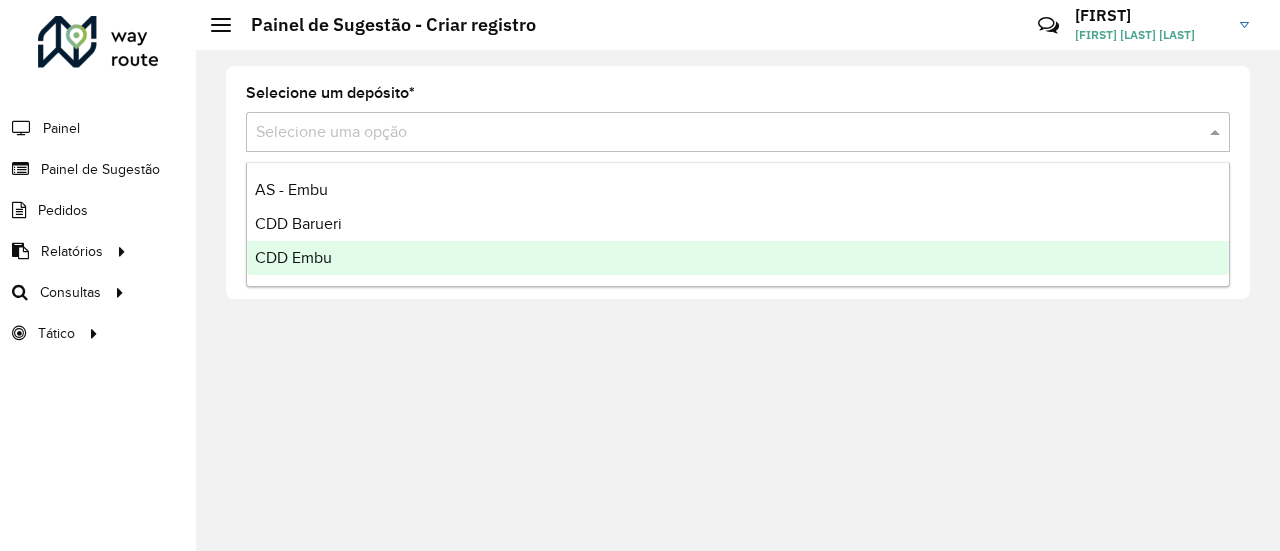 click on "CDD Embu" at bounding box center (293, 257) 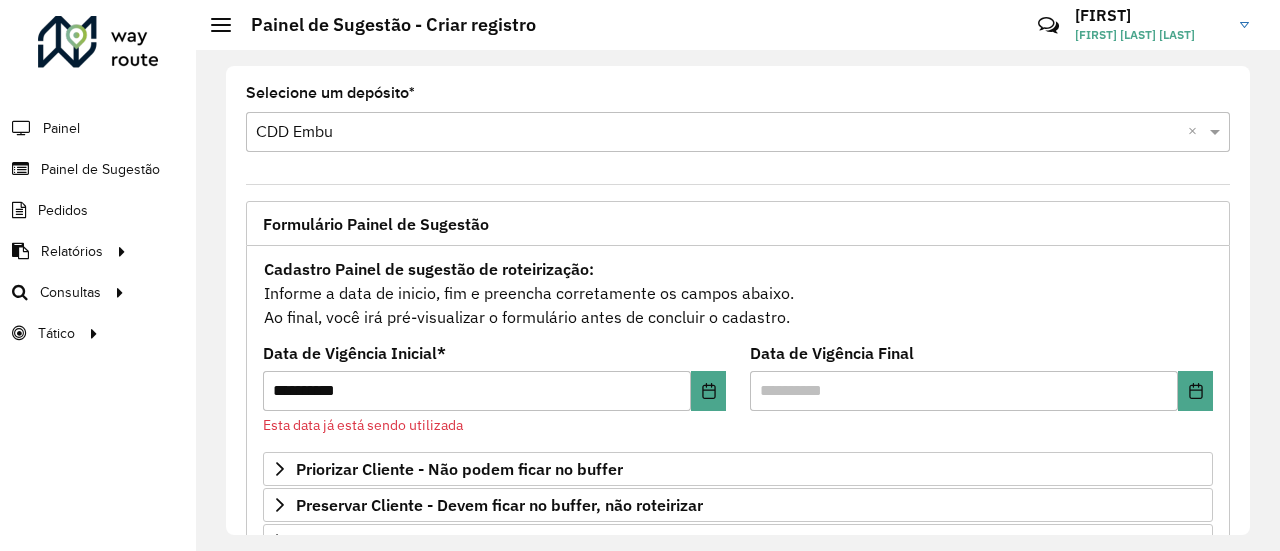 click on "**********" 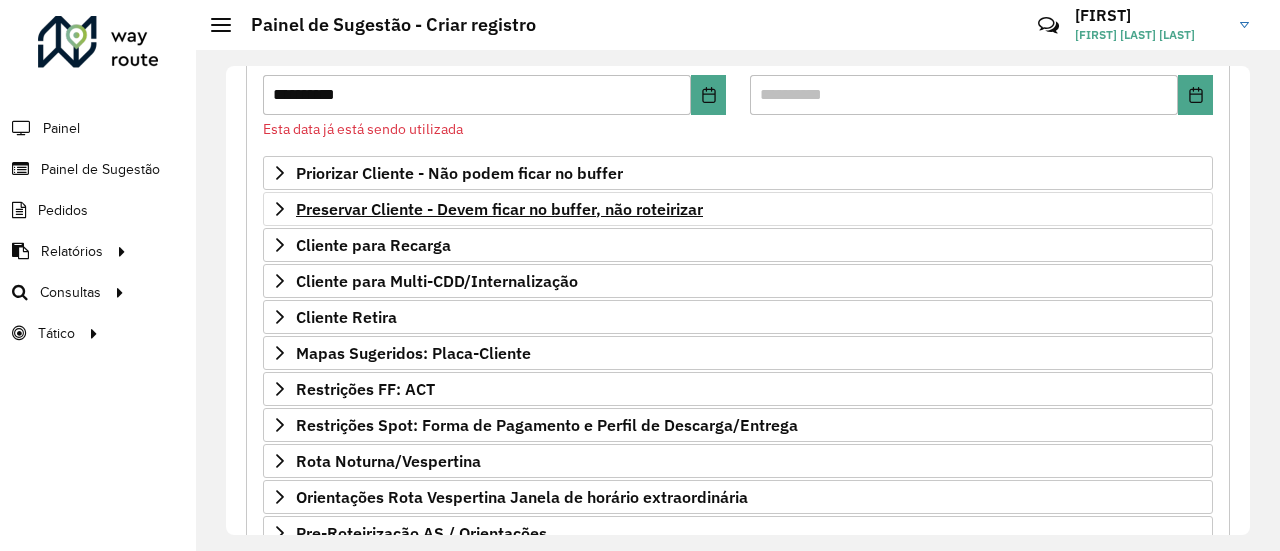 scroll, scrollTop: 300, scrollLeft: 0, axis: vertical 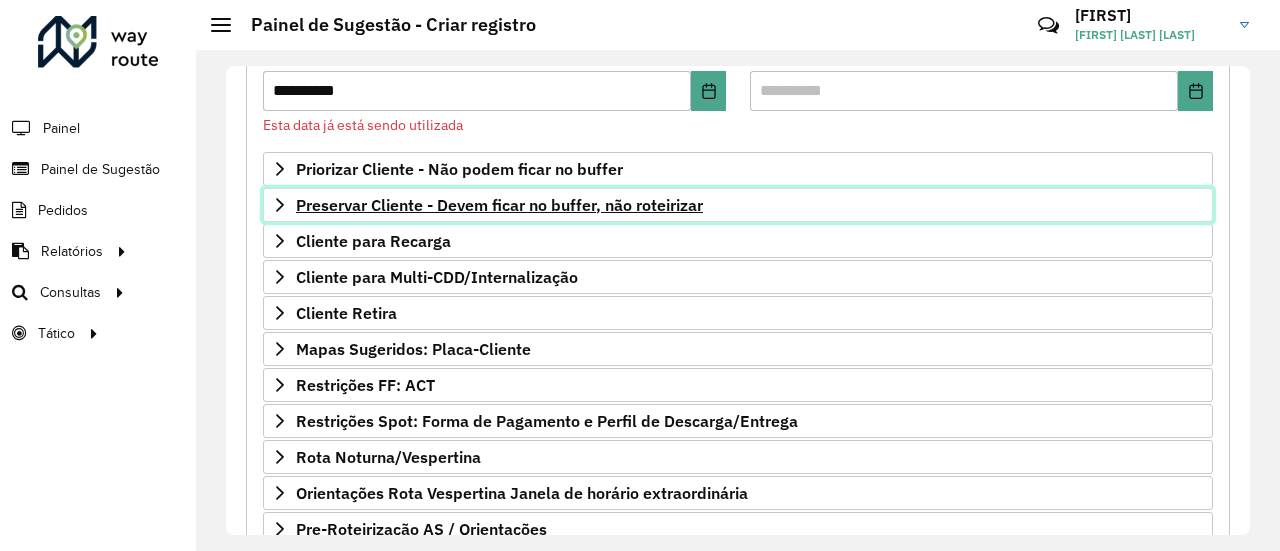 click on "Preservar Cliente - Devem ficar no buffer, não roteirizar" at bounding box center [499, 205] 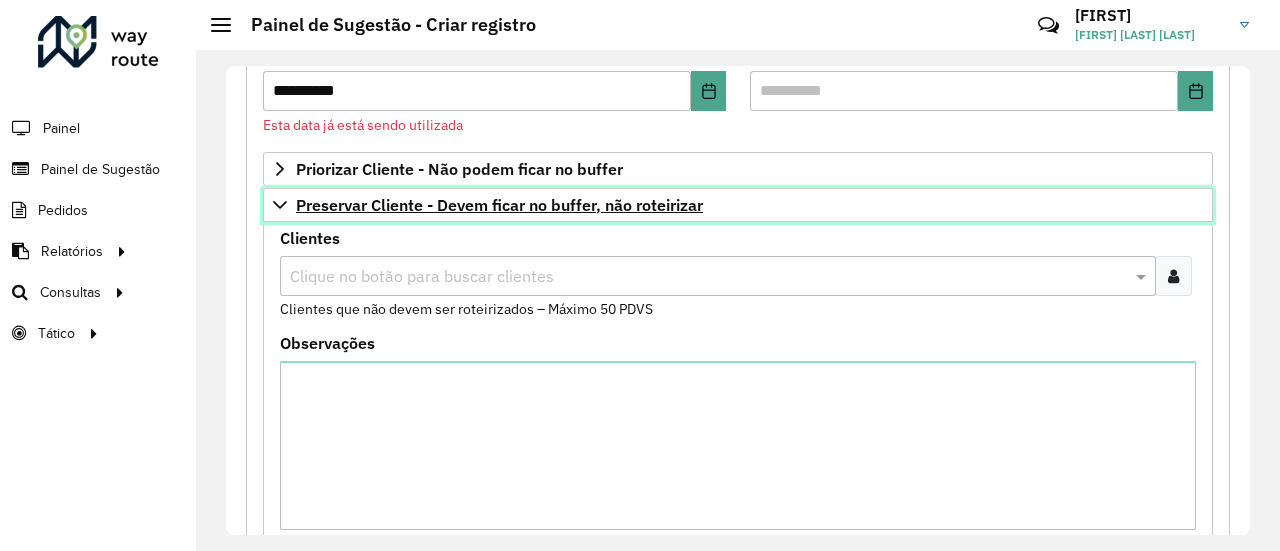 click on "Preservar Cliente - Devem ficar no buffer, não roteirizar" at bounding box center [499, 205] 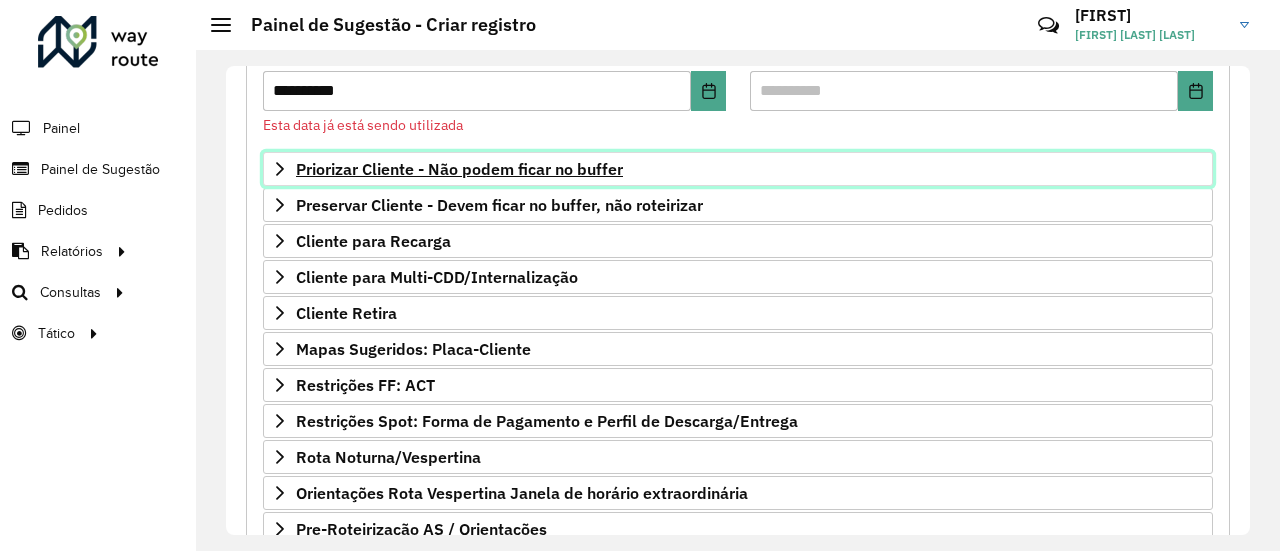 click on "Priorizar Cliente - Não podem ficar no buffer" at bounding box center (459, 169) 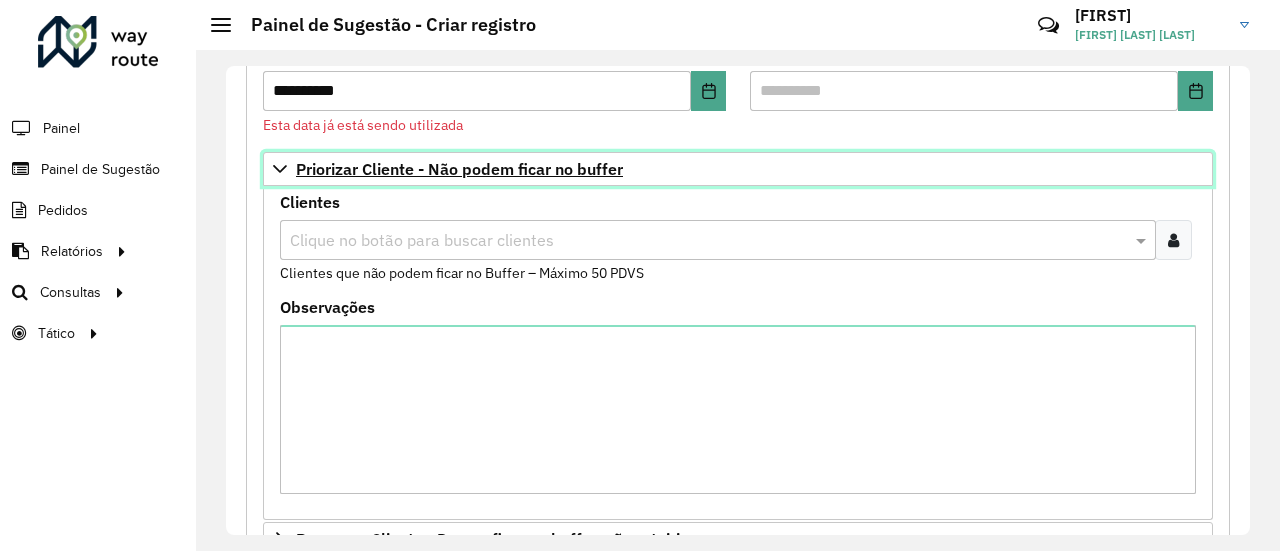 click on "Priorizar Cliente - Não podem ficar no buffer" at bounding box center [459, 169] 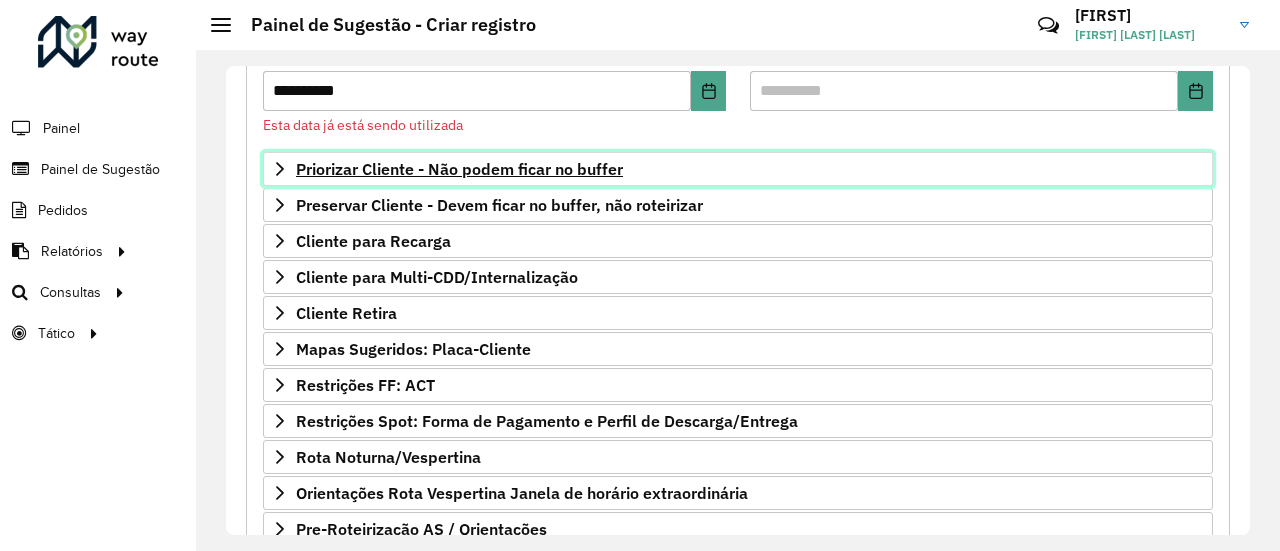 scroll, scrollTop: 0, scrollLeft: 0, axis: both 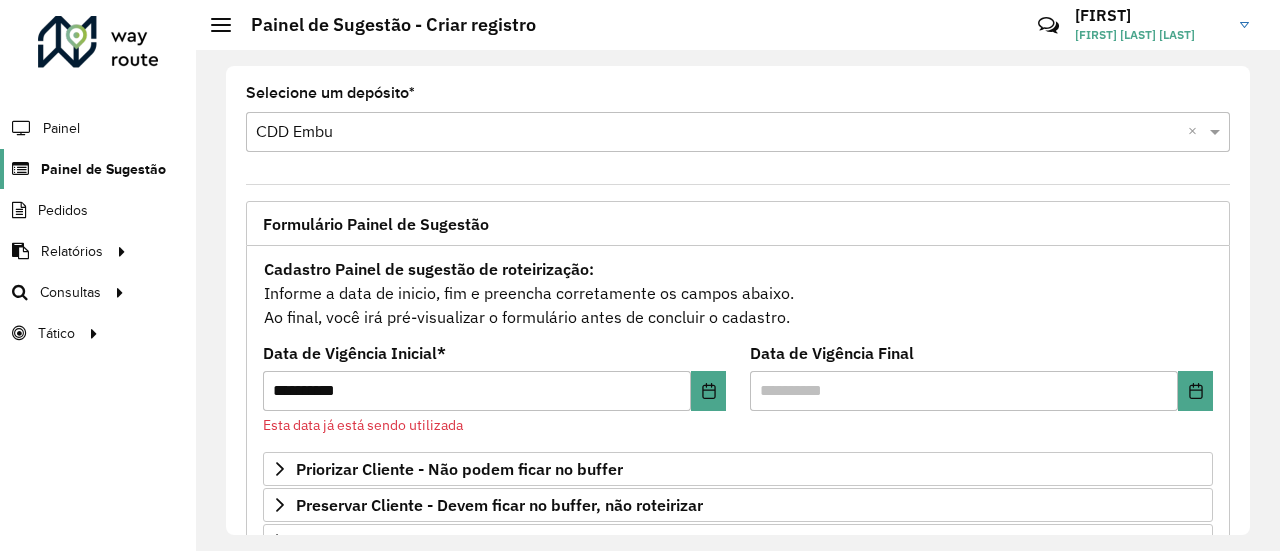click on "Painel de Sugestão" 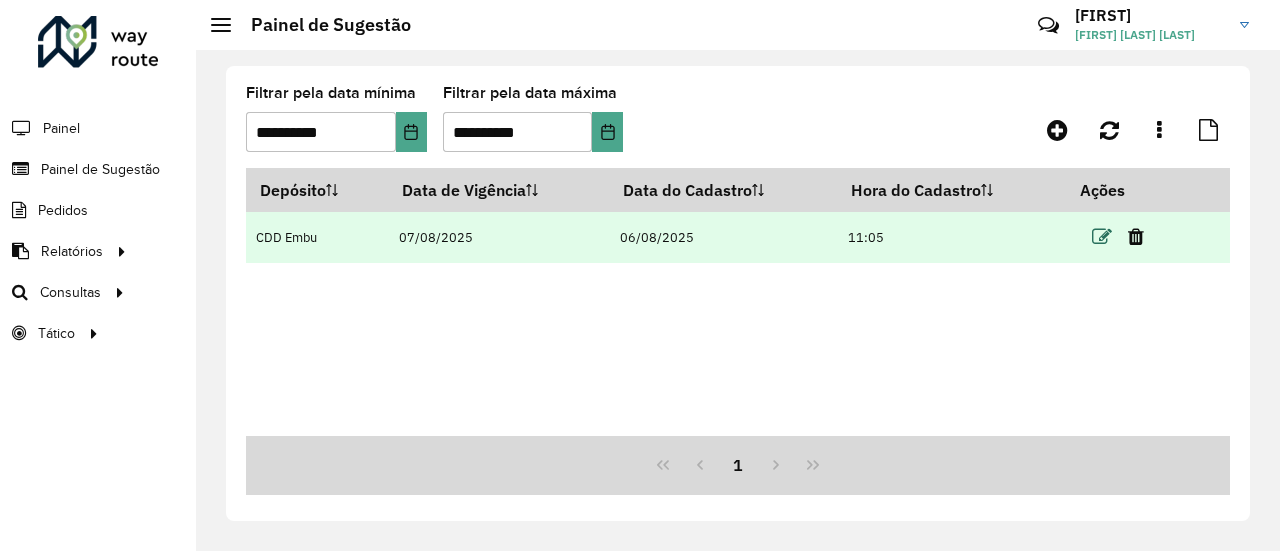 click at bounding box center [1102, 237] 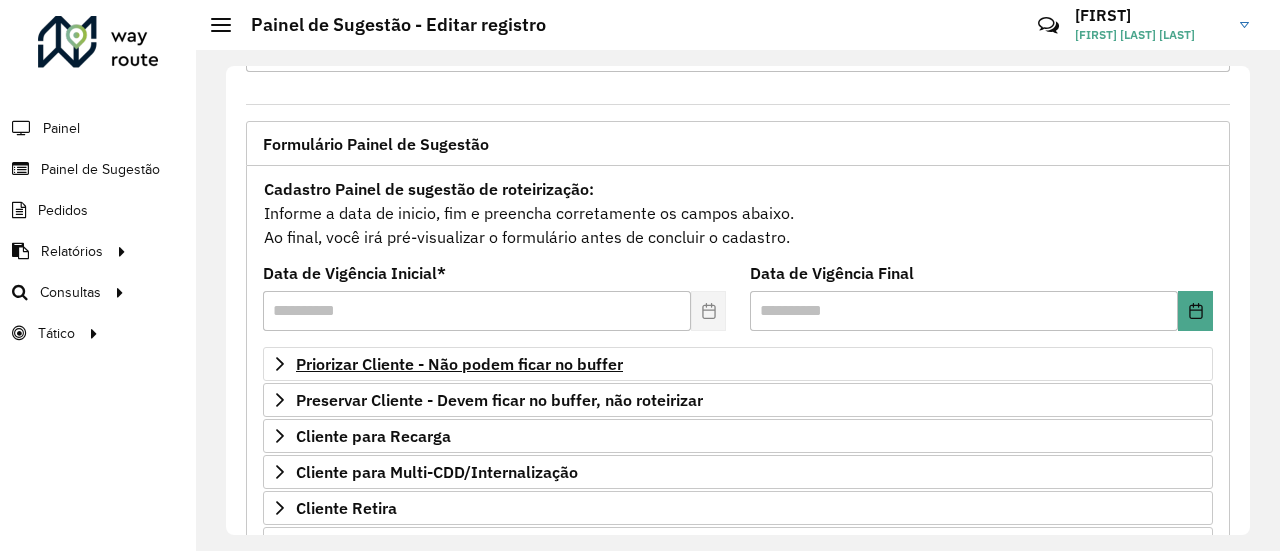 scroll, scrollTop: 200, scrollLeft: 0, axis: vertical 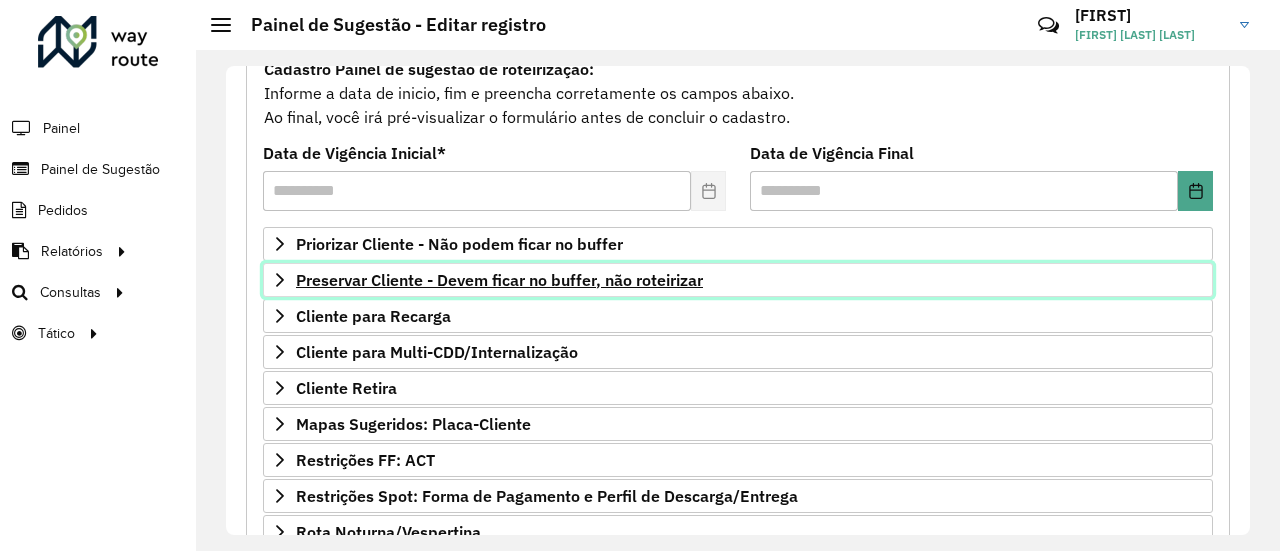 click on "Preservar Cliente - Devem ficar no buffer, não roteirizar" at bounding box center [499, 280] 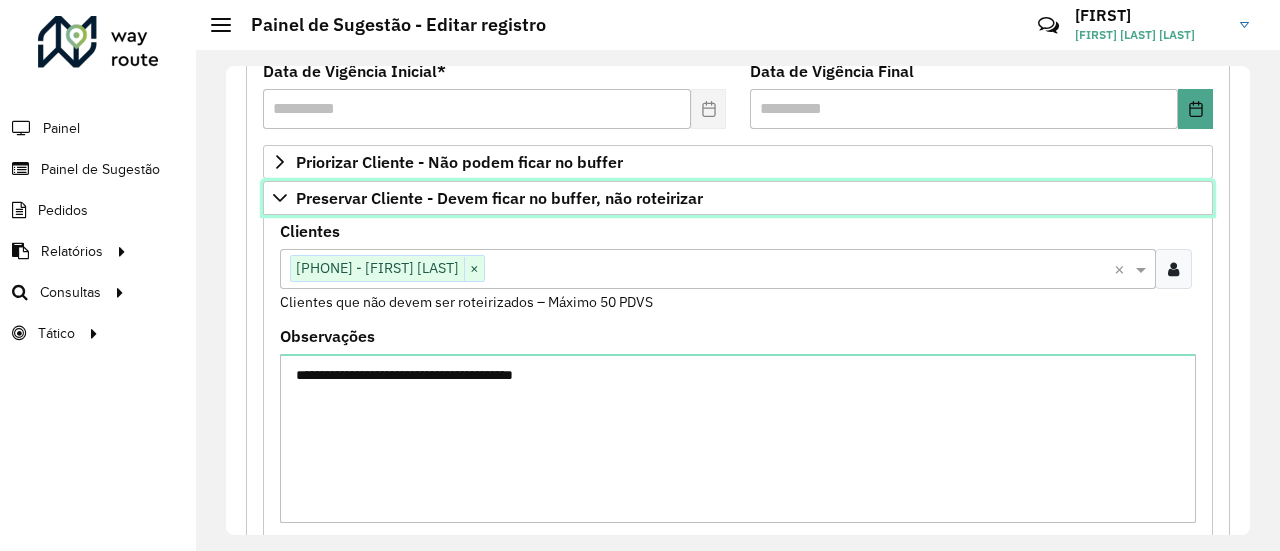 scroll, scrollTop: 400, scrollLeft: 0, axis: vertical 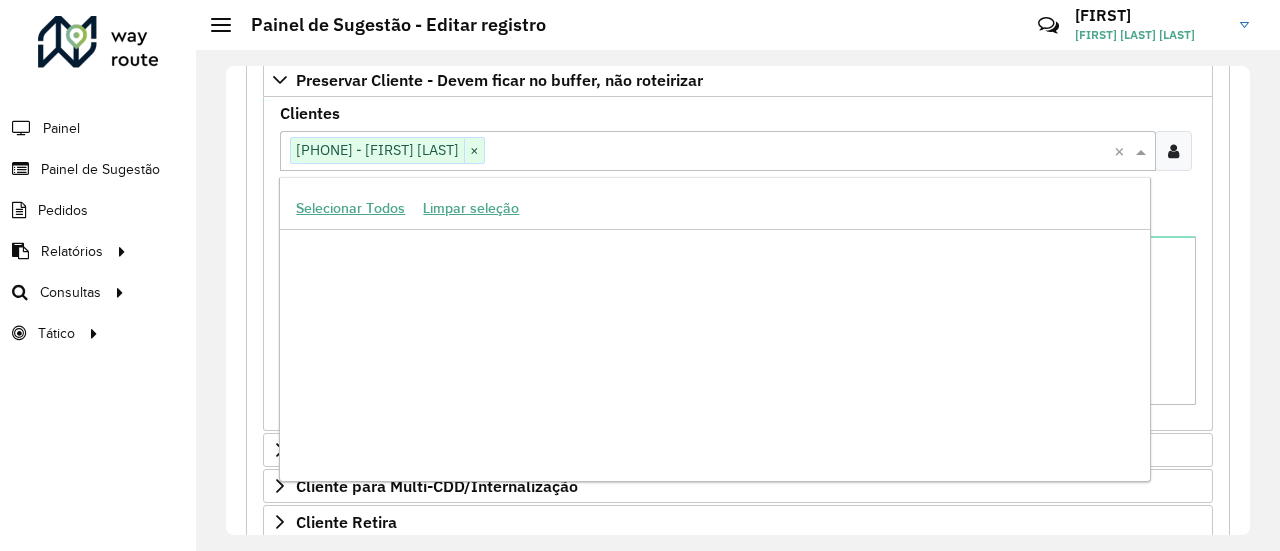 click at bounding box center (799, 152) 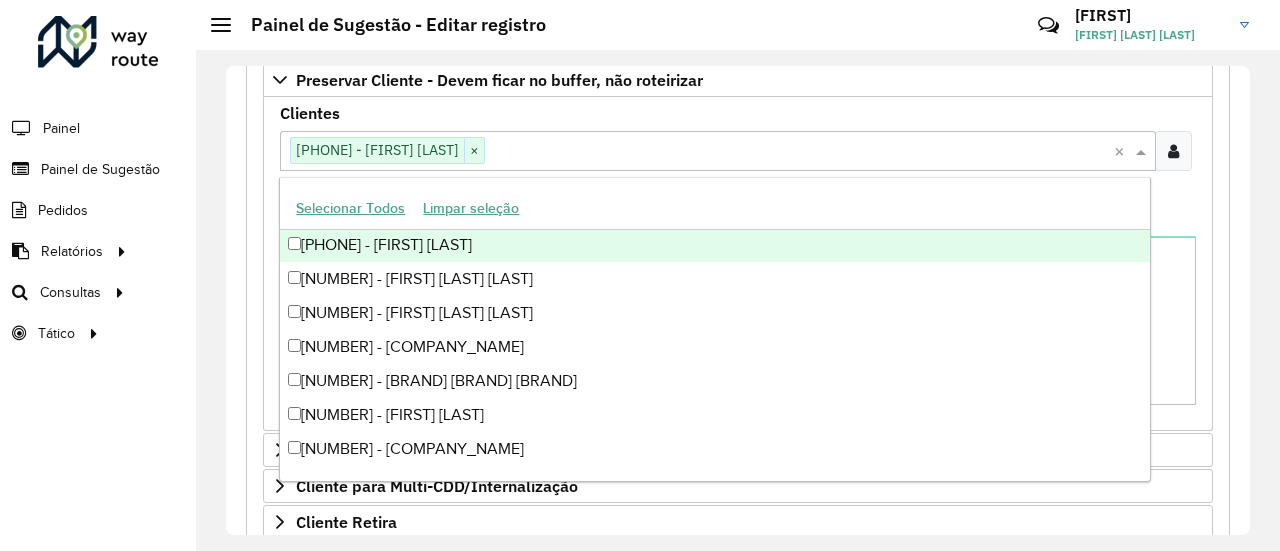 paste on "*****" 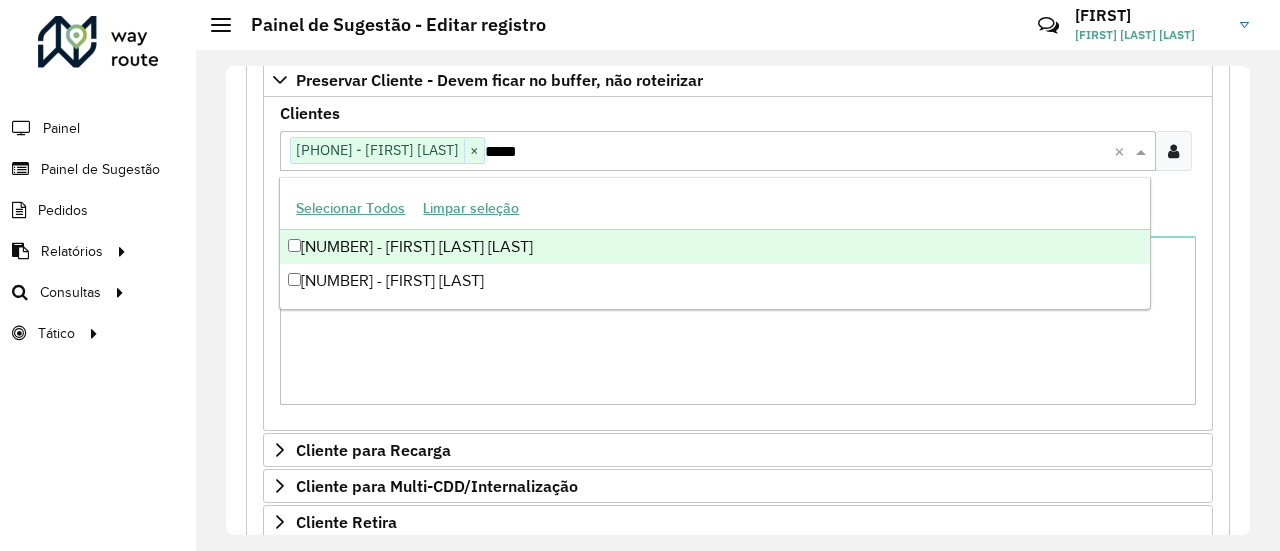 scroll, scrollTop: 0, scrollLeft: 0, axis: both 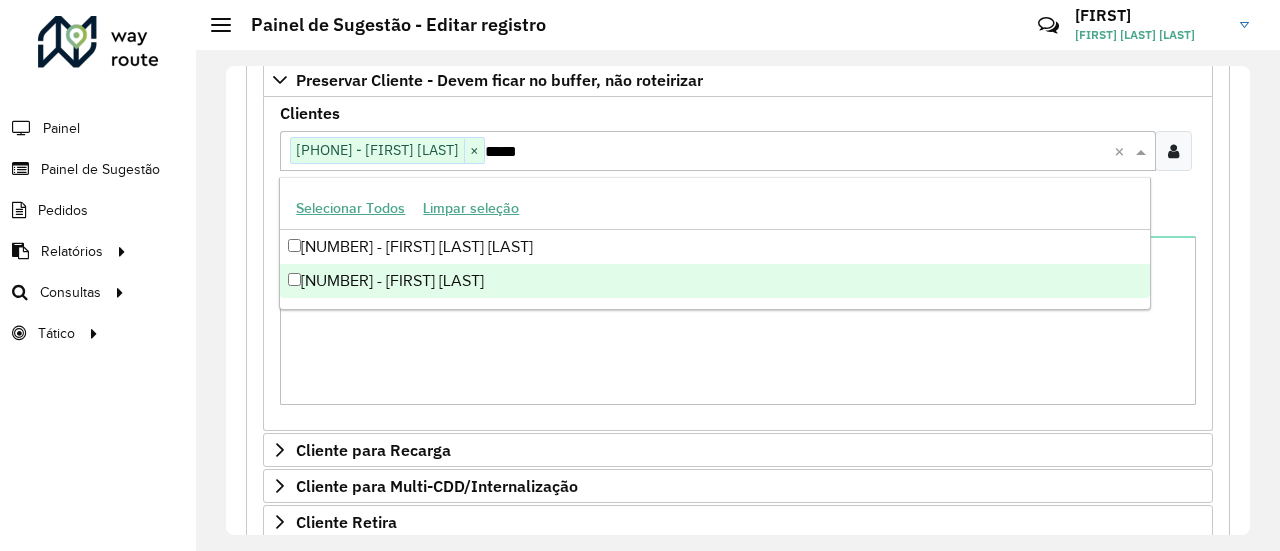 click on "[NUMBER] - [FIRST] [LAST]" at bounding box center [714, 281] 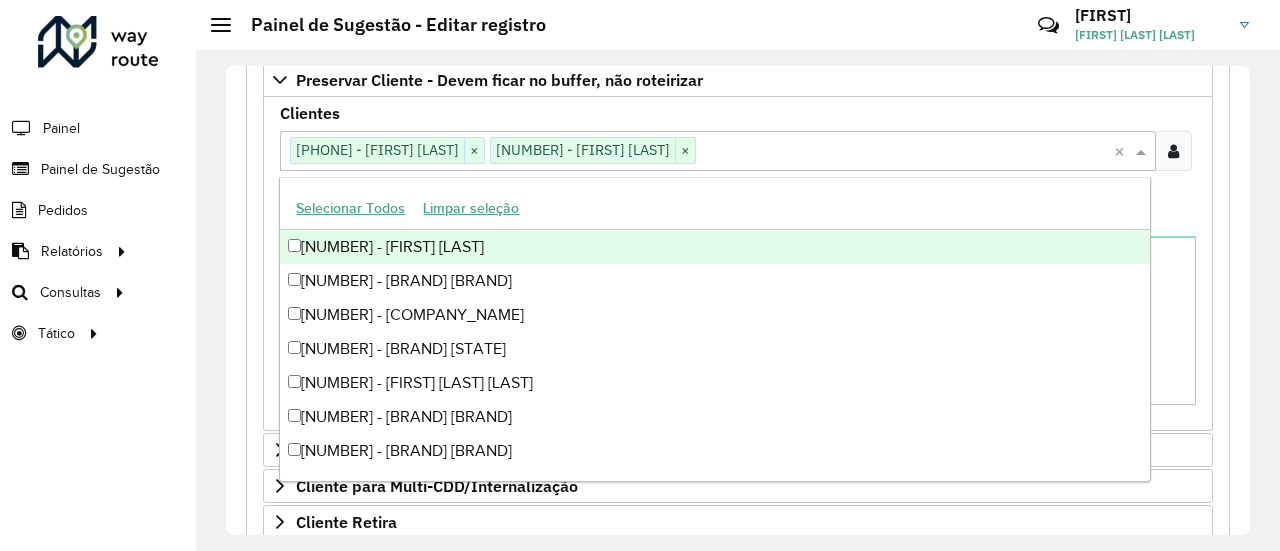 click on "**********" at bounding box center (738, 308) 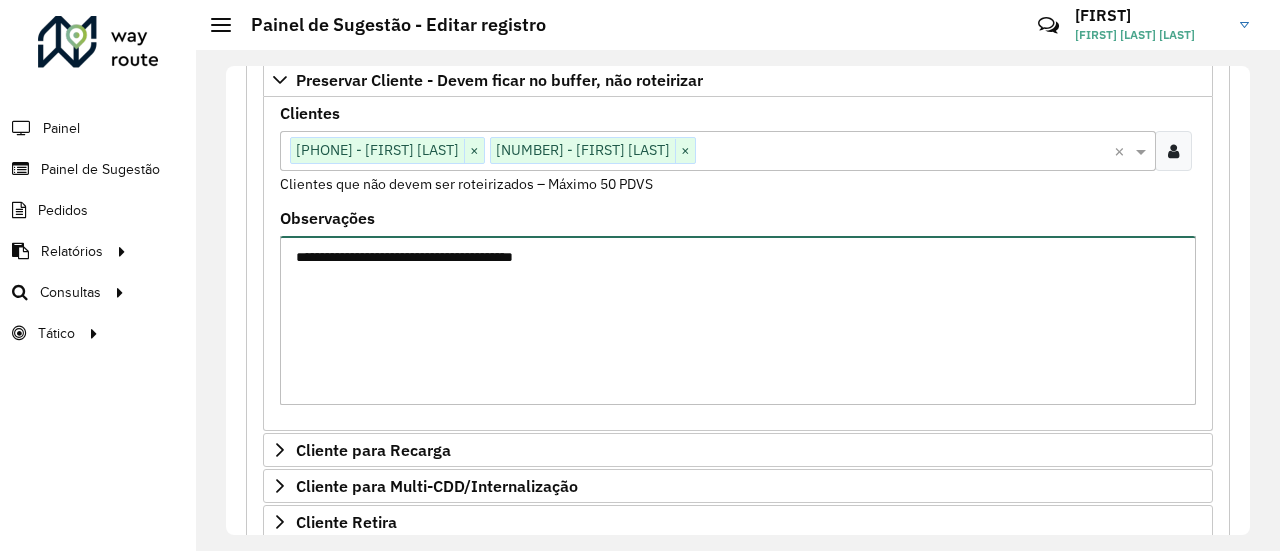 click on "**********" at bounding box center [738, 320] 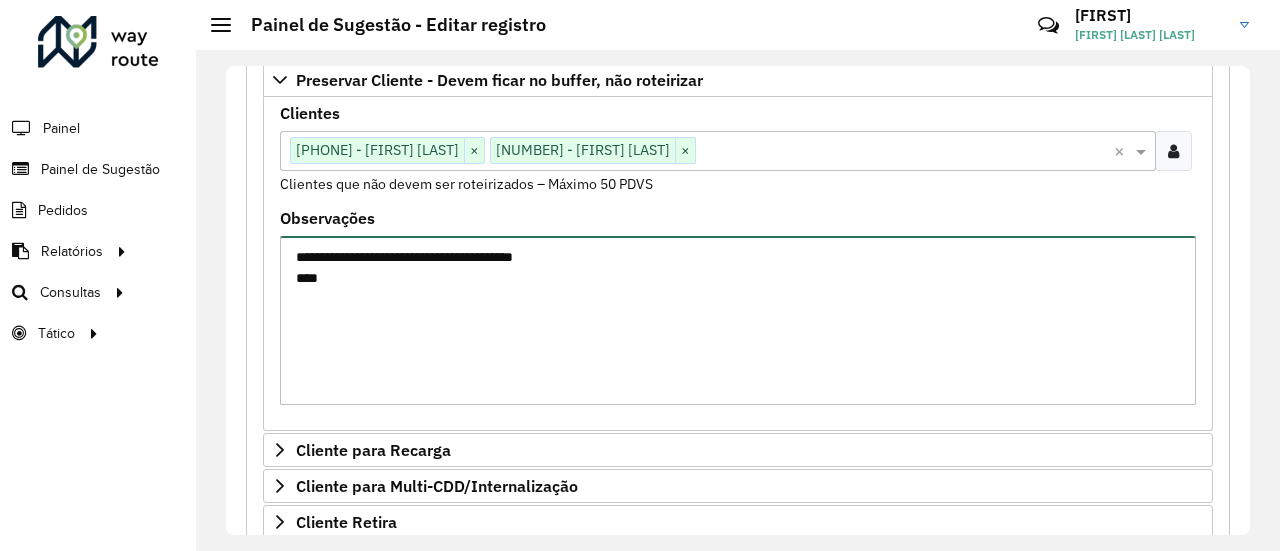 click on "**********" at bounding box center [738, 320] 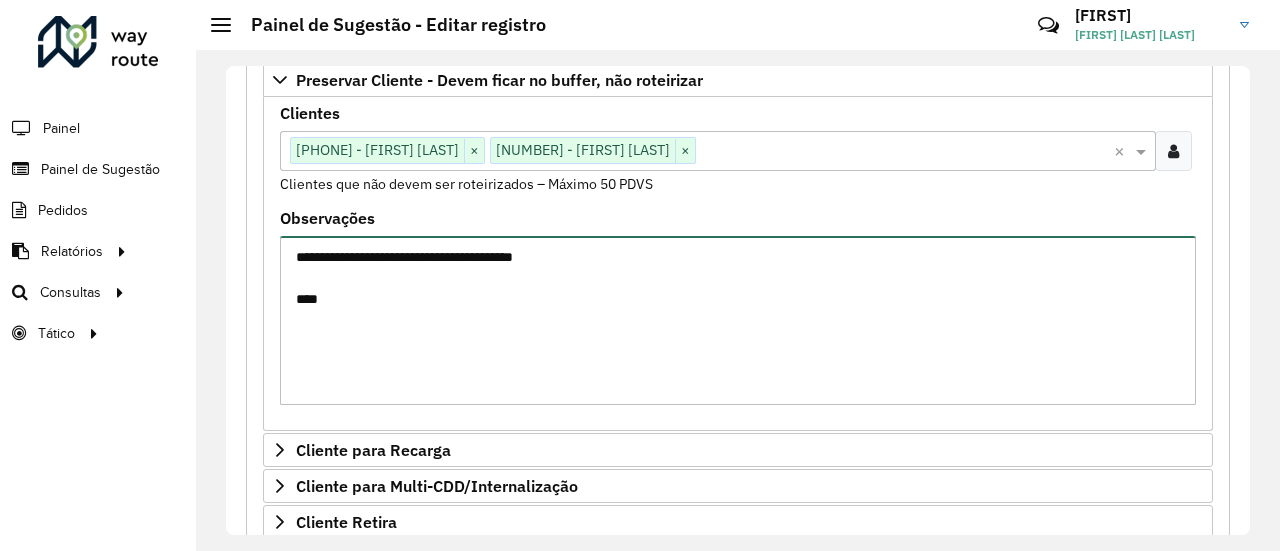 click on "**********" at bounding box center (738, 320) 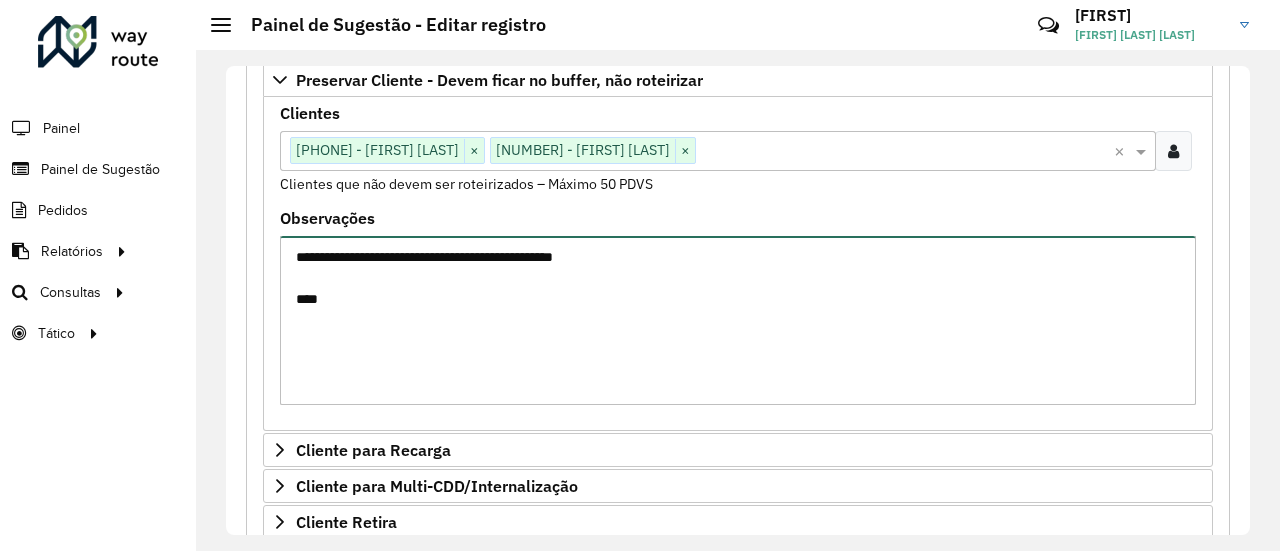 click on "**********" at bounding box center (738, 320) 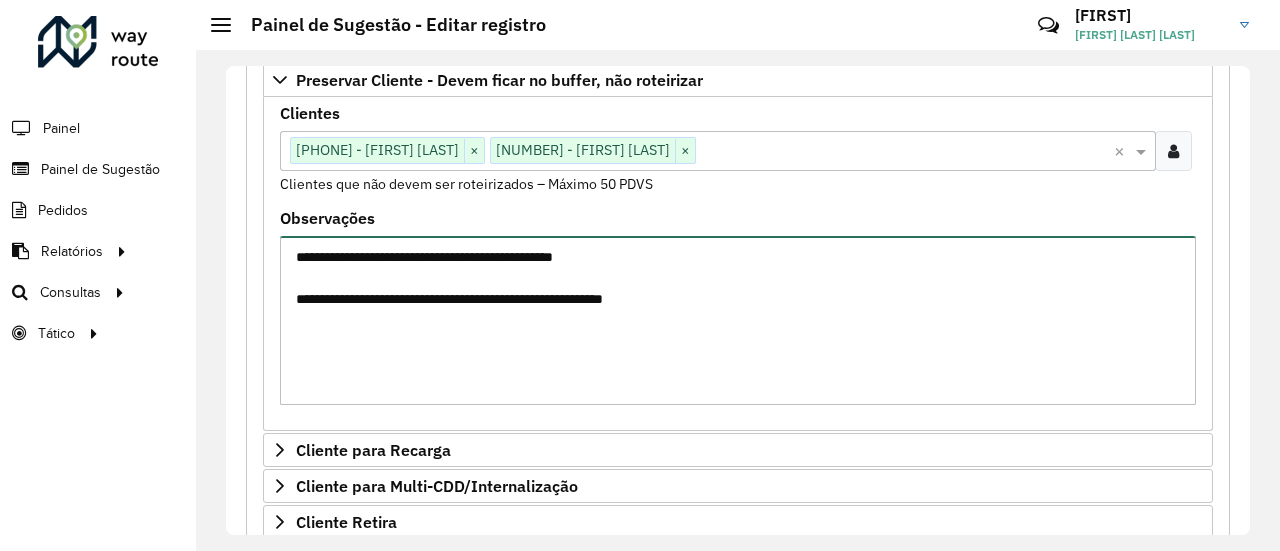 click on "**********" at bounding box center (738, 320) 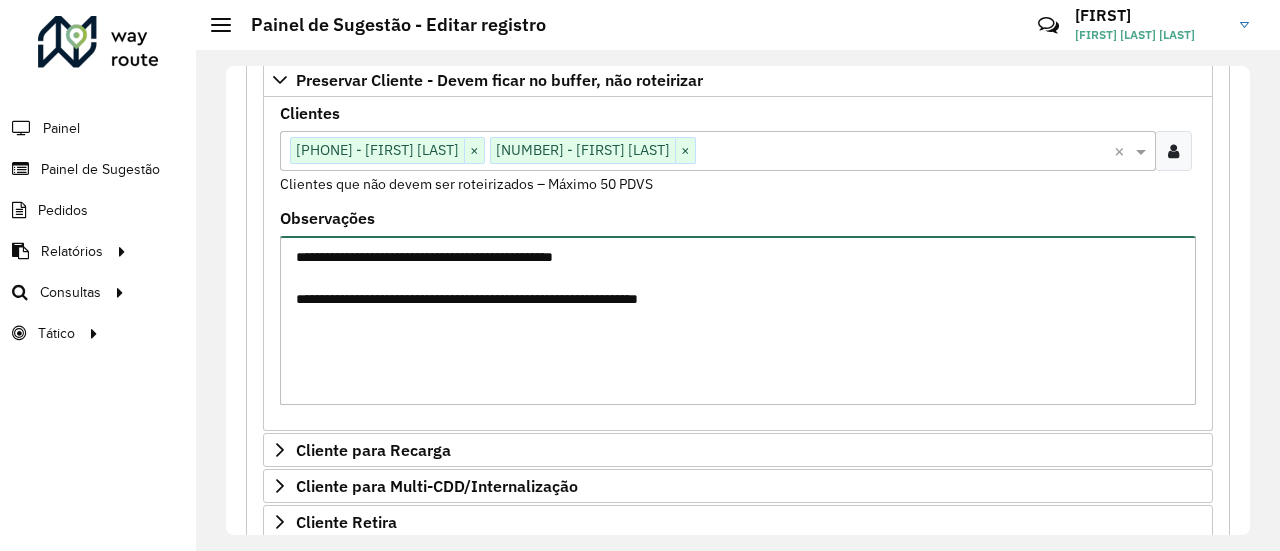 click on "**********" at bounding box center (738, 320) 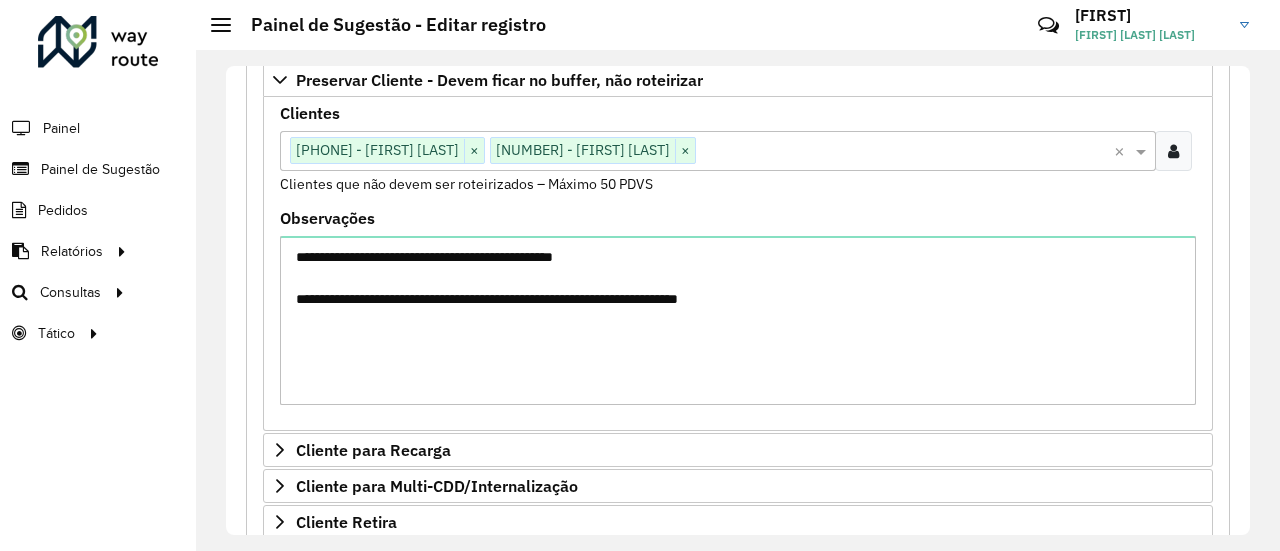 click on "**********" at bounding box center (738, 308) 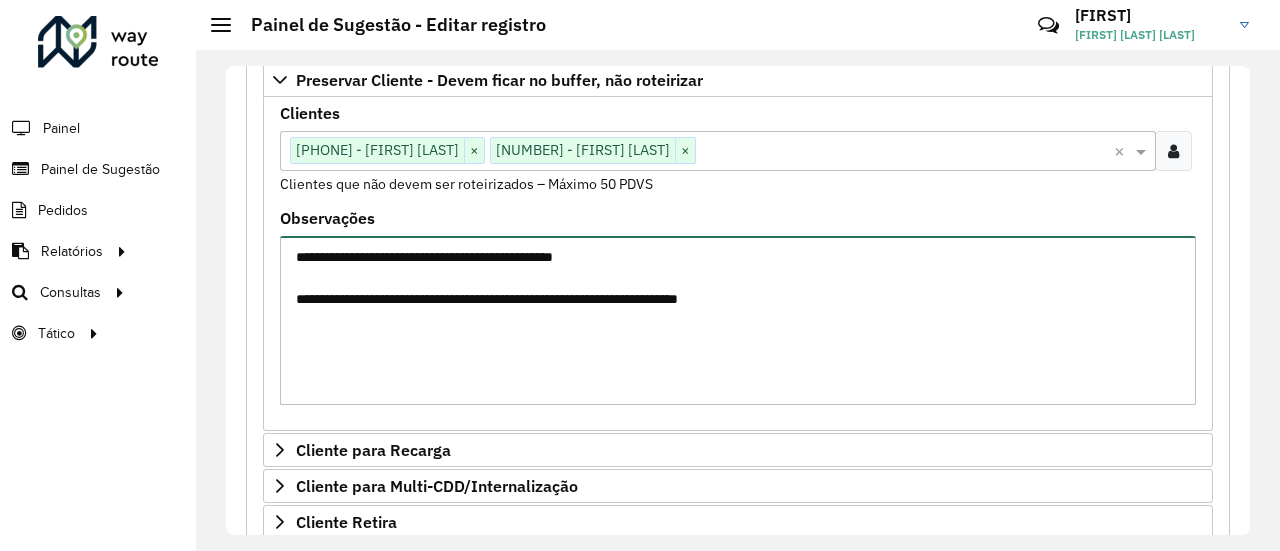 click on "**********" at bounding box center [738, 320] 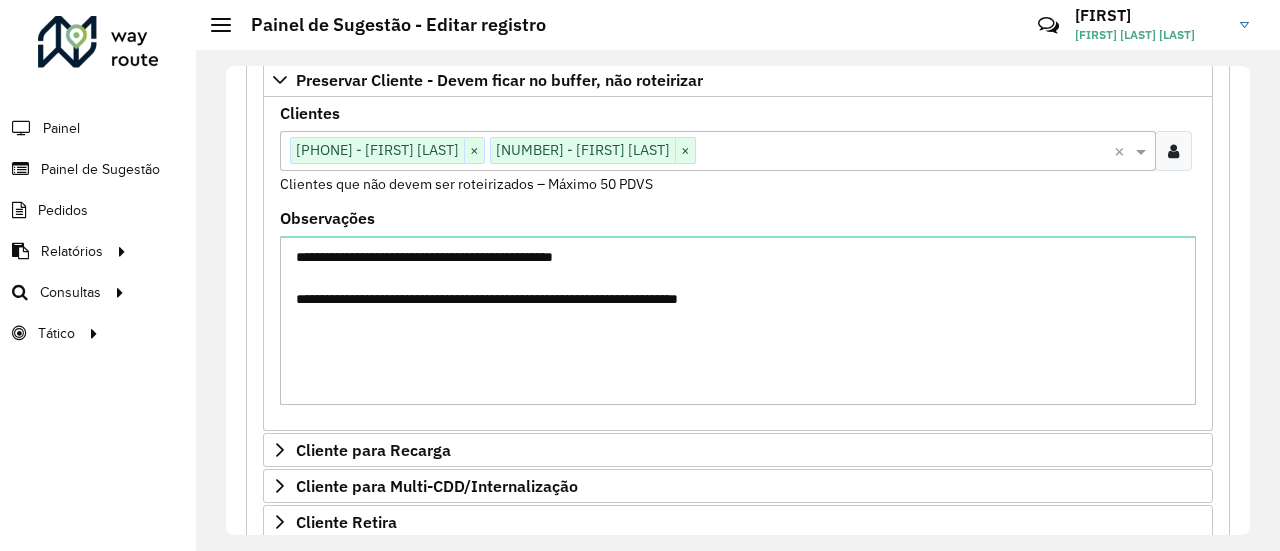 click on "Clientes  Clique no botão para buscar clientes [PHONE] - [FIRST] [LAST] × [PHONE] - [FIRST] [LAST] × × Clientes que não devem ser roteirizados – Máximo 50 PDVS" at bounding box center [738, 158] 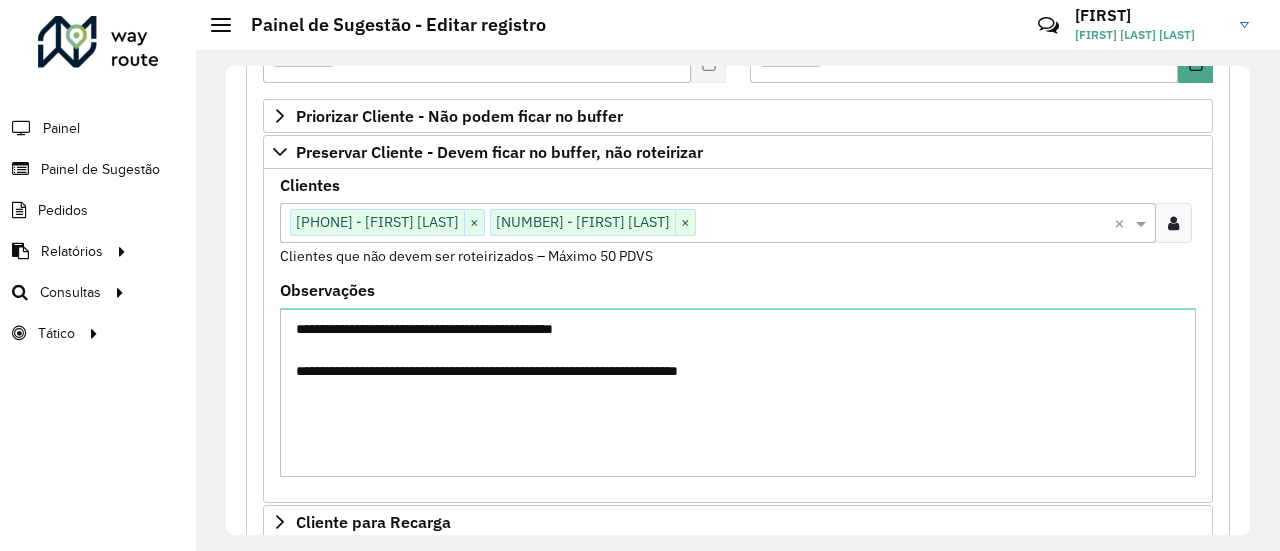 scroll, scrollTop: 300, scrollLeft: 0, axis: vertical 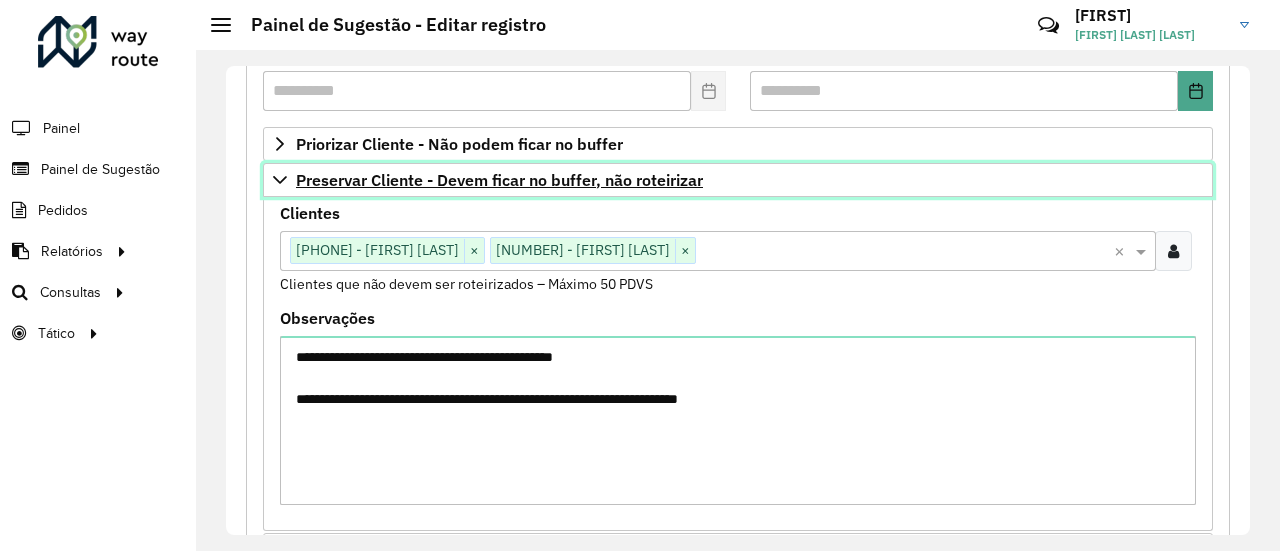 click on "Preservar Cliente - Devem ficar no buffer, não roteirizar" at bounding box center (499, 180) 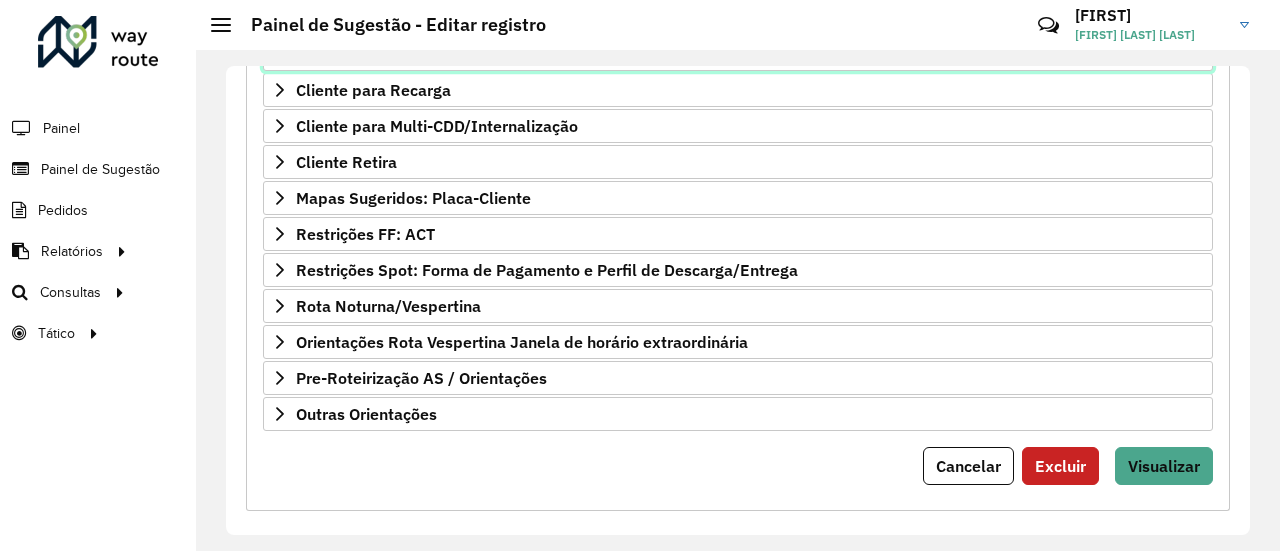 scroll, scrollTop: 434, scrollLeft: 0, axis: vertical 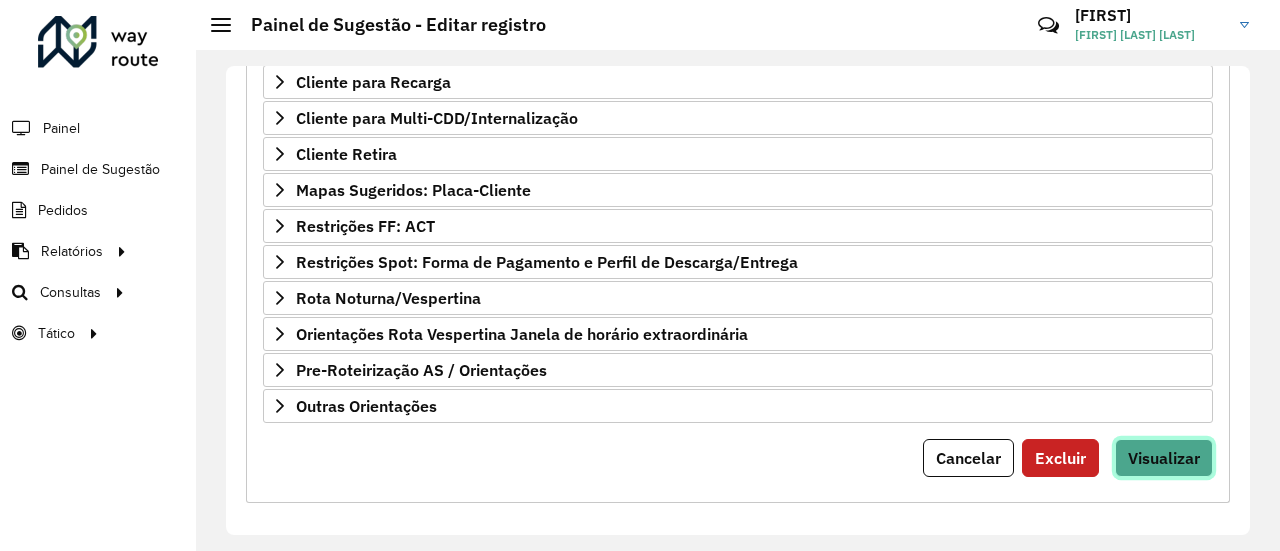 click on "Visualizar" at bounding box center [1164, 458] 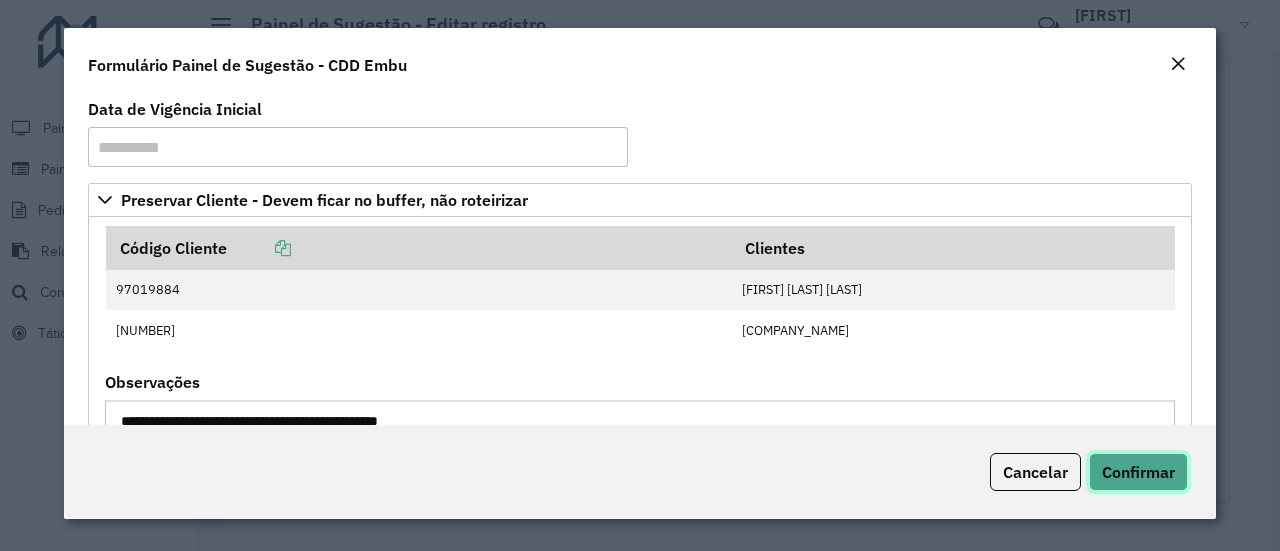 click on "Confirmar" 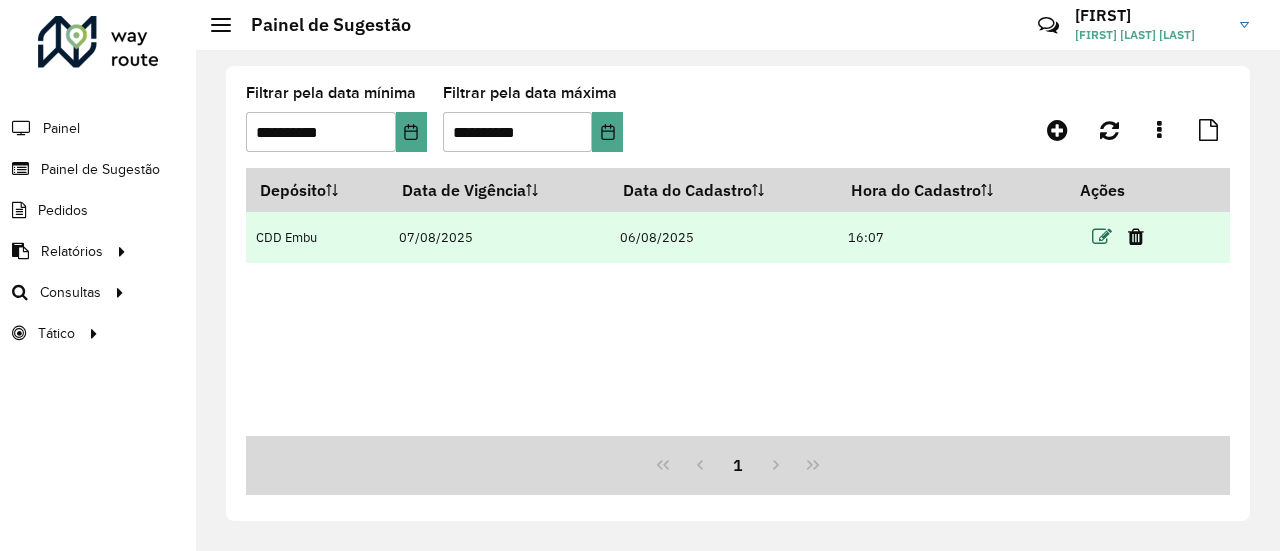 click at bounding box center (1102, 237) 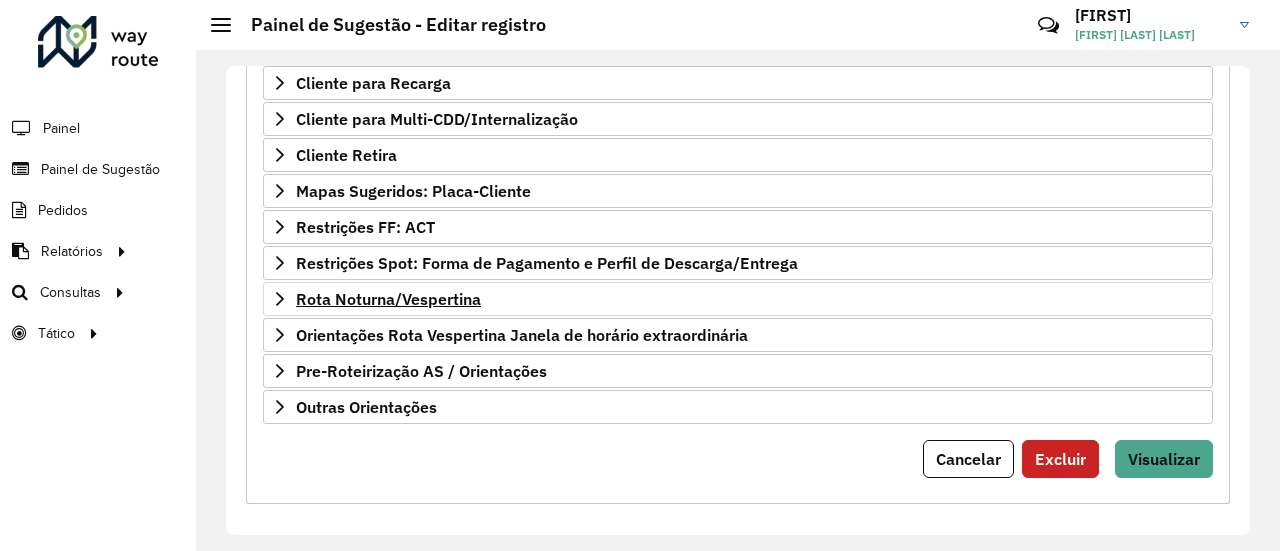 scroll, scrollTop: 434, scrollLeft: 0, axis: vertical 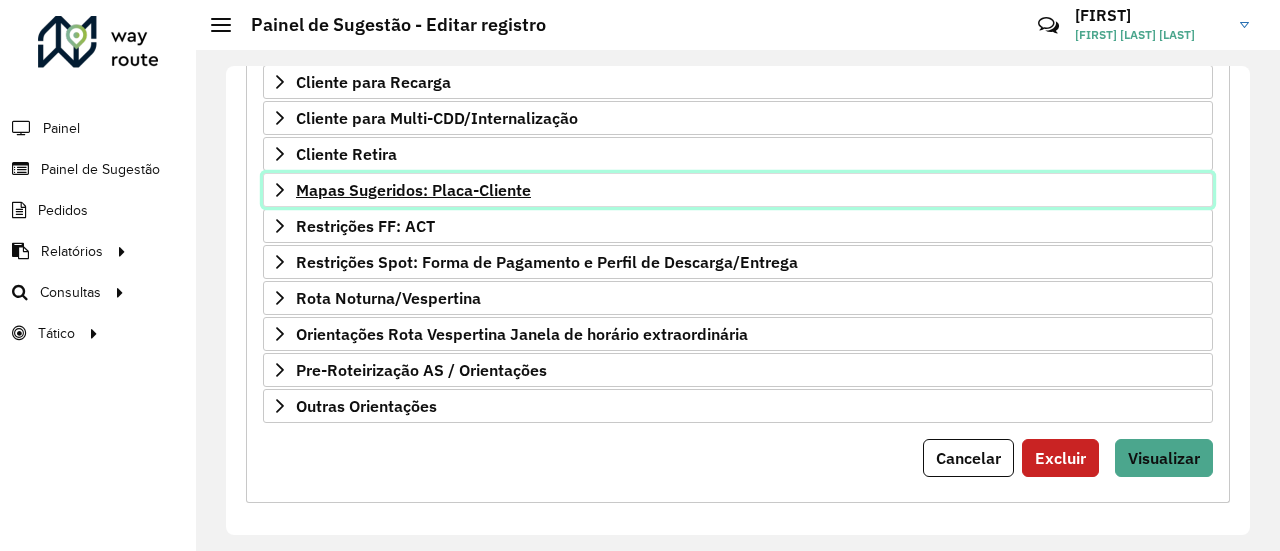 click on "Mapas Sugeridos: Placa-Cliente" at bounding box center [413, 190] 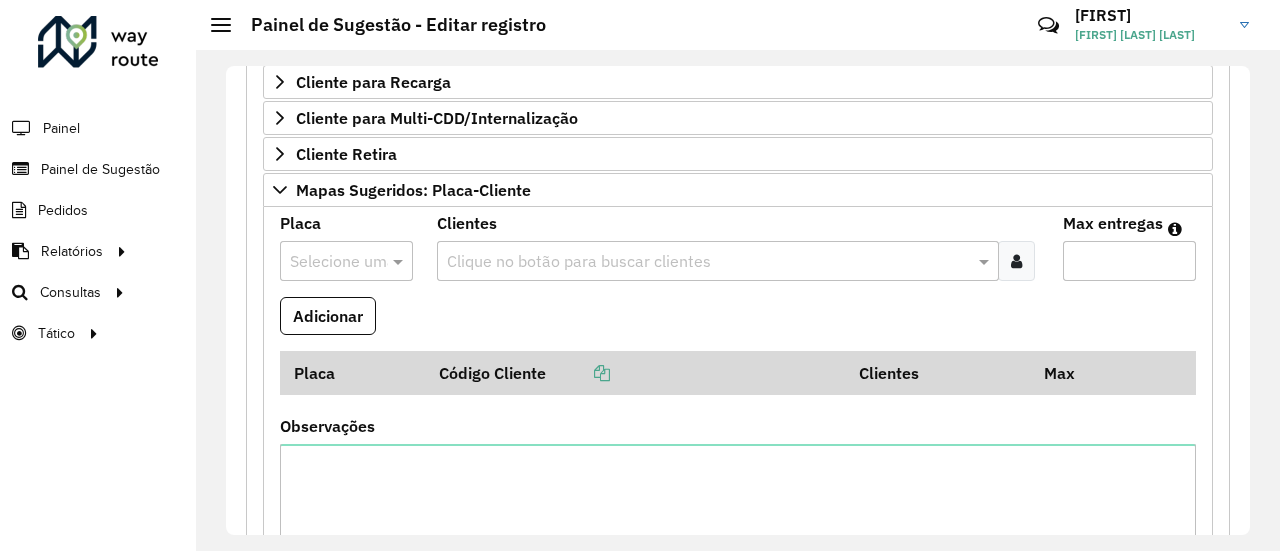 click at bounding box center [708, 262] 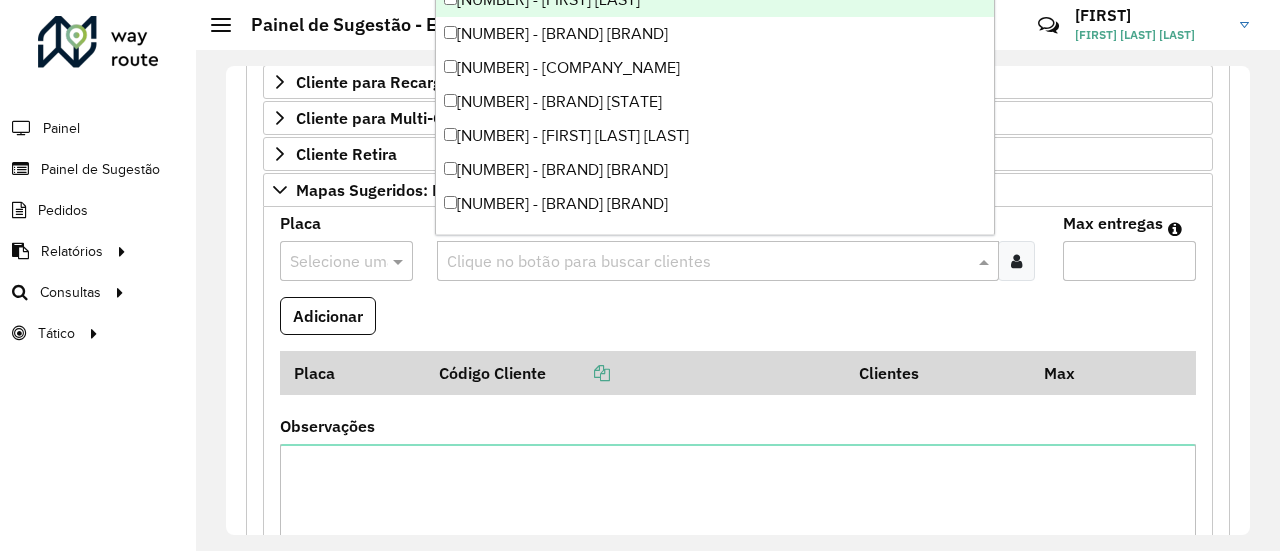 paste on "*****" 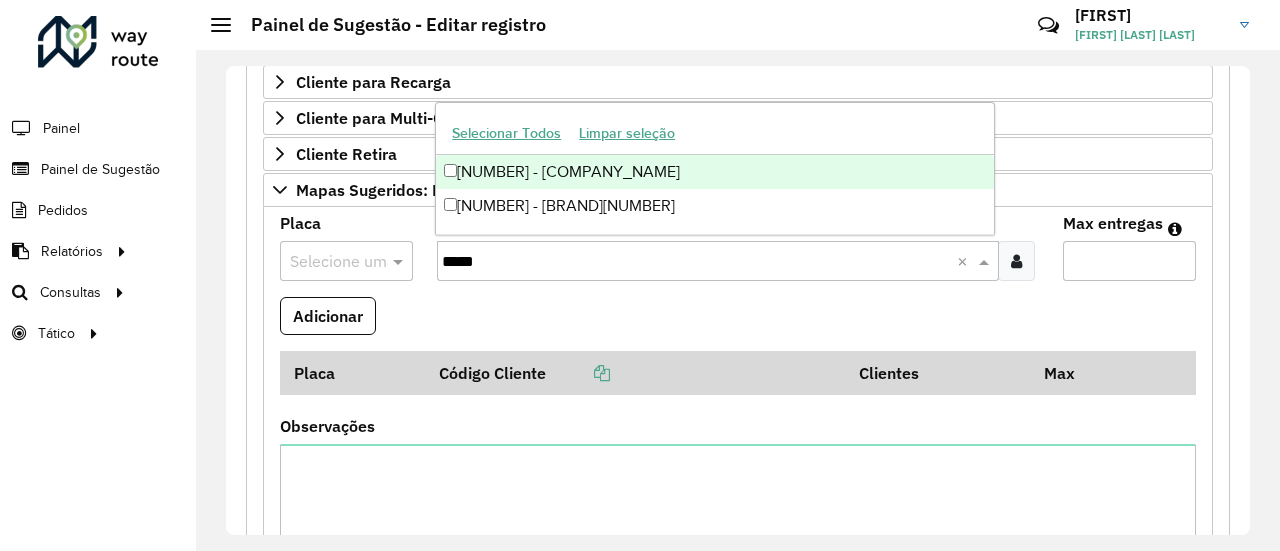 type on "*****" 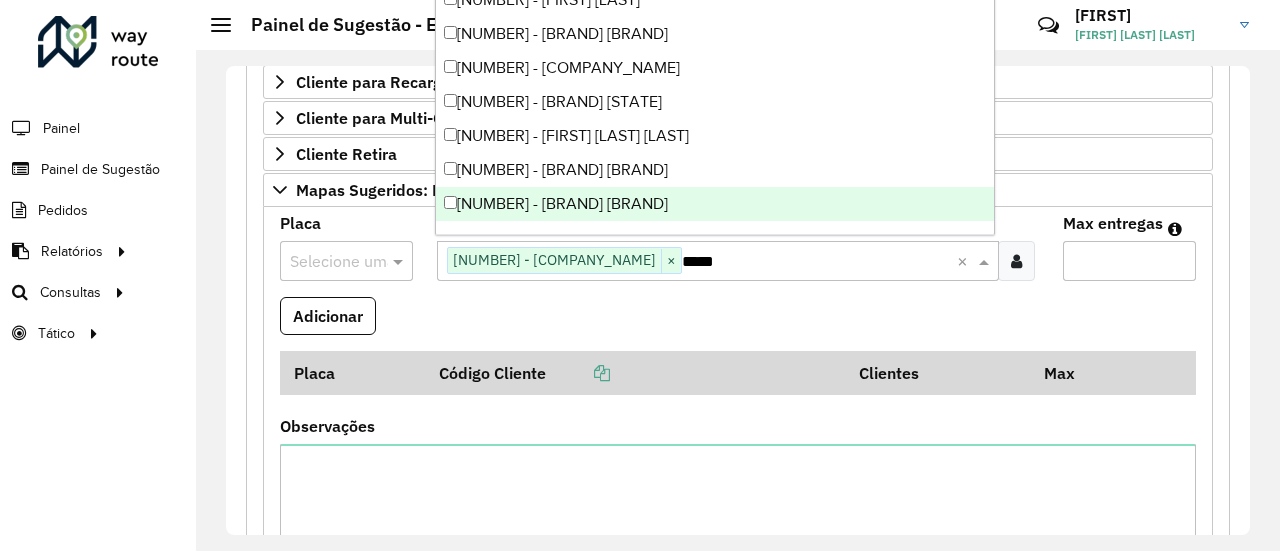 click on "Adicionar" at bounding box center (738, 324) 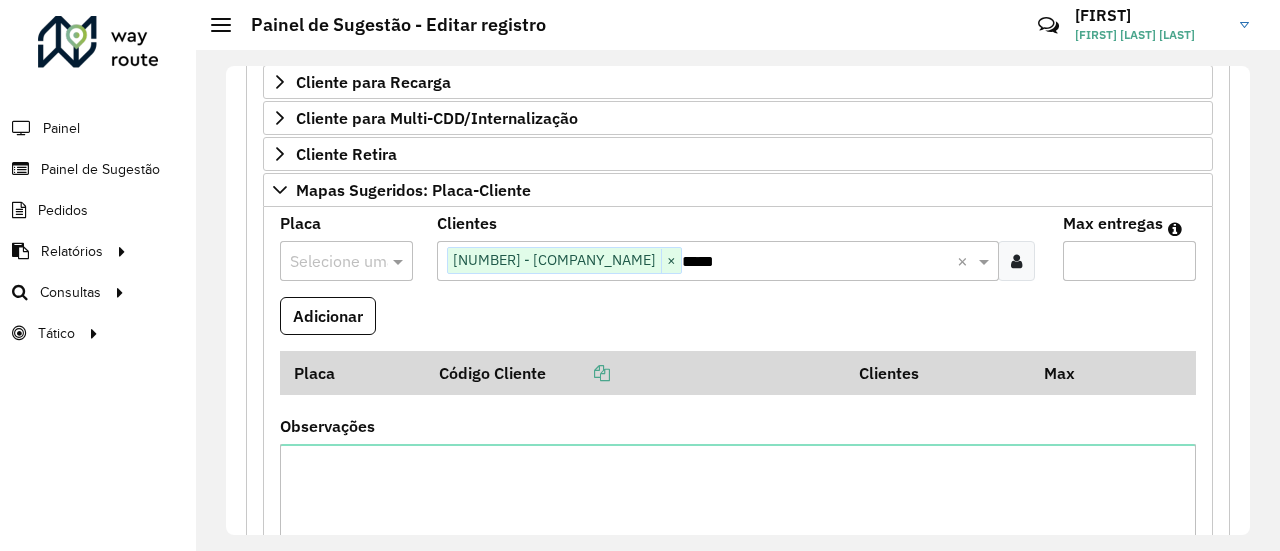 click at bounding box center [326, 262] 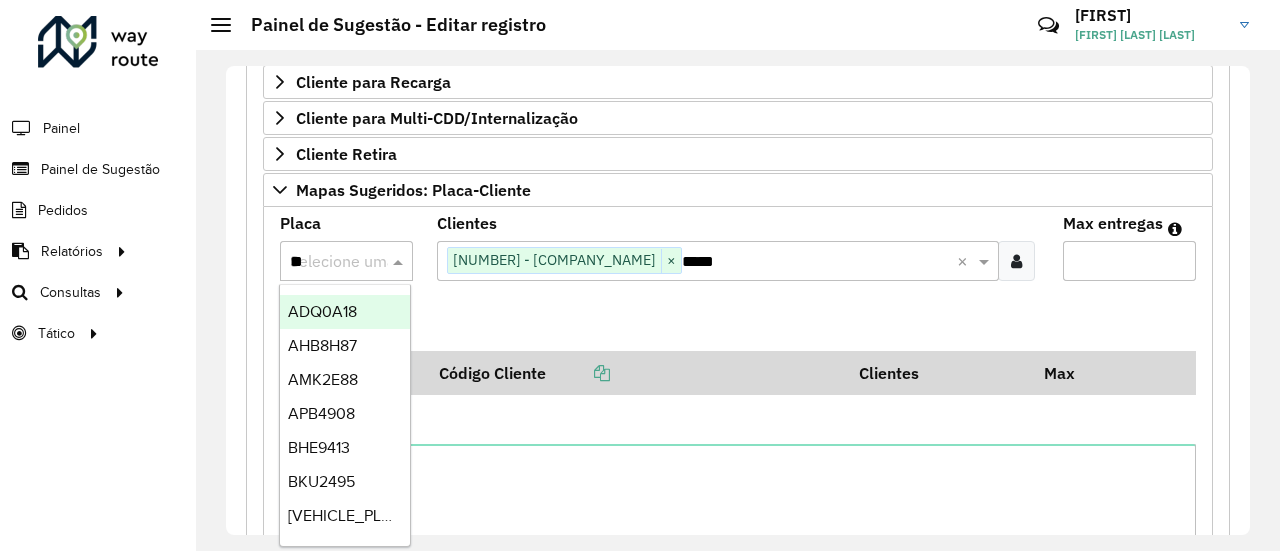 type on "***" 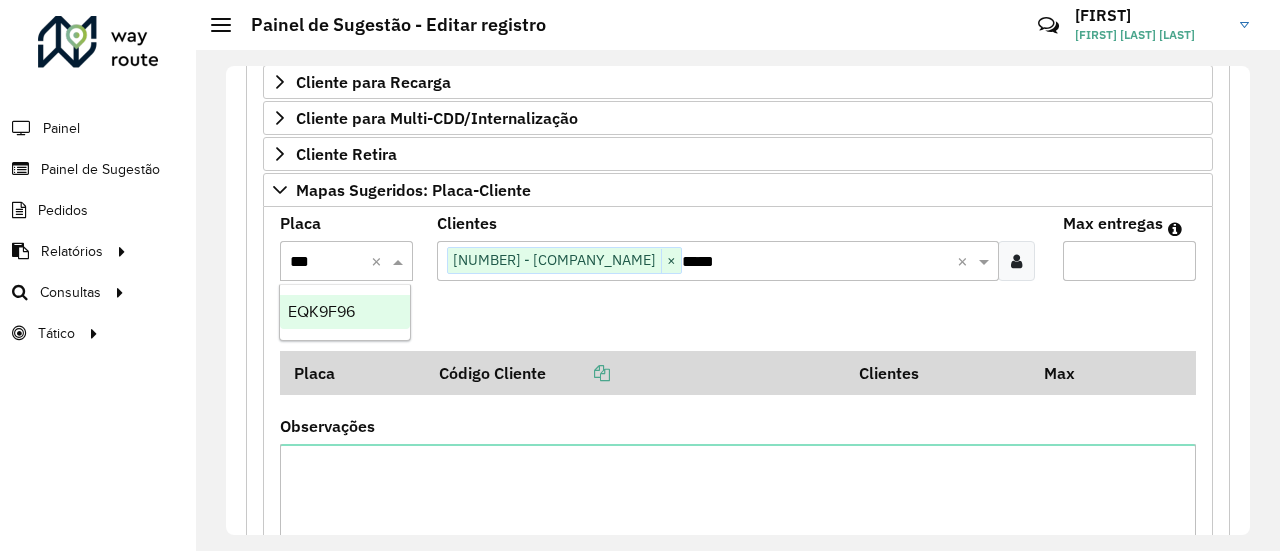 click on "EQK9F96" at bounding box center (321, 311) 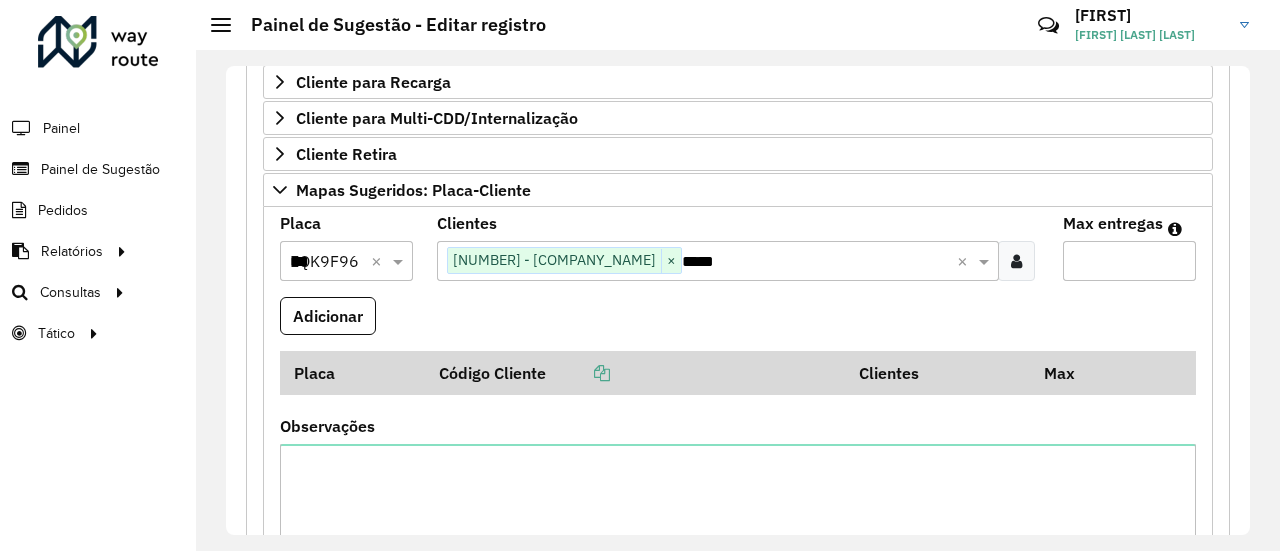 click on "Adicionar" at bounding box center [738, 324] 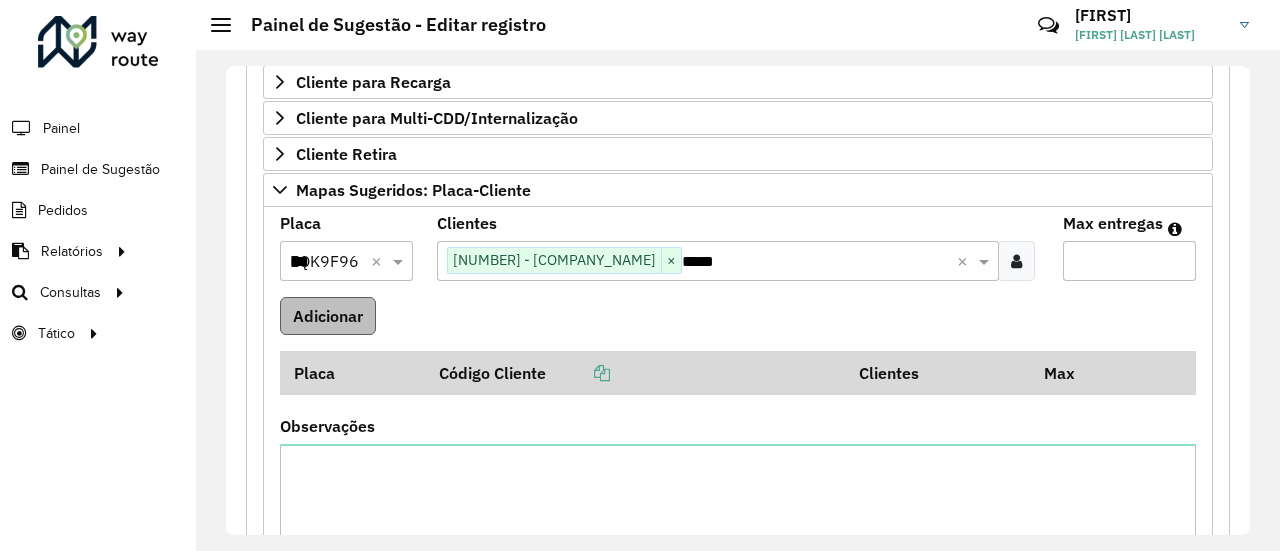 type on "**" 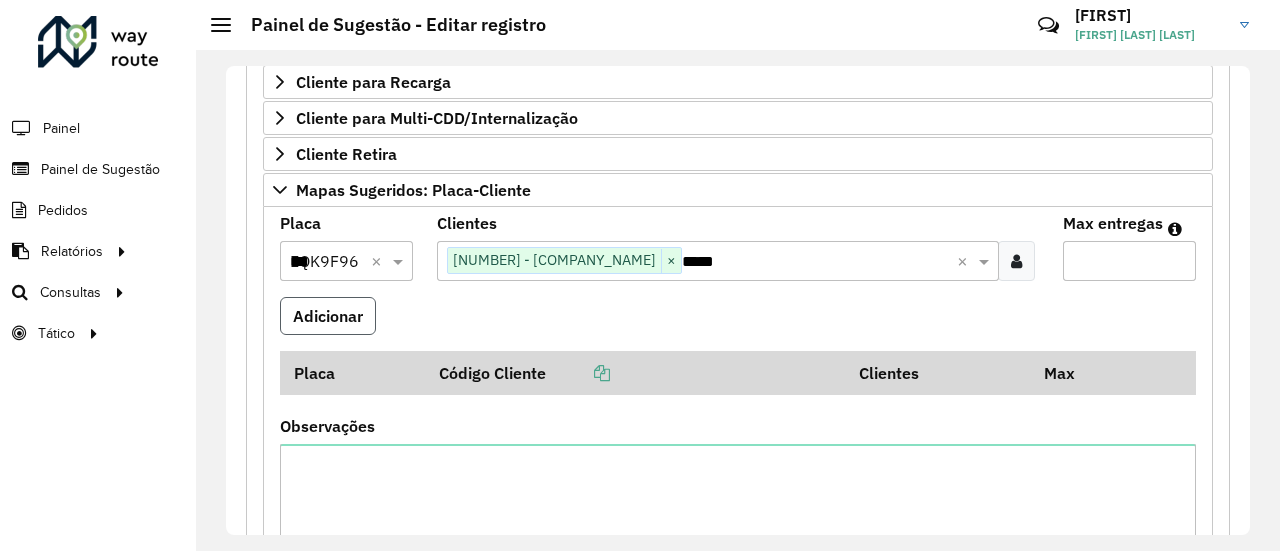 click on "Adicionar" at bounding box center (328, 316) 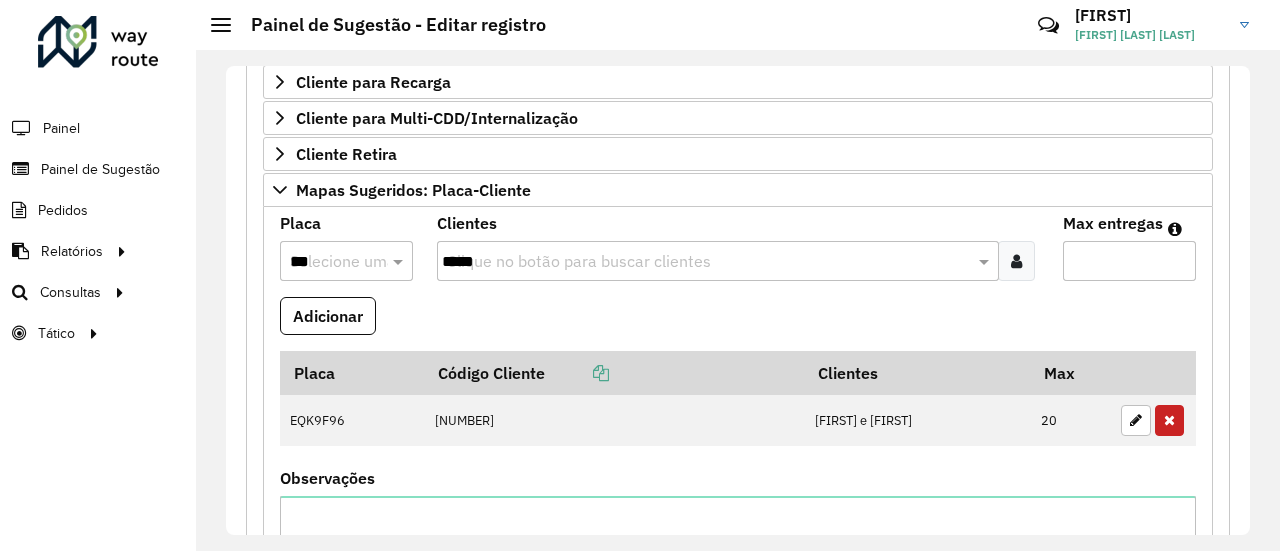 click on "Adicionar" at bounding box center (738, 324) 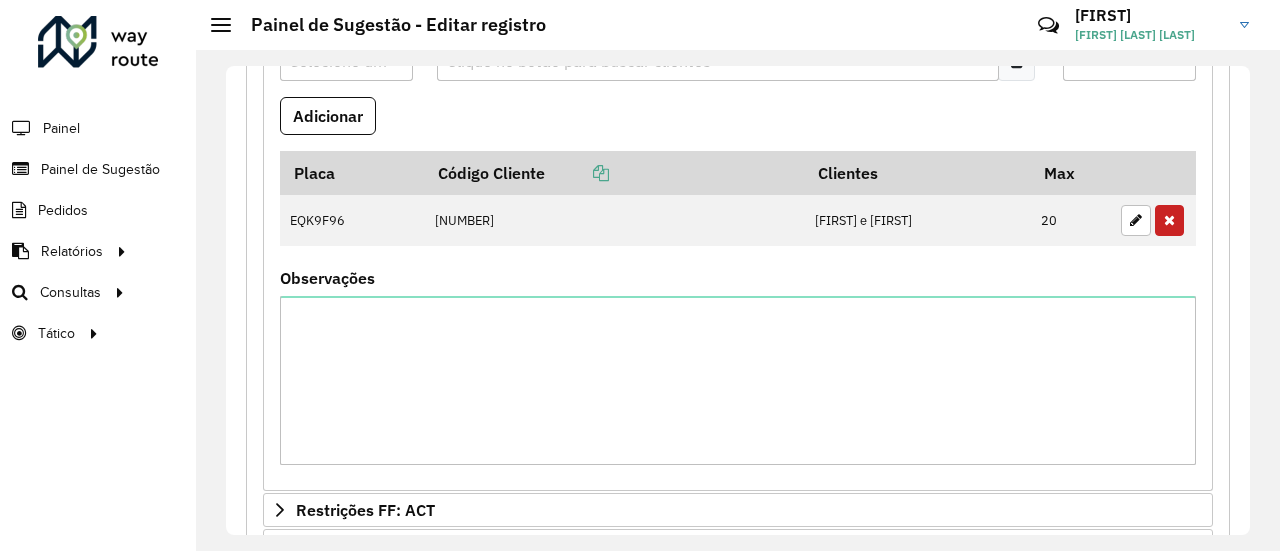 scroll, scrollTop: 634, scrollLeft: 0, axis: vertical 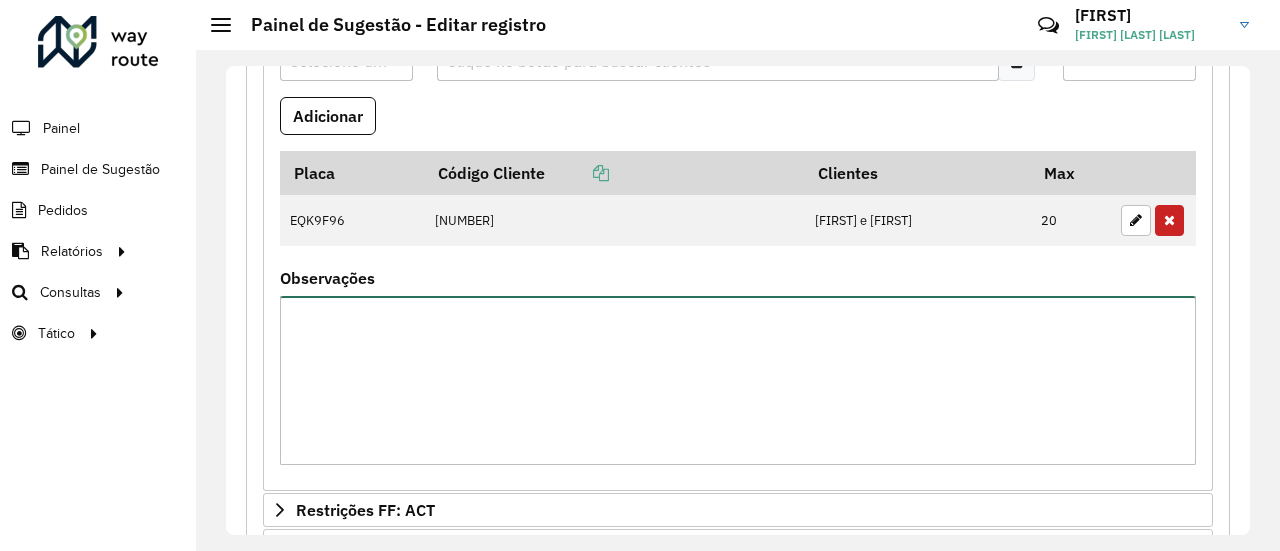 click on "Observações" at bounding box center [738, 380] 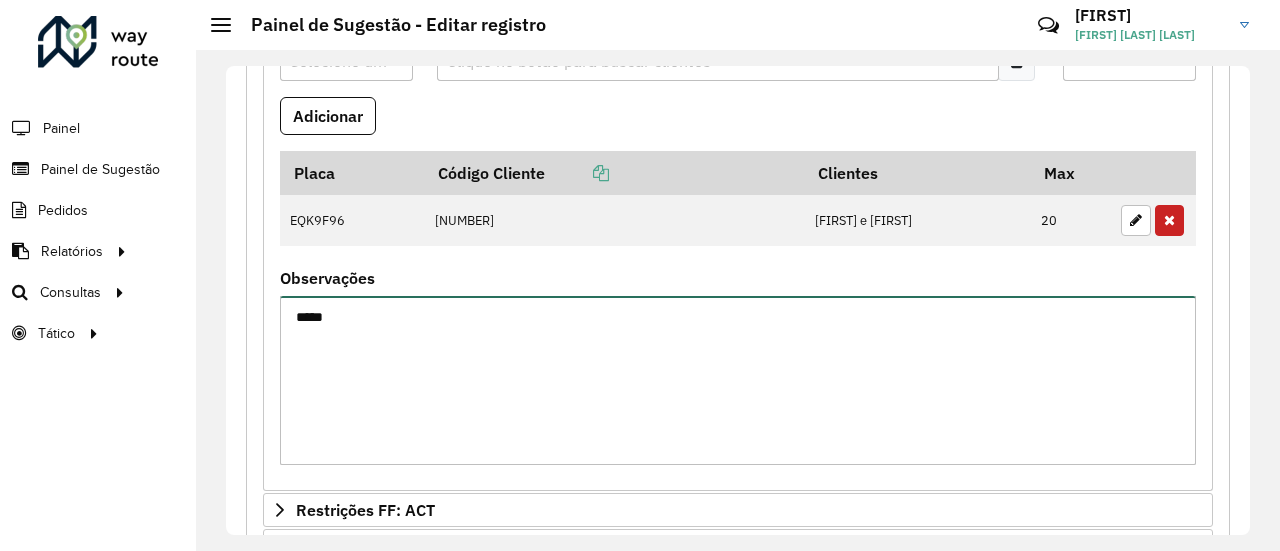 click on "*****" at bounding box center (738, 380) 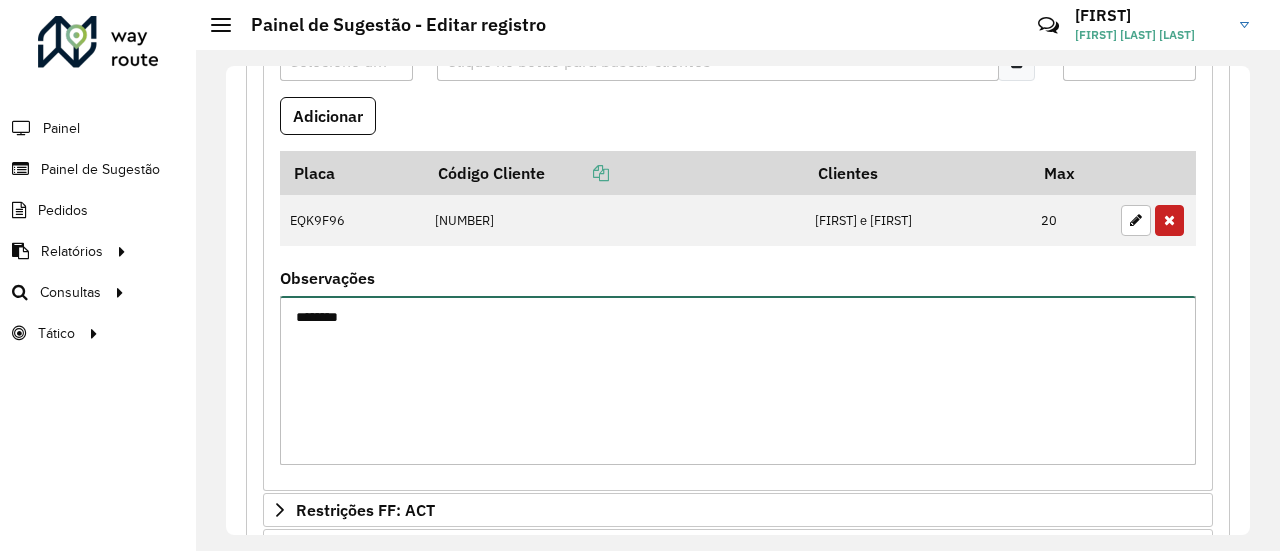 click on "********" at bounding box center [738, 380] 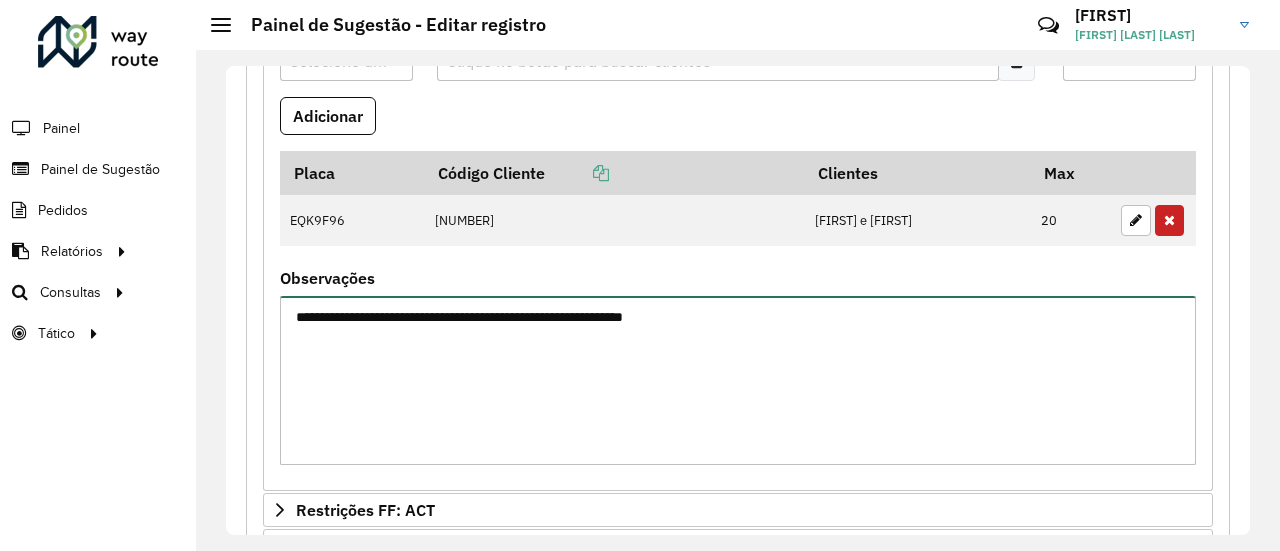 type on "**********" 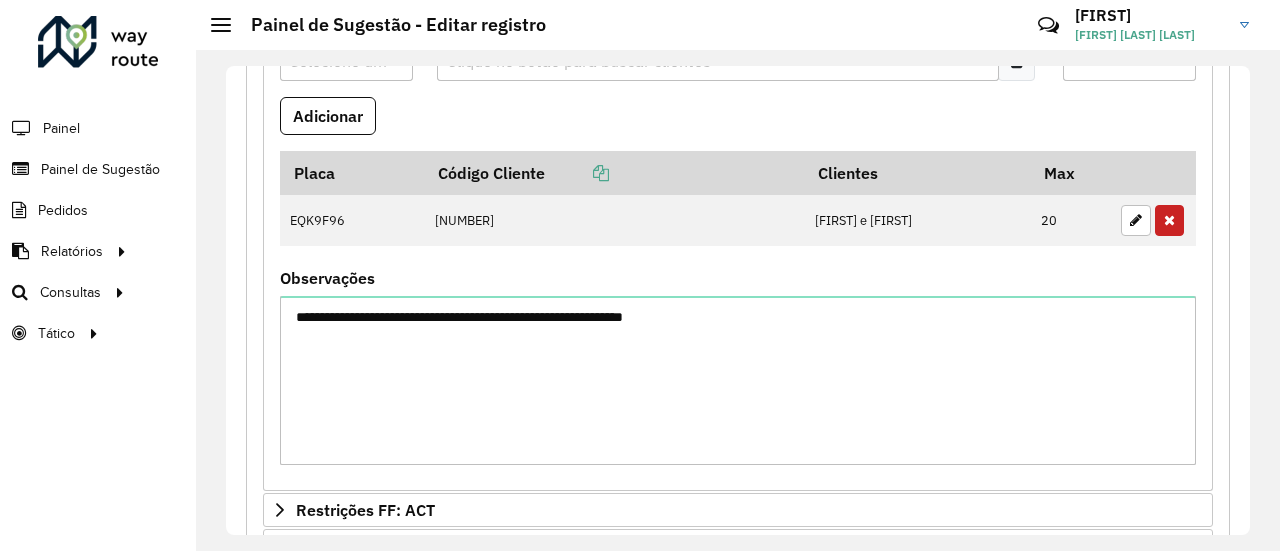 click on "**********" at bounding box center [738, 368] 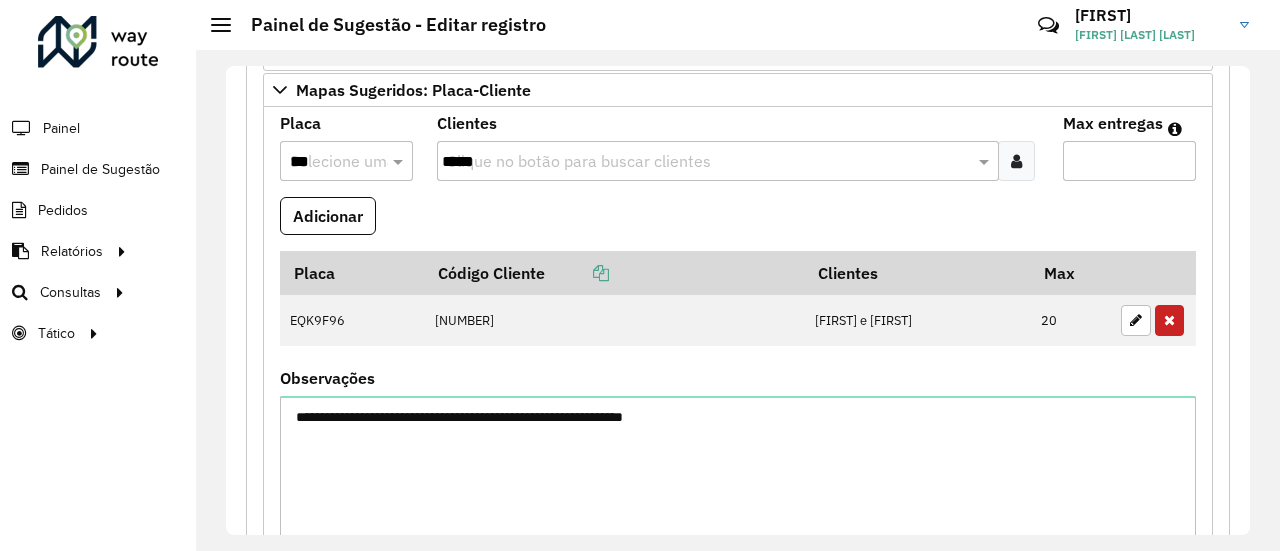 click on "**********" at bounding box center (738, 299) 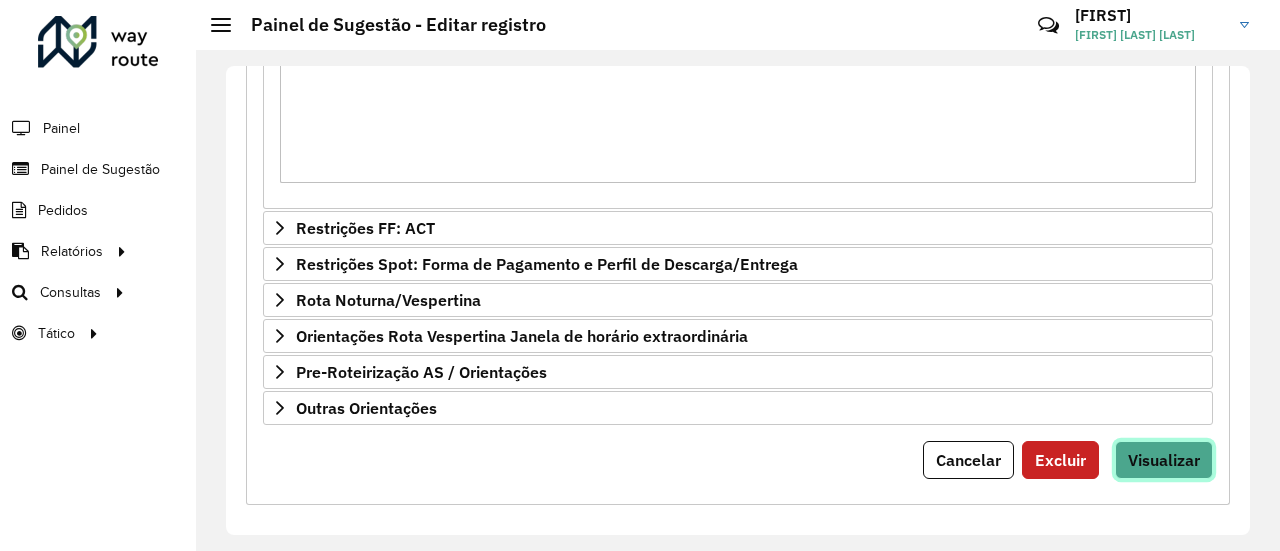 click on "Visualizar" at bounding box center [1164, 460] 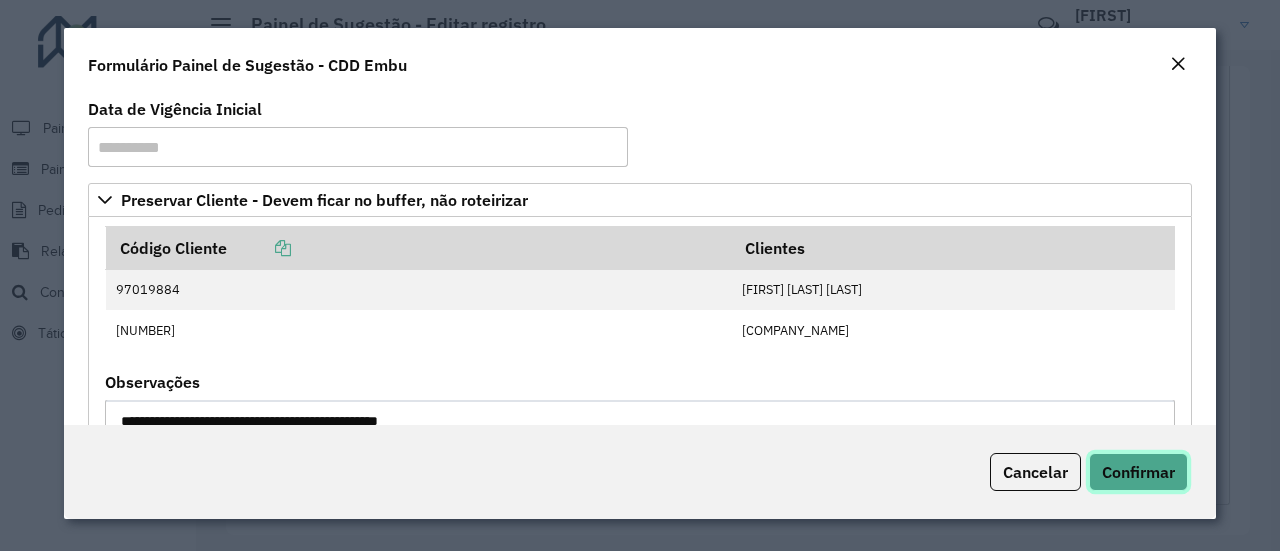 click on "Confirmar" 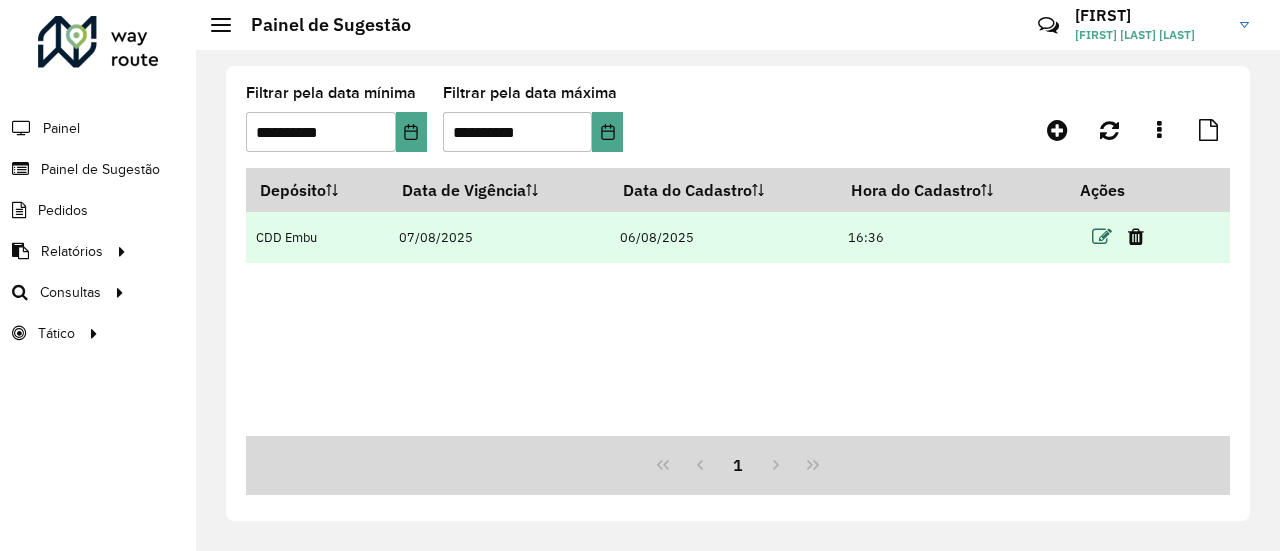click at bounding box center (1102, 237) 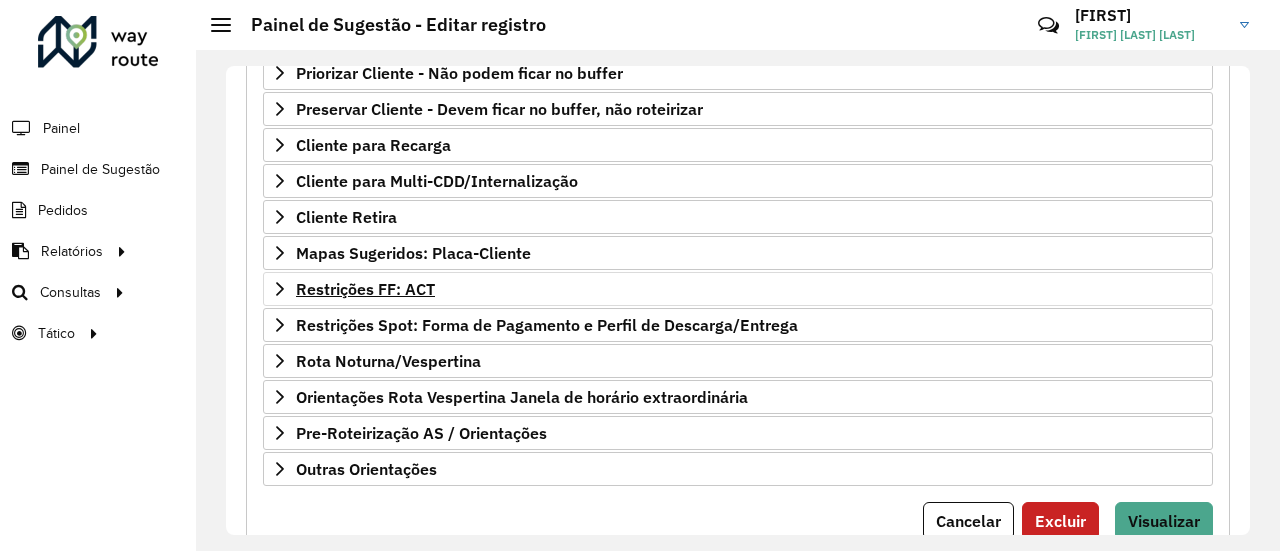 scroll, scrollTop: 400, scrollLeft: 0, axis: vertical 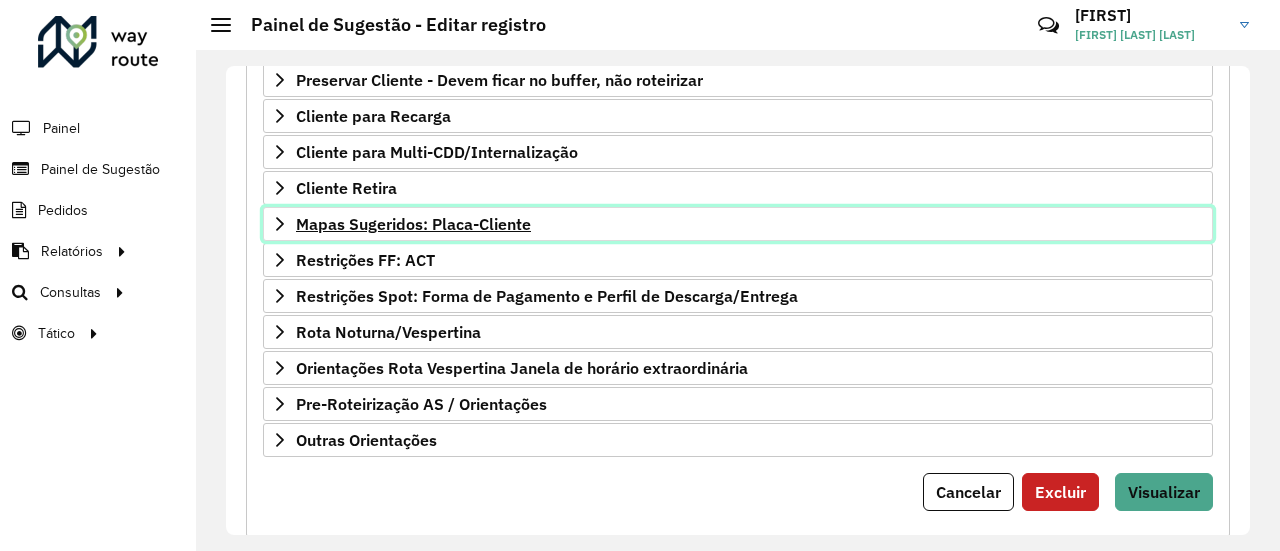 click on "Mapas Sugeridos: Placa-Cliente" at bounding box center [413, 224] 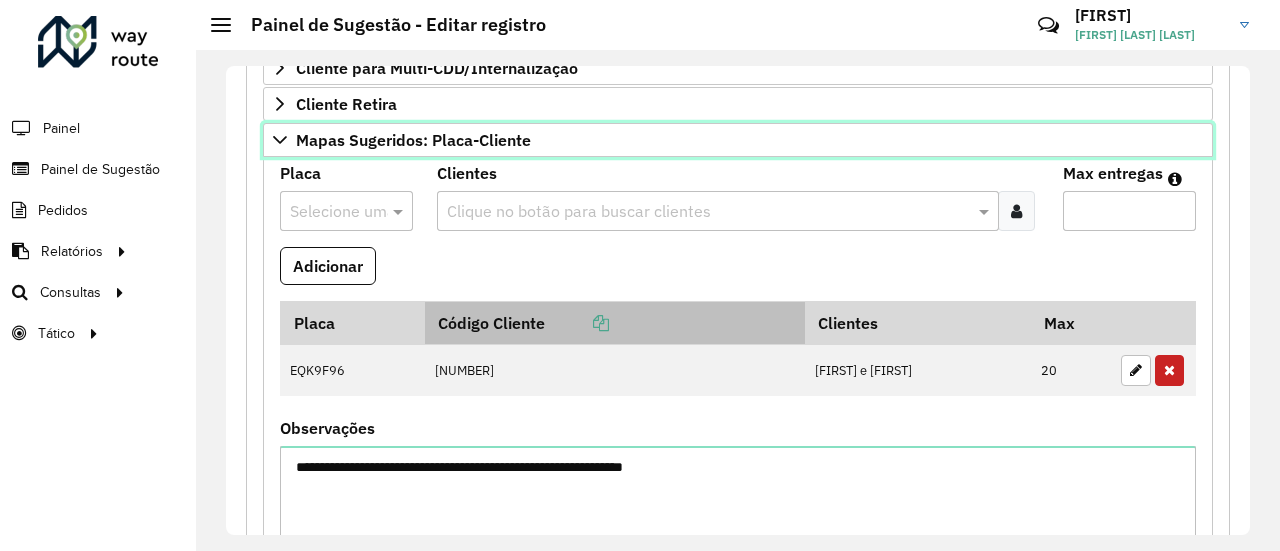 scroll, scrollTop: 600, scrollLeft: 0, axis: vertical 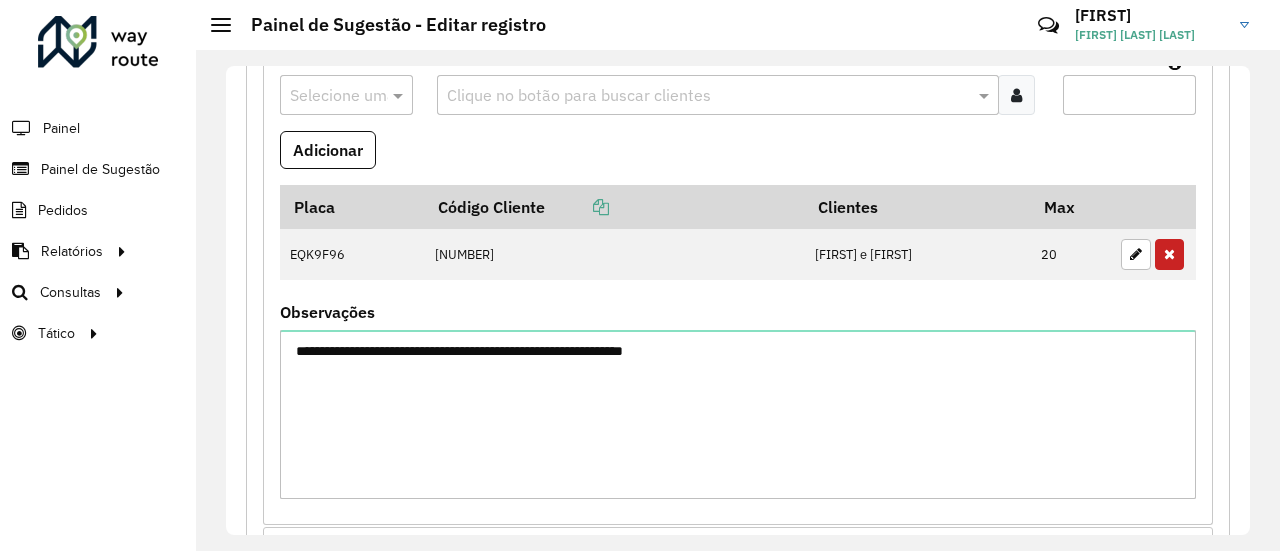 click at bounding box center [708, 96] 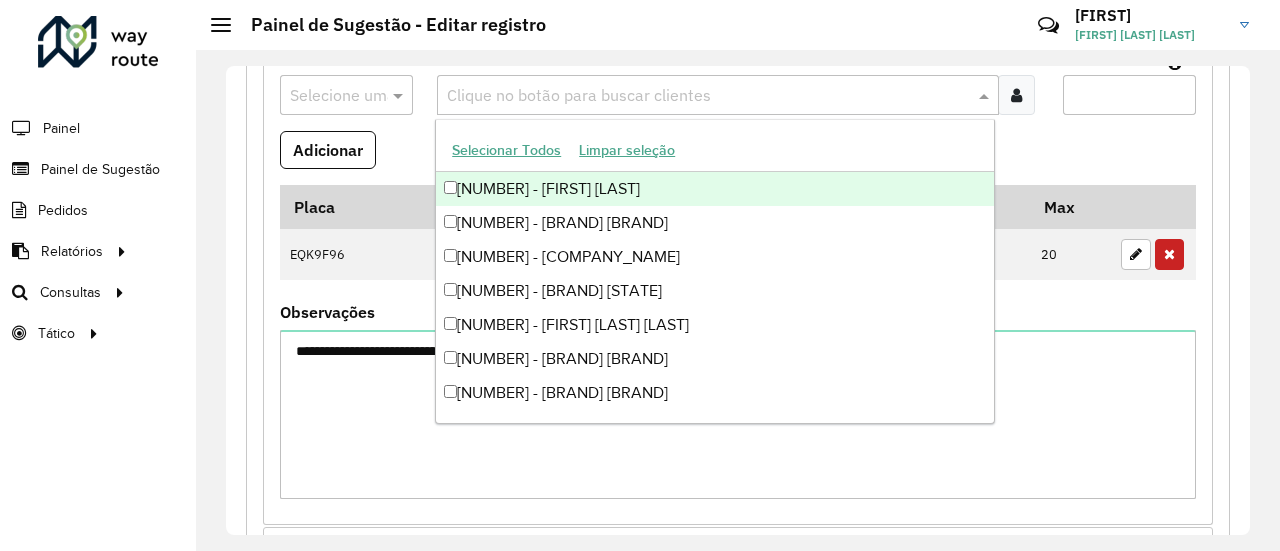 paste on "*****" 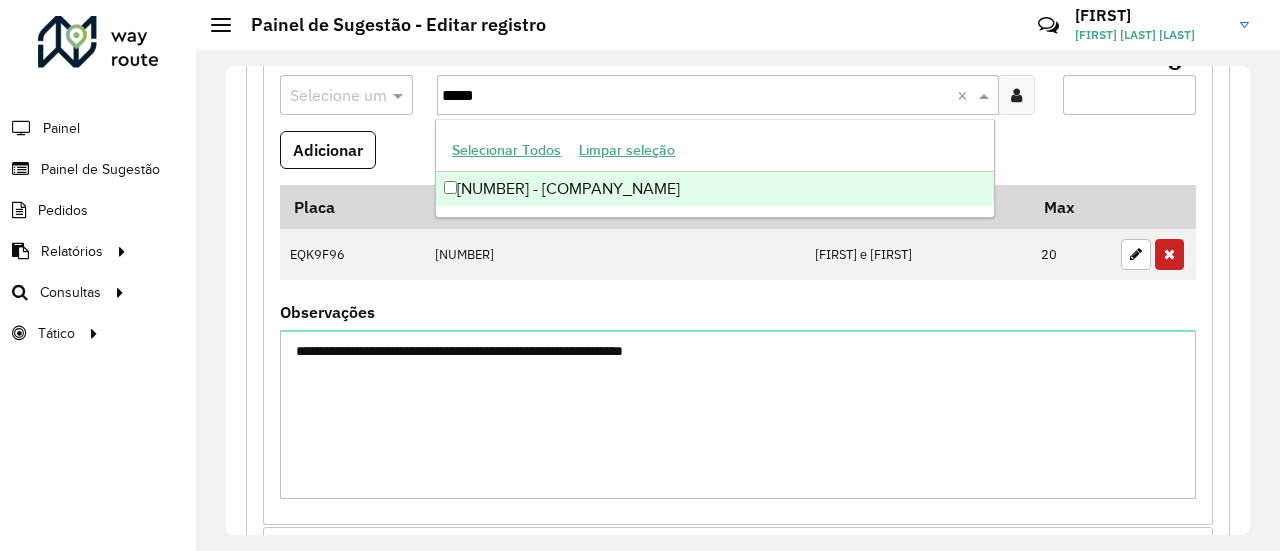 click on "[NUMBER] - [COMPANY_NAME]" at bounding box center (715, 189) 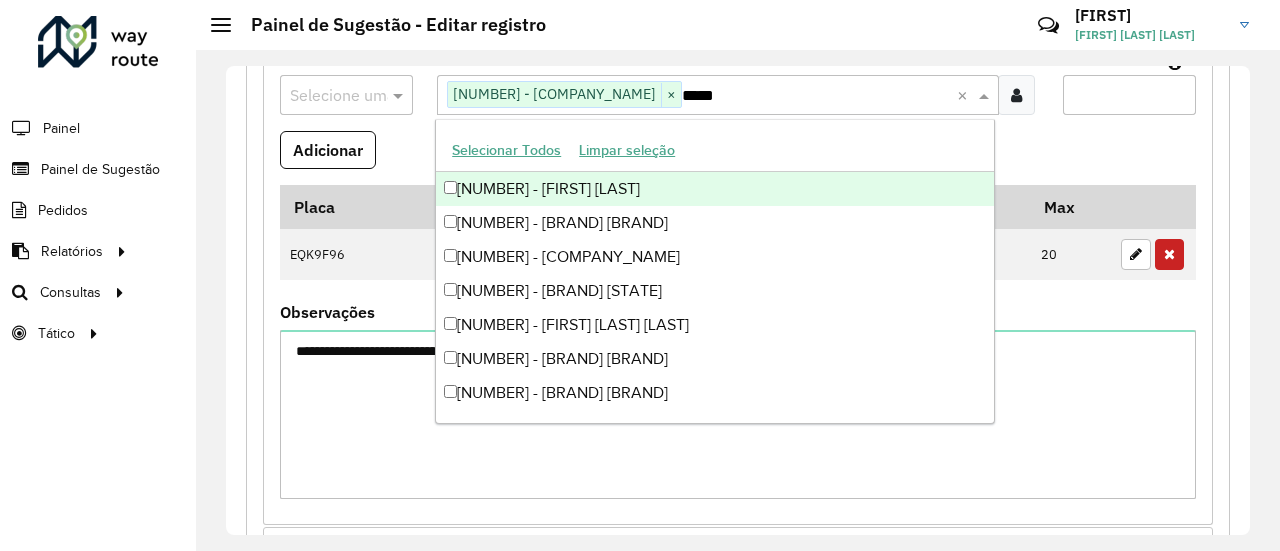 click on "Adicionar" at bounding box center (738, 158) 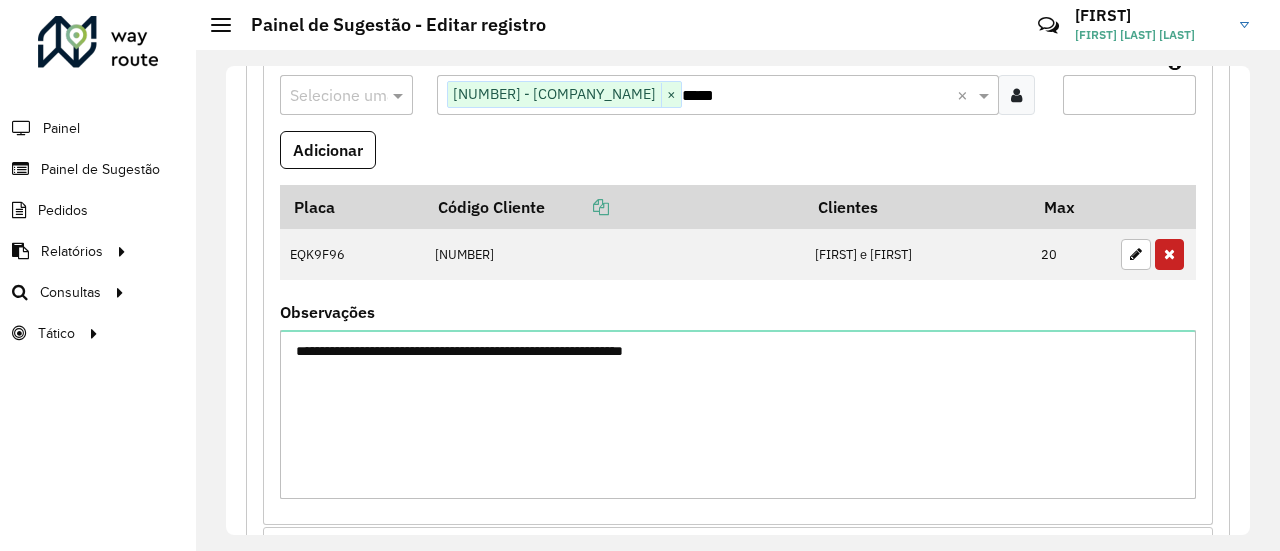 click on "Max entregas" at bounding box center (1129, 95) 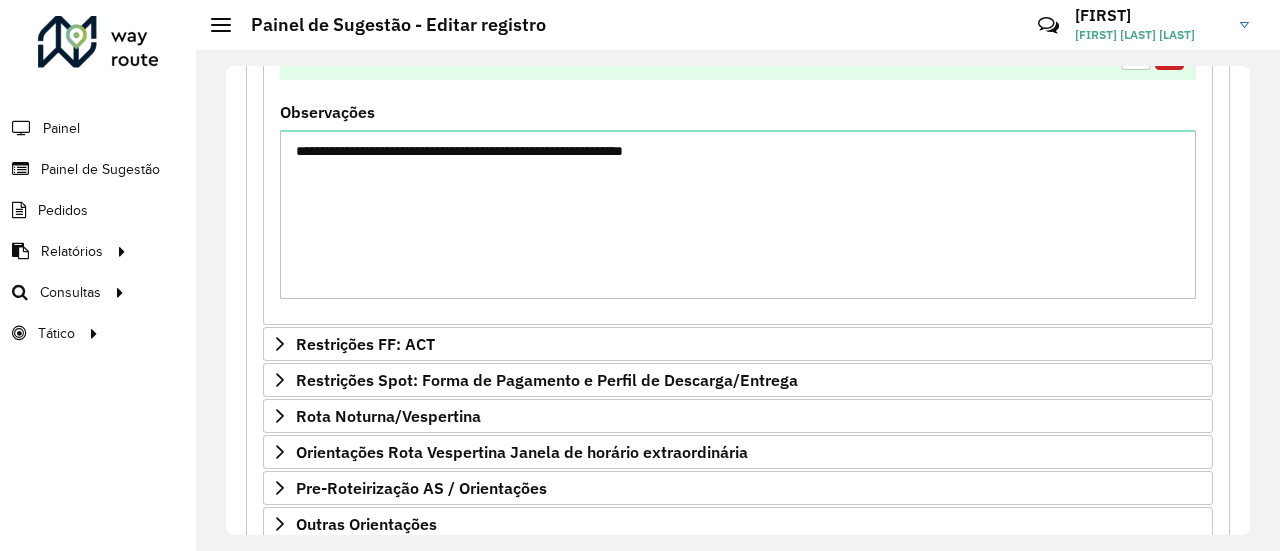 scroll, scrollTop: 600, scrollLeft: 0, axis: vertical 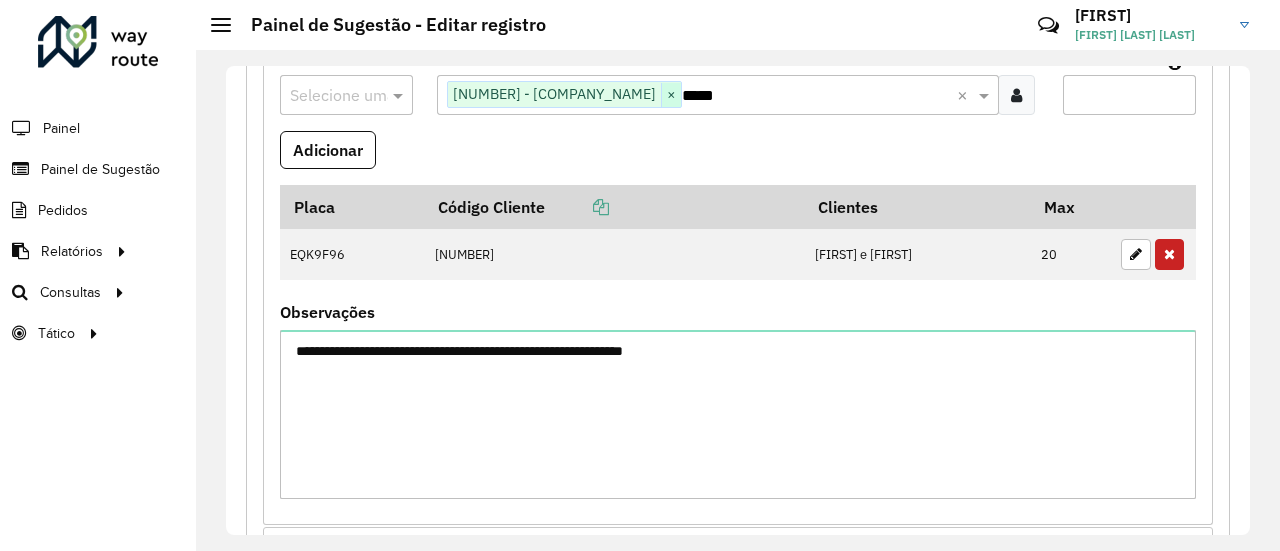 click on "×" at bounding box center [671, 95] 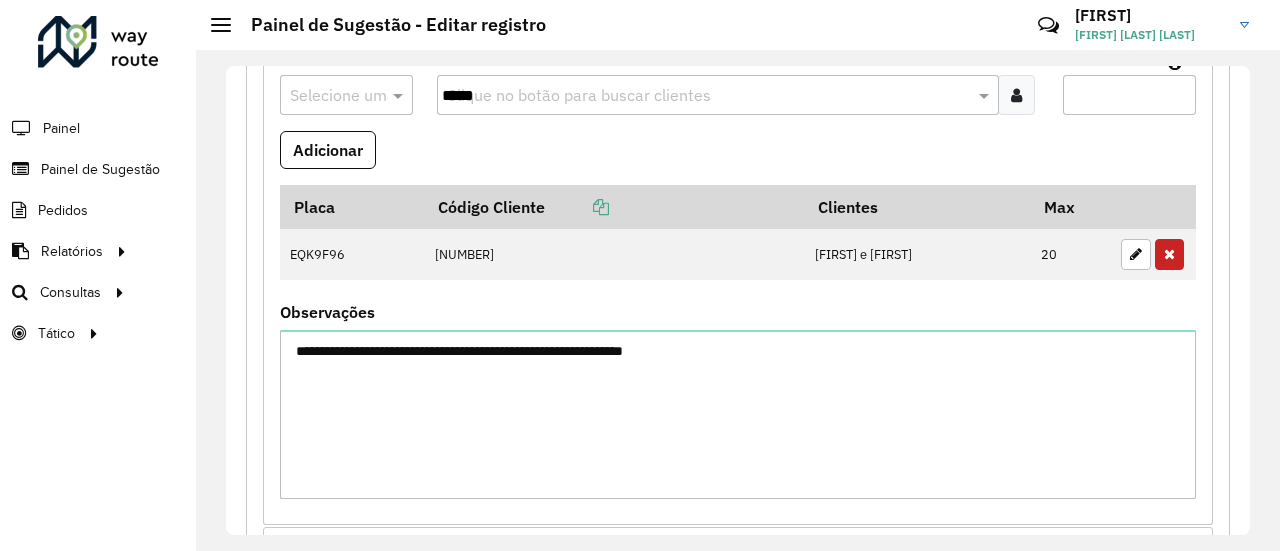drag, startPoint x: 1084, startPoint y: 99, endPoint x: 1040, endPoint y: 87, distance: 45.607018 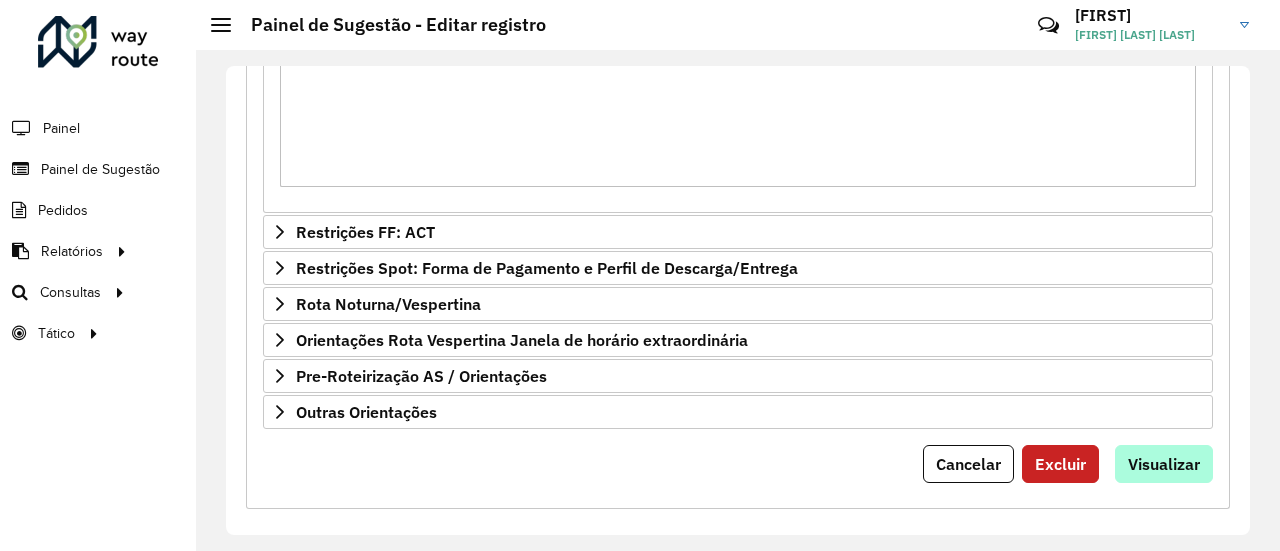 scroll, scrollTop: 916, scrollLeft: 0, axis: vertical 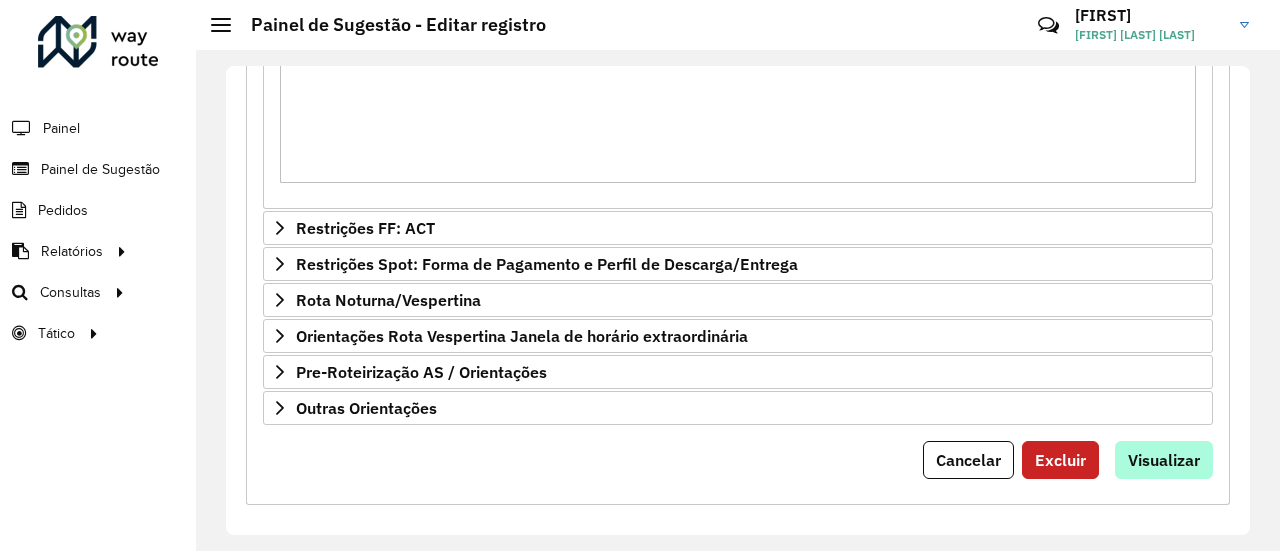 type 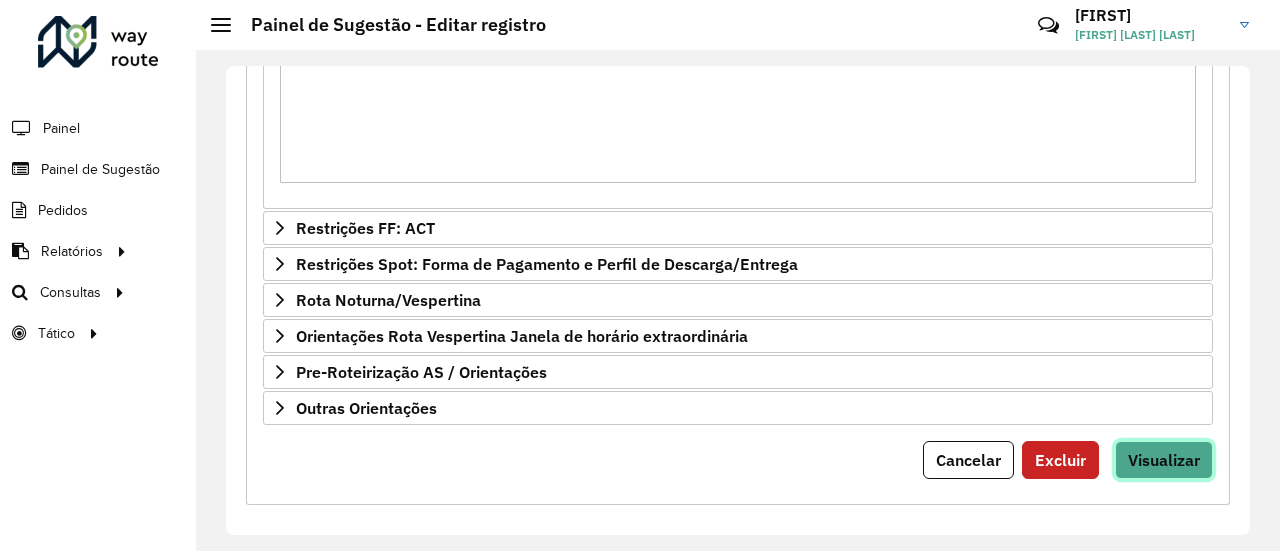 click on "Visualizar" at bounding box center [1164, 460] 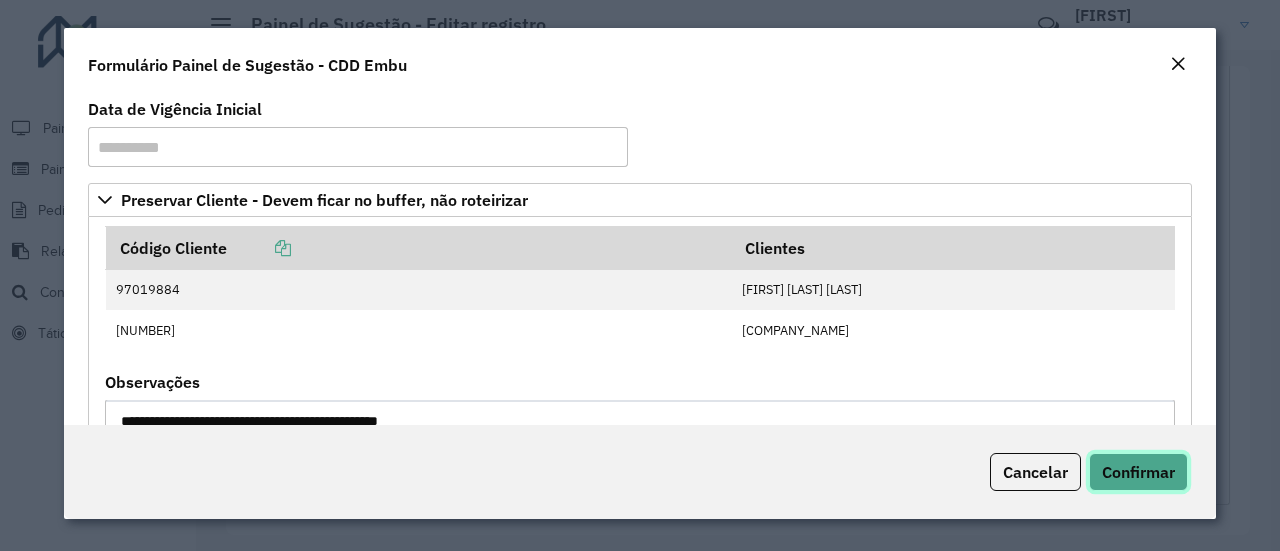 drag, startPoint x: 1142, startPoint y: 480, endPoint x: 1130, endPoint y: 458, distance: 25.059929 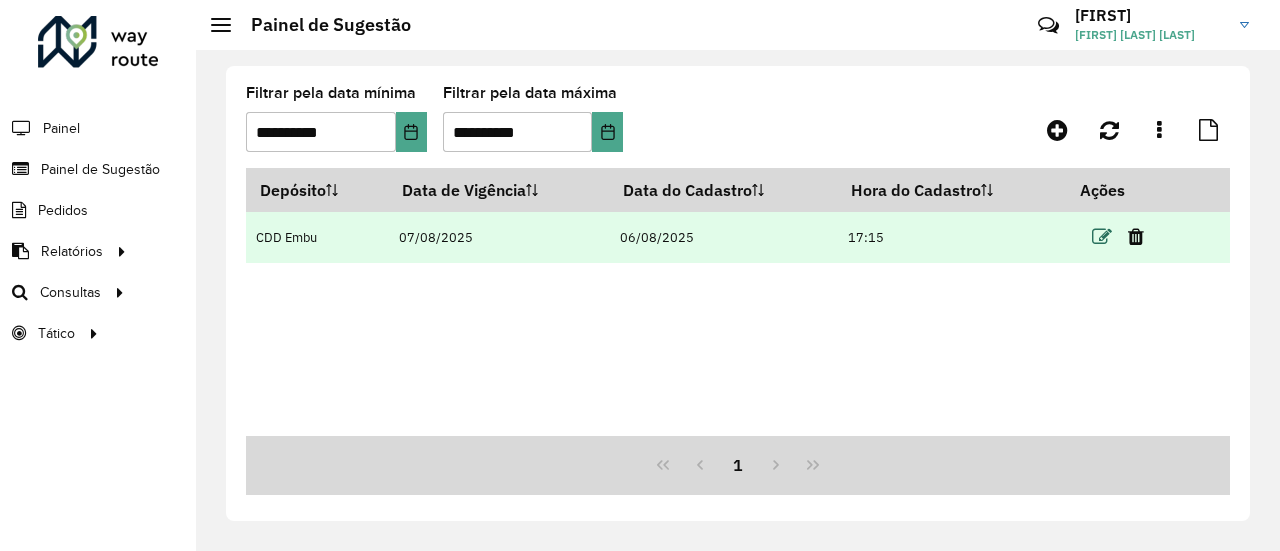 click at bounding box center (1102, 237) 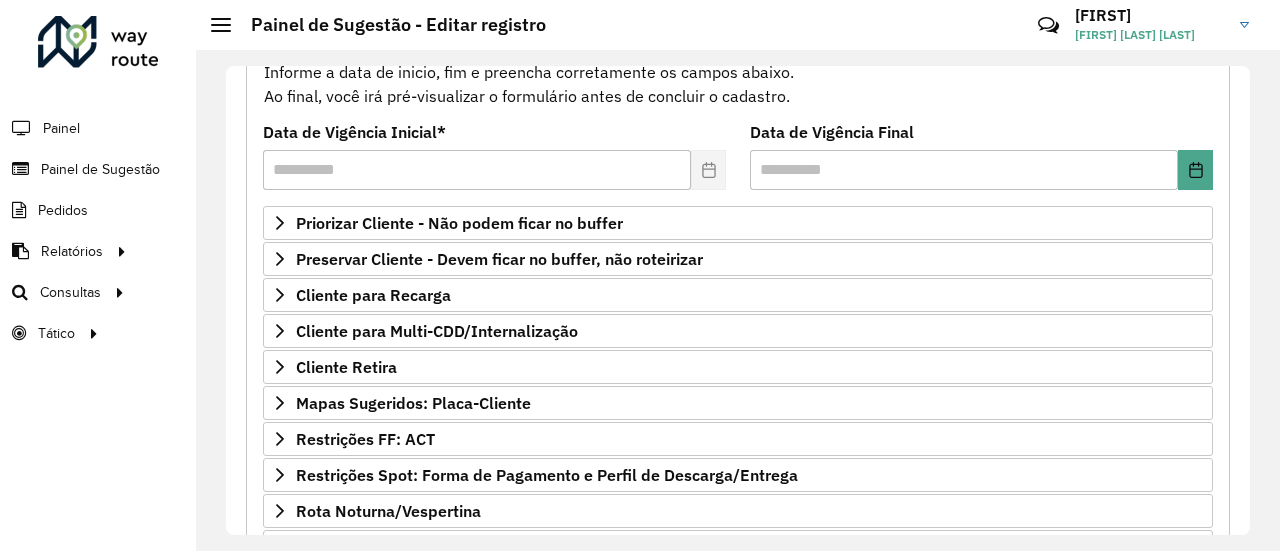 scroll, scrollTop: 300, scrollLeft: 0, axis: vertical 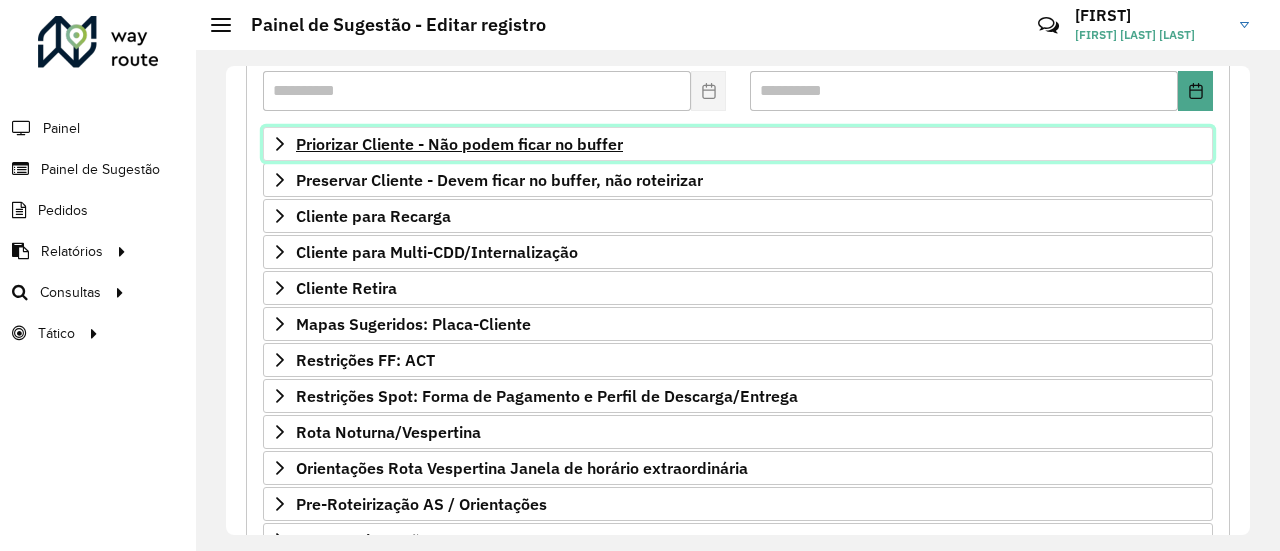 click on "Priorizar Cliente - Não podem ficar no buffer" at bounding box center (459, 144) 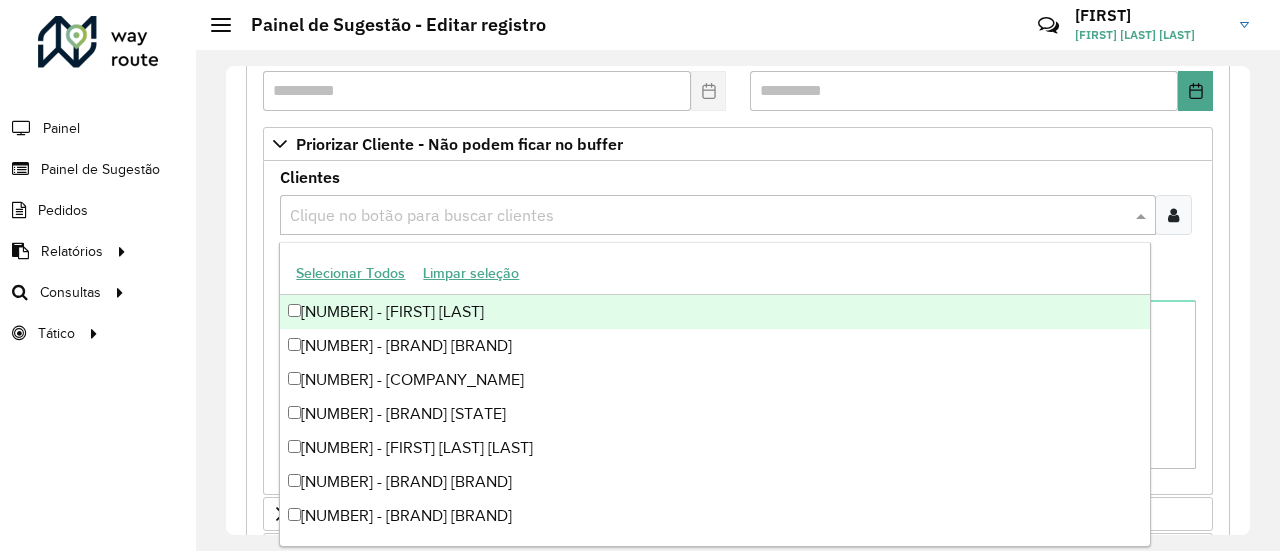 click at bounding box center [708, 216] 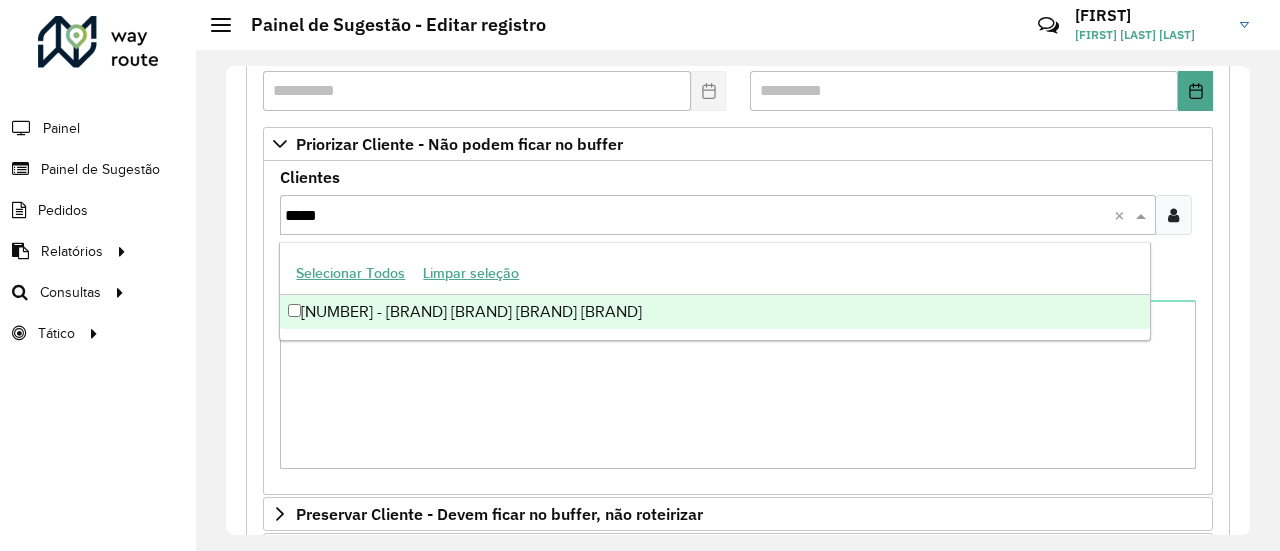 type on "*****" 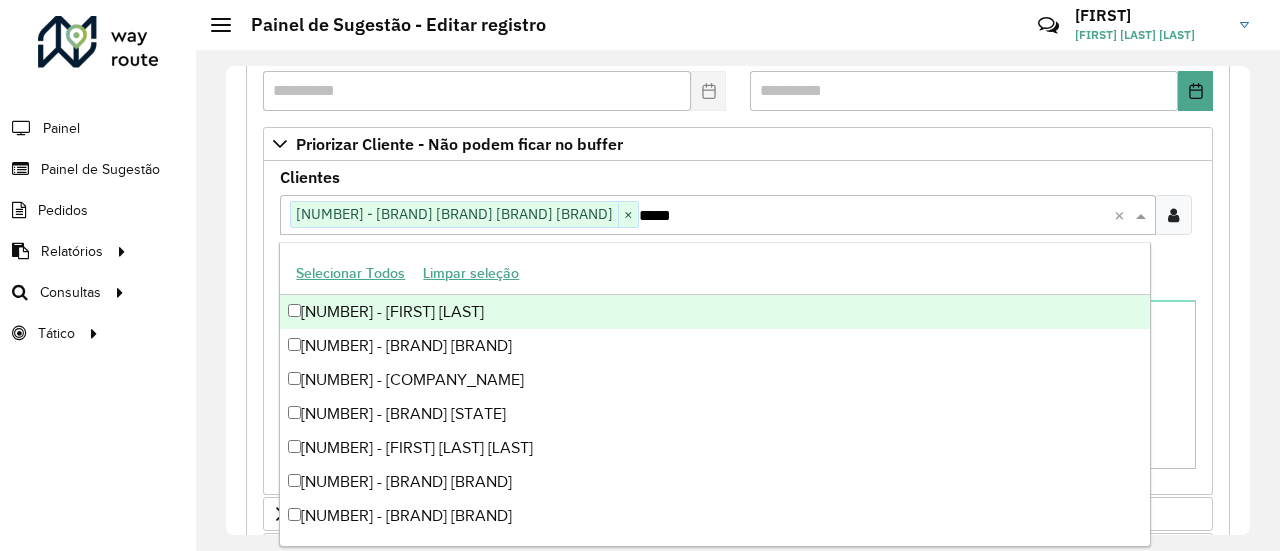drag, startPoint x: 244, startPoint y: 327, endPoint x: 251, endPoint y: 317, distance: 12.206555 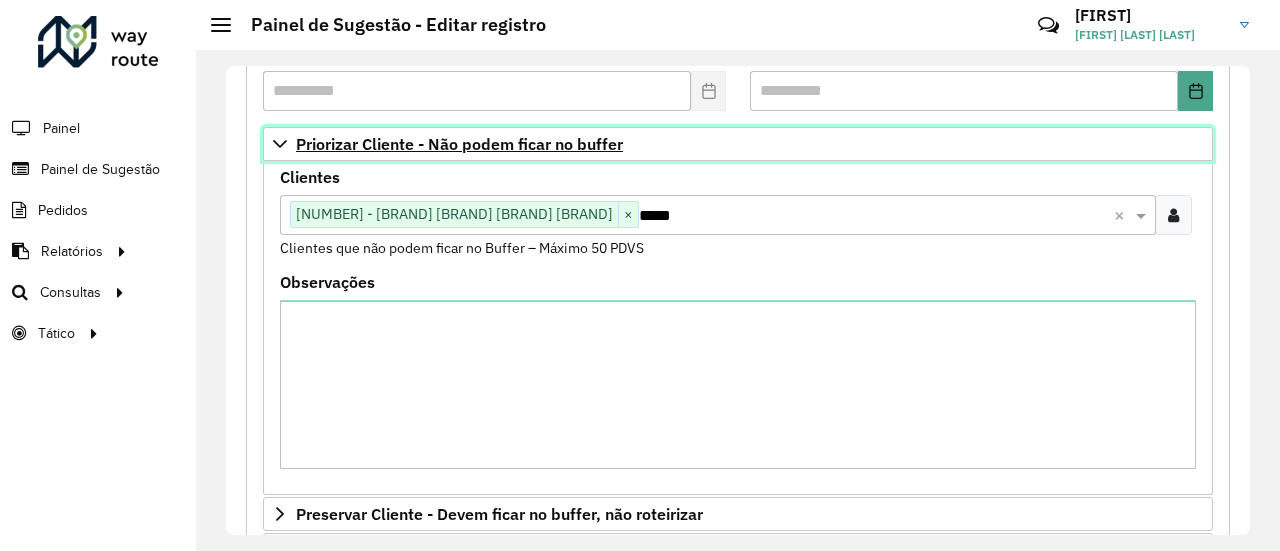 click on "Priorizar Cliente - Não podem ficar no buffer" at bounding box center [459, 144] 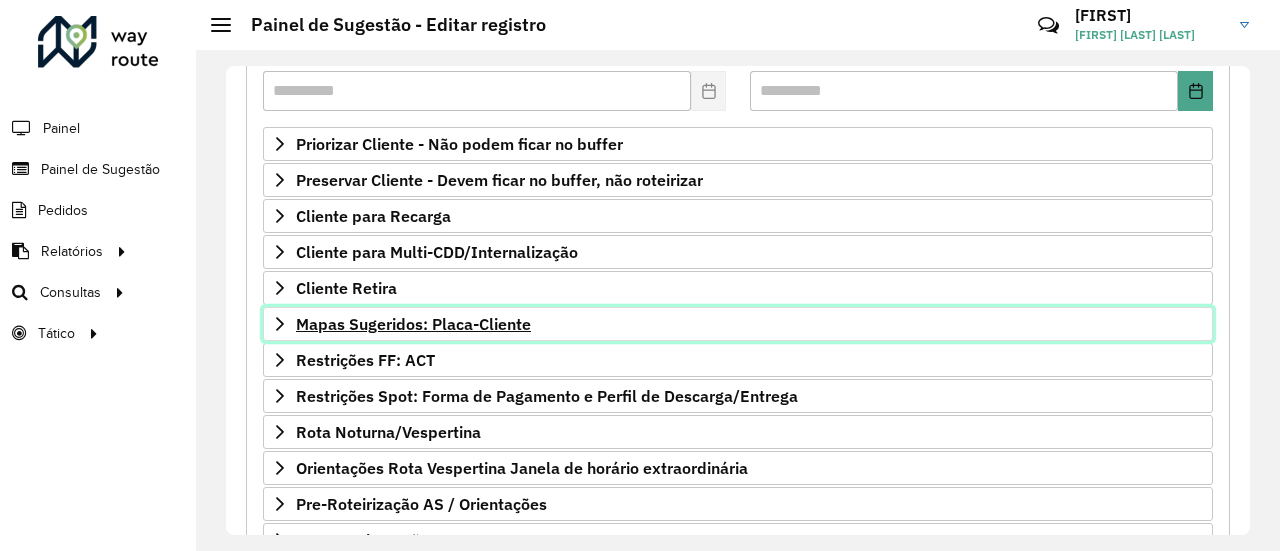 click on "Mapas Sugeridos: Placa-Cliente" at bounding box center [413, 324] 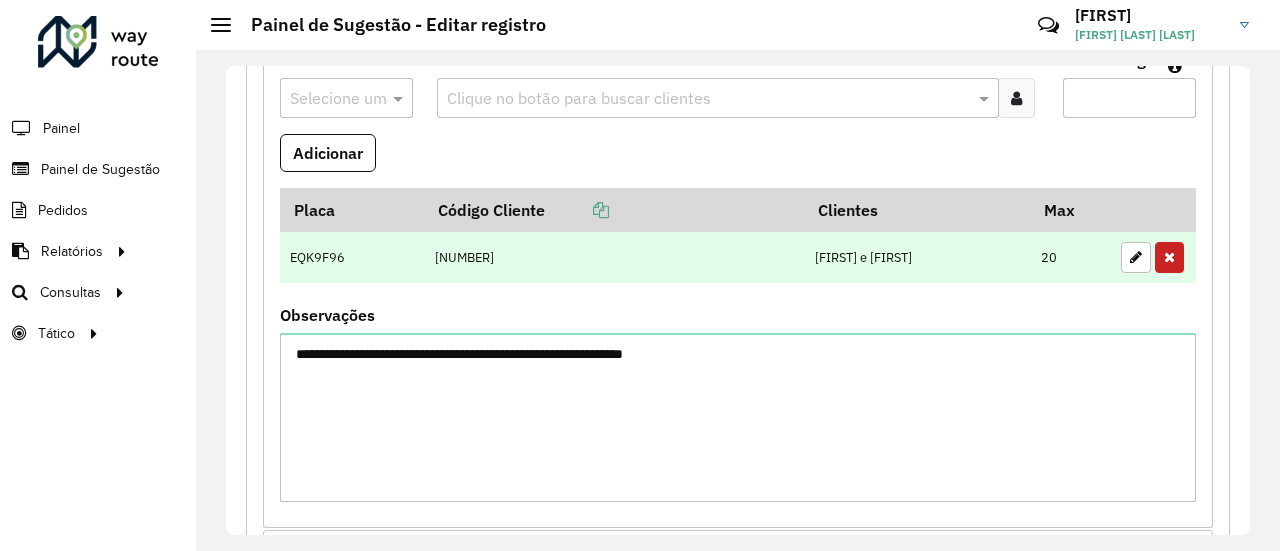 scroll, scrollTop: 600, scrollLeft: 0, axis: vertical 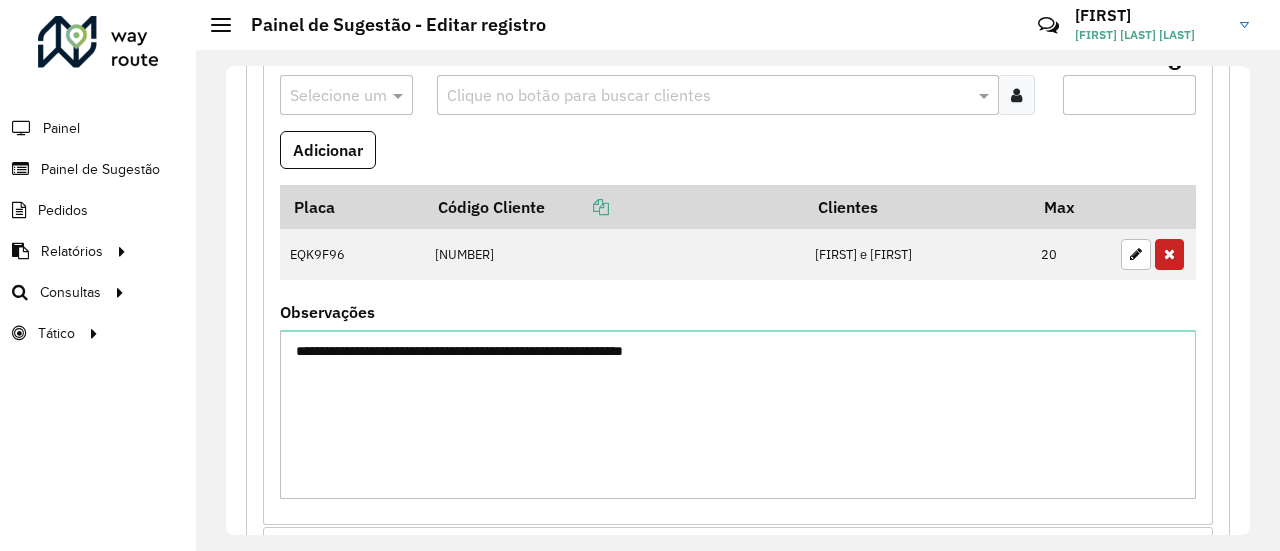 click at bounding box center [326, 96] 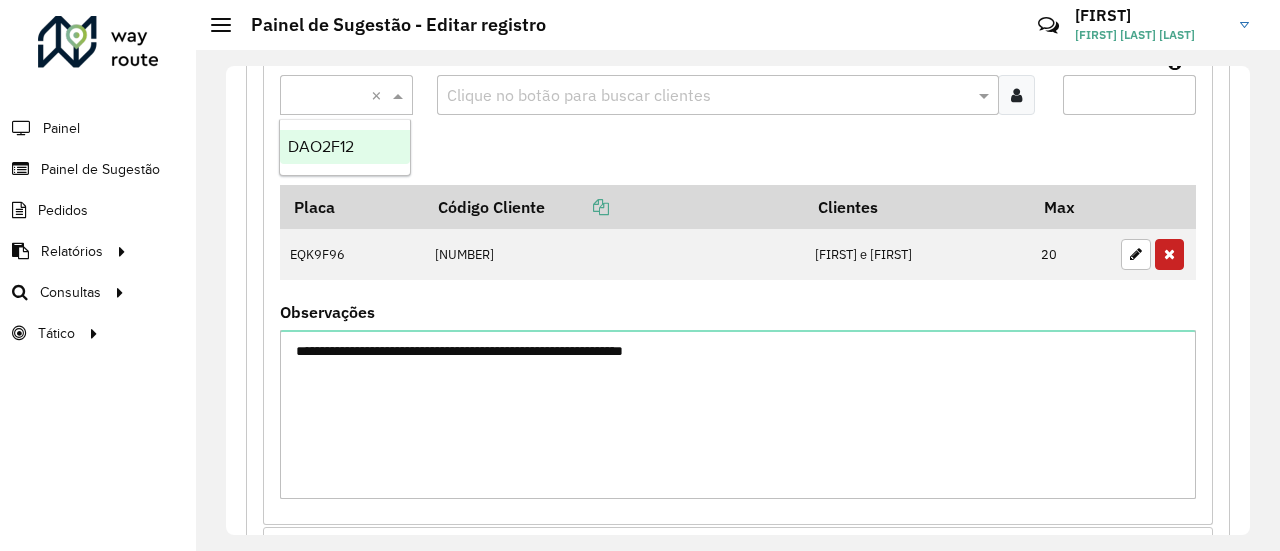 type on "***" 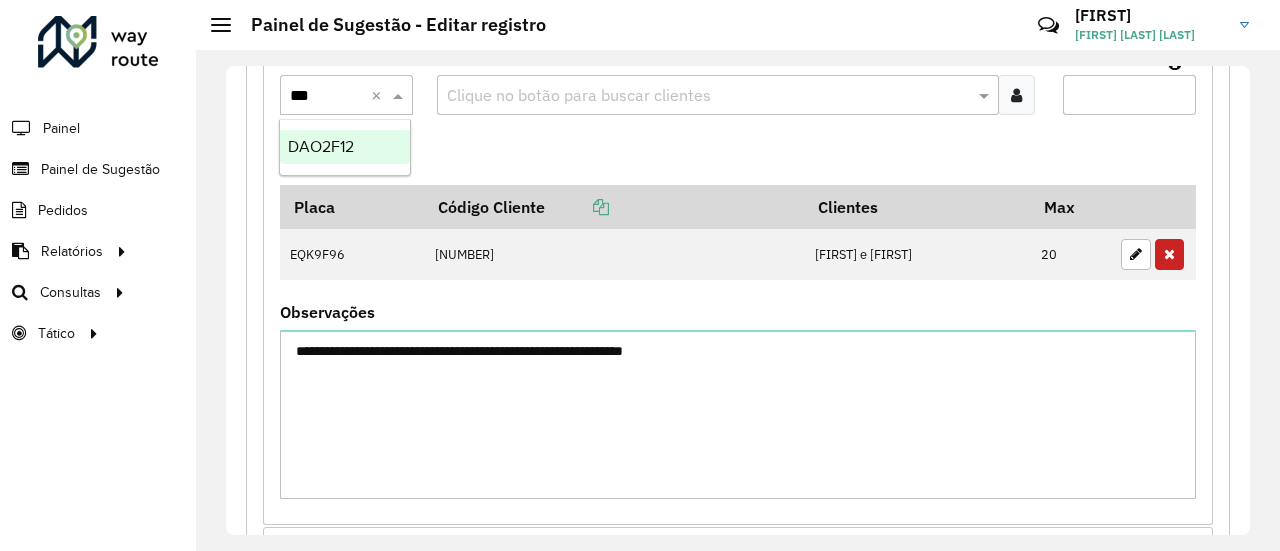 click on "DAO2F12" at bounding box center (321, 146) 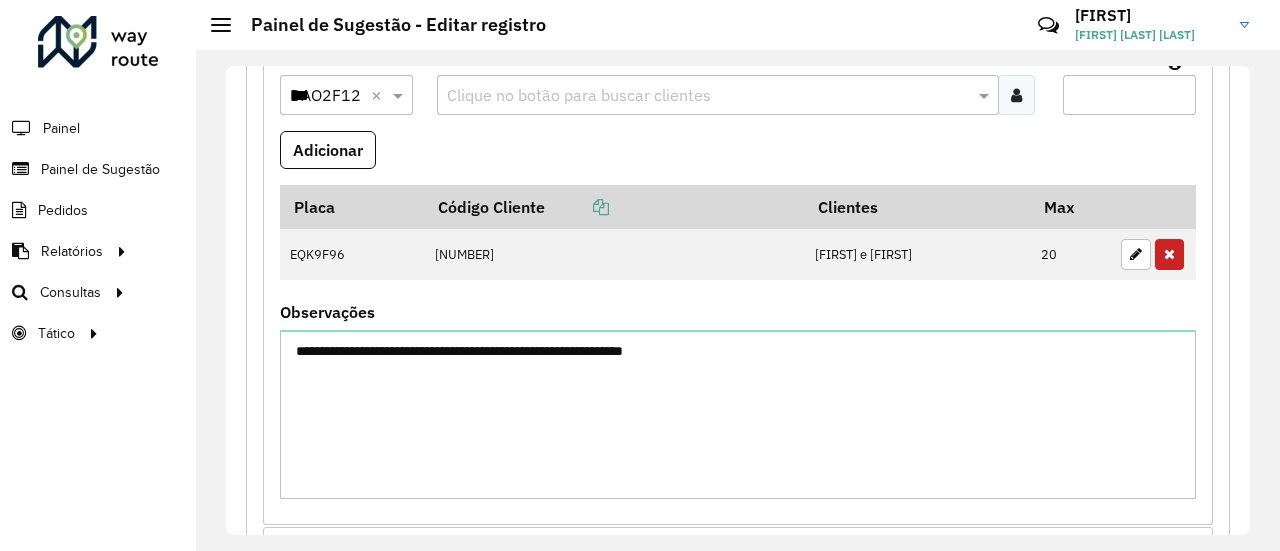 click on "Adicionar" at bounding box center [738, 158] 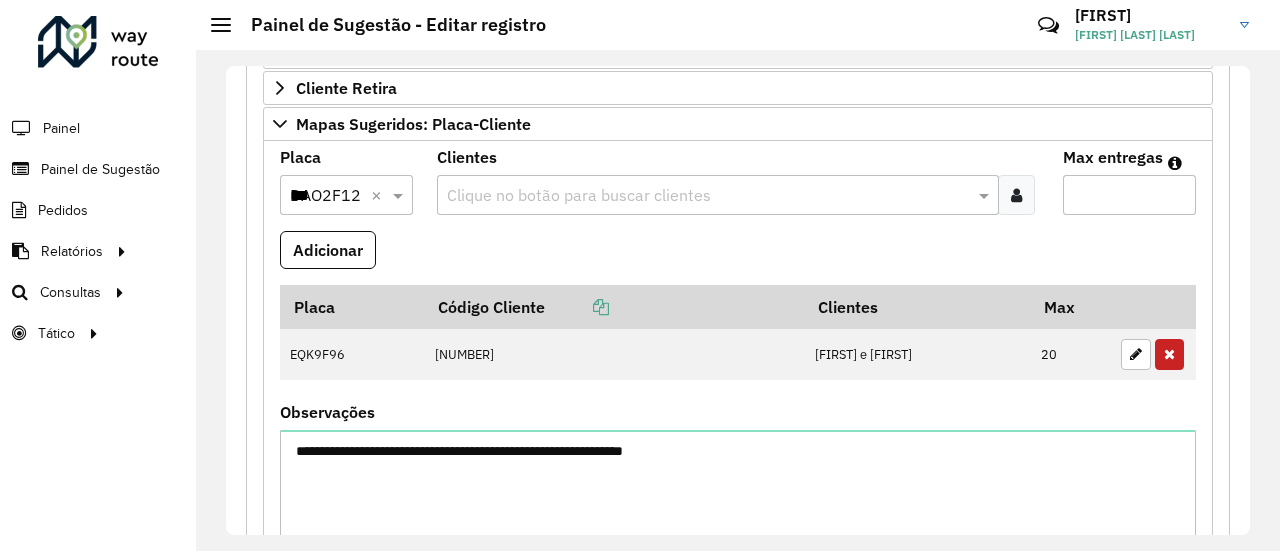 click at bounding box center (708, 196) 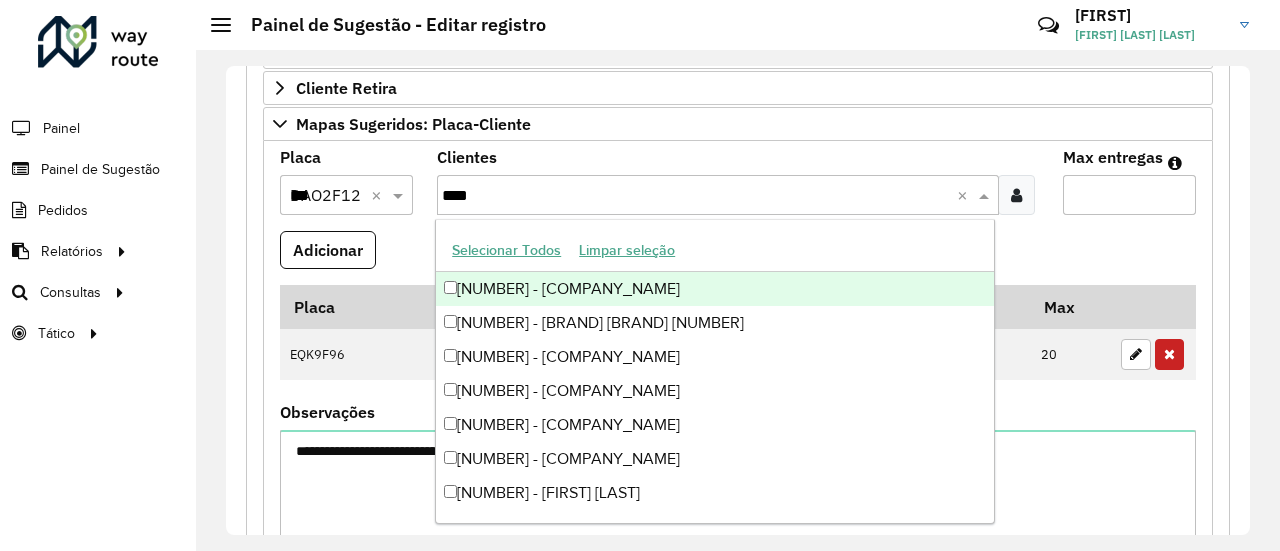type on "*****" 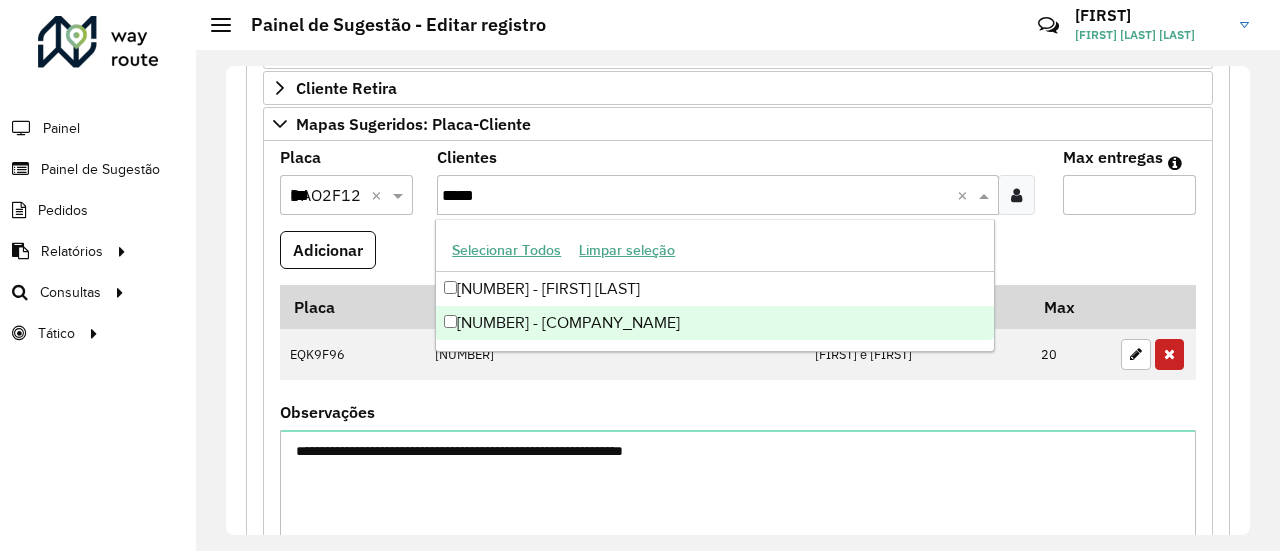 click on "[NUMBER] - [COMPANY_NAME]" at bounding box center [715, 323] 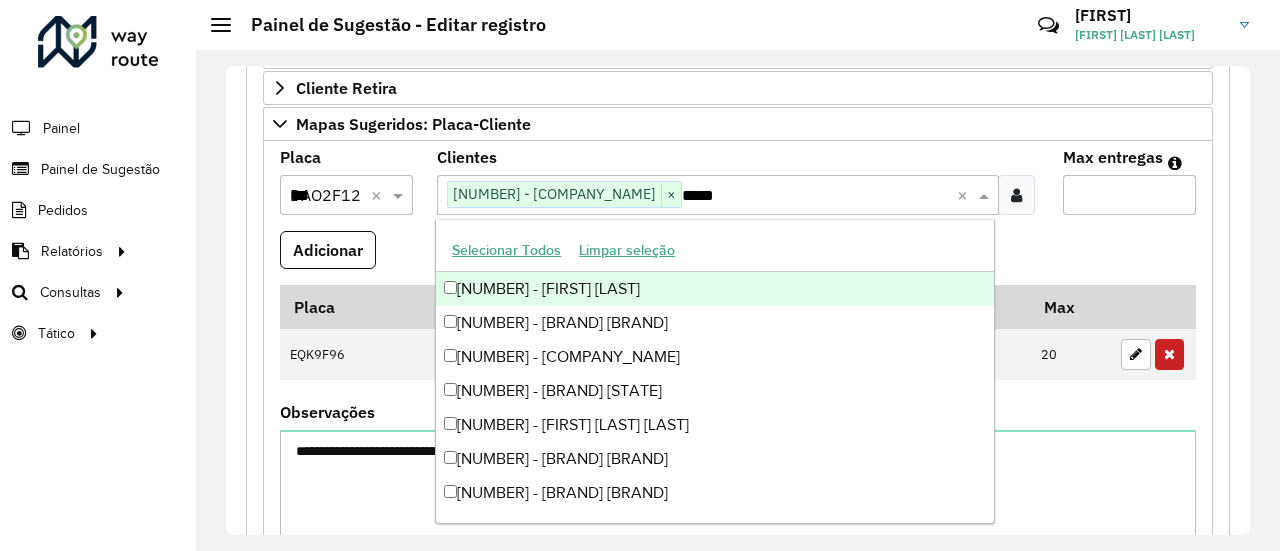 click on "Max entregas" at bounding box center [1129, 195] 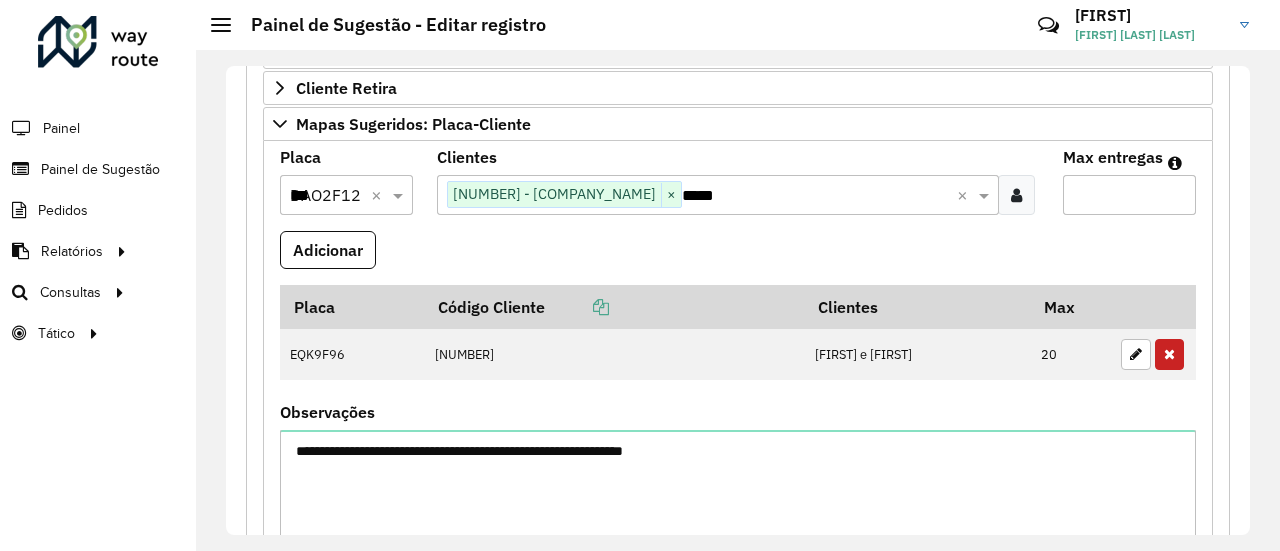 type on "*" 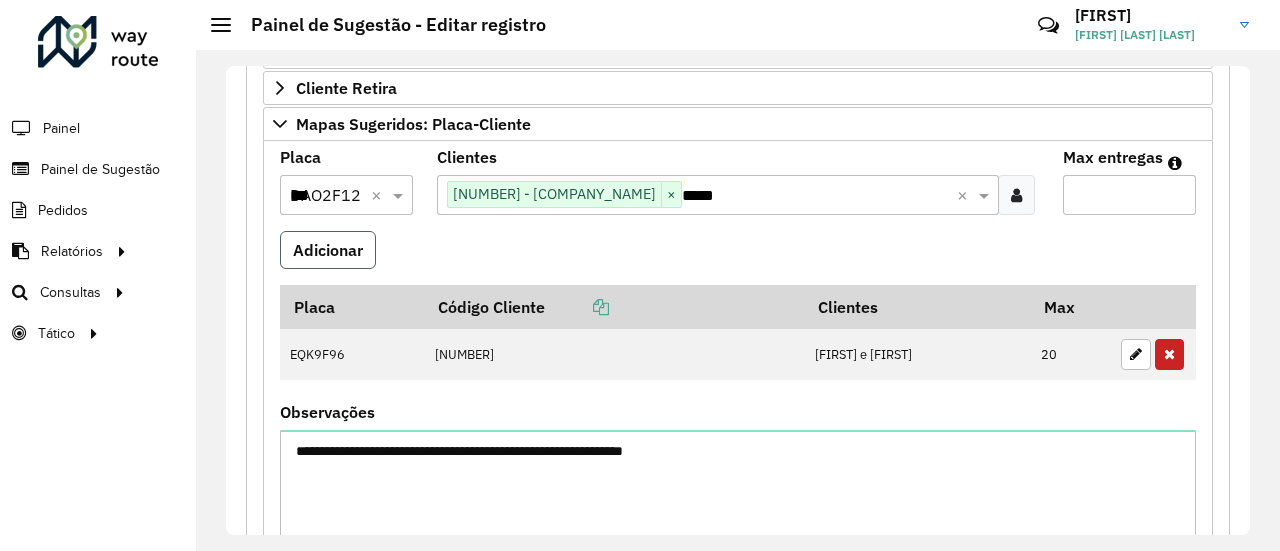 click on "Adicionar" at bounding box center [328, 250] 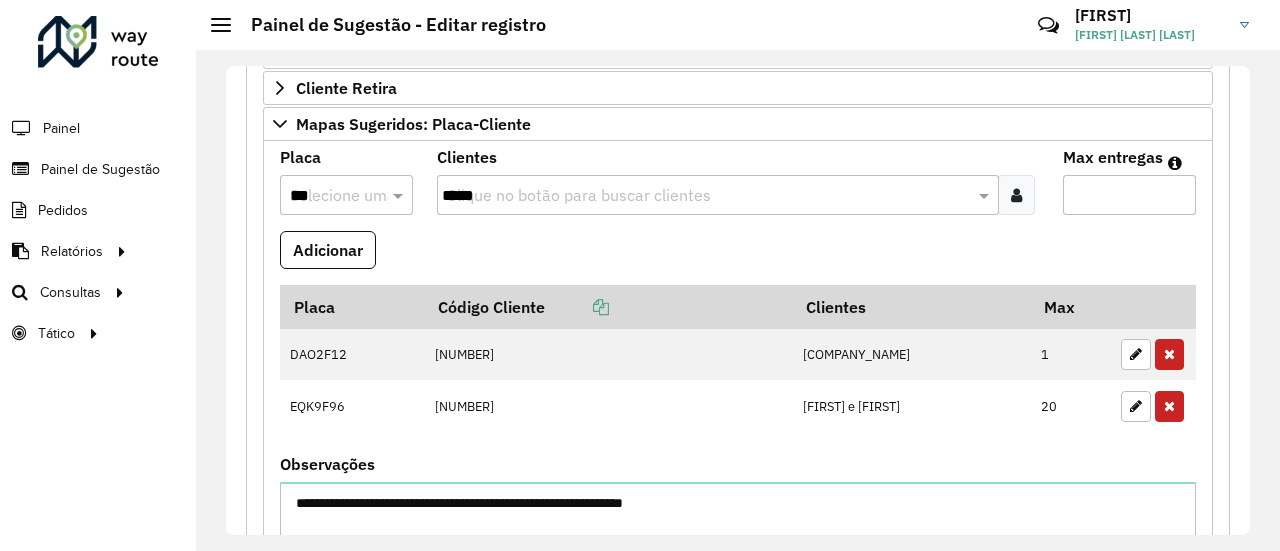 click on "Adicionar" at bounding box center (738, 258) 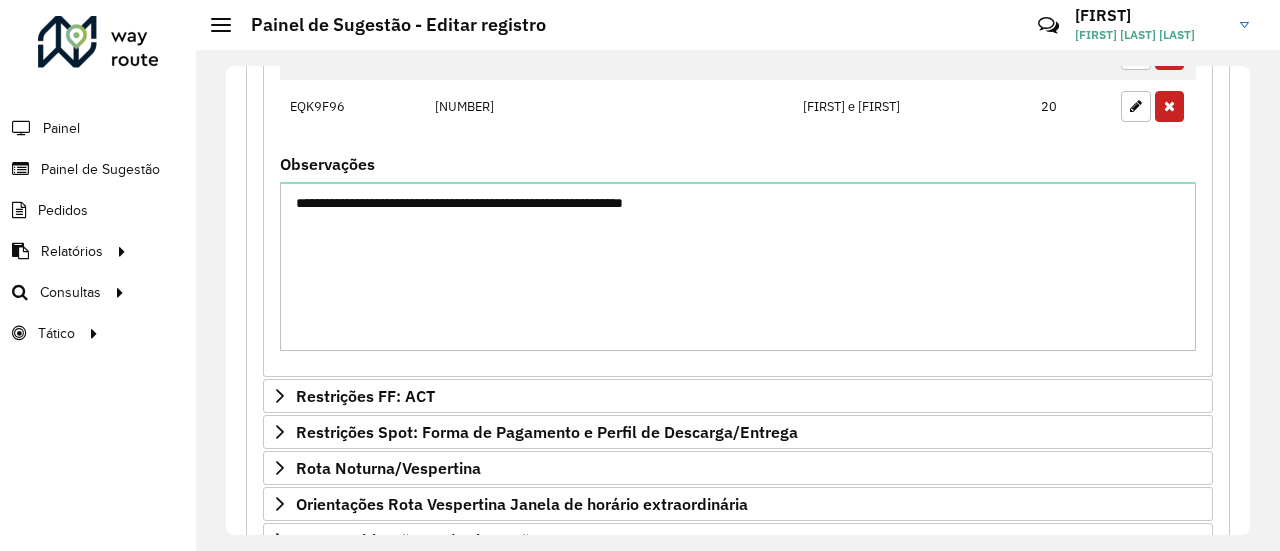 scroll, scrollTop: 967, scrollLeft: 0, axis: vertical 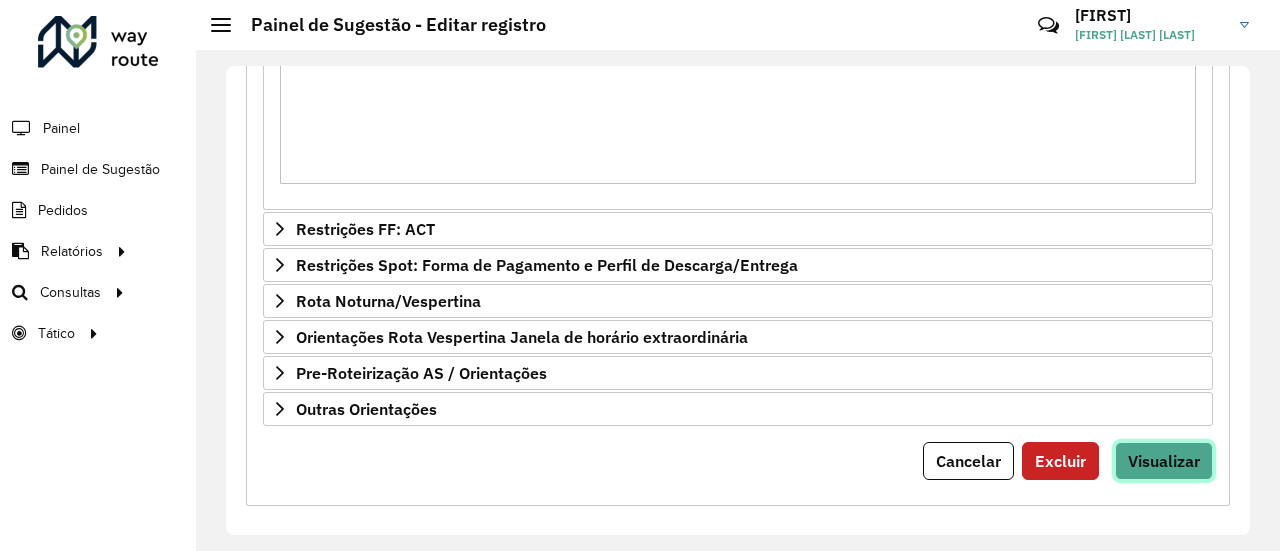 click on "Visualizar" at bounding box center [1164, 461] 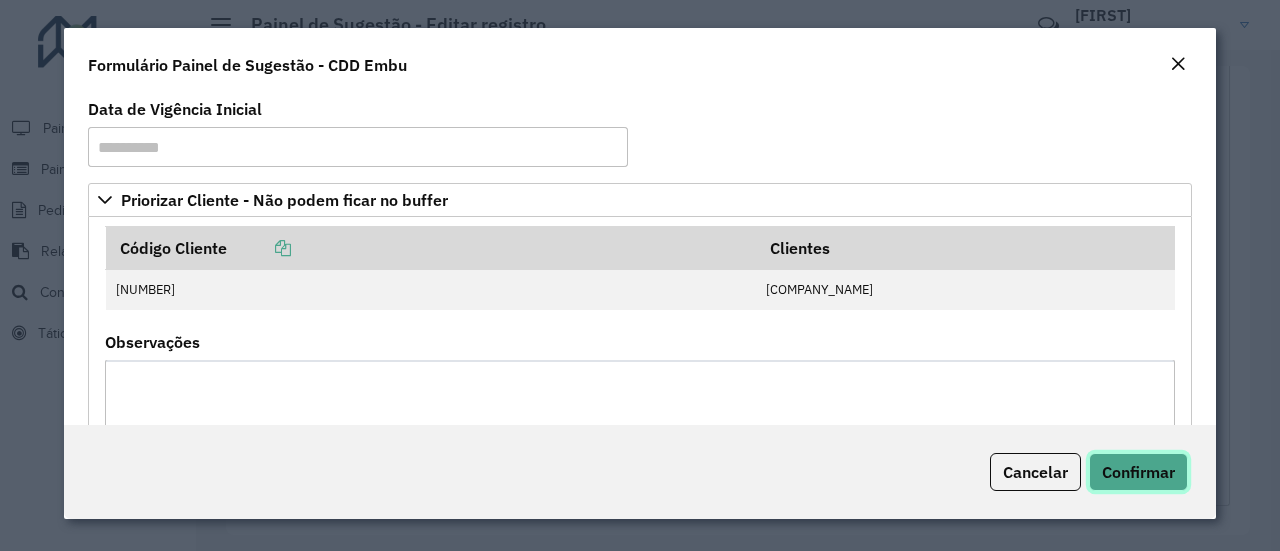 click on "Confirmar" 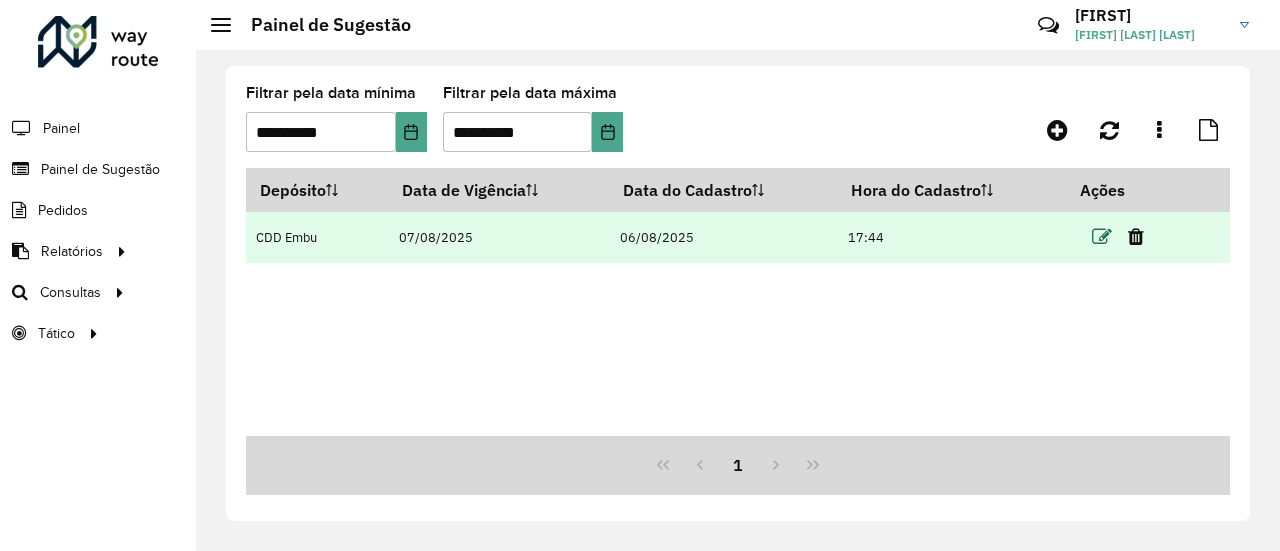 click at bounding box center [1102, 237] 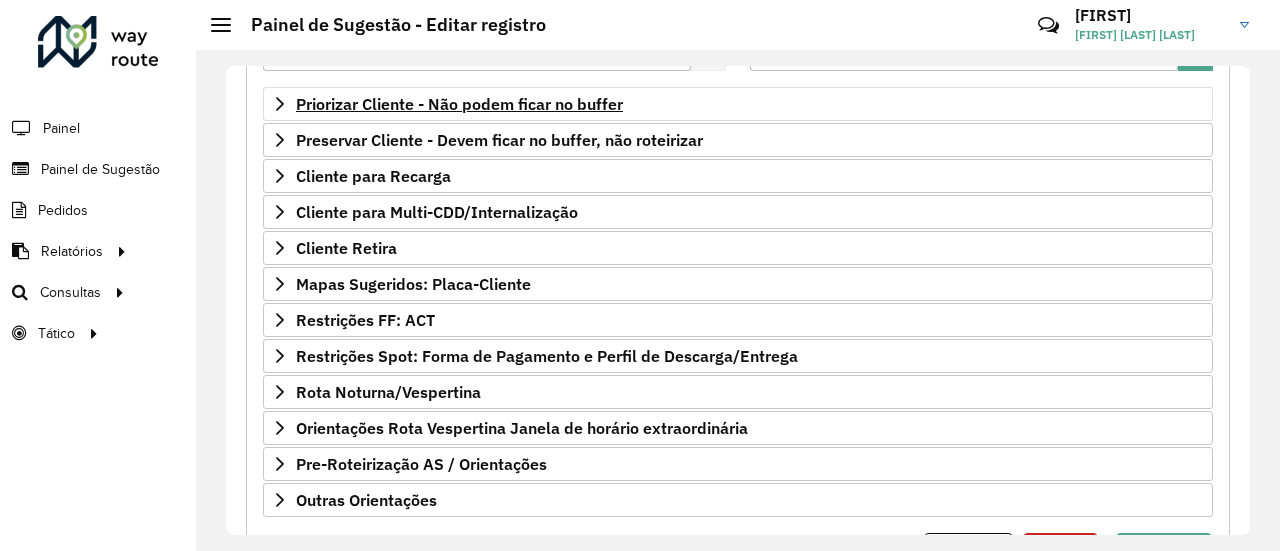 scroll, scrollTop: 234, scrollLeft: 0, axis: vertical 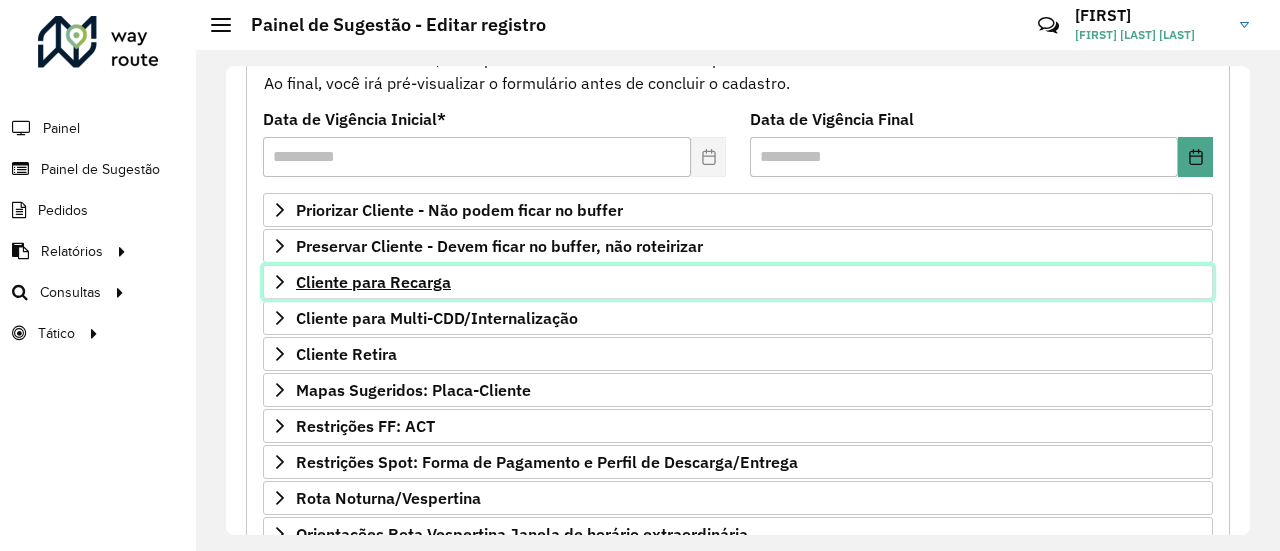 click on "Cliente para Recarga" at bounding box center [373, 282] 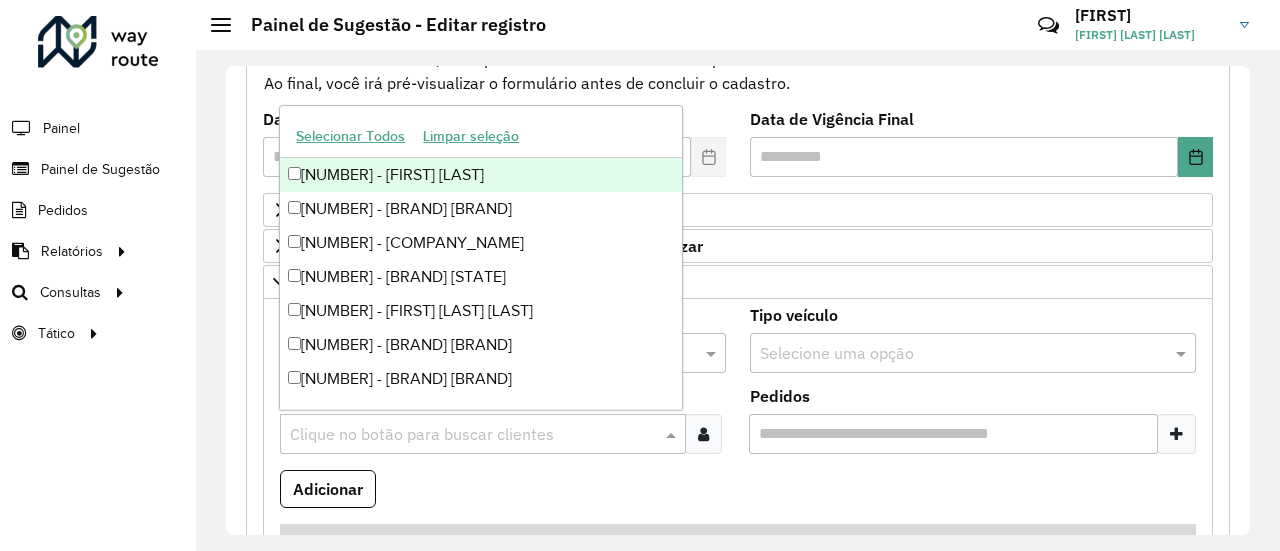 click at bounding box center [473, 435] 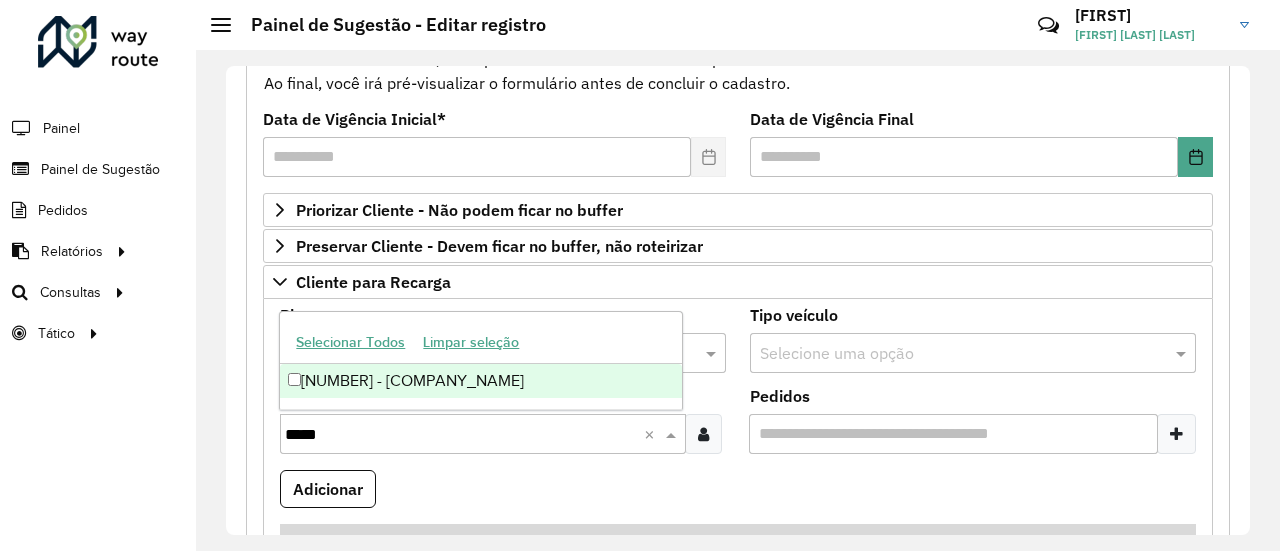 click on "[NUMBER] - [COMPANY_NAME]" at bounding box center [481, 381] 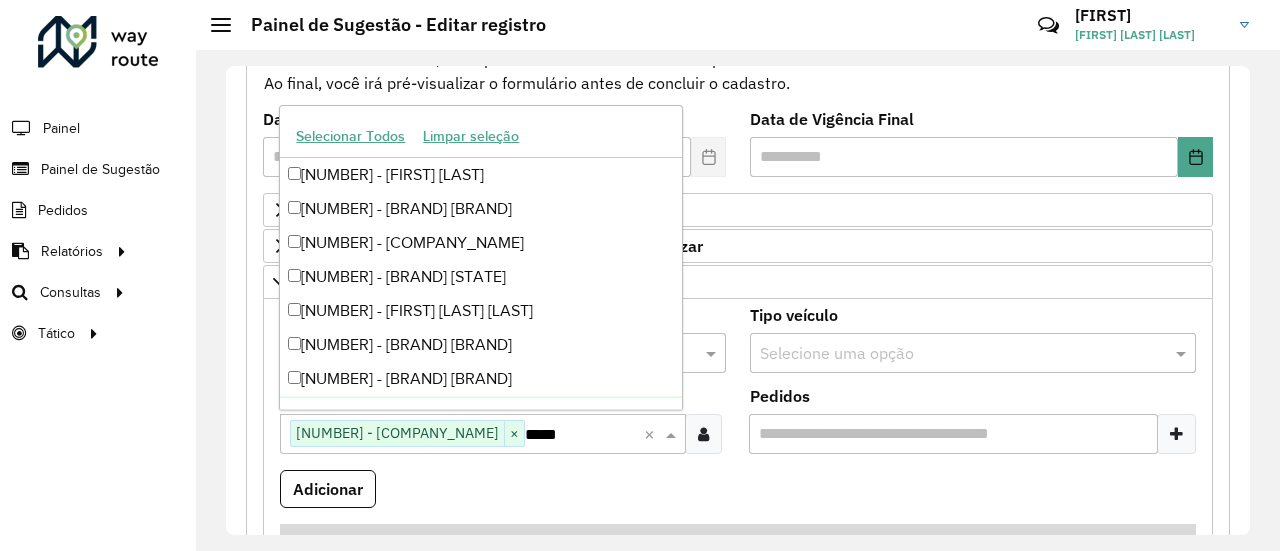 click on "Adicionar" at bounding box center [738, 497] 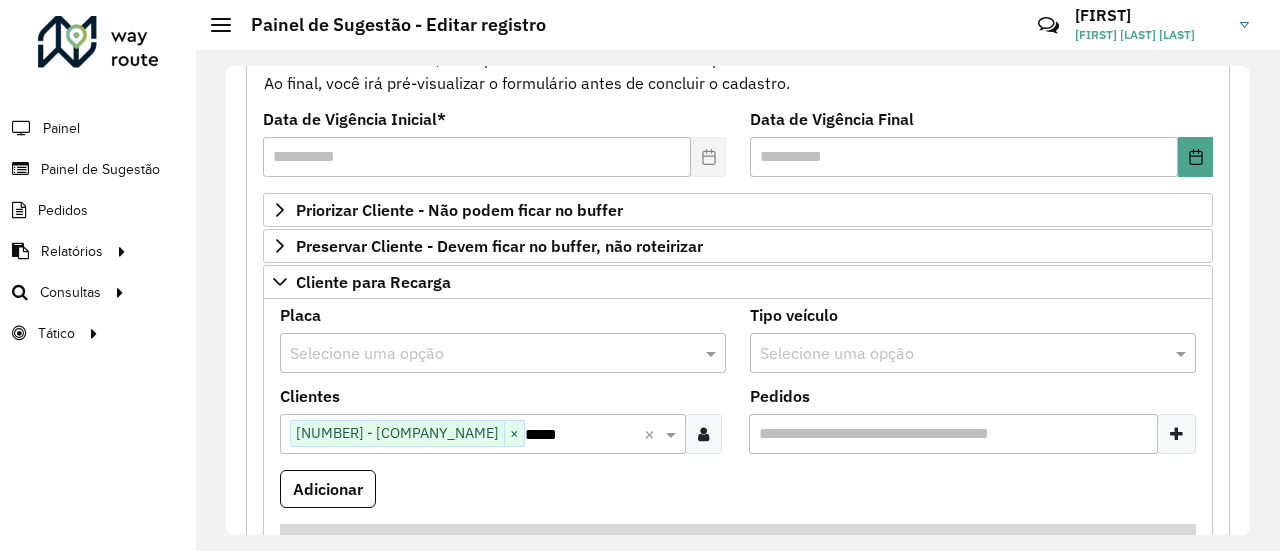 click at bounding box center [483, 354] 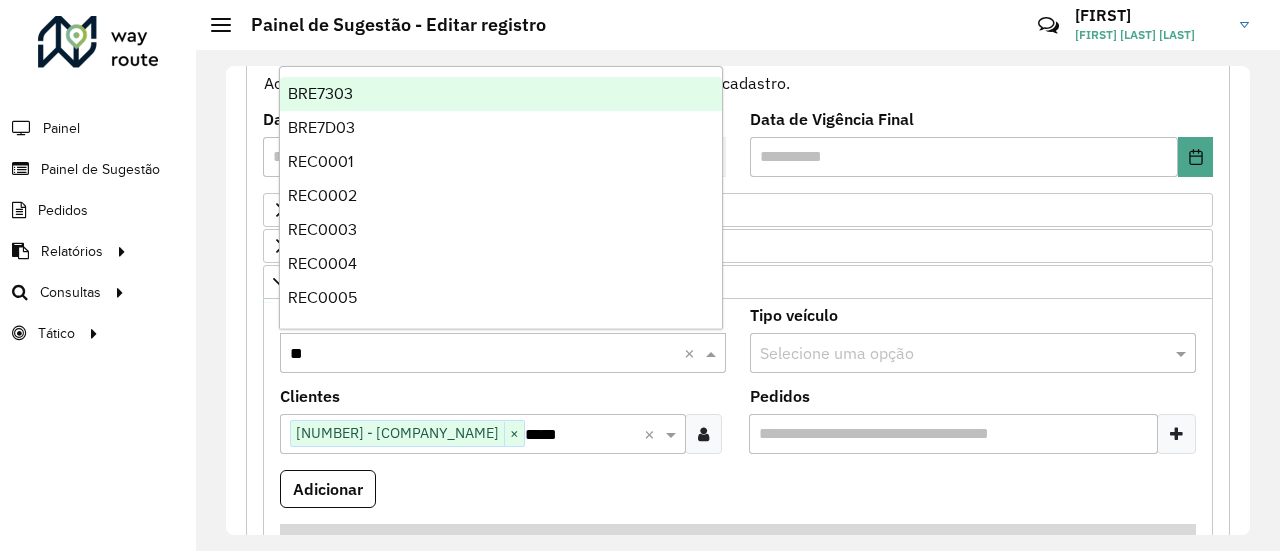 type on "***" 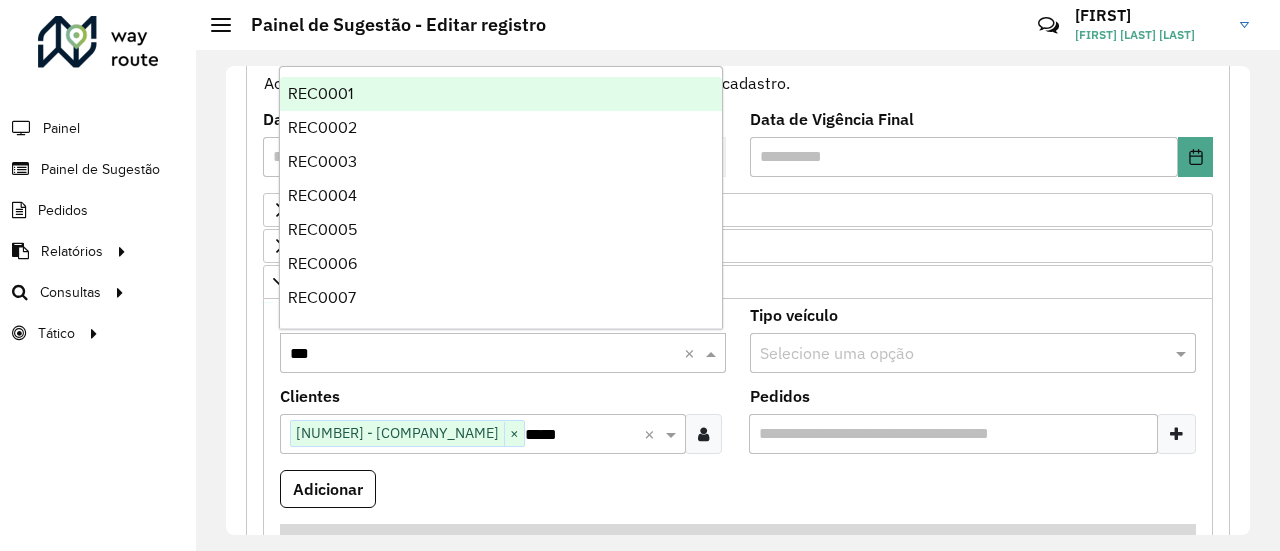 click on "REC0001" at bounding box center (501, 94) 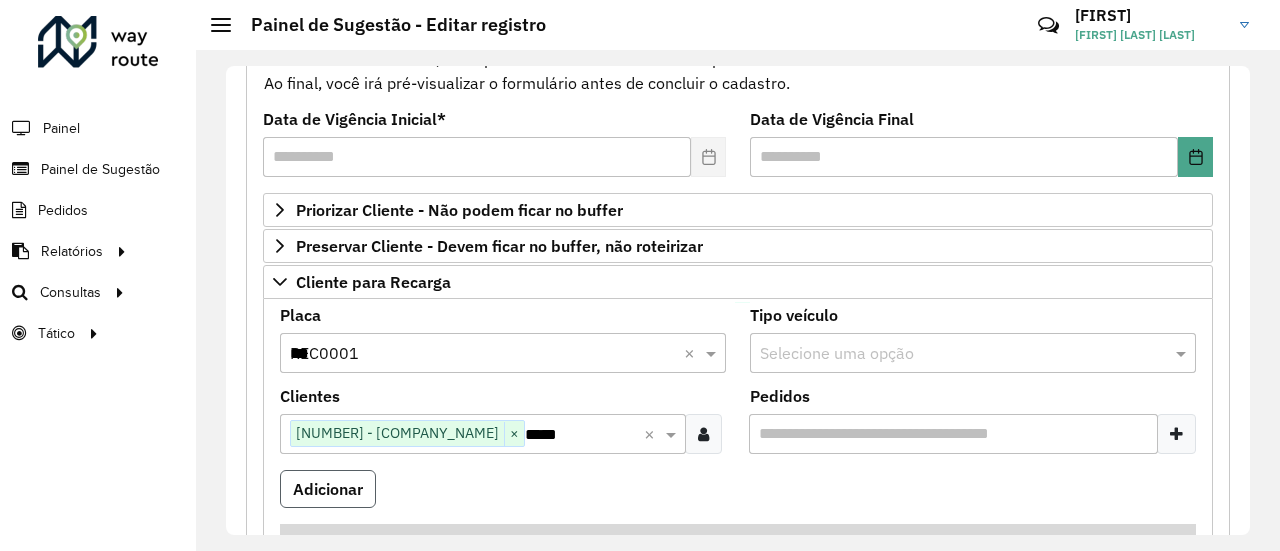click on "Adicionar" at bounding box center [328, 489] 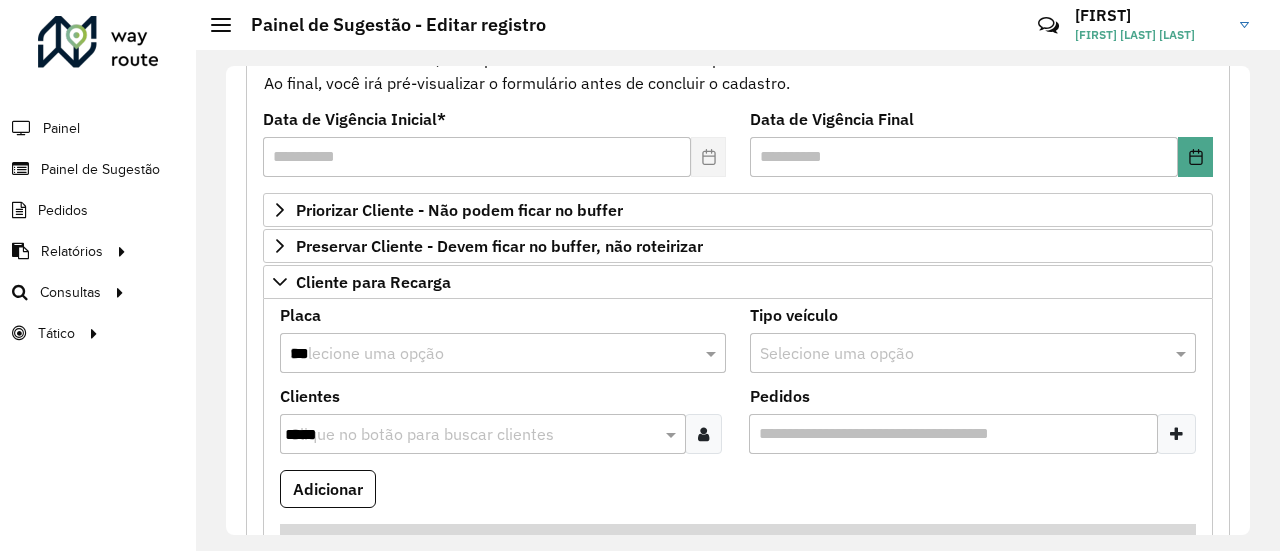 click on "Adicionar" at bounding box center [738, 497] 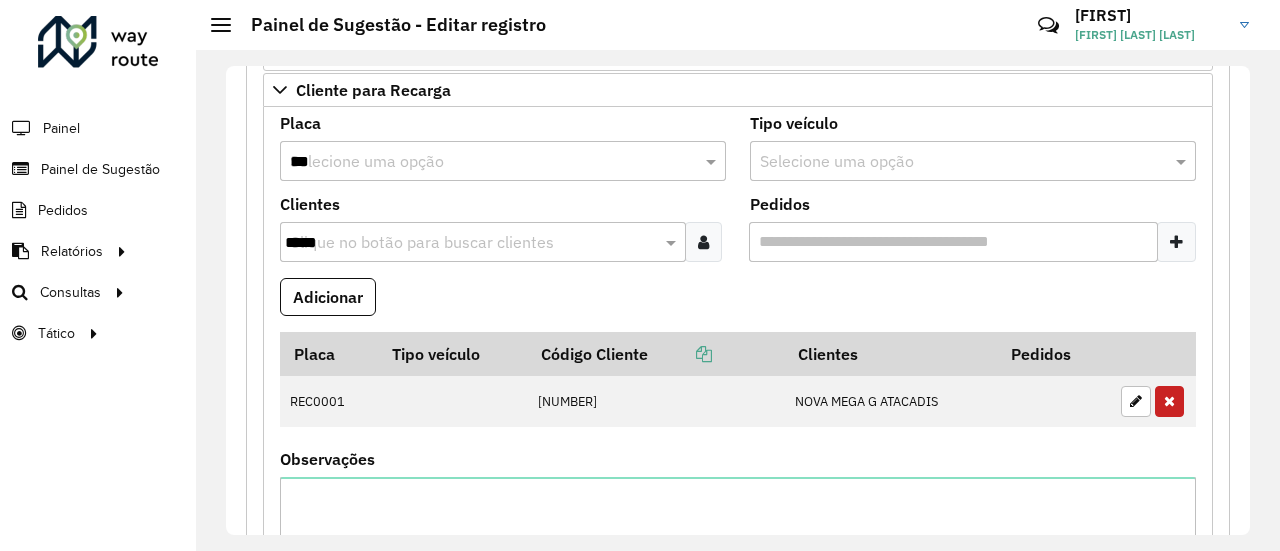 scroll, scrollTop: 534, scrollLeft: 0, axis: vertical 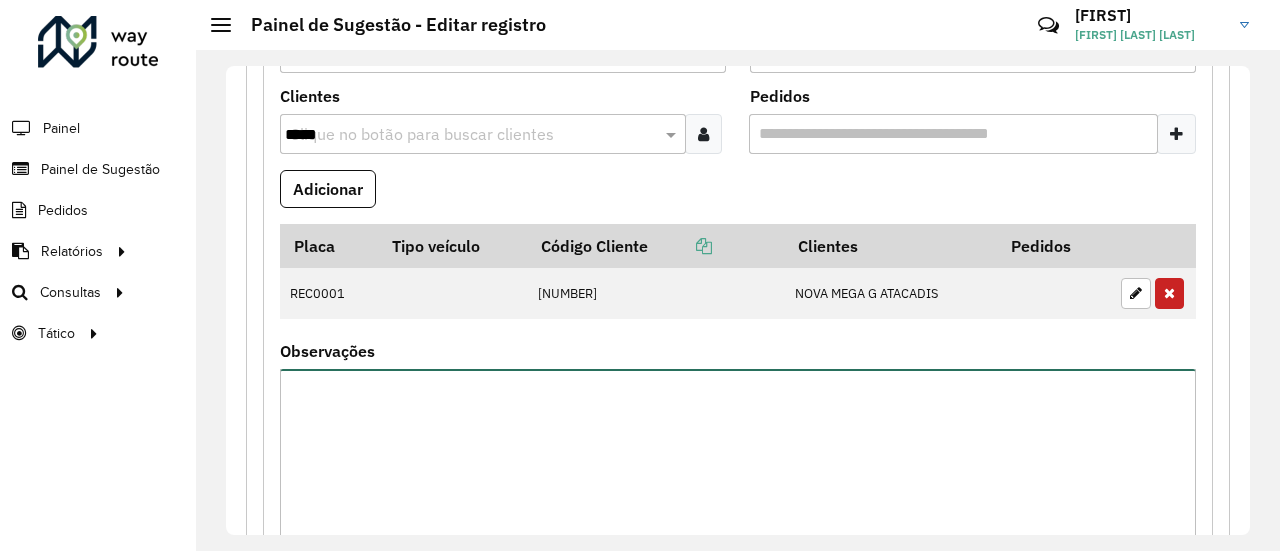 click on "Observações" at bounding box center [738, 453] 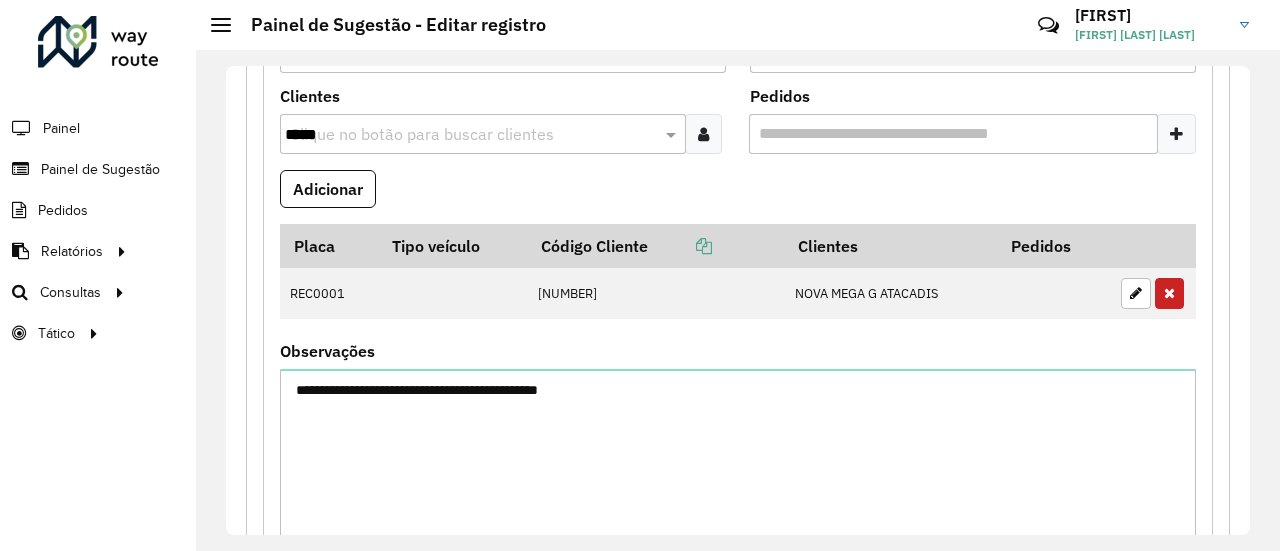 click on "Placa   Tipo veículo   Código Cliente   Clientes   Pedidos  [VEHICLE_PLATE] [NUMBER]  [COMPANY_NAME]" at bounding box center (738, 284) 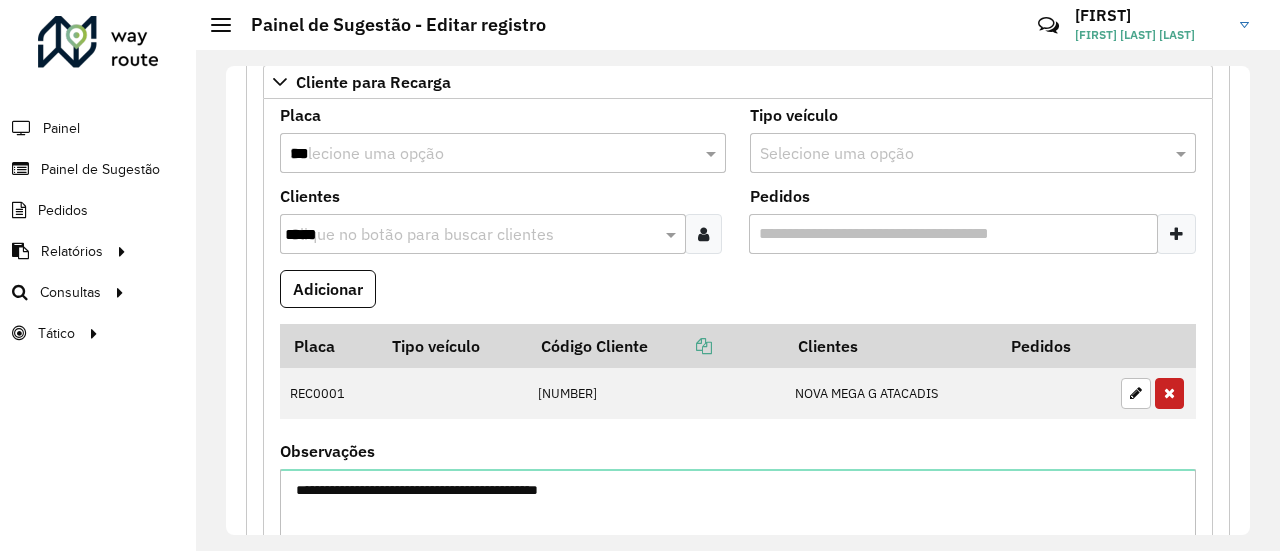 click on "Adicionar" at bounding box center [738, 297] 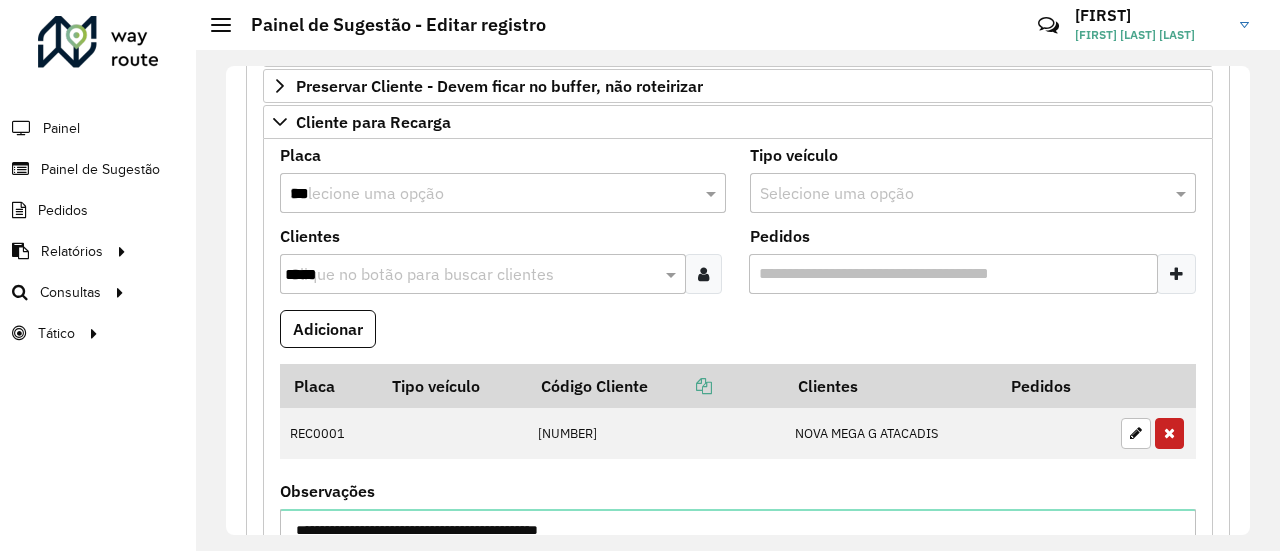 scroll, scrollTop: 434, scrollLeft: 0, axis: vertical 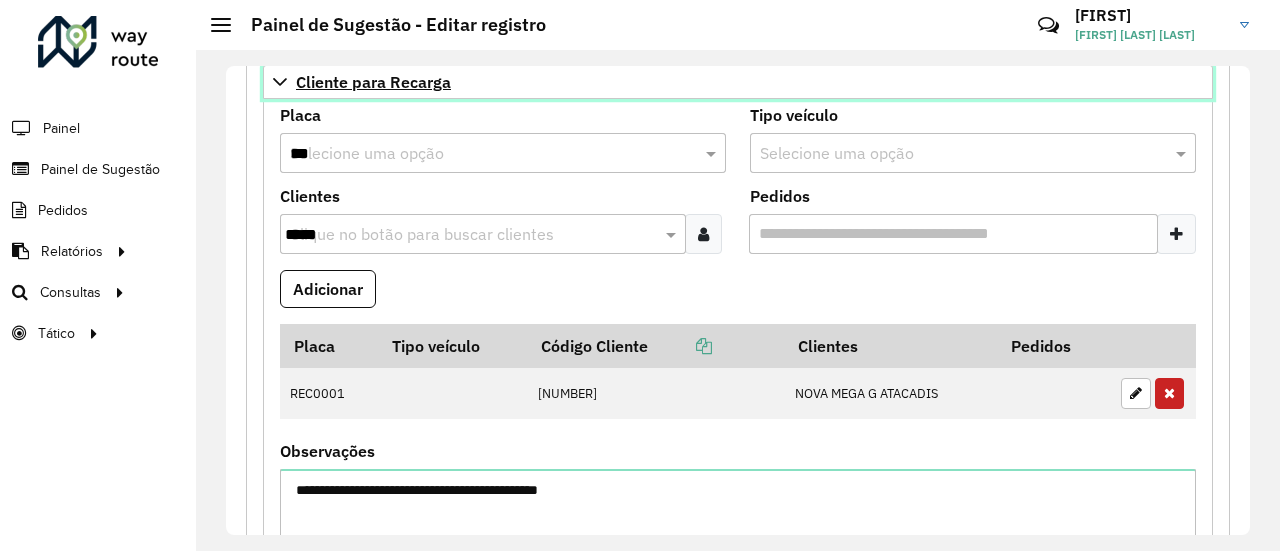 click on "Cliente para Recarga" at bounding box center [373, 82] 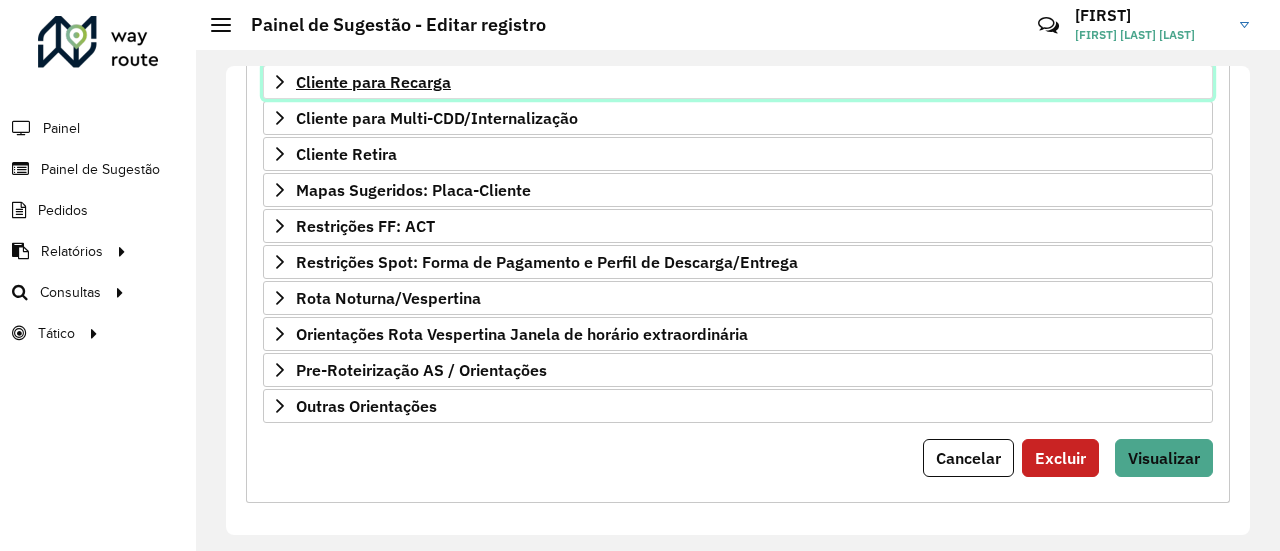 click on "Cliente para Recarga" at bounding box center [373, 82] 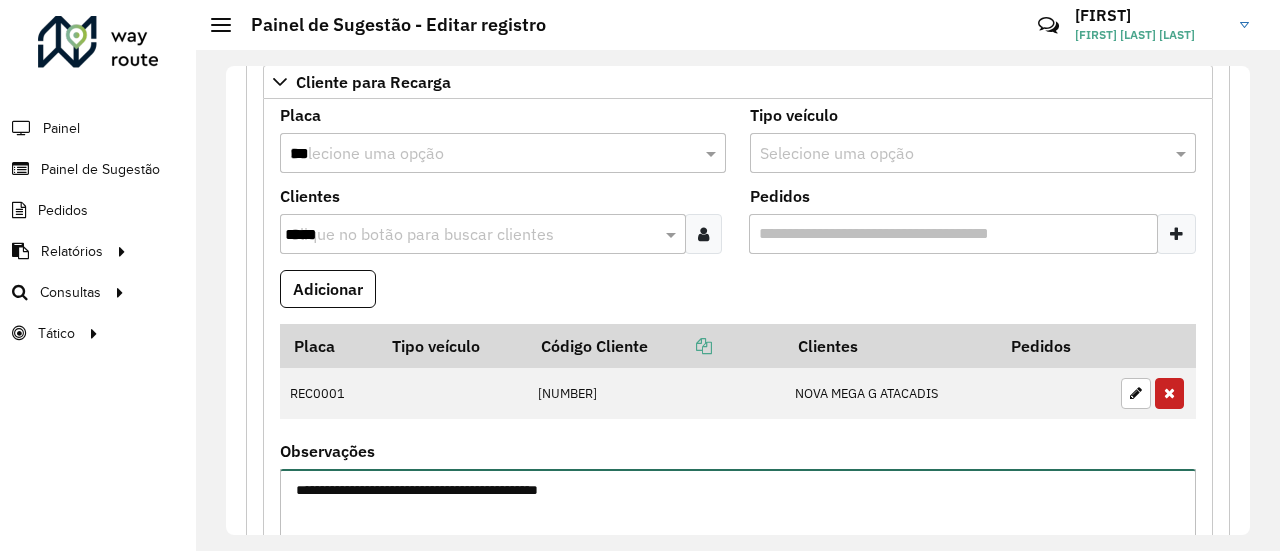 click on "**********" at bounding box center (738, 553) 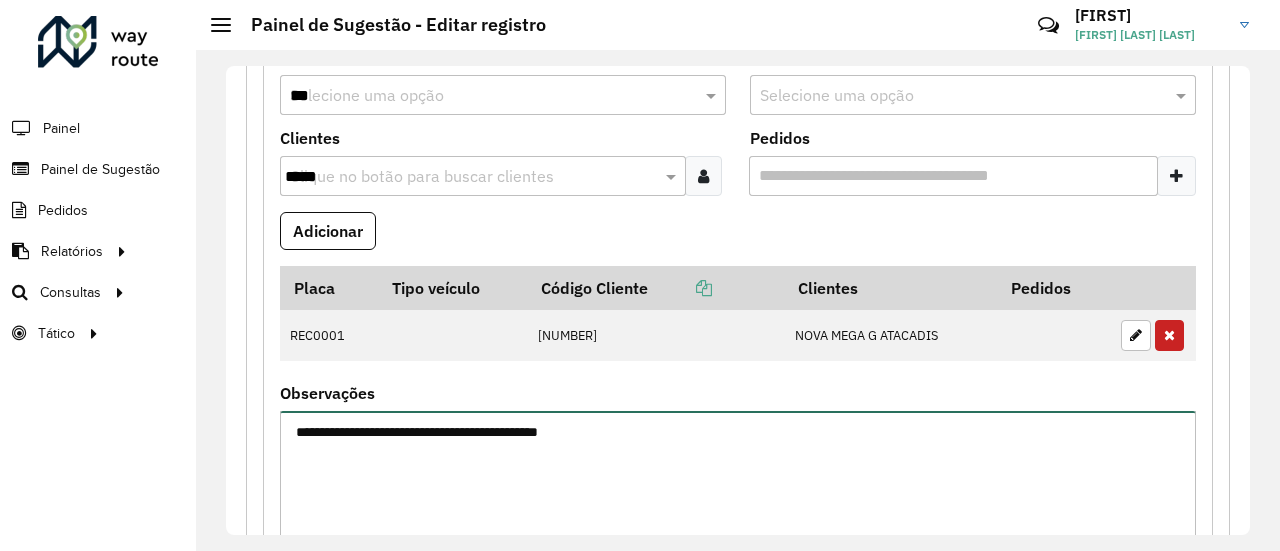 scroll, scrollTop: 534, scrollLeft: 0, axis: vertical 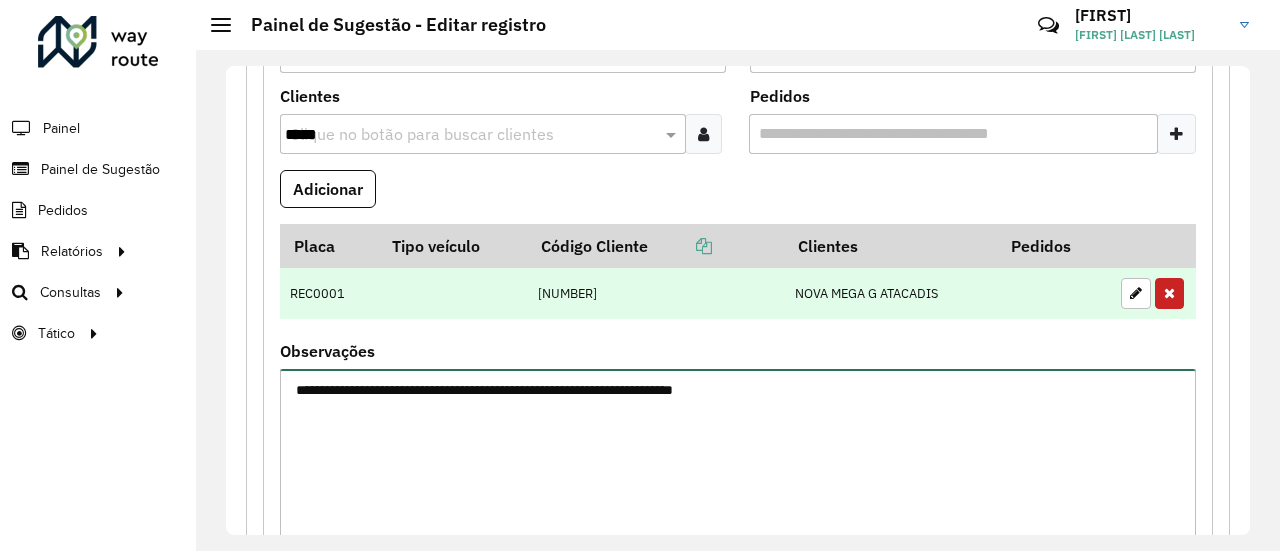 type on "**********" 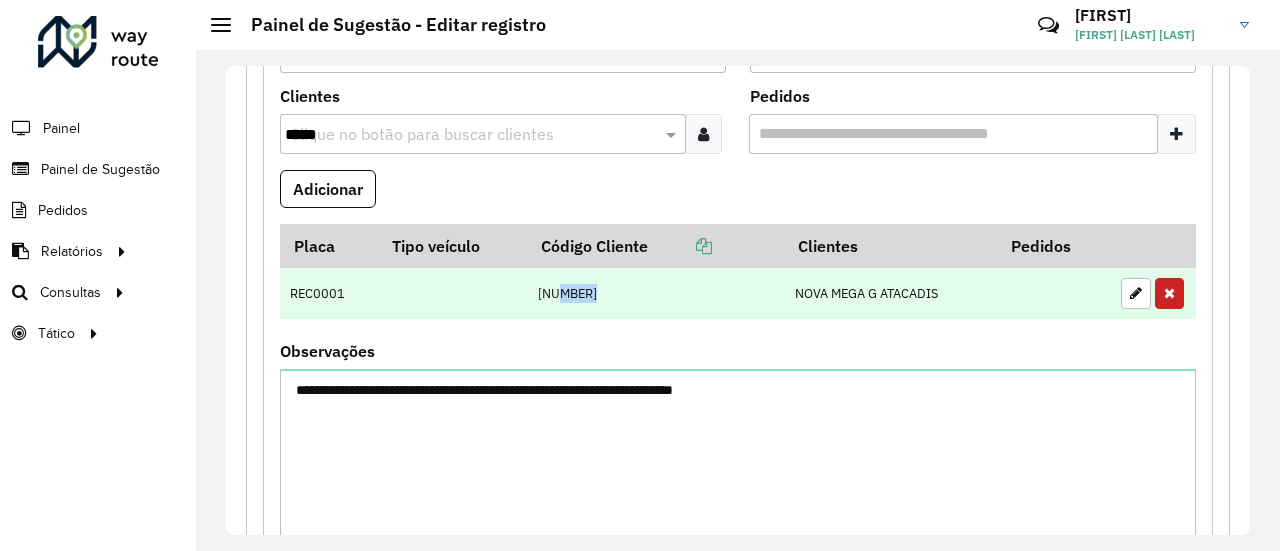 drag, startPoint x: 598, startPoint y: 286, endPoint x: 558, endPoint y: 287, distance: 40.012497 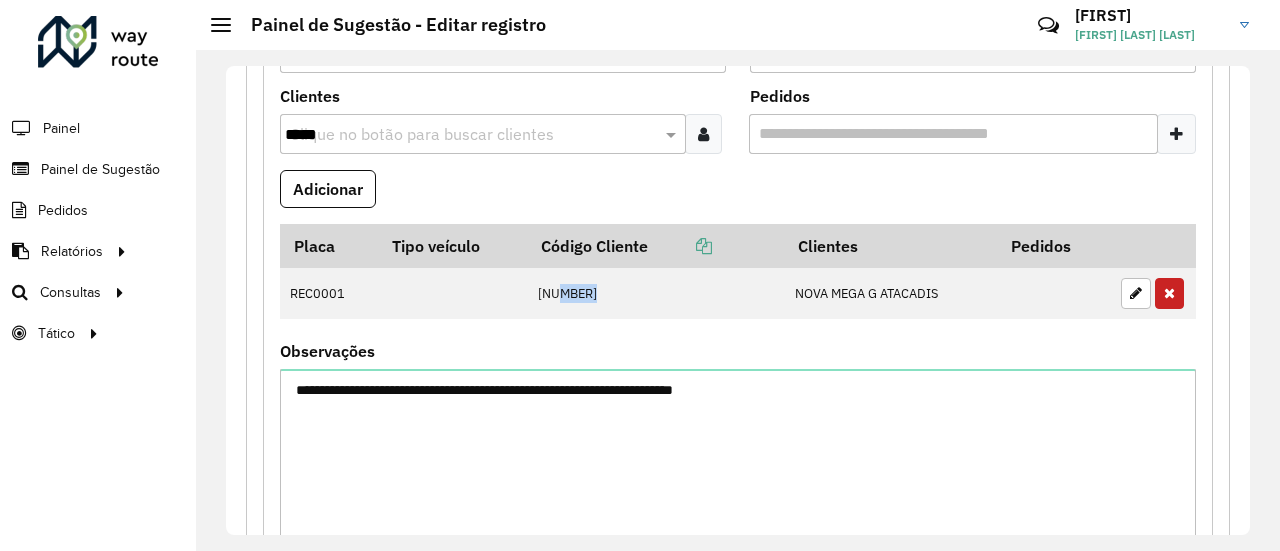 copy on "20221" 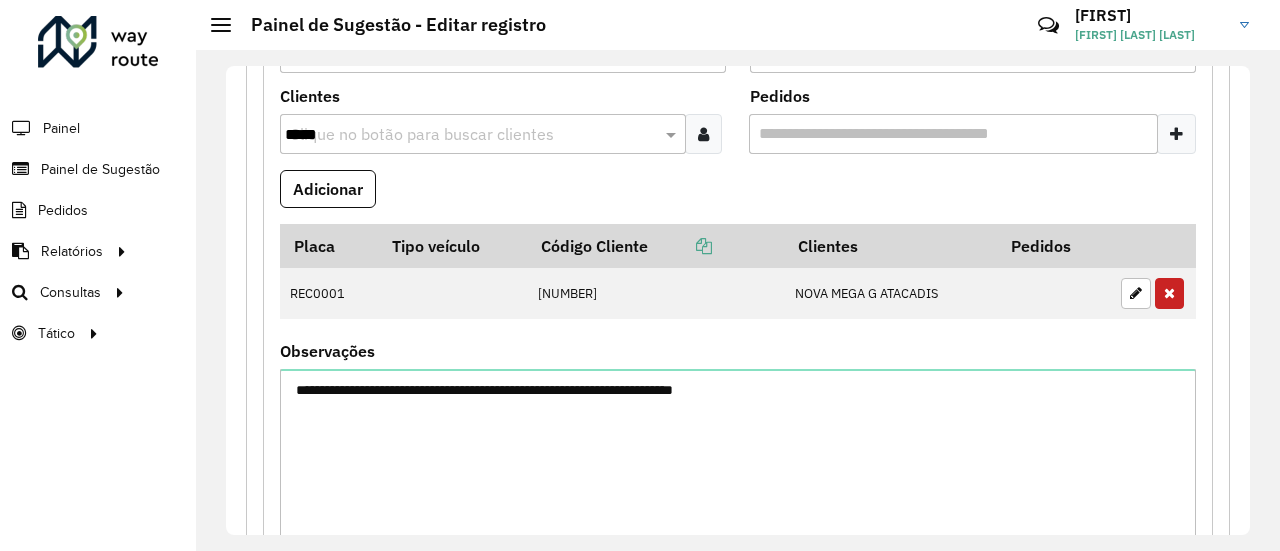 click on "Placa   Tipo veículo   Código Cliente   Clientes   Pedidos  [VEHICLE_PLATE] [NUMBER]  [COMPANY_NAME]" at bounding box center [738, 284] 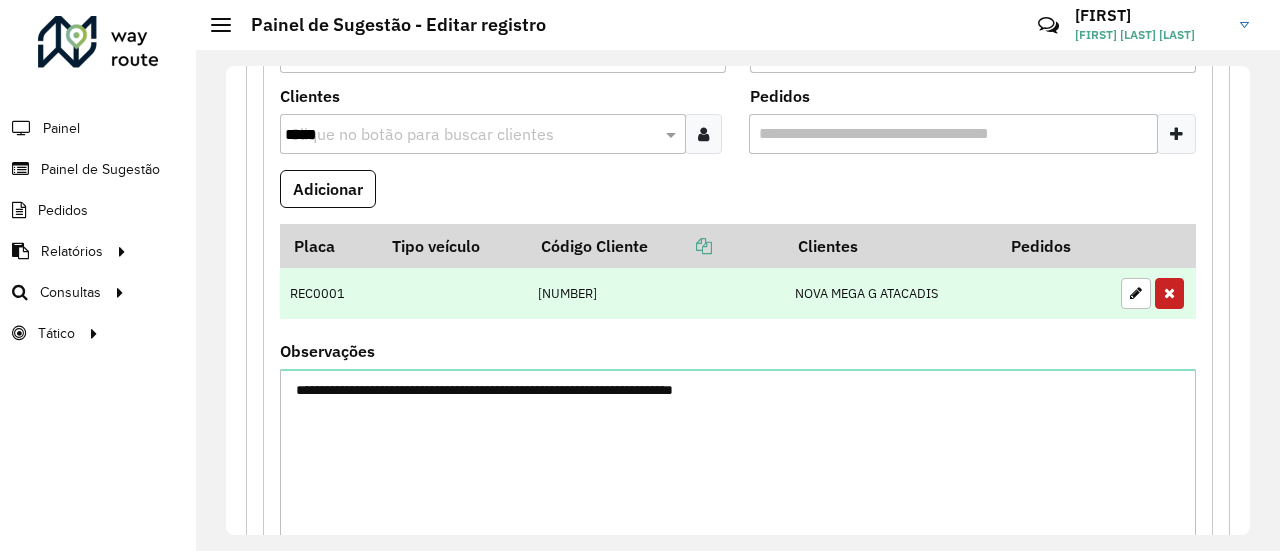 click at bounding box center [1153, 293] 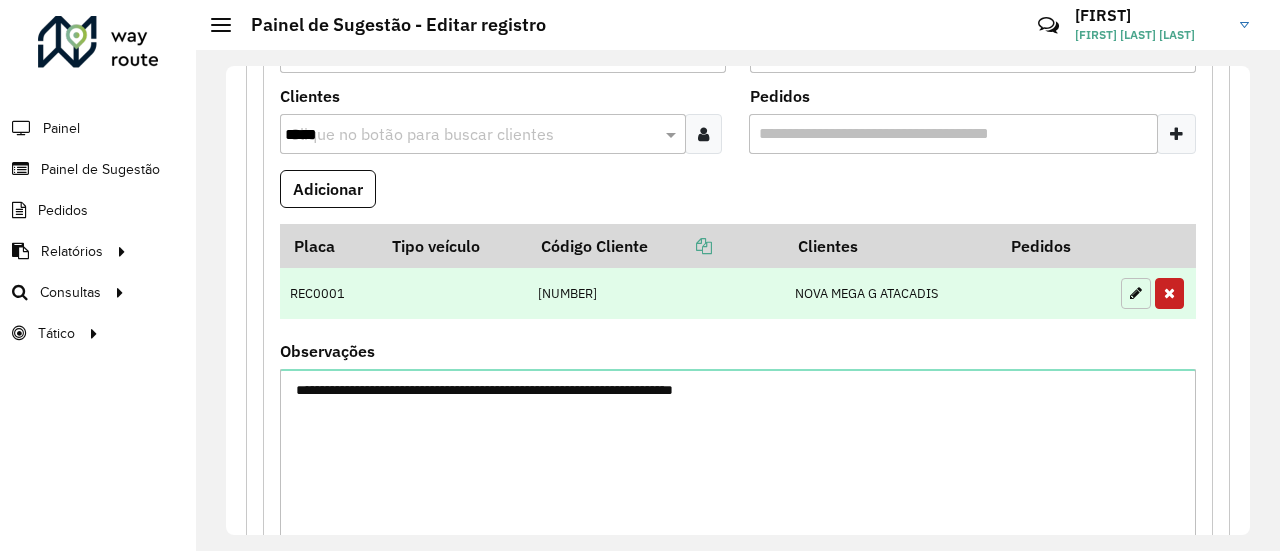 click at bounding box center (1136, 293) 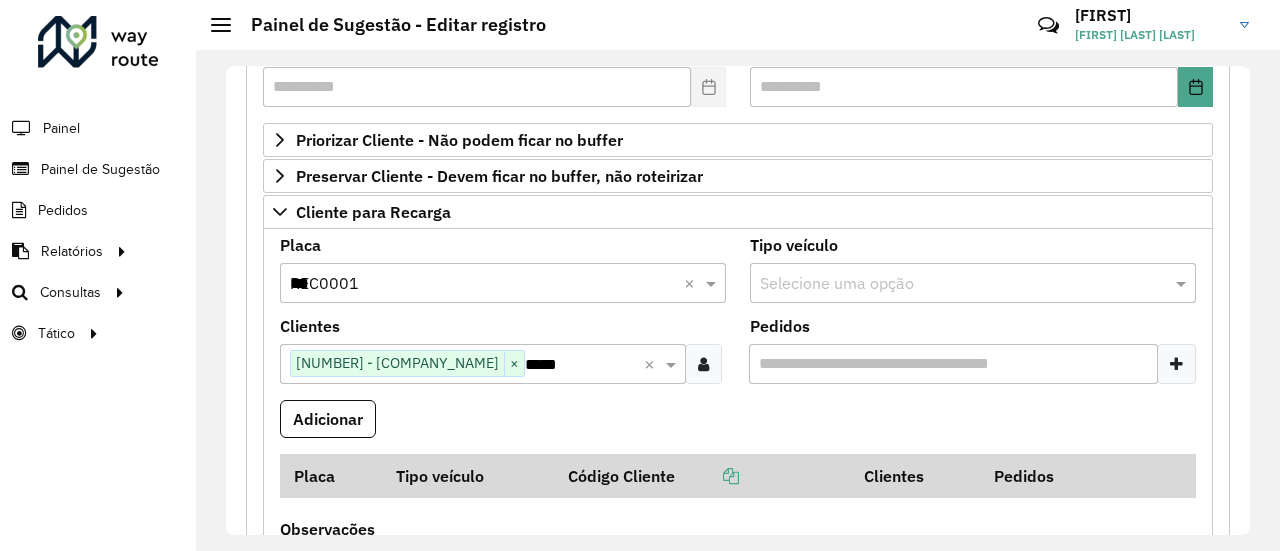 scroll, scrollTop: 334, scrollLeft: 0, axis: vertical 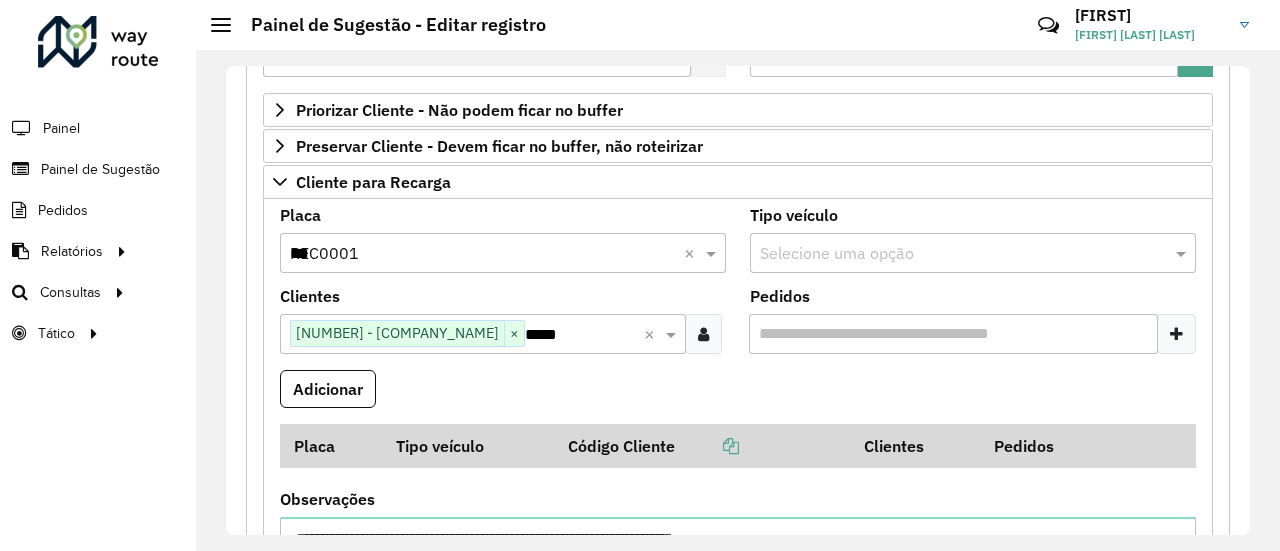 click on "***" at bounding box center (483, 254) 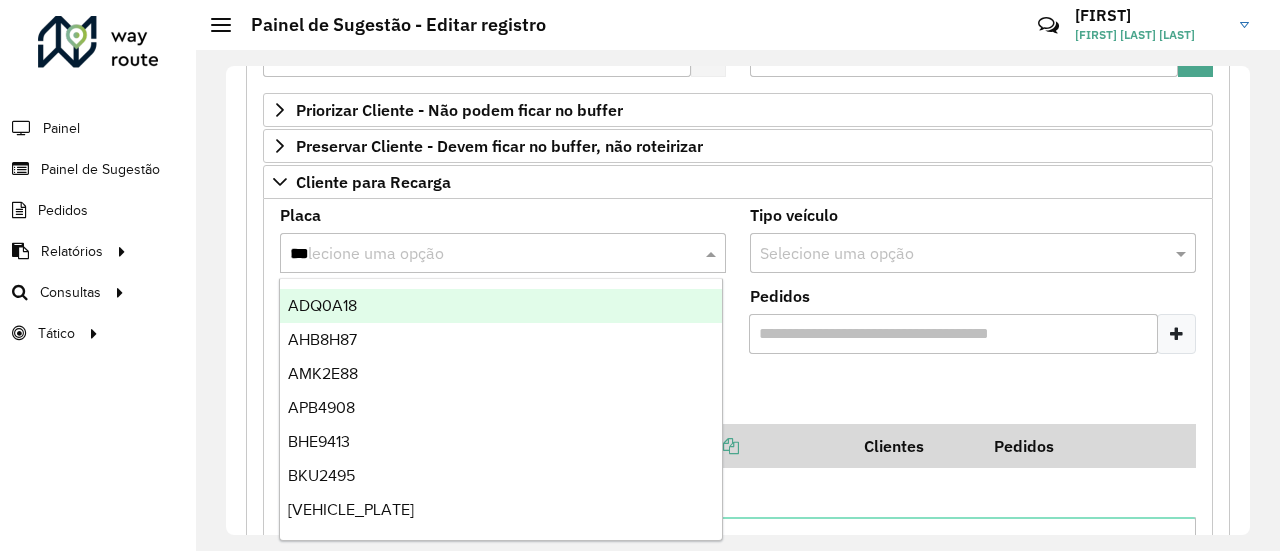 click on "***" at bounding box center (483, 254) 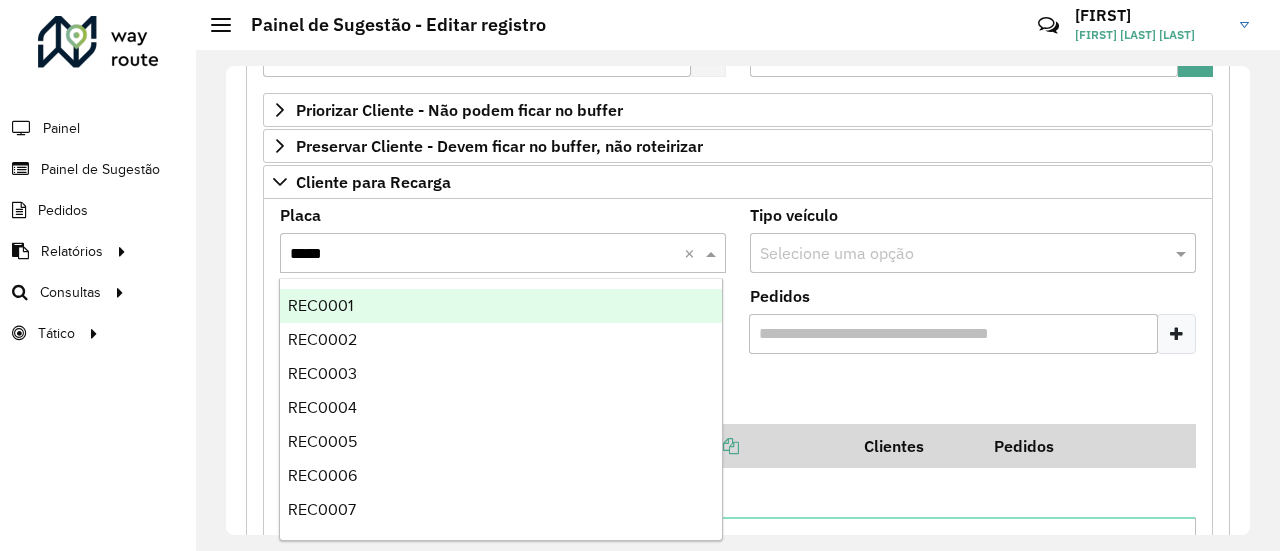 type on "******" 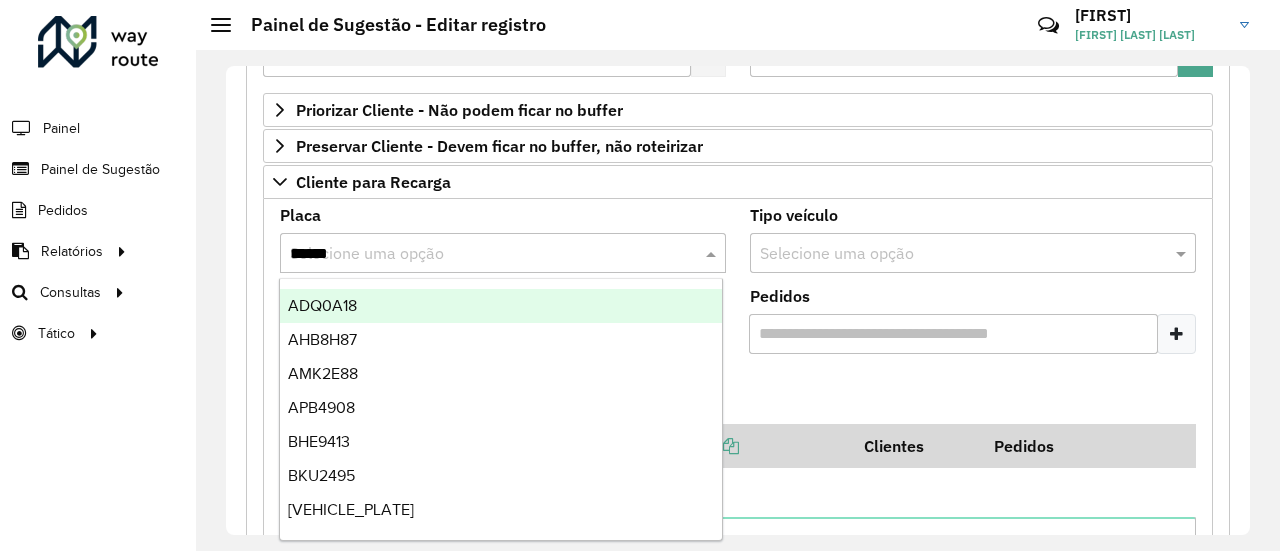 click on "Tipo veículo  Selecione uma opção" at bounding box center [973, 248] 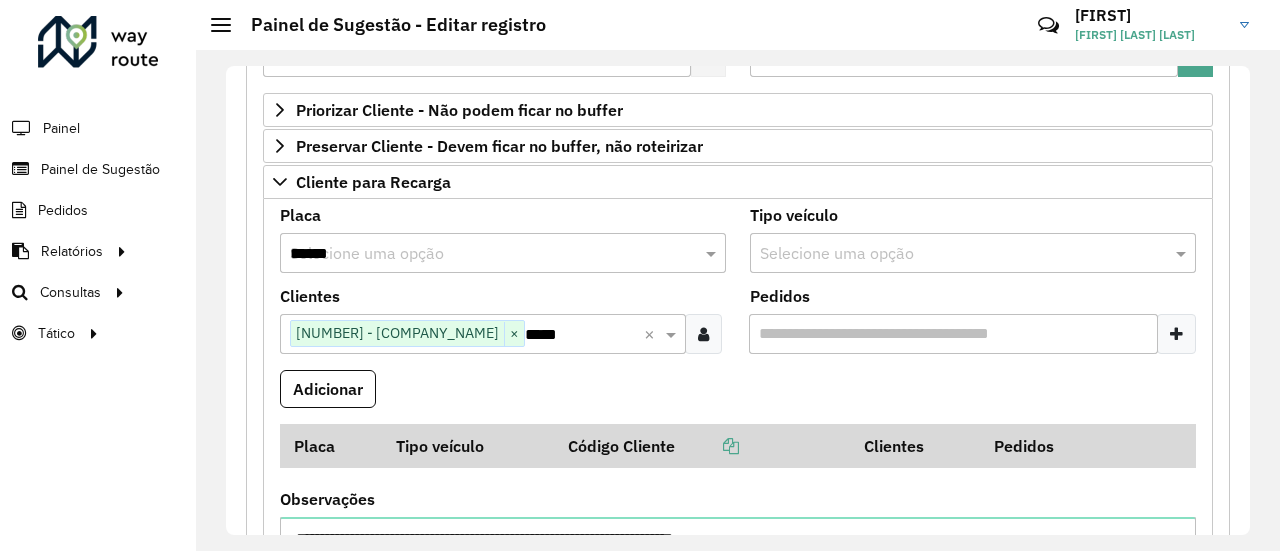click at bounding box center (953, 254) 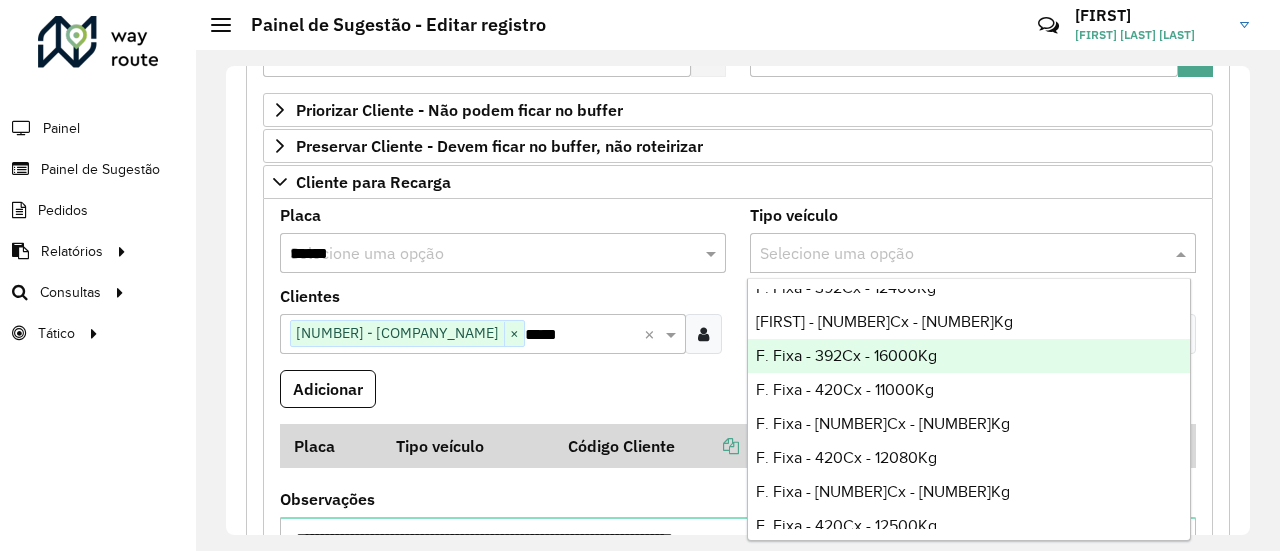 scroll, scrollTop: 2600, scrollLeft: 0, axis: vertical 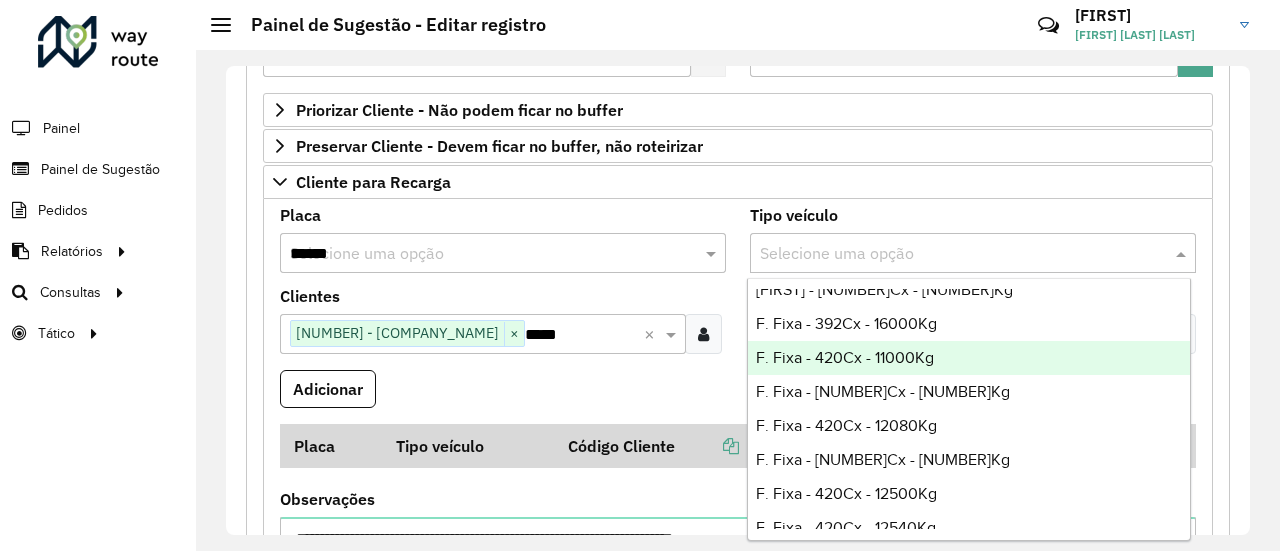 click on "F. Fixa - 420Cx - 11000Kg" at bounding box center (845, 357) 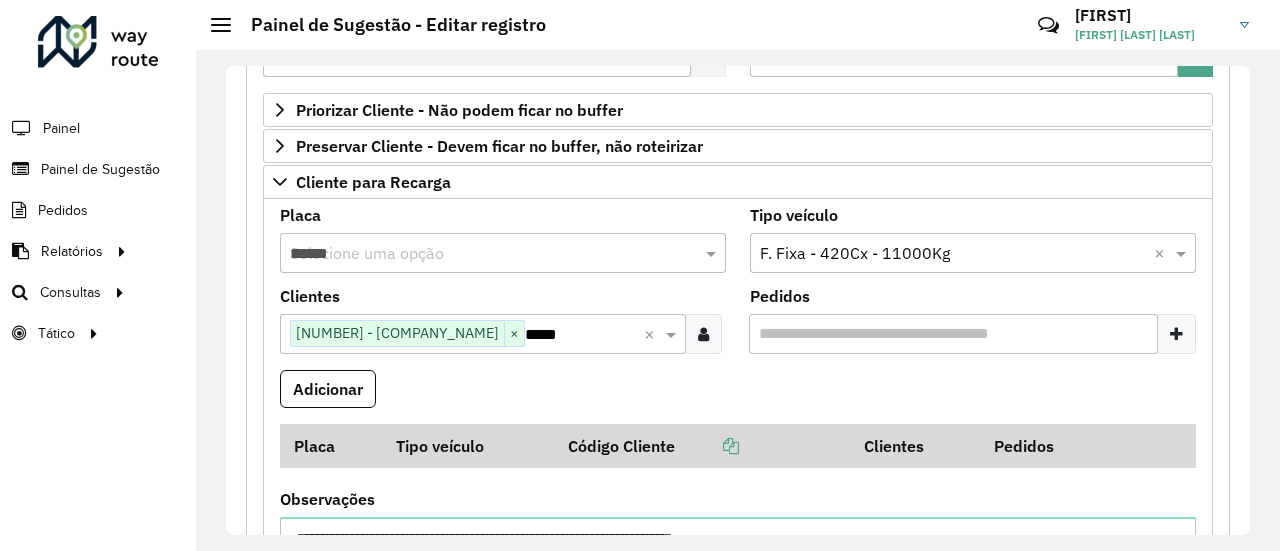 click on "Adicionar" at bounding box center (738, 397) 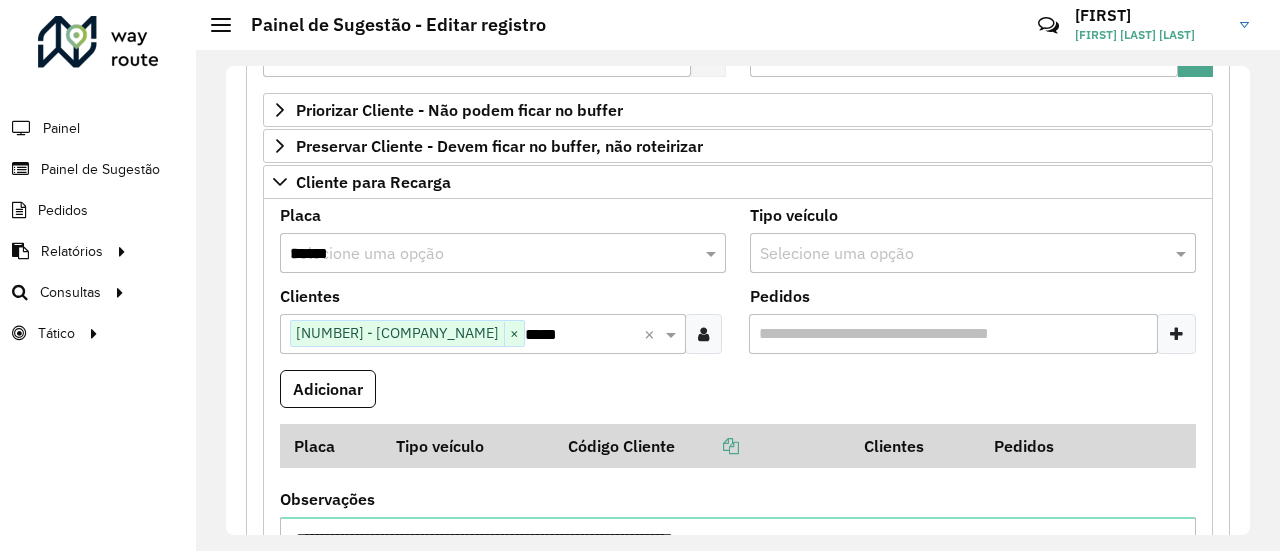 click on "******" at bounding box center [483, 254] 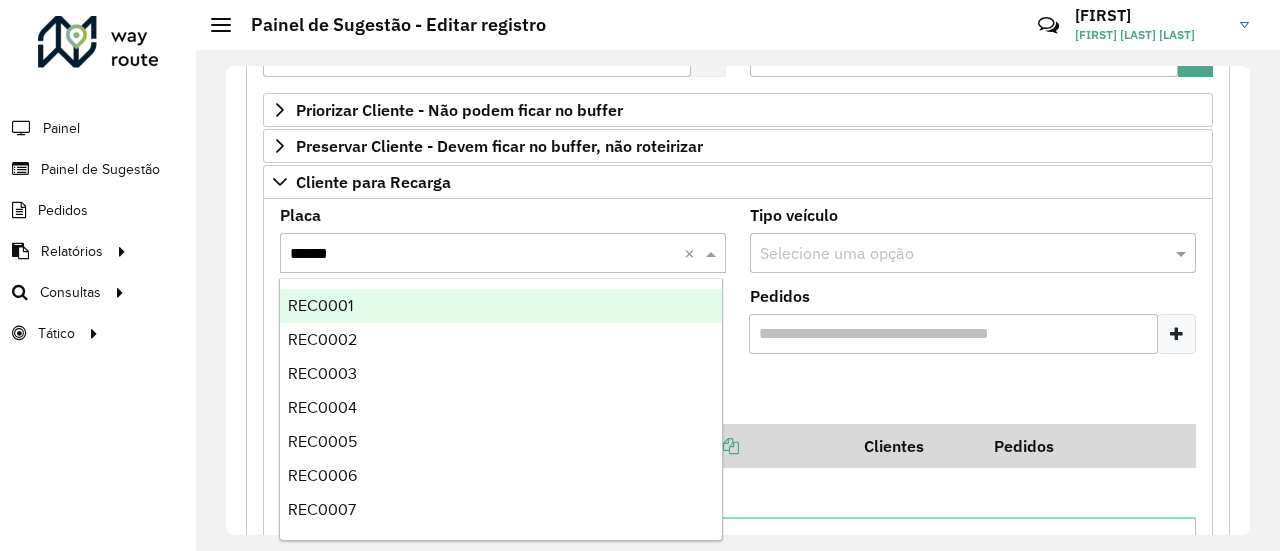 type on "*******" 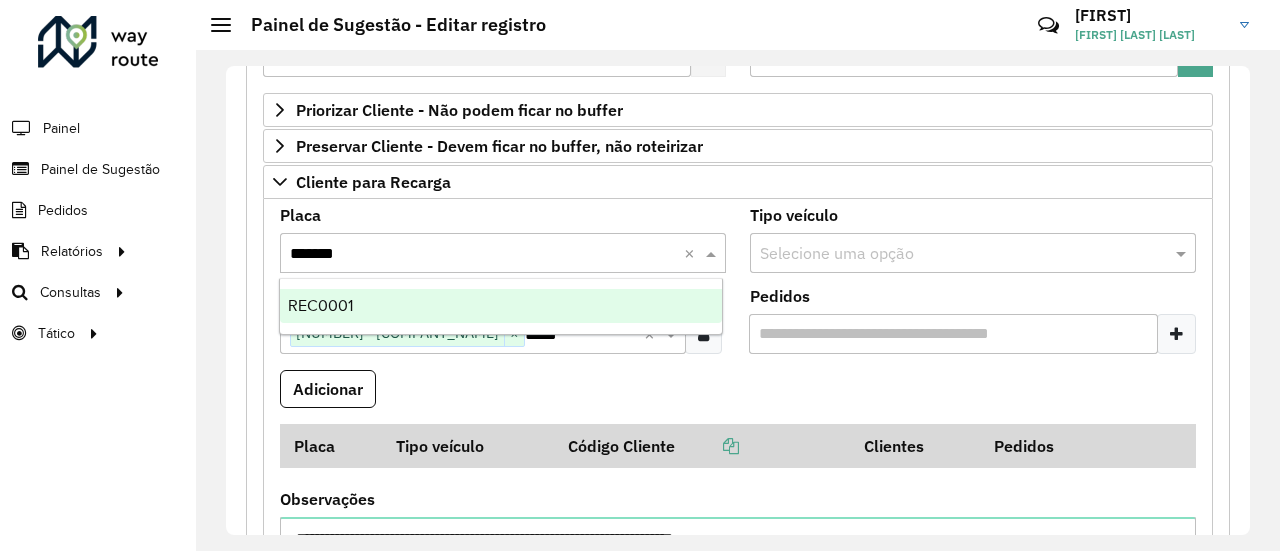 click on "REC0001" at bounding box center [501, 306] 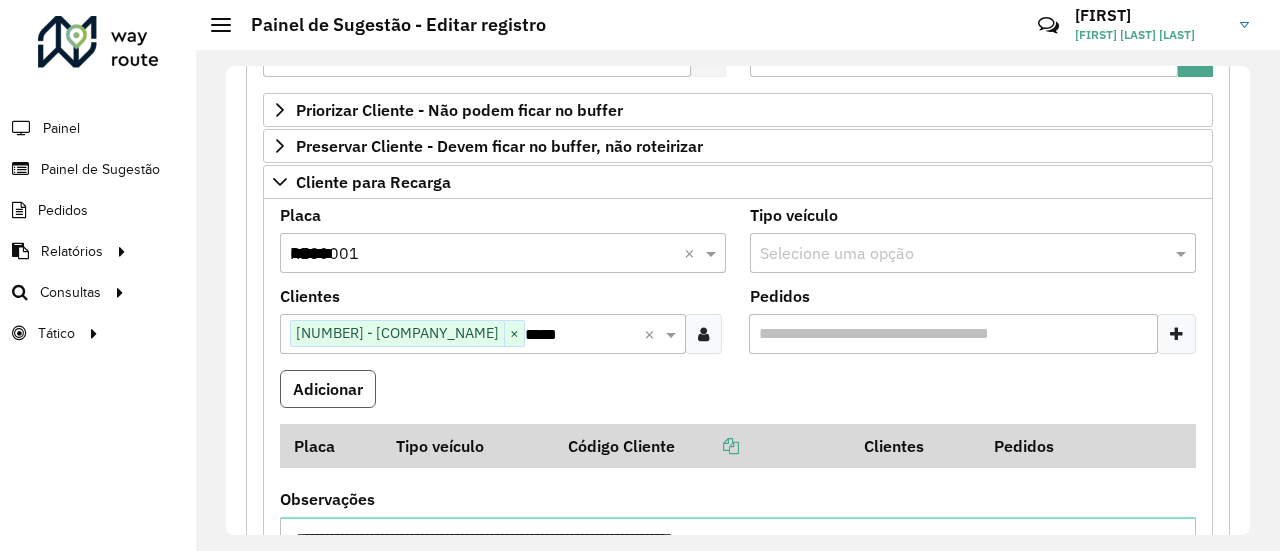 click on "Adicionar" at bounding box center (328, 389) 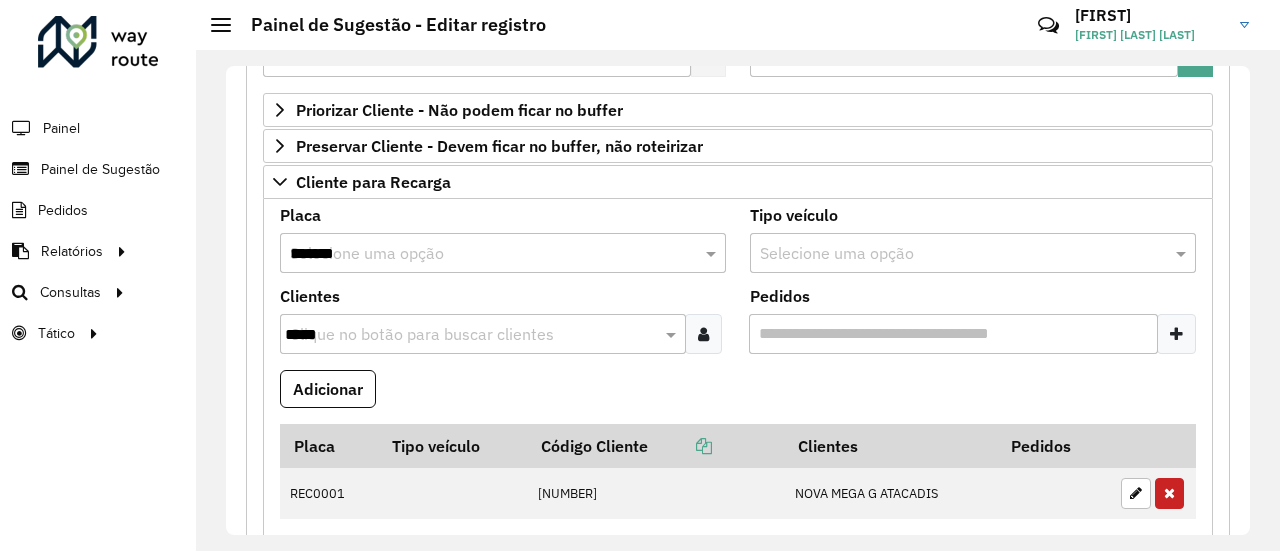 click on "Adicionar" at bounding box center (738, 397) 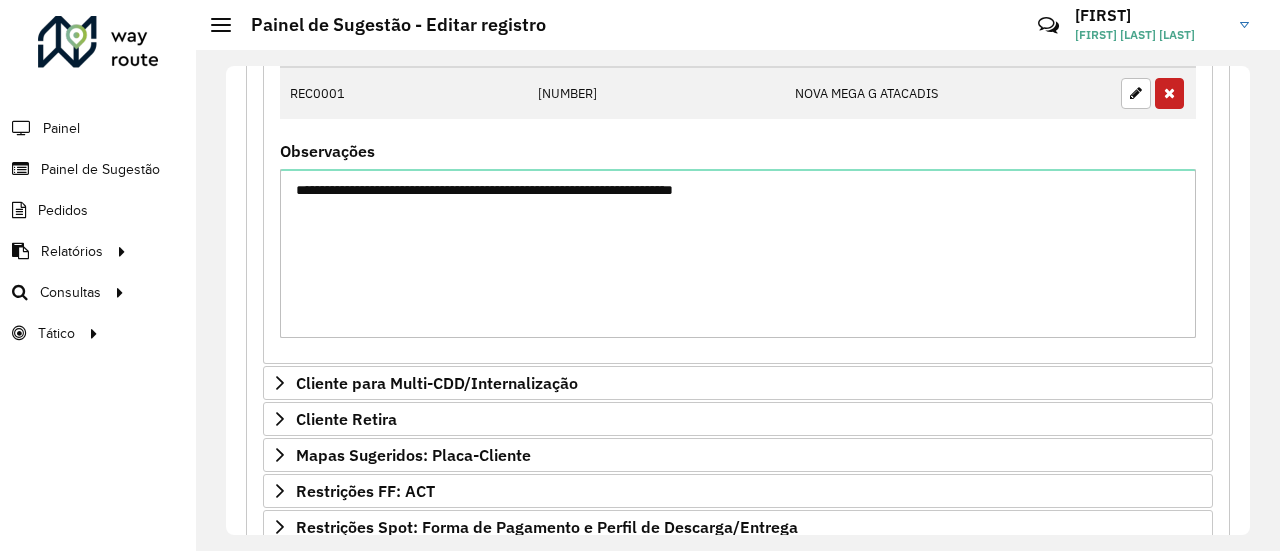 scroll, scrollTop: 834, scrollLeft: 0, axis: vertical 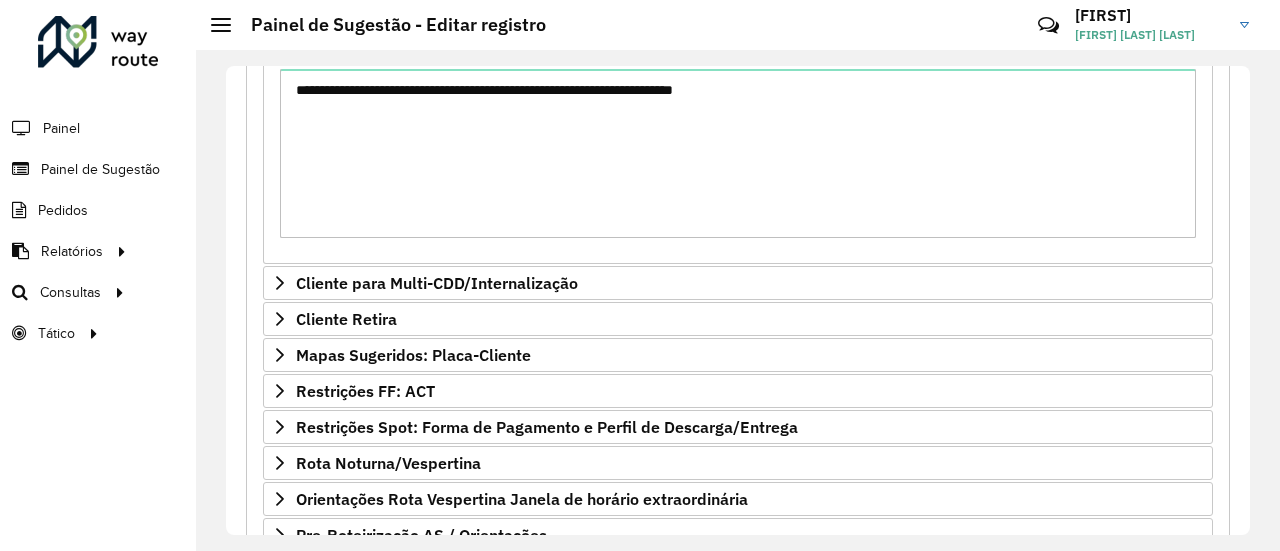 click on "**********" at bounding box center [738, 40] 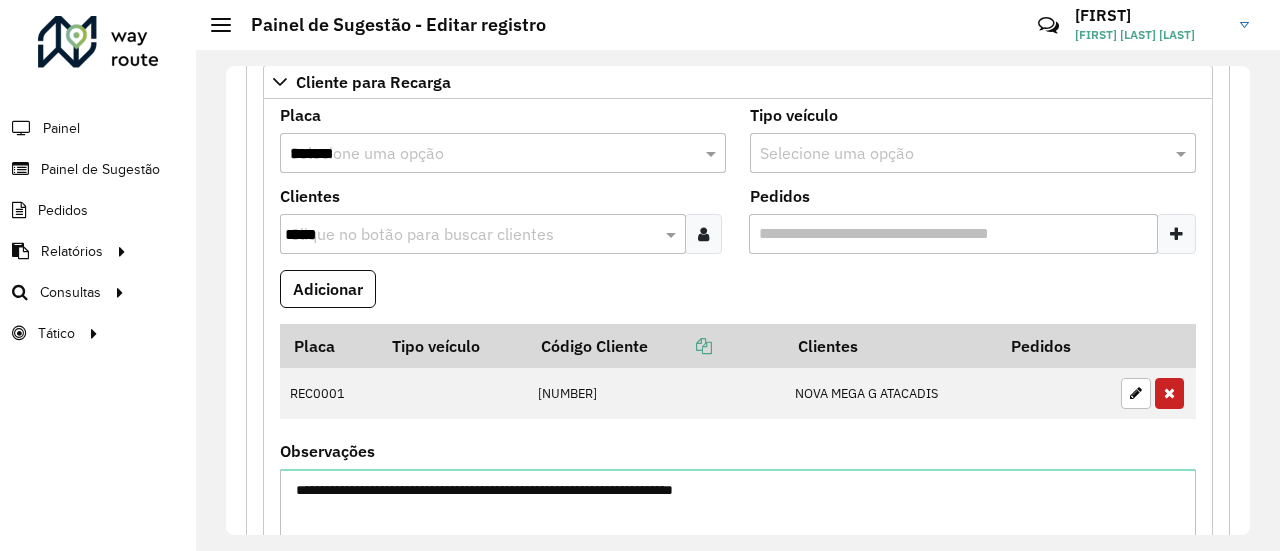 scroll, scrollTop: 234, scrollLeft: 0, axis: vertical 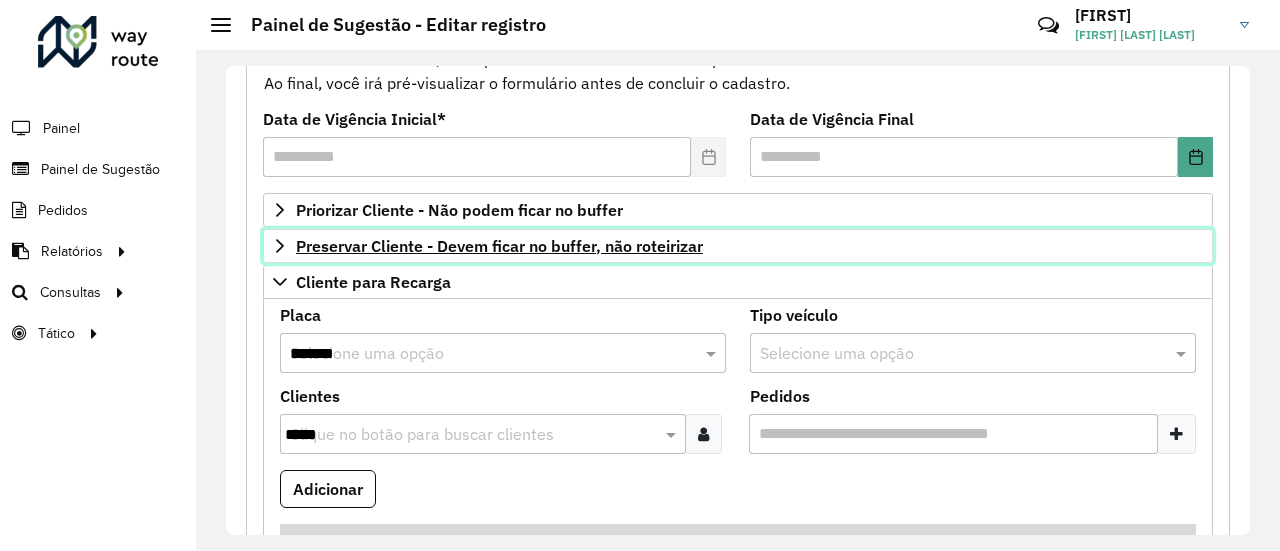 click on "Preservar Cliente - Devem ficar no buffer, não roteirizar" at bounding box center [499, 246] 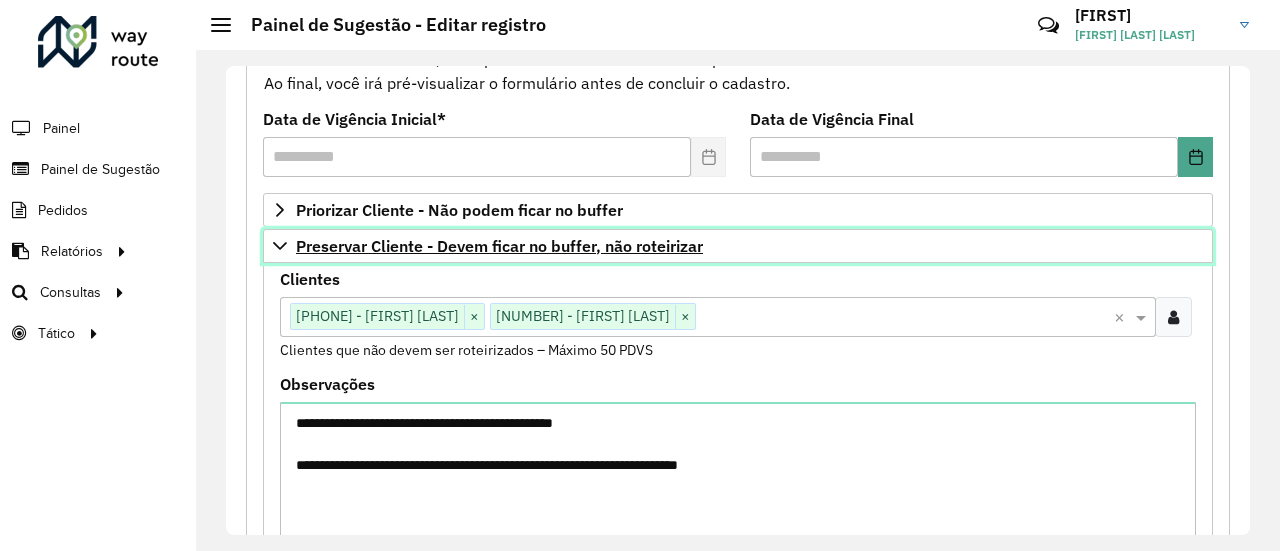 click on "Preservar Cliente - Devem ficar no buffer, não roteirizar" at bounding box center (499, 246) 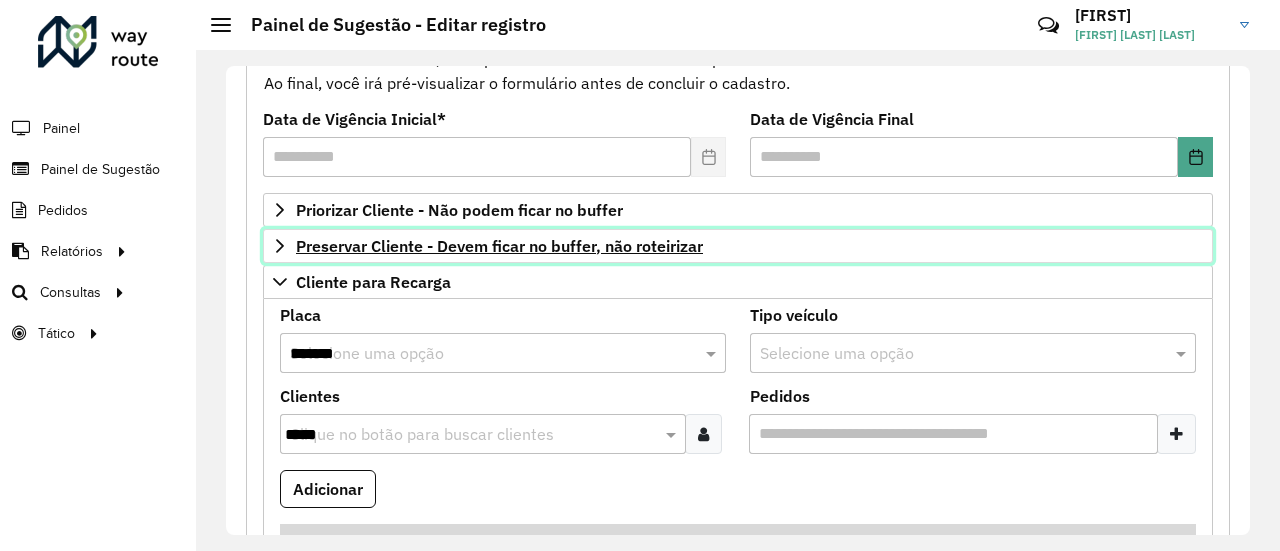click on "Preservar Cliente - Devem ficar no buffer, não roteirizar" at bounding box center (499, 246) 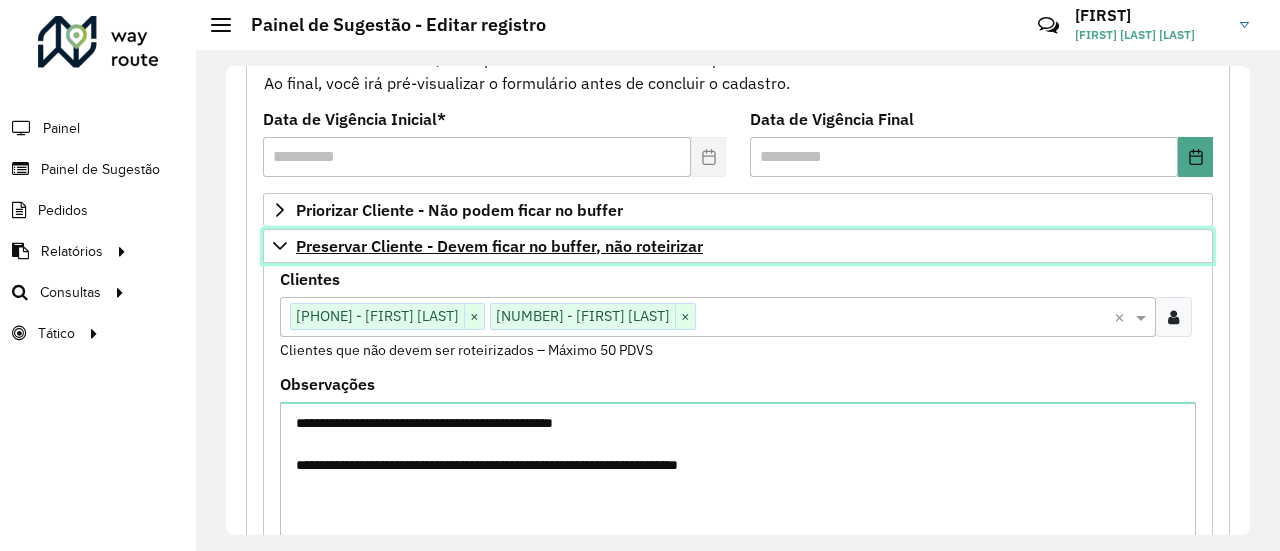 click on "Preservar Cliente - Devem ficar no buffer, não roteirizar" at bounding box center [499, 246] 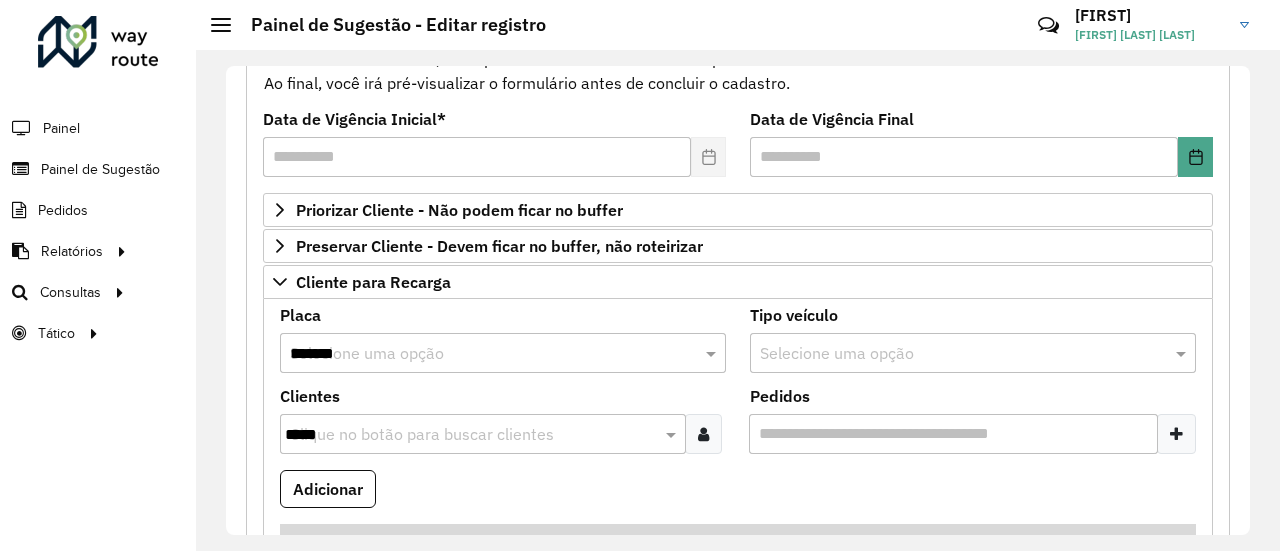click on "**********" at bounding box center [738, 640] 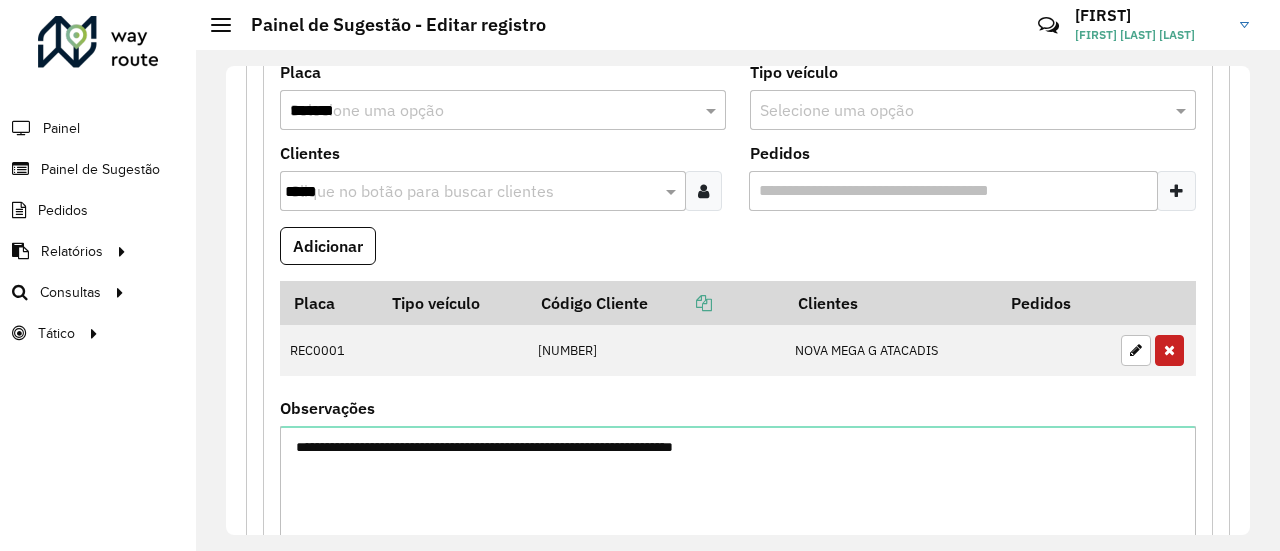 scroll, scrollTop: 434, scrollLeft: 0, axis: vertical 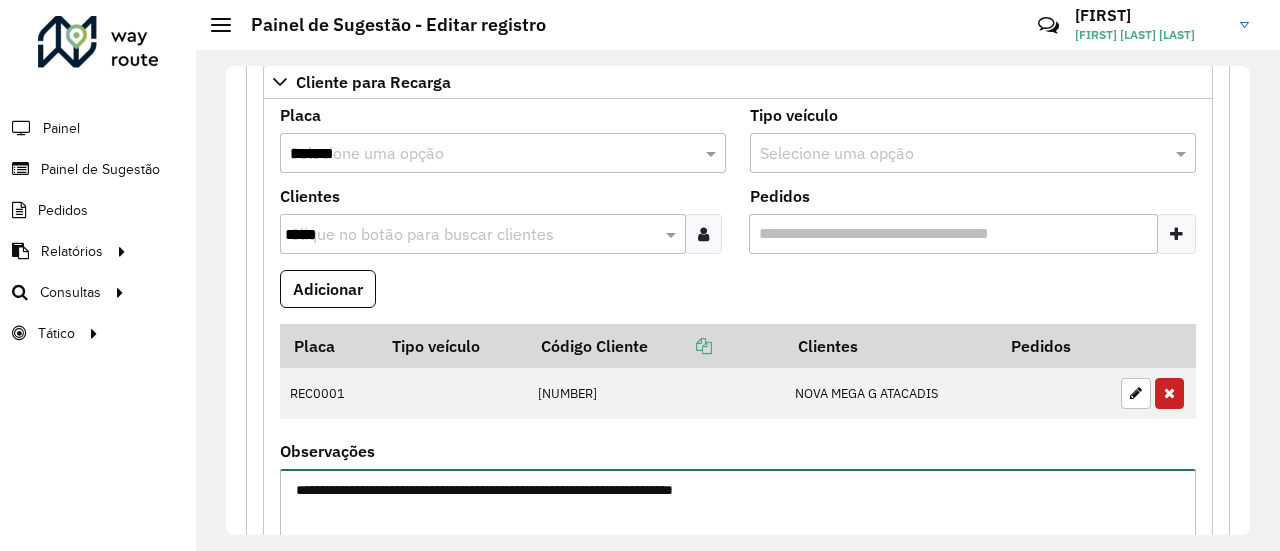 click on "**********" at bounding box center [738, 553] 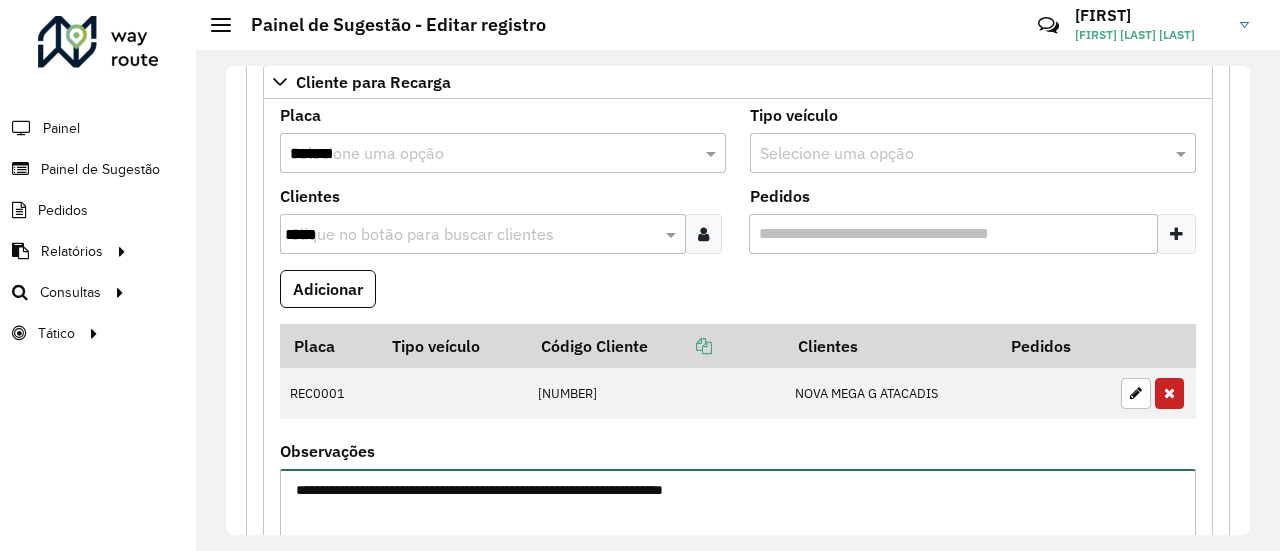 type on "**********" 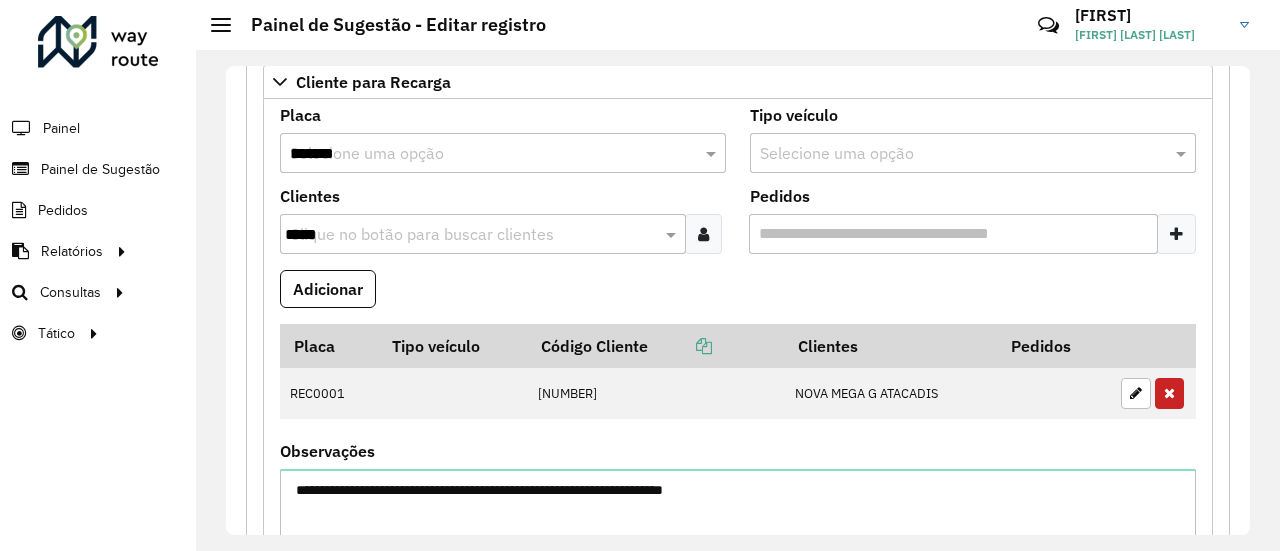 click on "**********" at bounding box center (738, 541) 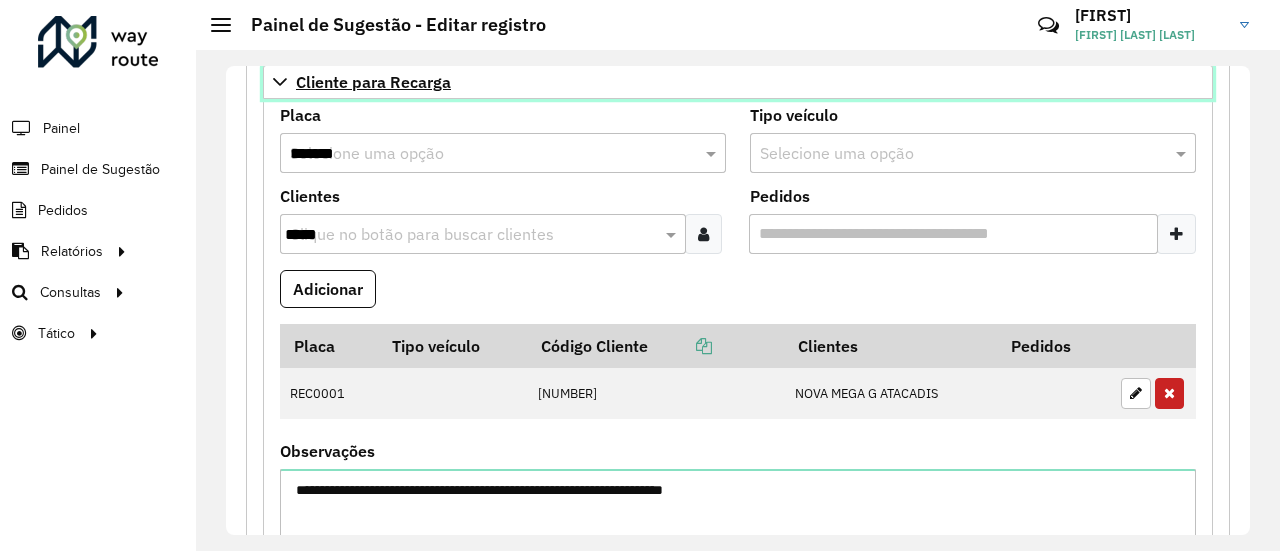 click on "Cliente para Recarga" at bounding box center [373, 82] 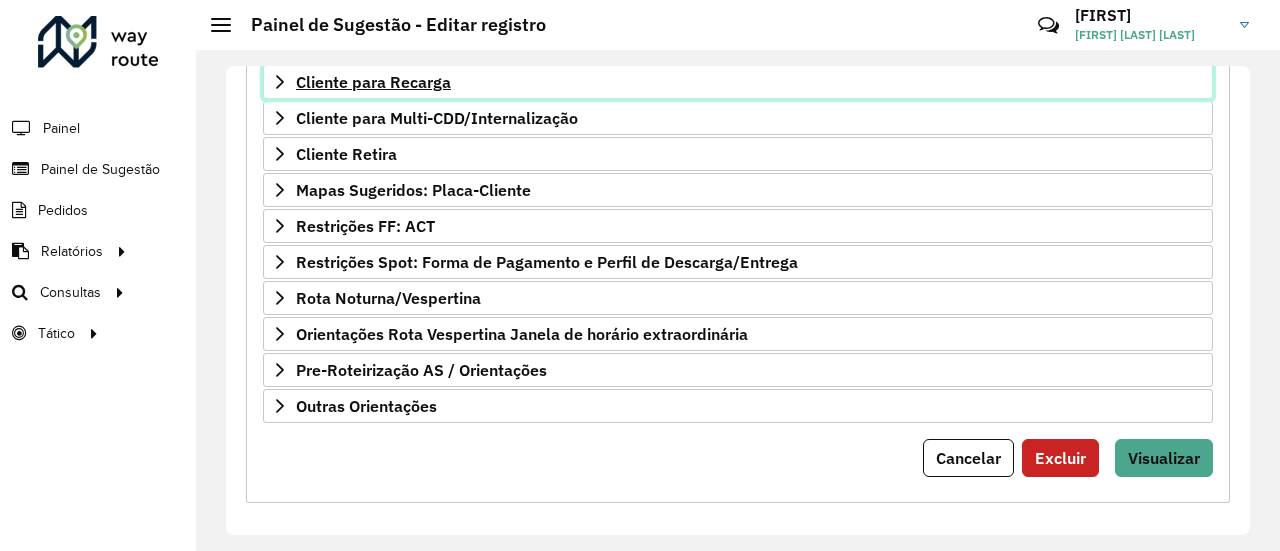 click on "Cliente para Recarga" at bounding box center (373, 82) 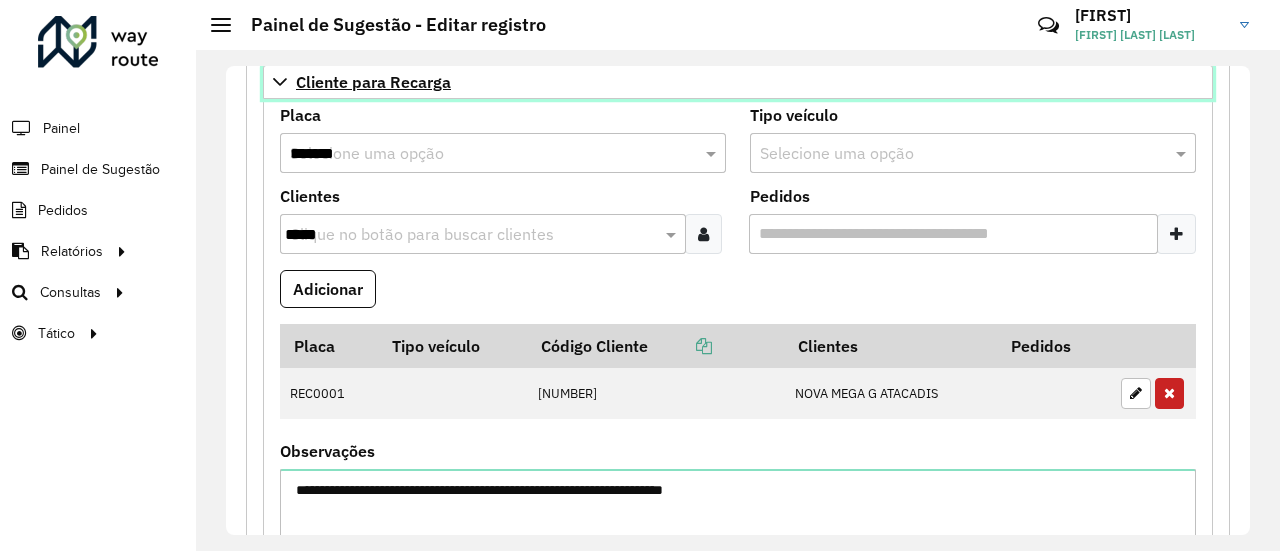 click on "Cliente para Recarga" at bounding box center [373, 82] 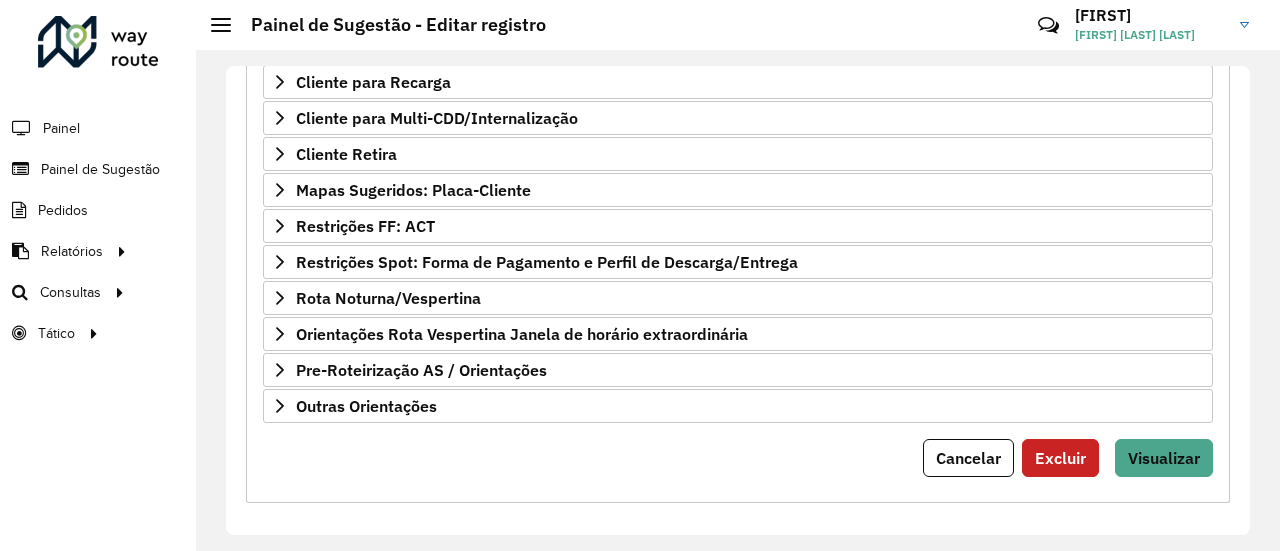 click on "**********" 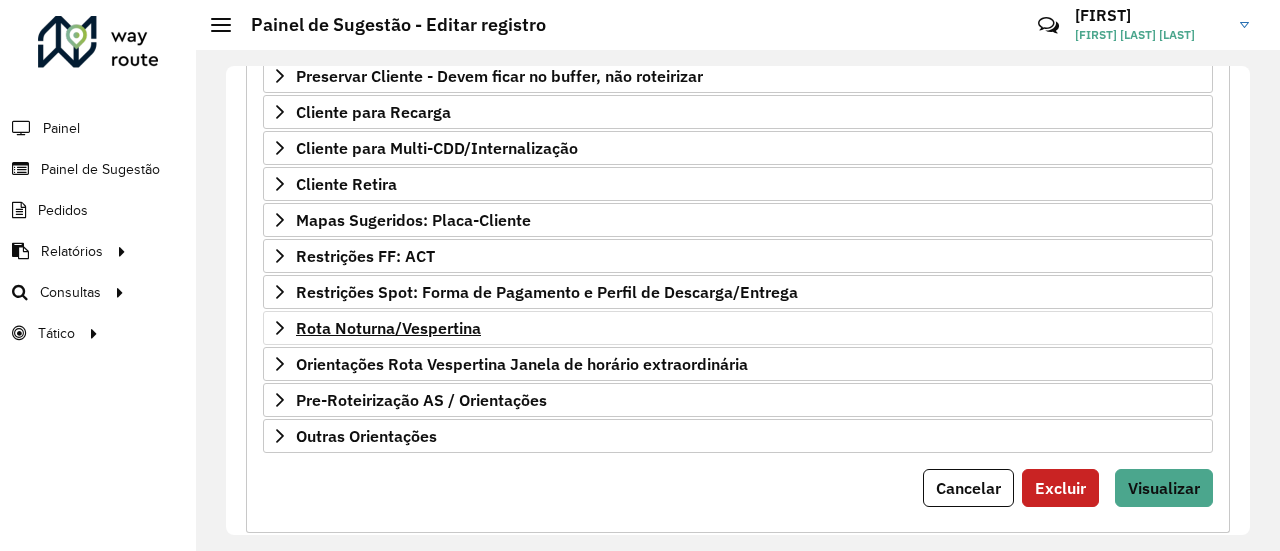 scroll, scrollTop: 434, scrollLeft: 0, axis: vertical 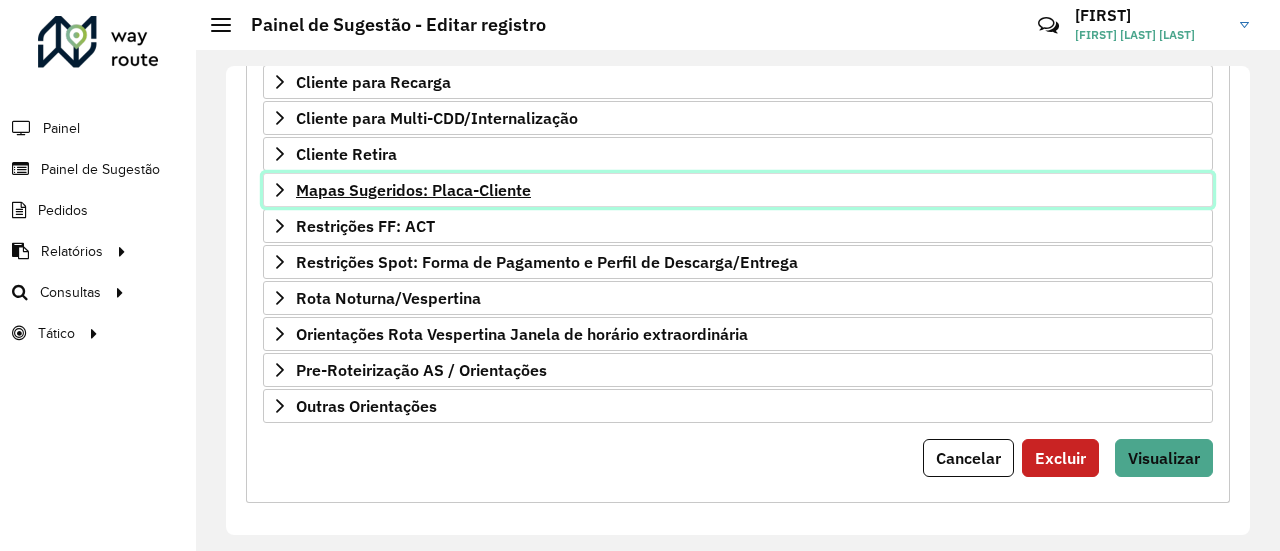 click on "Mapas Sugeridos: Placa-Cliente" at bounding box center (413, 190) 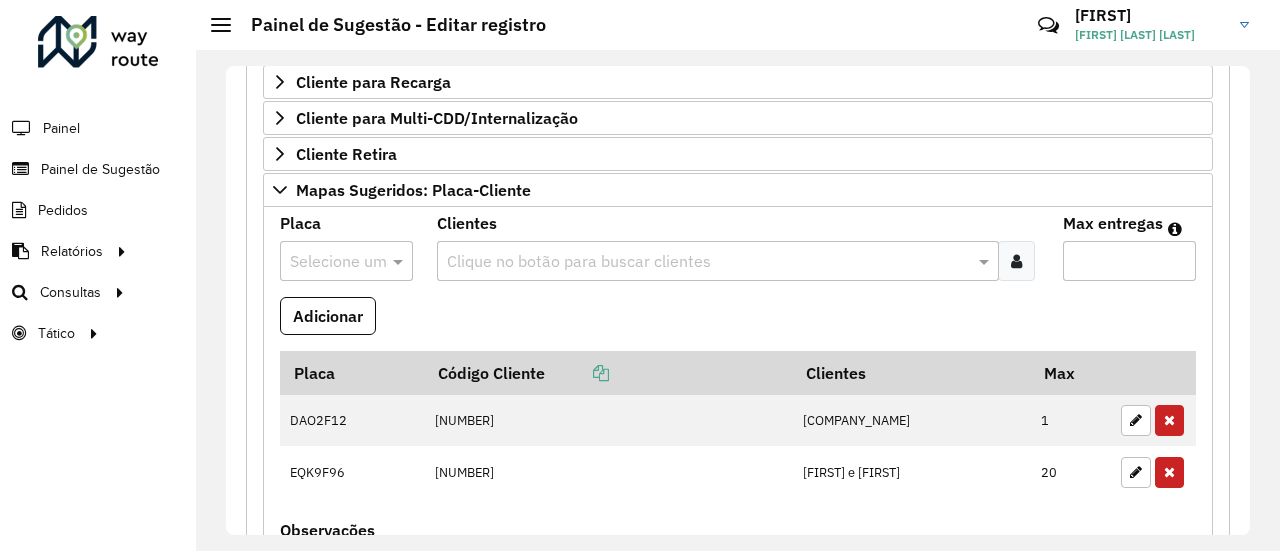 click on "Adicionar" at bounding box center (738, 324) 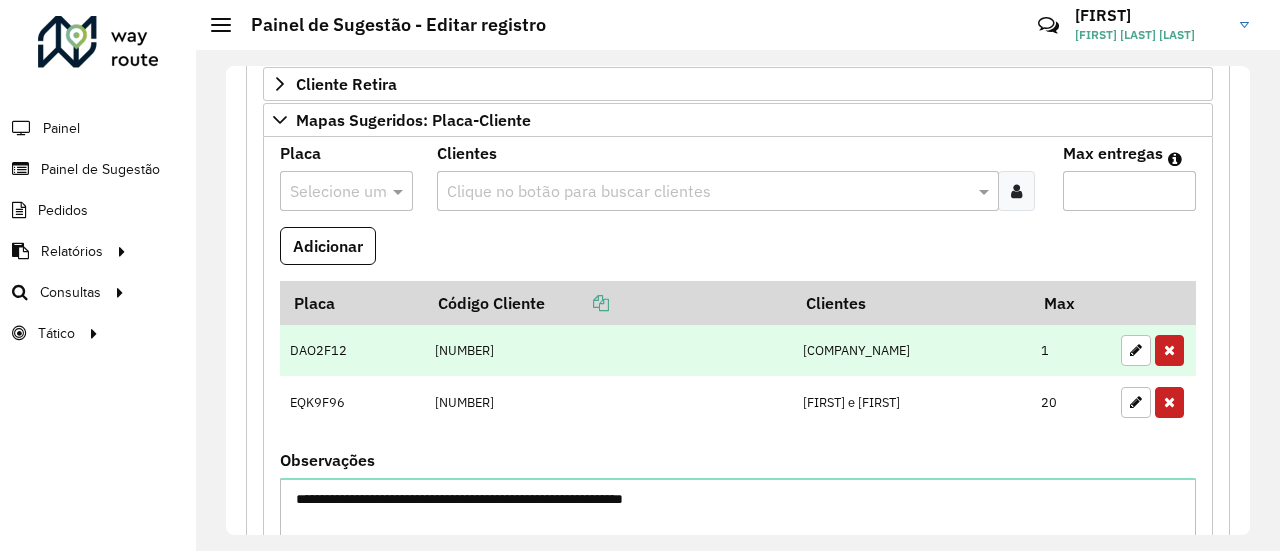 scroll, scrollTop: 534, scrollLeft: 0, axis: vertical 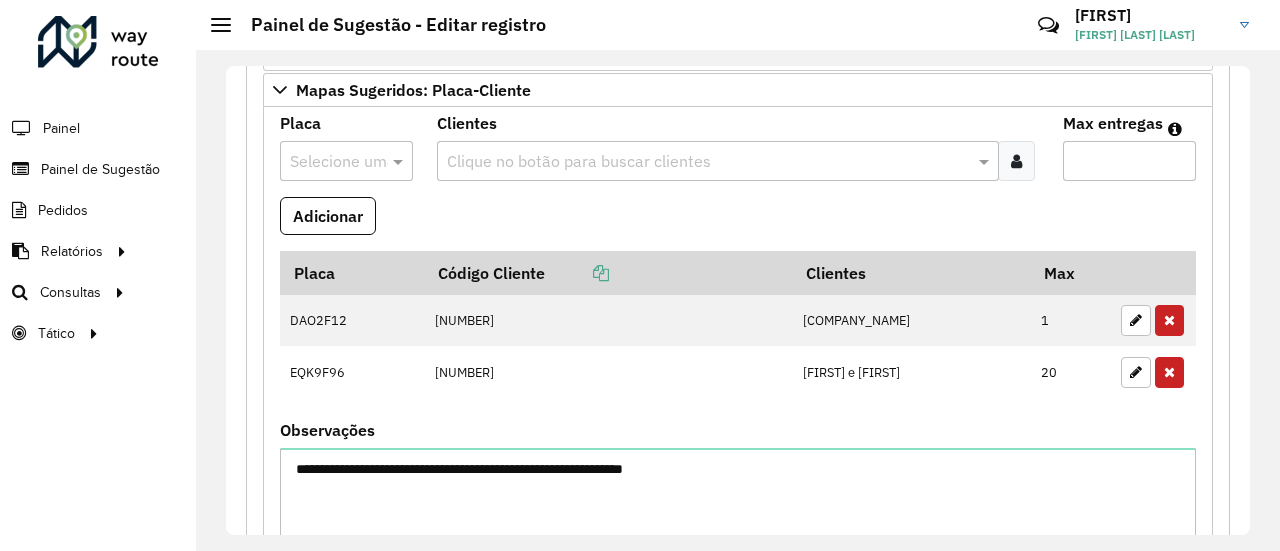 click on "Adicionar" at bounding box center [738, 224] 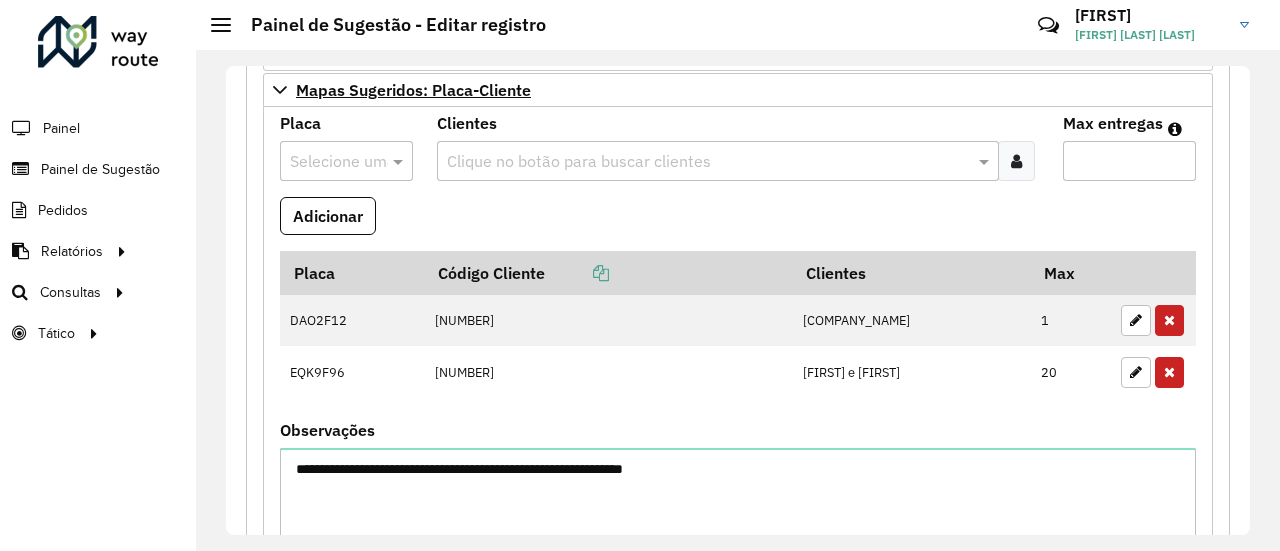 drag, startPoint x: 554, startPoint y: 209, endPoint x: 454, endPoint y: 81, distance: 162.43152 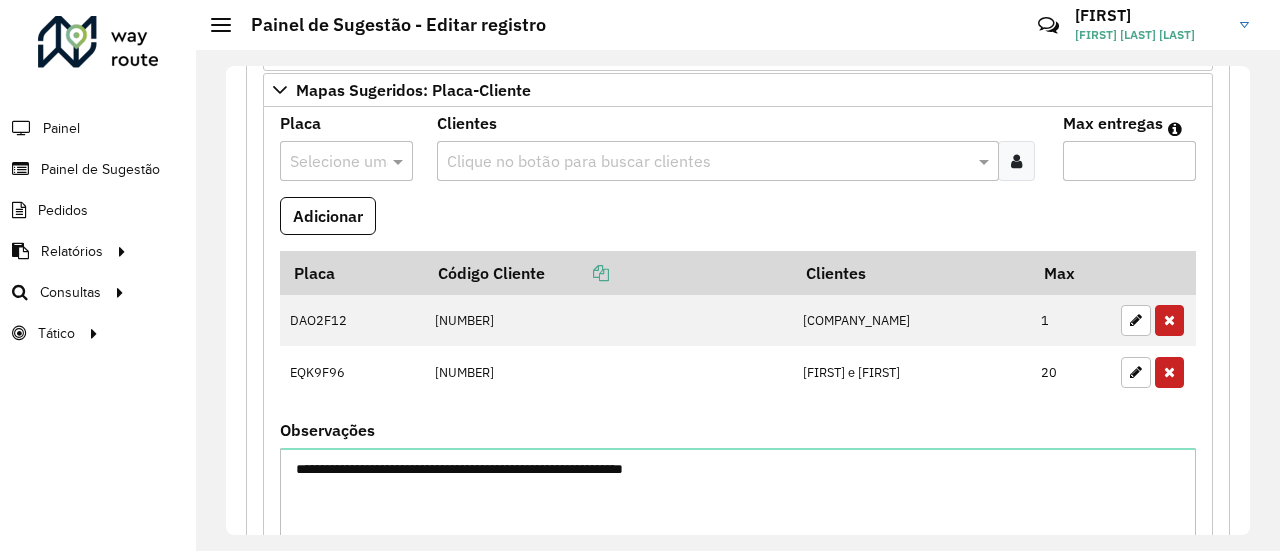 click on "Roteirizador AmbevTech Painel Painel de Sugestão Pedidos Relatórios Clientes Clientes fora malha Edição tempo atendimento Indicadores roteirização Pedidos agrupados Pedidos não Roteirizados Romaneio Roteirização Setor Veículos Consultas Roteirização Setores Tático Análise de Sessões Service Time" 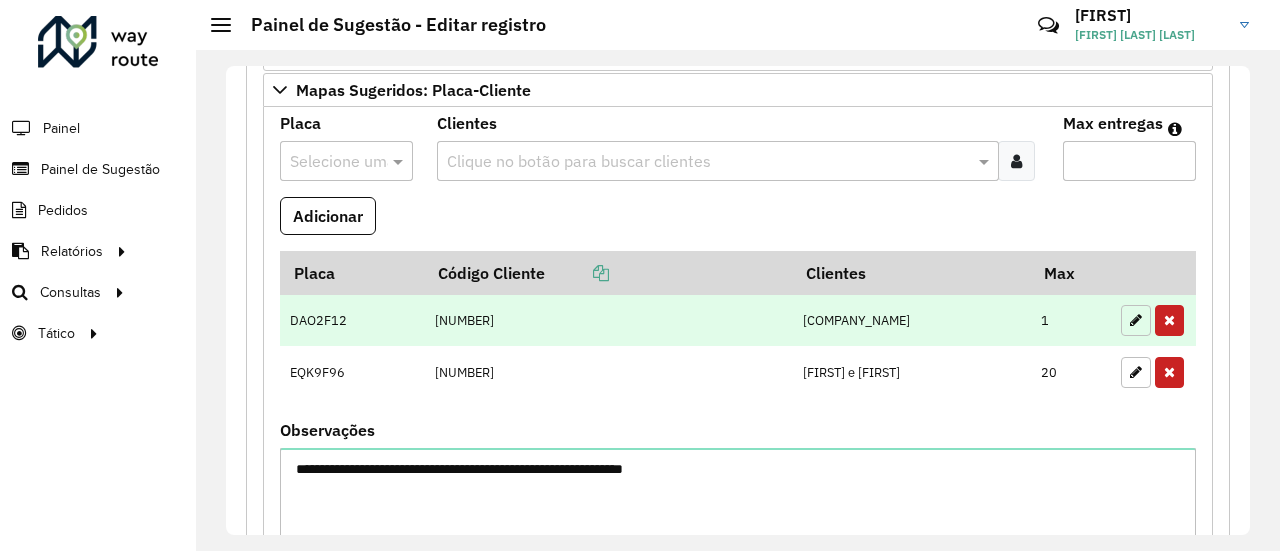 click at bounding box center (1136, 320) 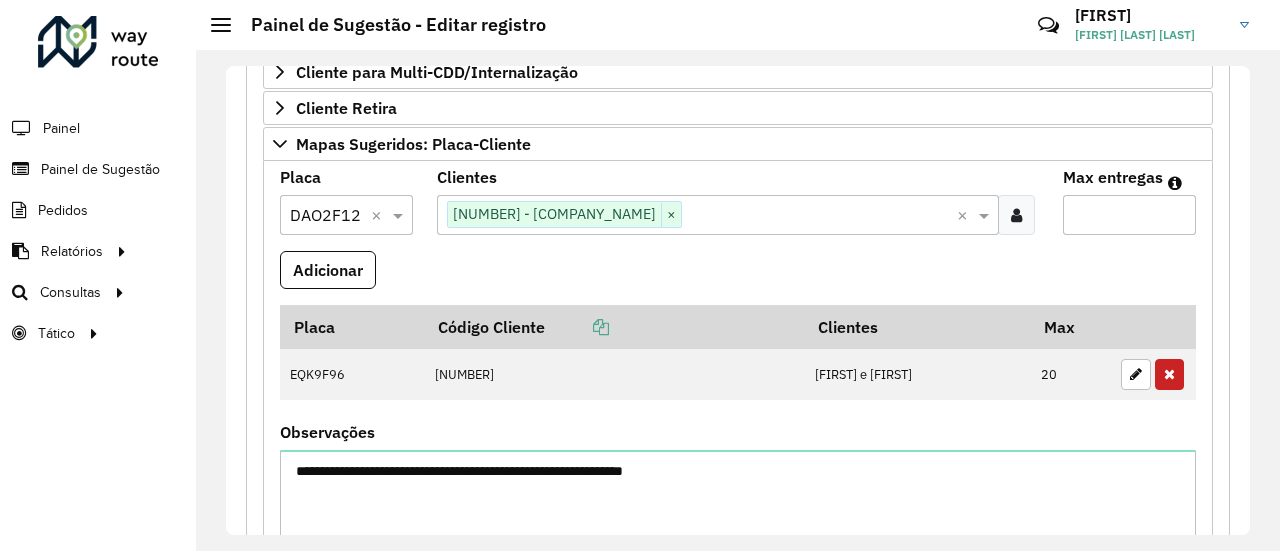 scroll, scrollTop: 434, scrollLeft: 0, axis: vertical 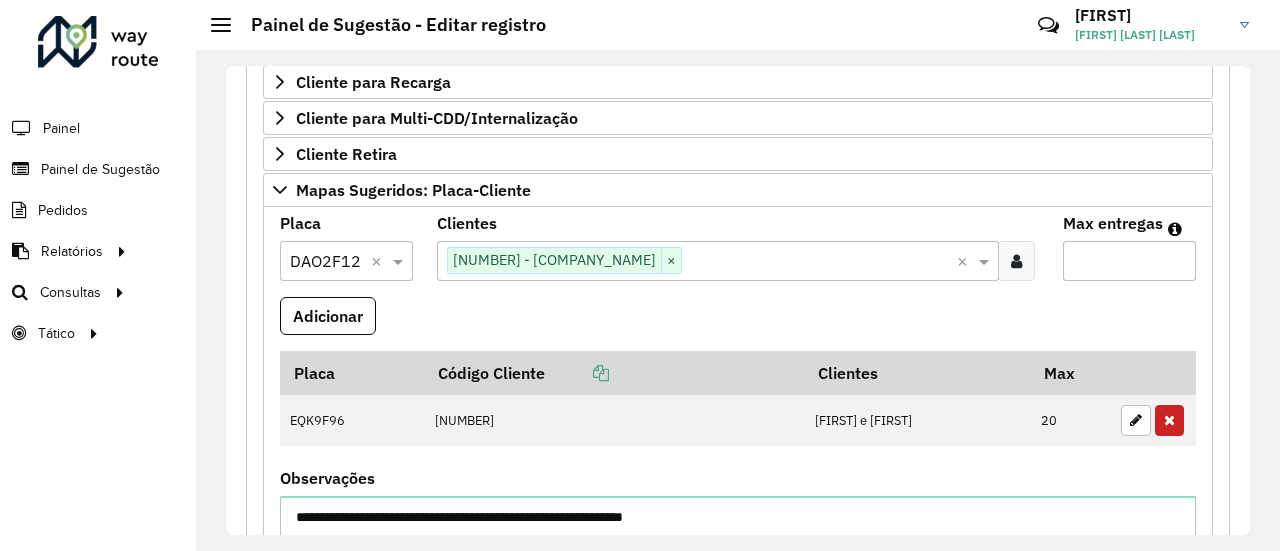 drag, startPoint x: 1099, startPoint y: 258, endPoint x: 1028, endPoint y: 254, distance: 71.11259 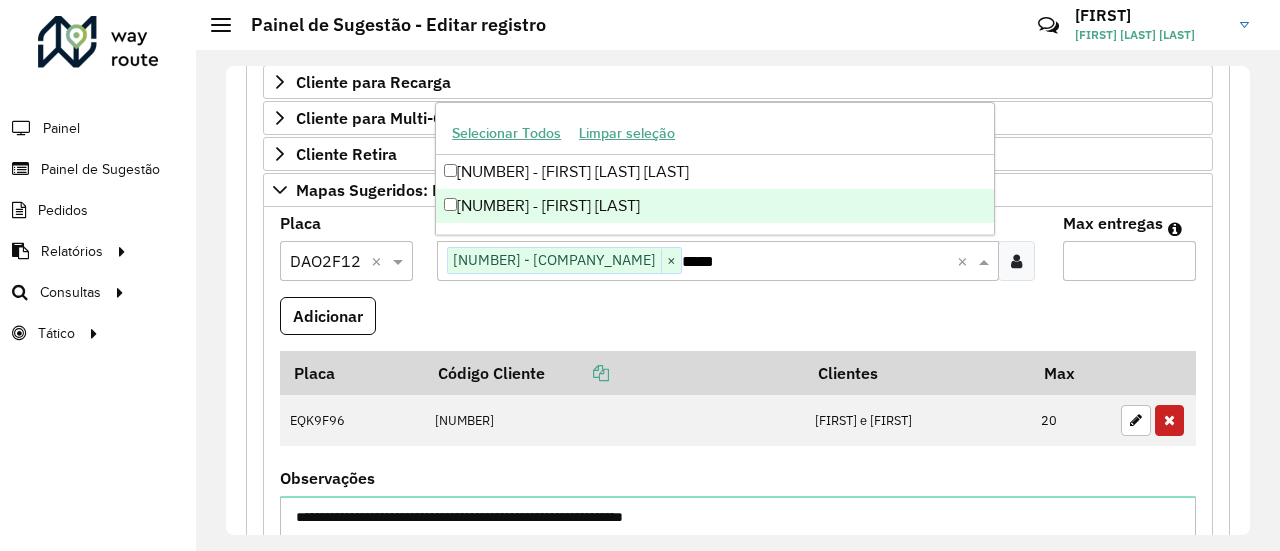 click on "[NUMBER] - [FIRST] [LAST]" at bounding box center (715, 206) 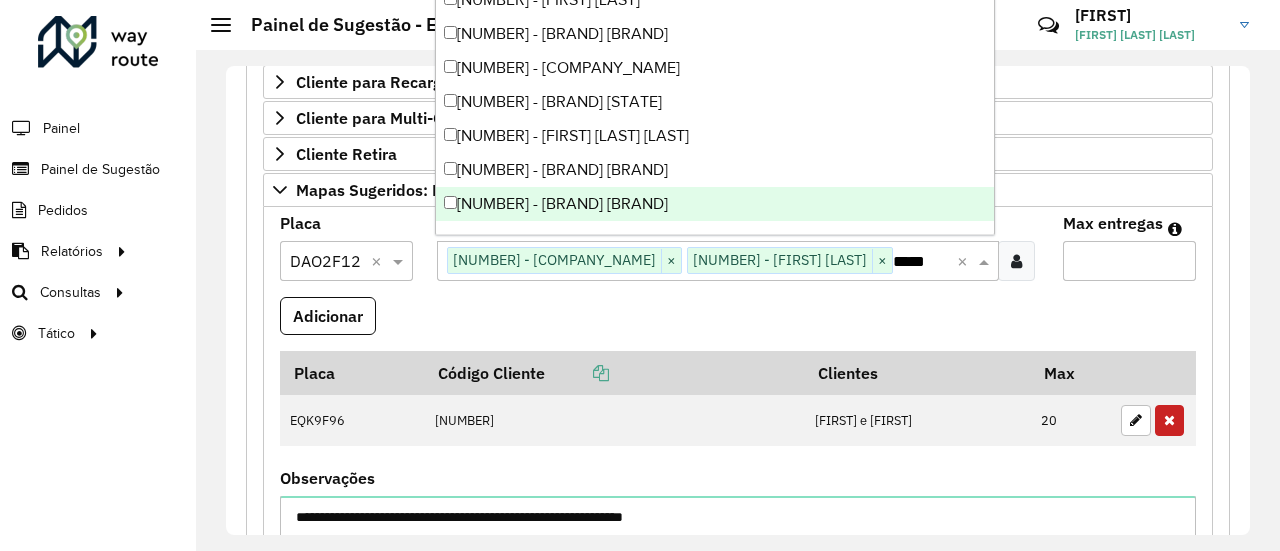 click on "Adicionar" at bounding box center (738, 324) 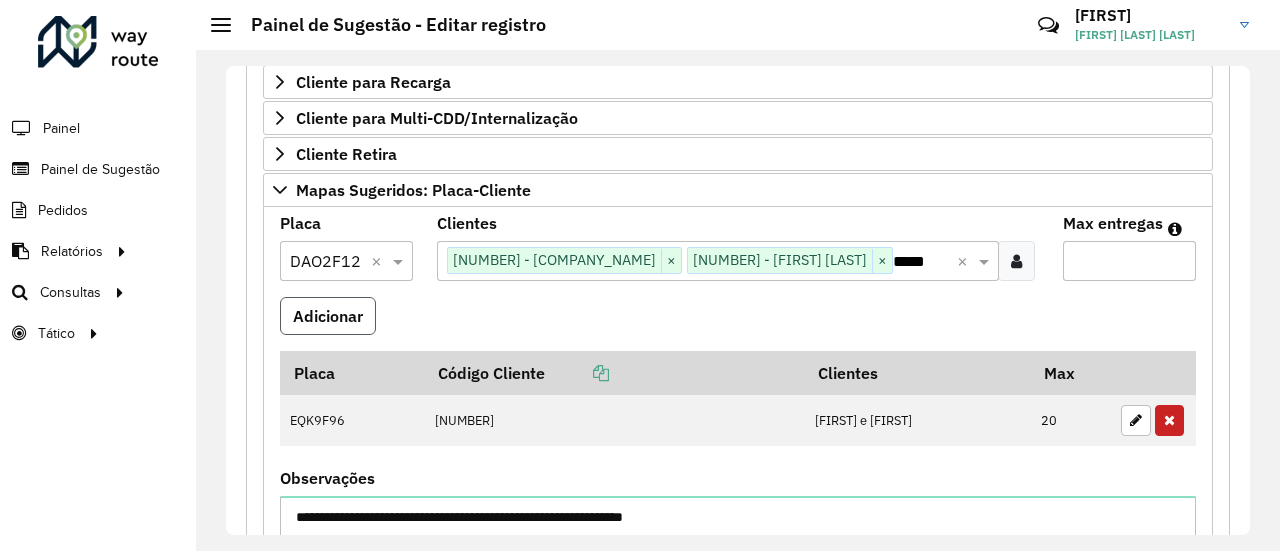 click on "Adicionar" at bounding box center [328, 316] 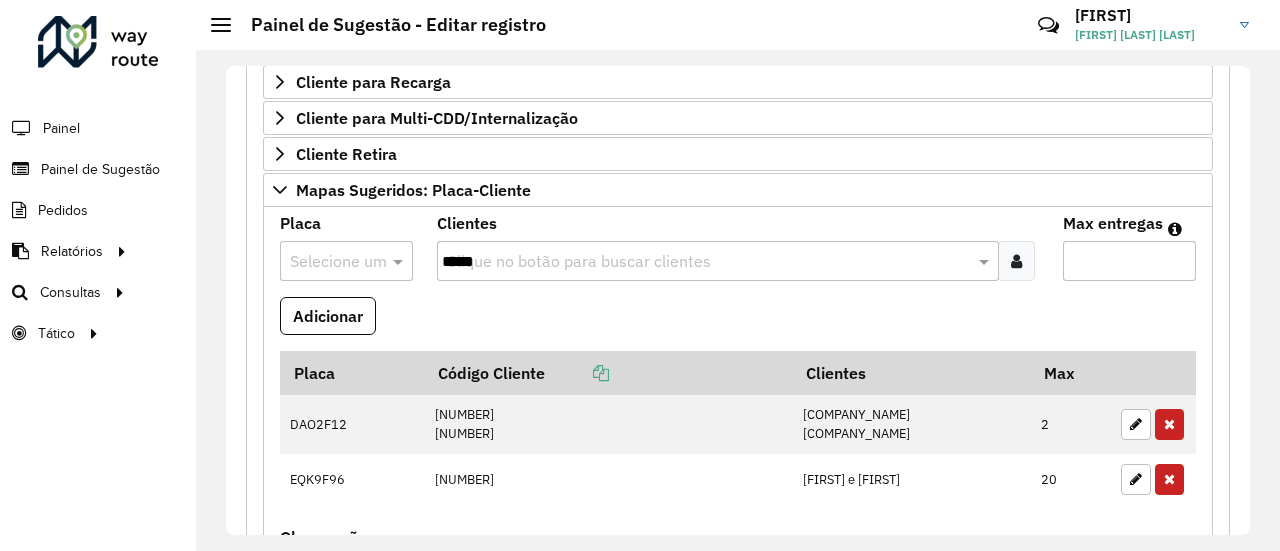 click on "Adicionar" at bounding box center (738, 324) 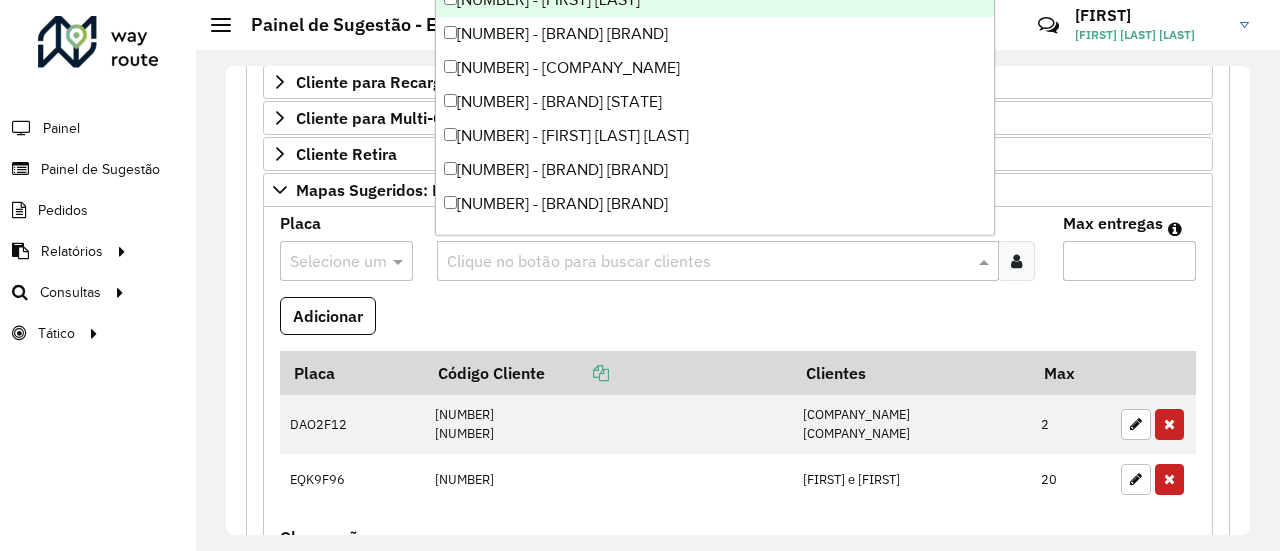 paste on "*****" 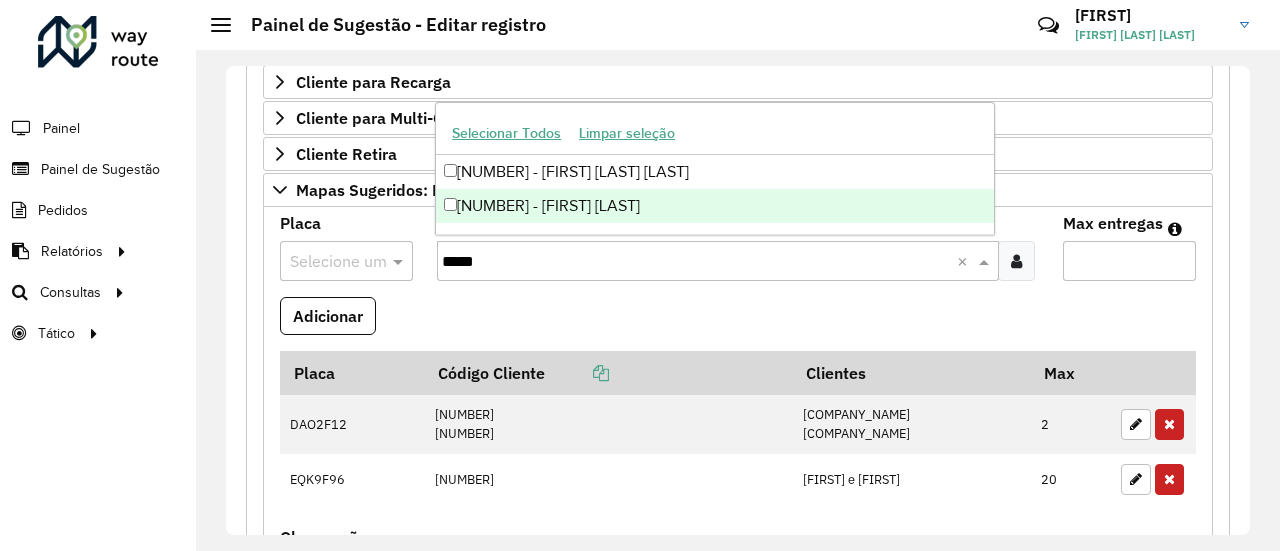 click on "[NUMBER] - [FIRST] [LAST]" at bounding box center [715, 206] 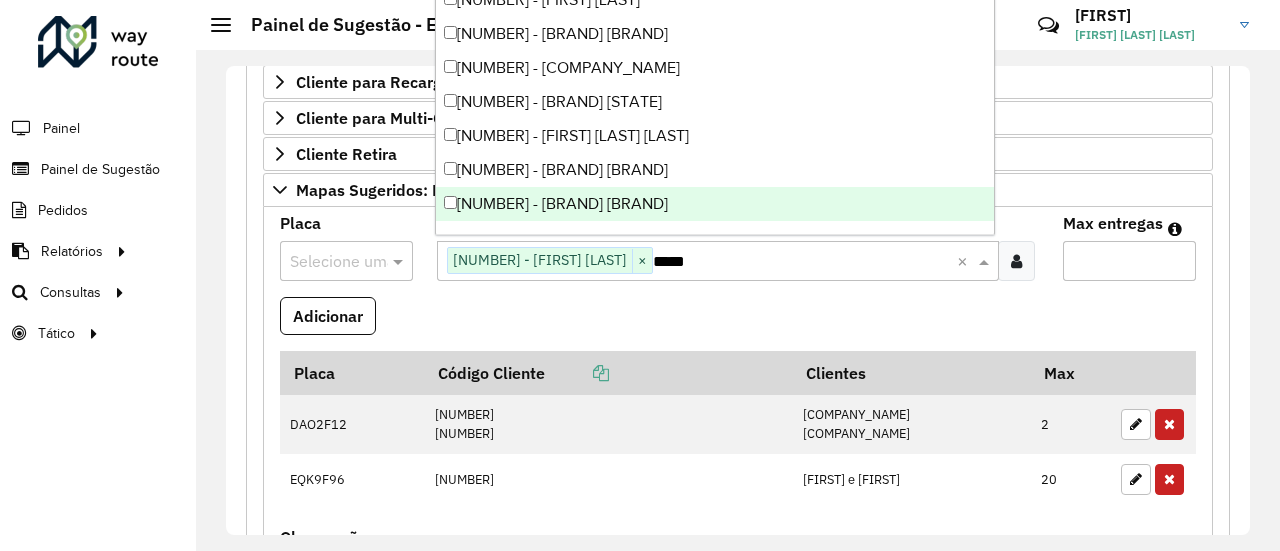 click on "Adicionar" at bounding box center [738, 324] 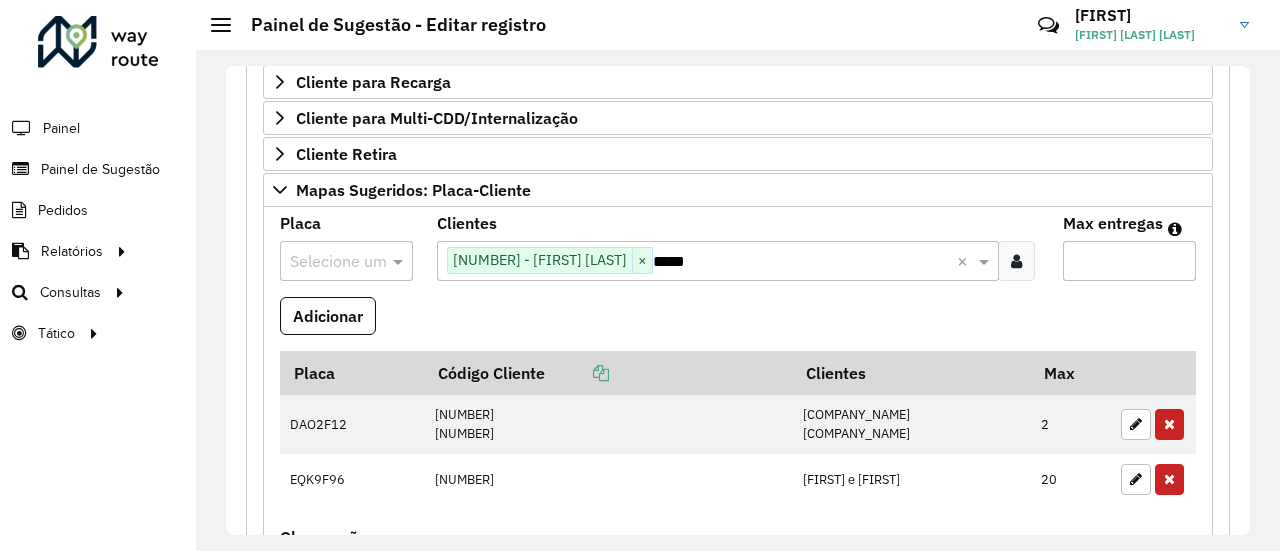 click on "*" at bounding box center (1129, 261) 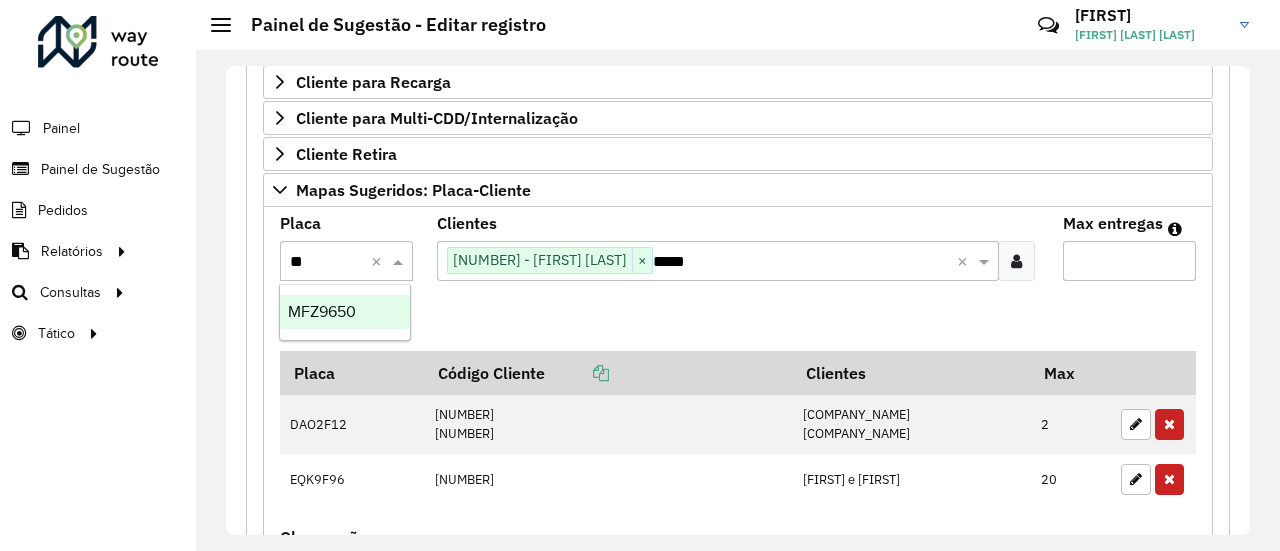 type on "***" 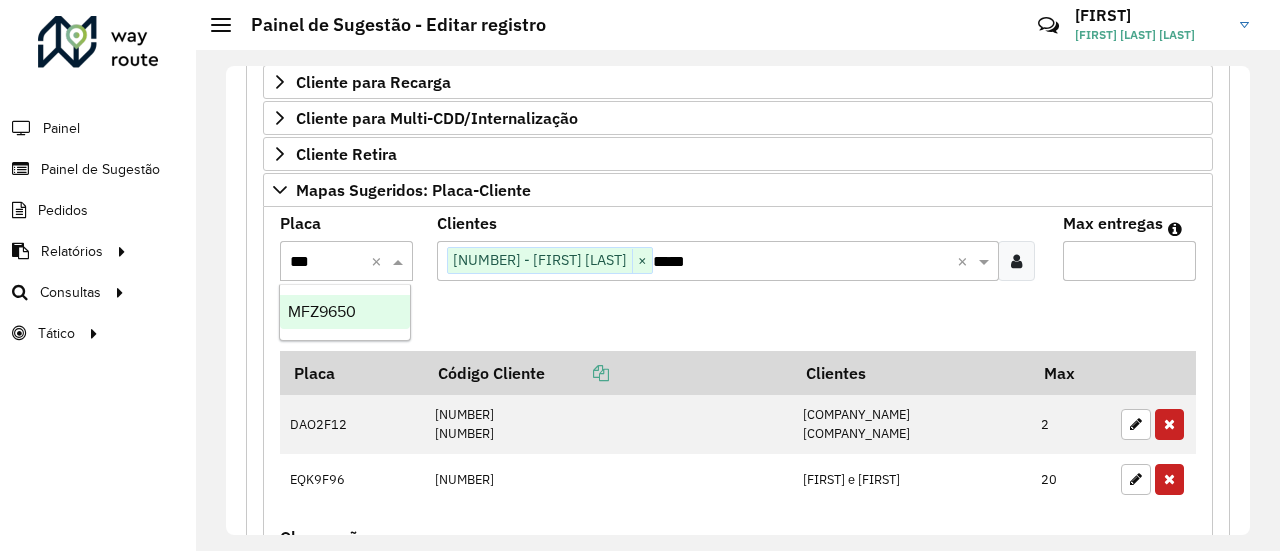 click on "MFZ9650" at bounding box center [345, 312] 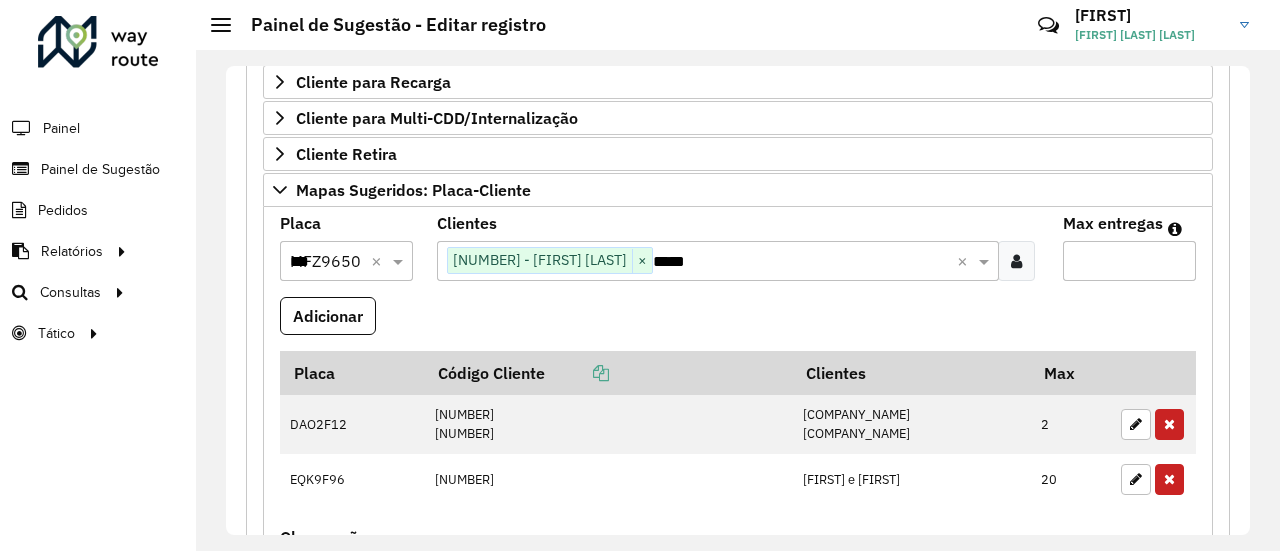 click on "Adicionar" at bounding box center (738, 324) 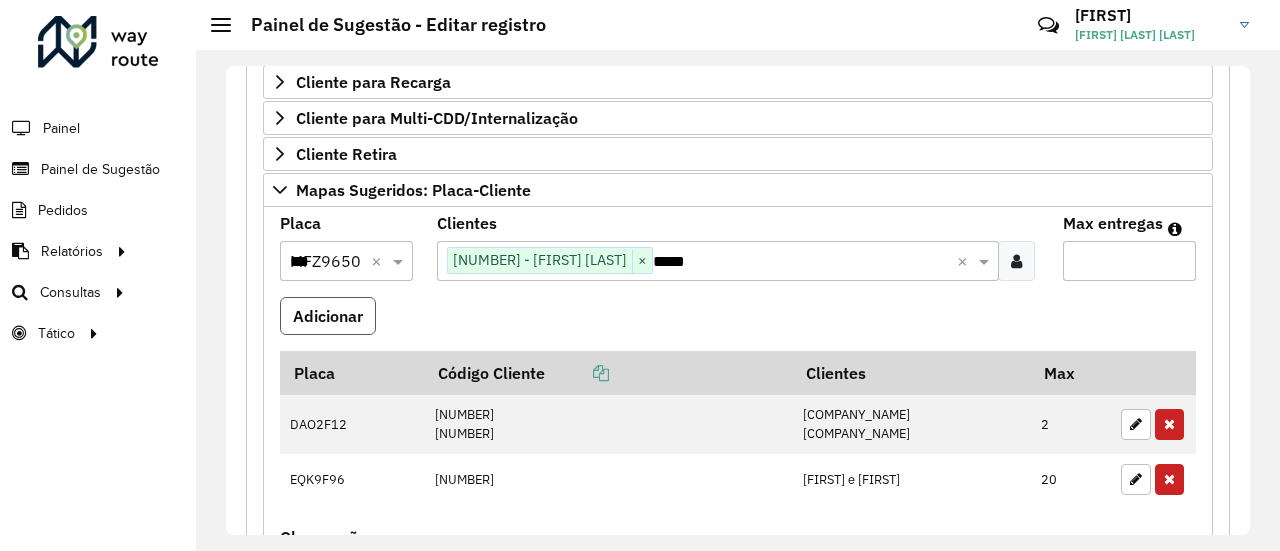 click on "Adicionar" at bounding box center (328, 316) 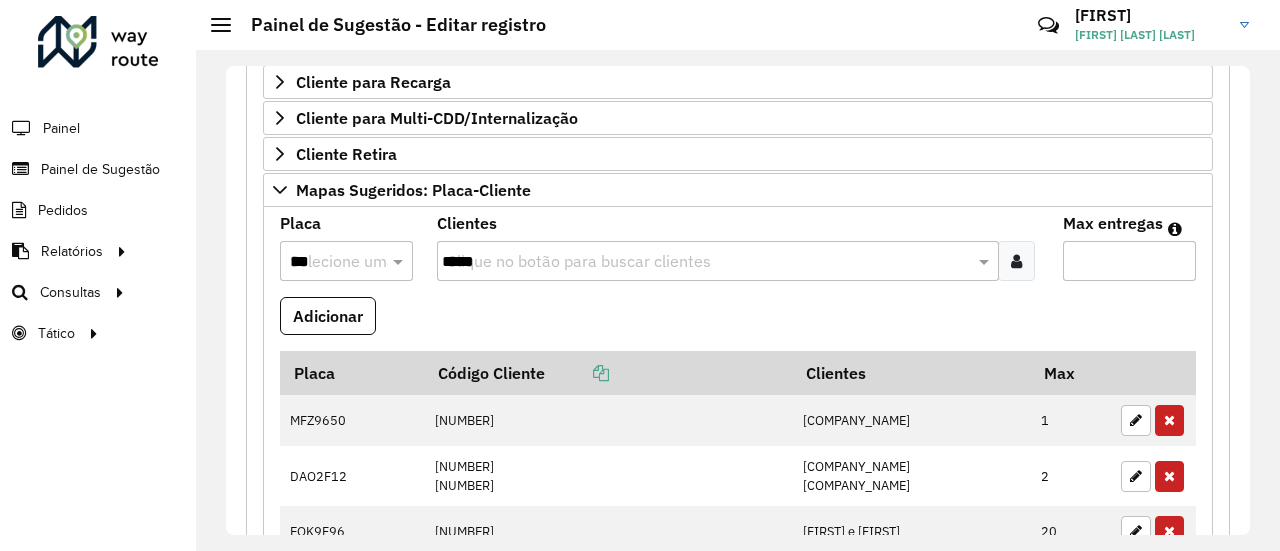 click on "*****" at bounding box center [708, 262] 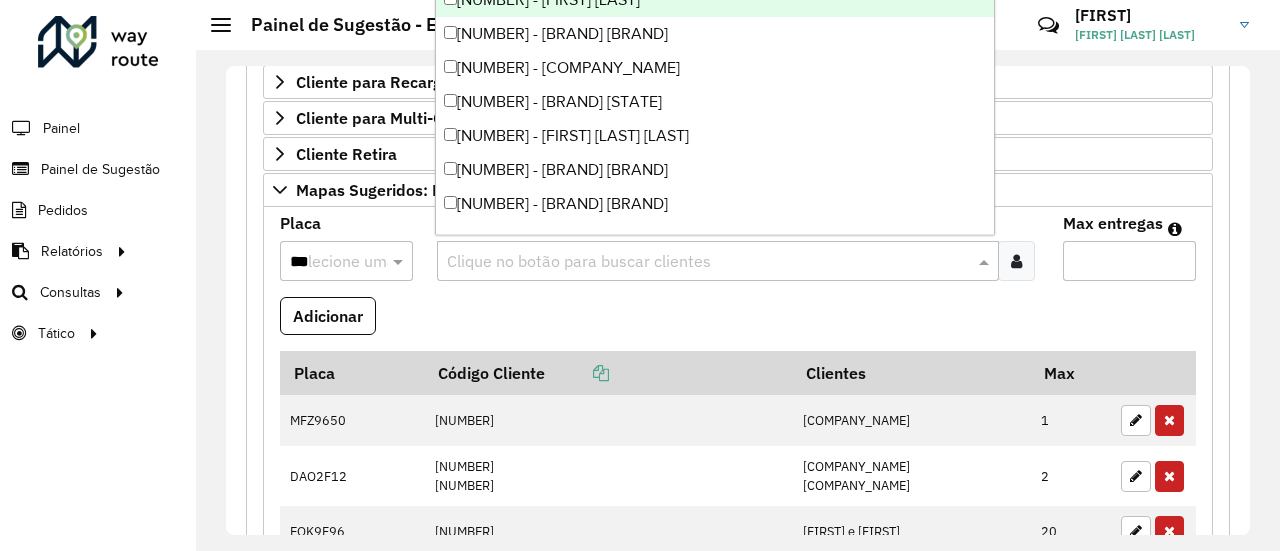 paste on "*****" 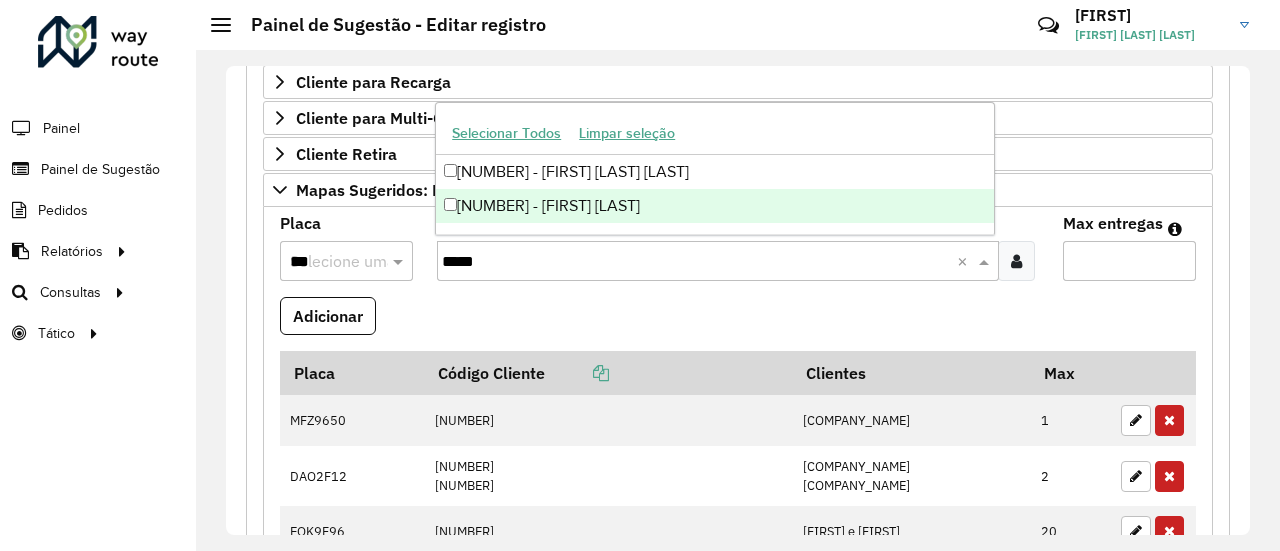 click on "[NUMBER] - [FIRST] [LAST]" at bounding box center [715, 206] 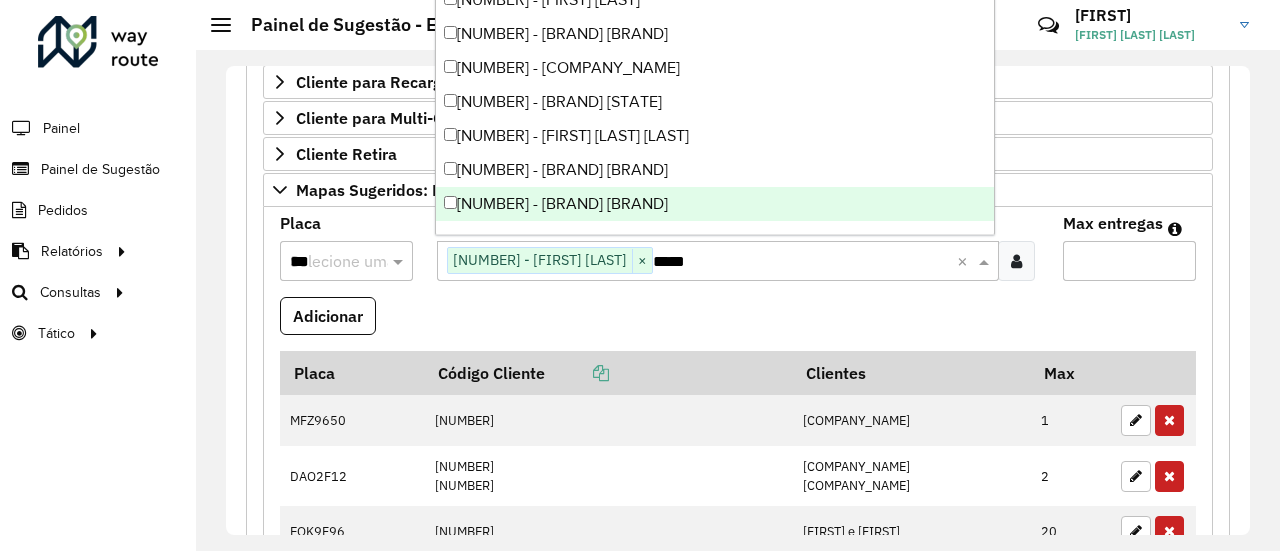 drag, startPoint x: 514, startPoint y: 281, endPoint x: 623, endPoint y: 277, distance: 109.07337 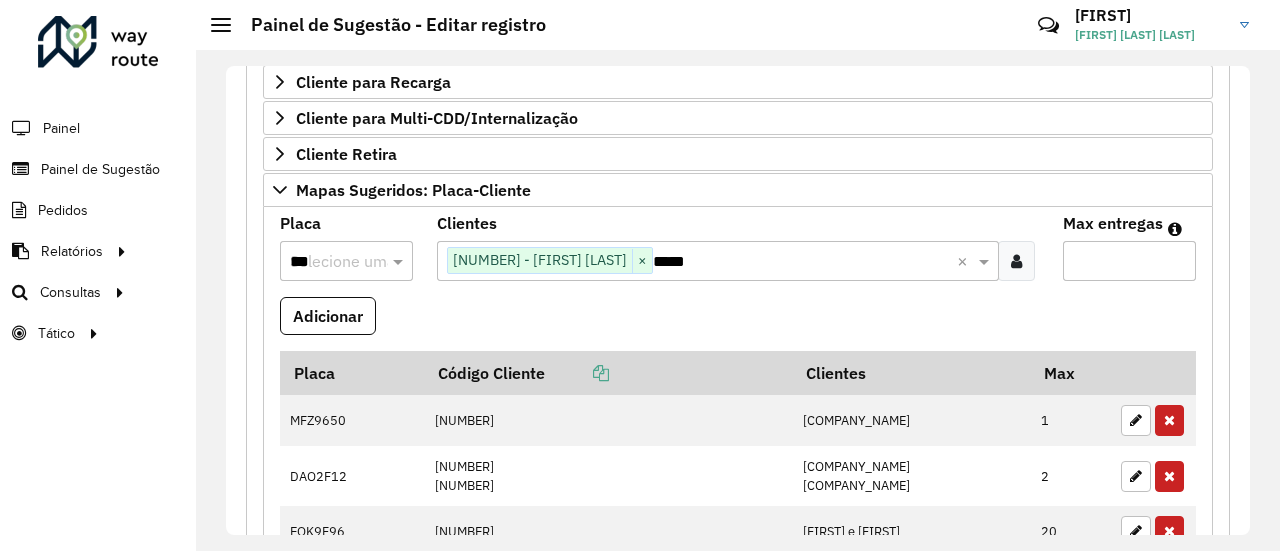 click on "*" at bounding box center [1129, 261] 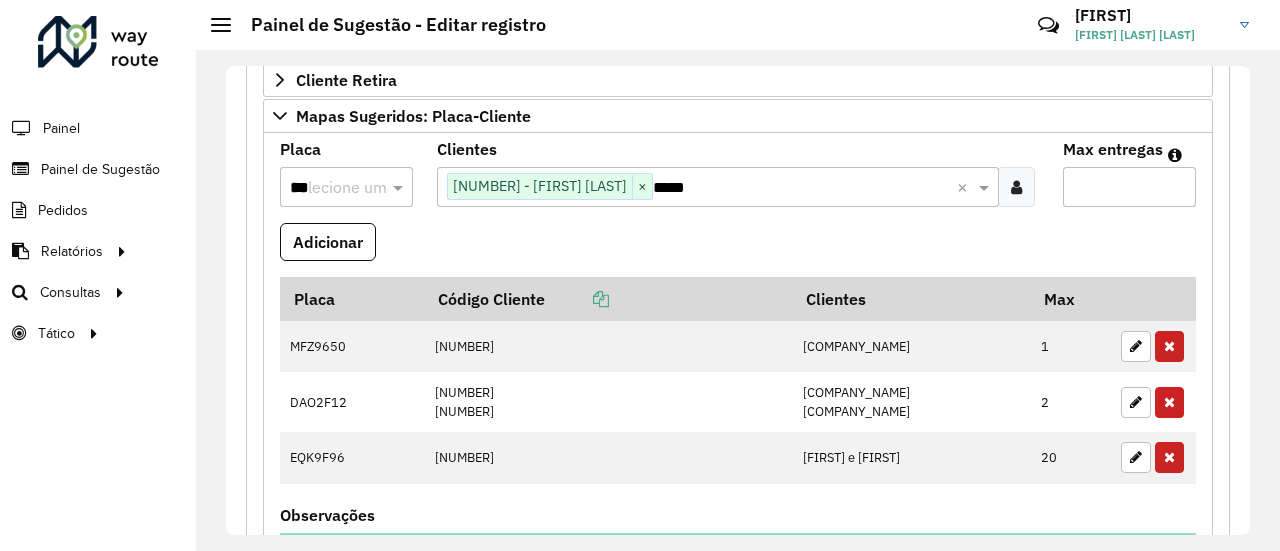 scroll, scrollTop: 534, scrollLeft: 0, axis: vertical 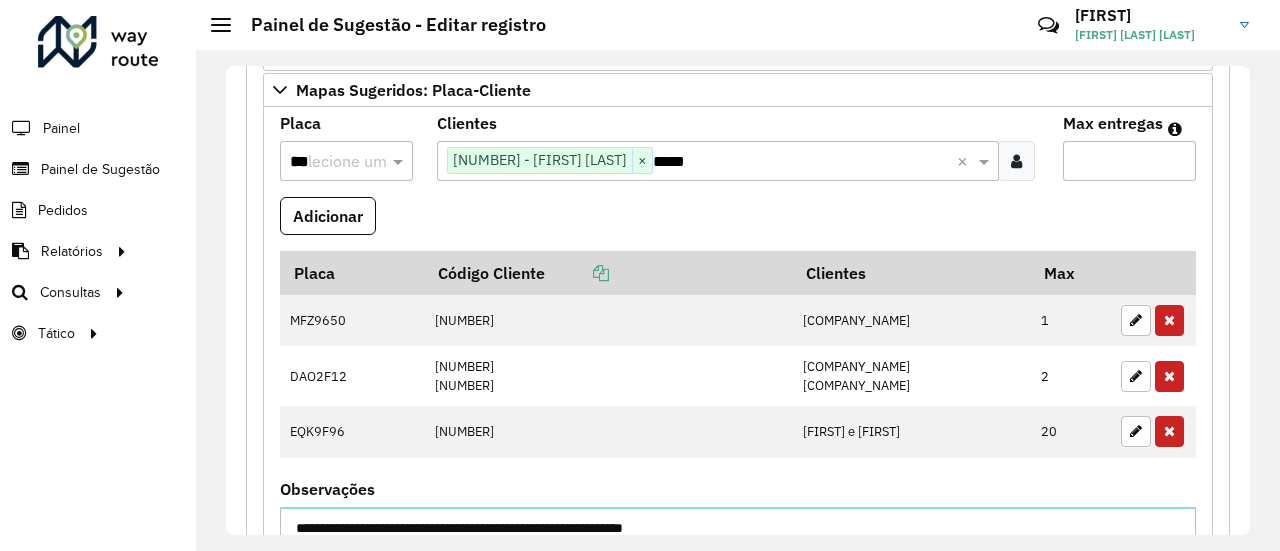 click on "Adicionar" at bounding box center [738, 224] 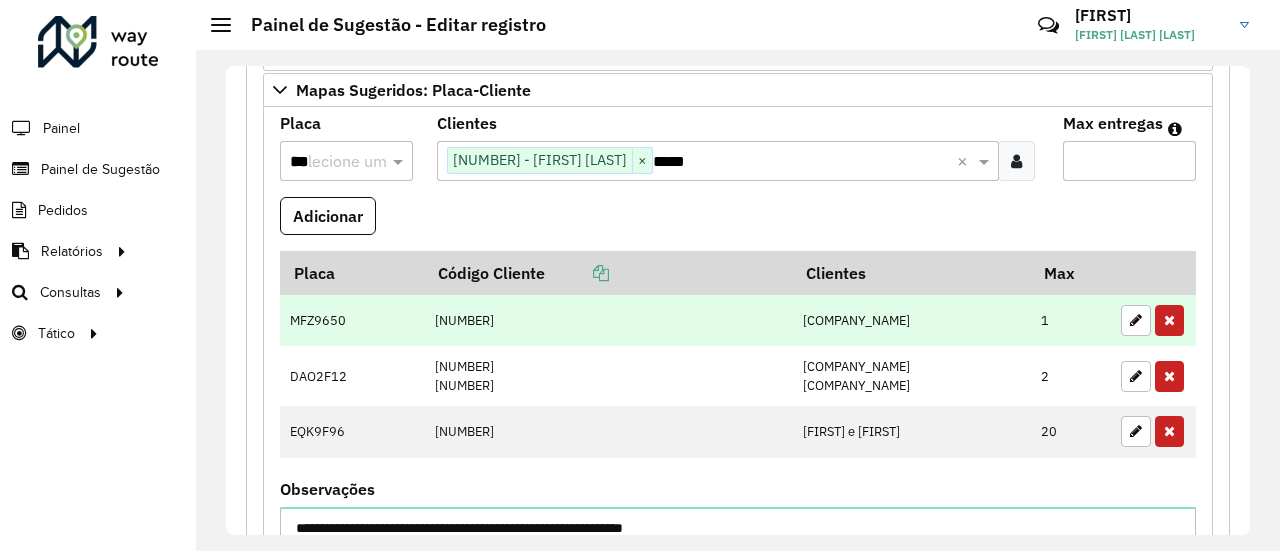 click on "MFZ9650" at bounding box center (352, 320) 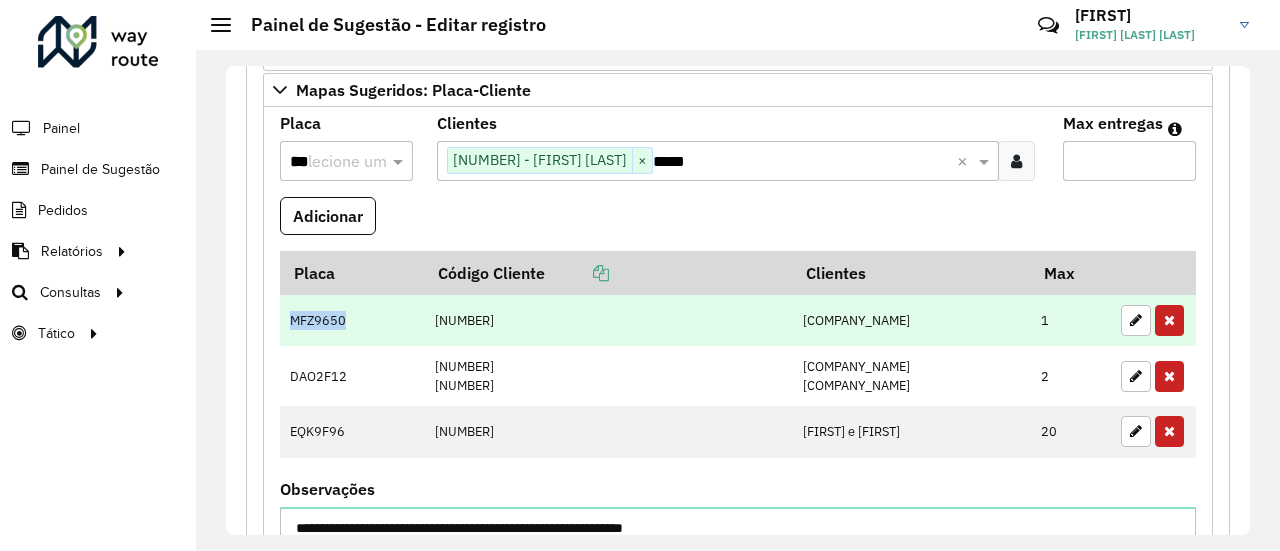 click on "MFZ9650" at bounding box center (352, 320) 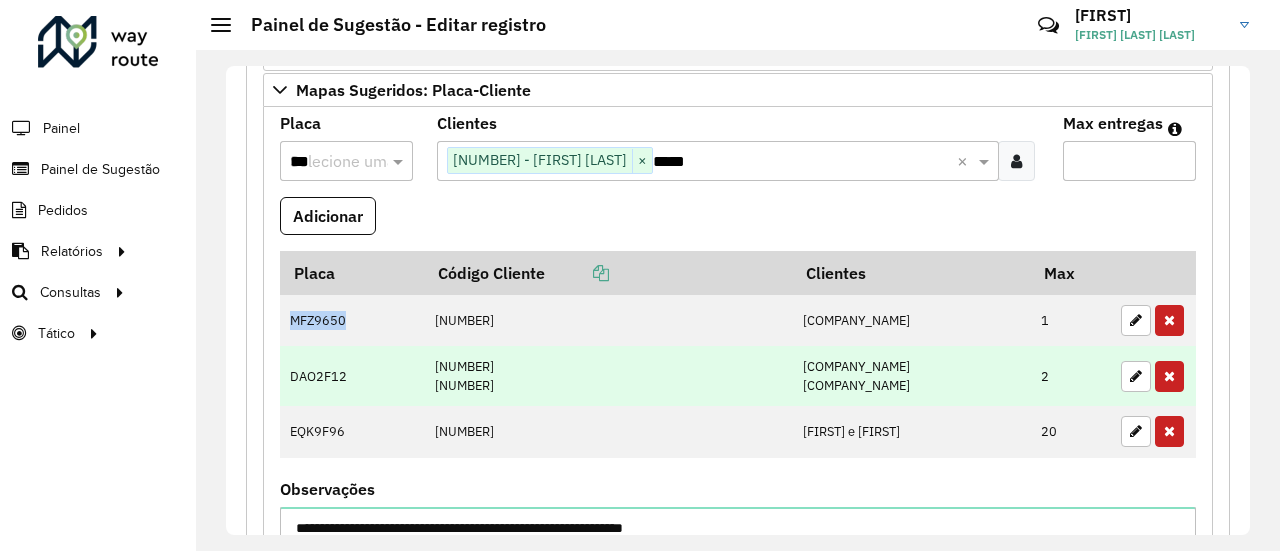 copy on "MFZ9650" 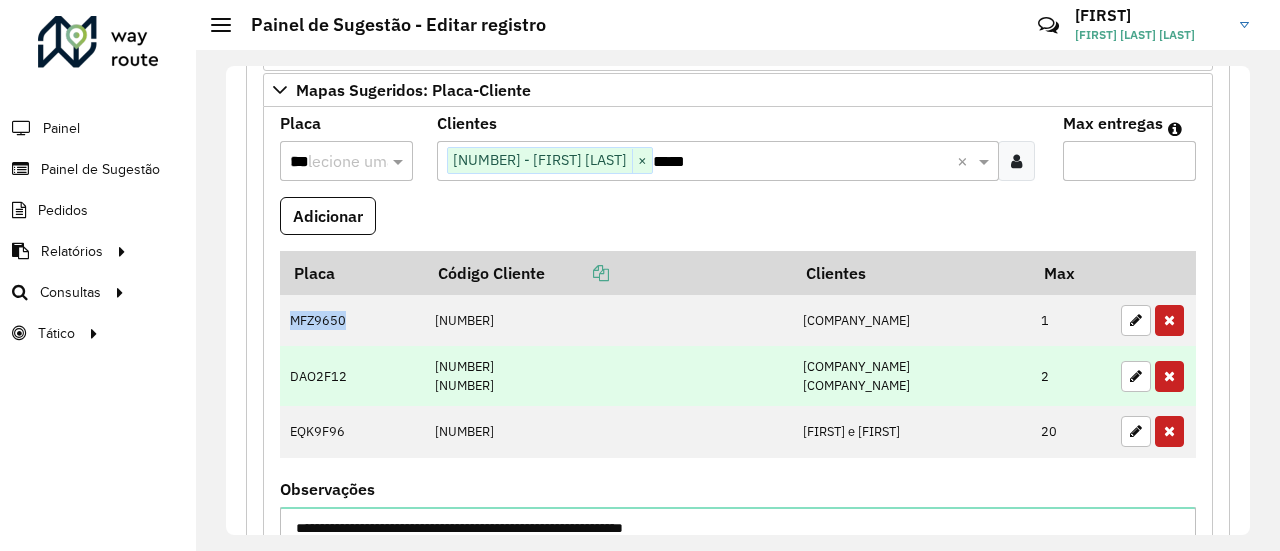 drag, startPoint x: 476, startPoint y: 375, endPoint x: 560, endPoint y: 370, distance: 84.14868 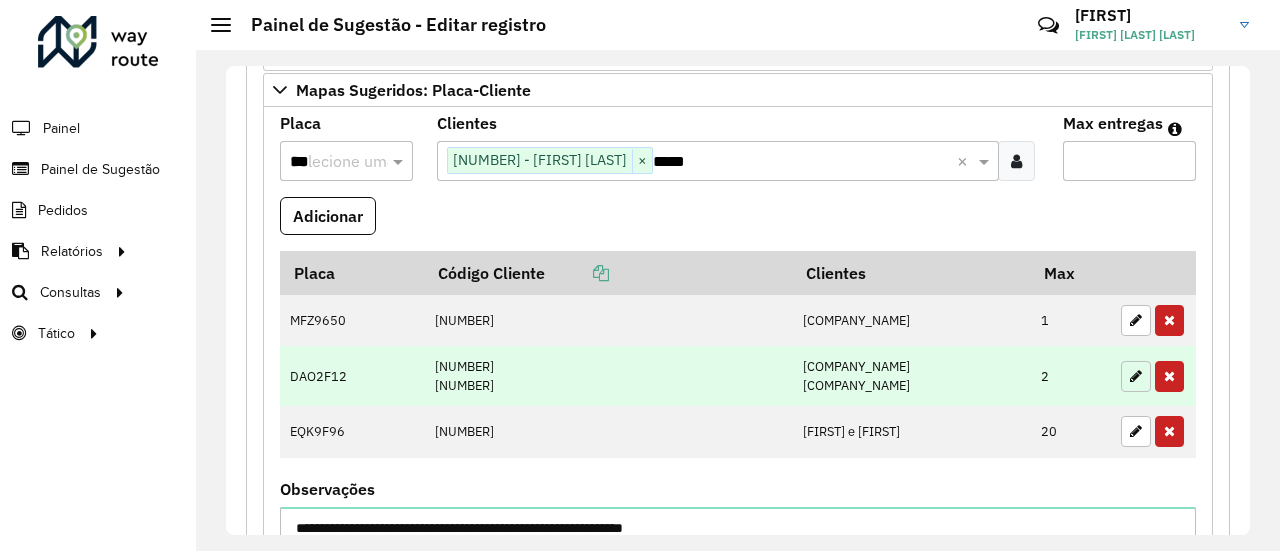 click at bounding box center [1136, 376] 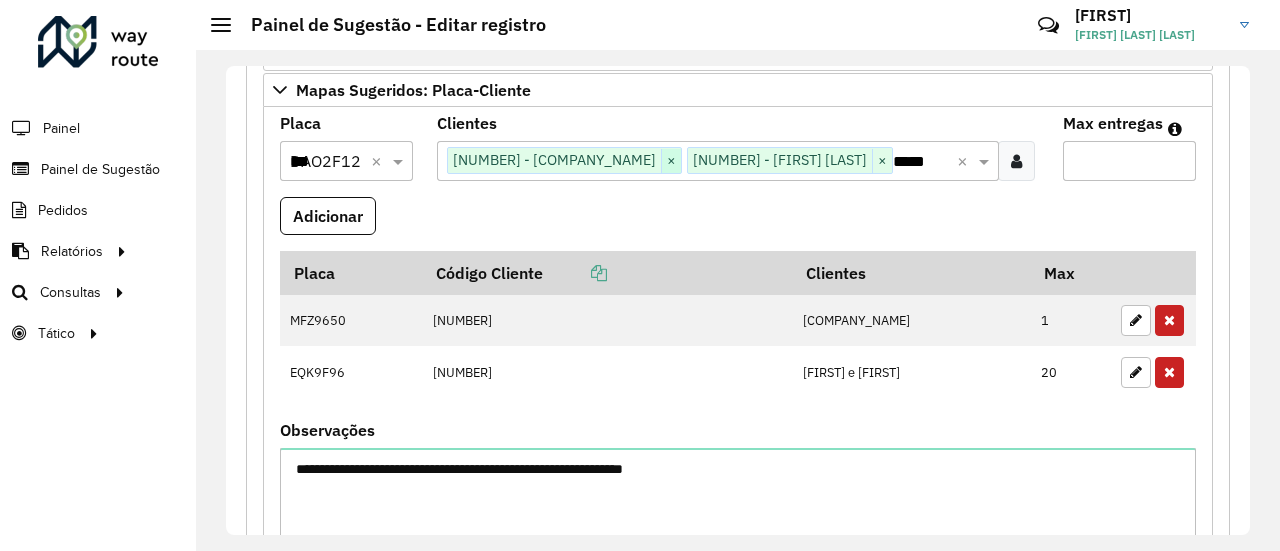 click on "×" at bounding box center (671, 161) 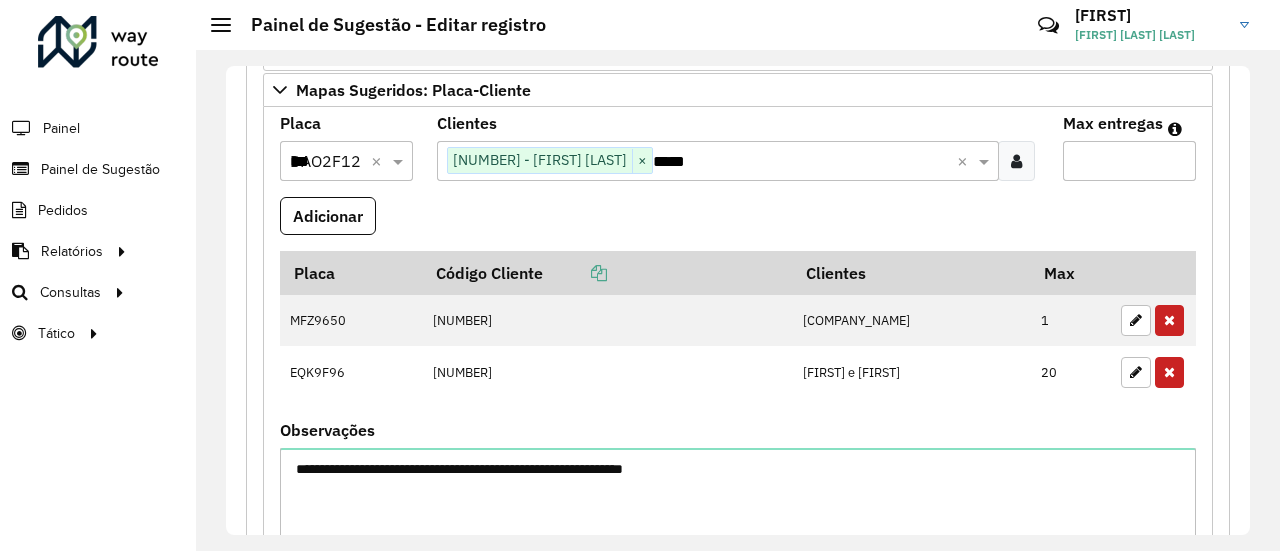drag, startPoint x: 1086, startPoint y: 156, endPoint x: 1002, endPoint y: 155, distance: 84.00595 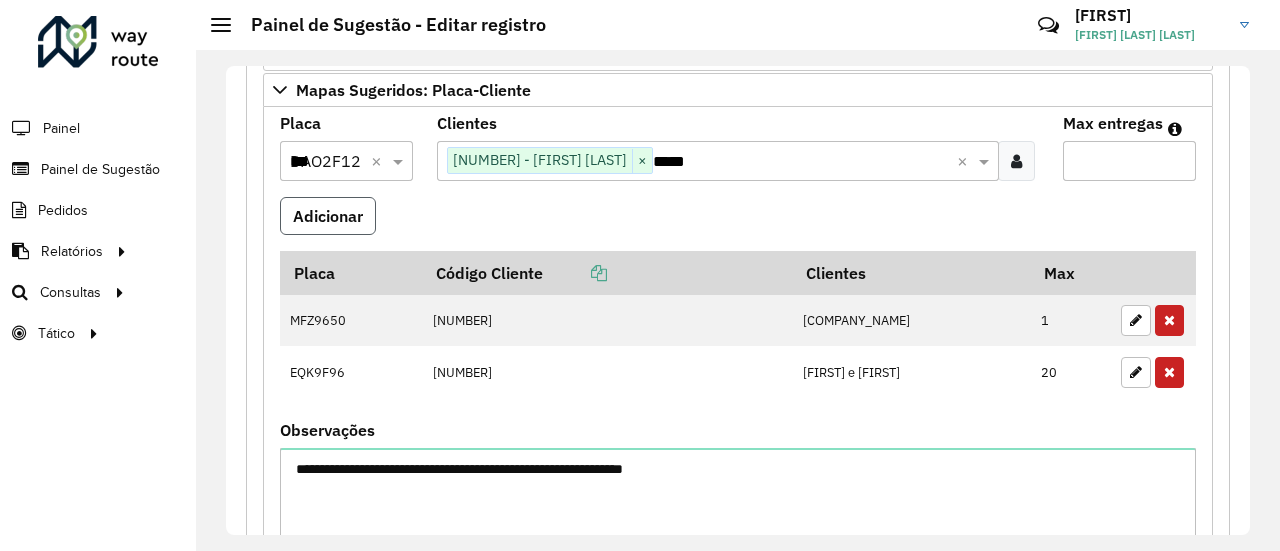 click on "Adicionar" at bounding box center [328, 216] 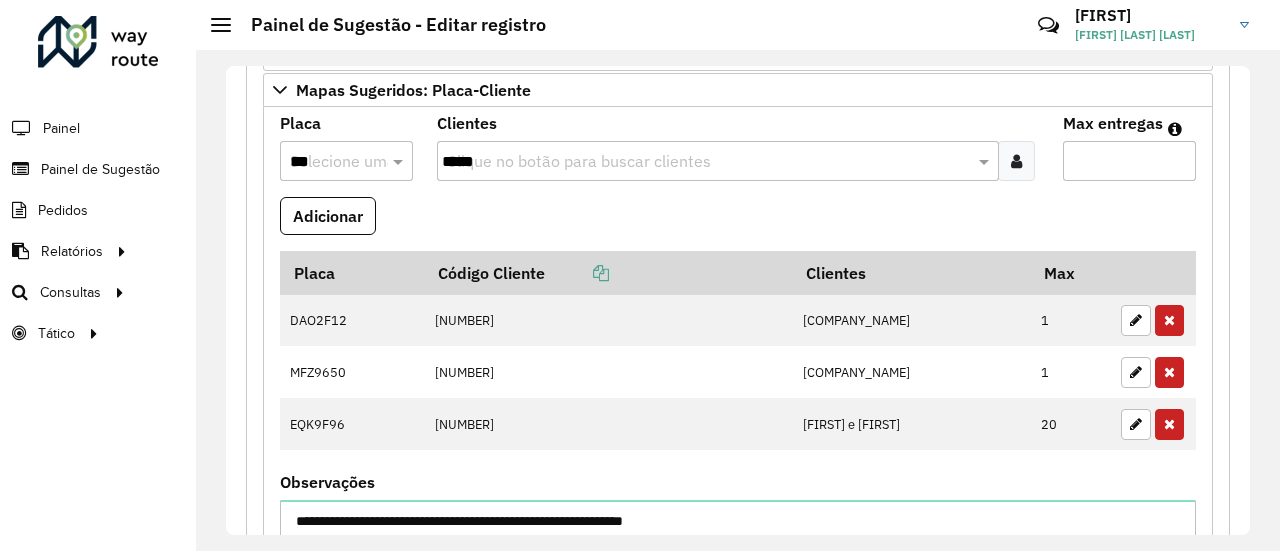 click on "Adicionar" at bounding box center [738, 224] 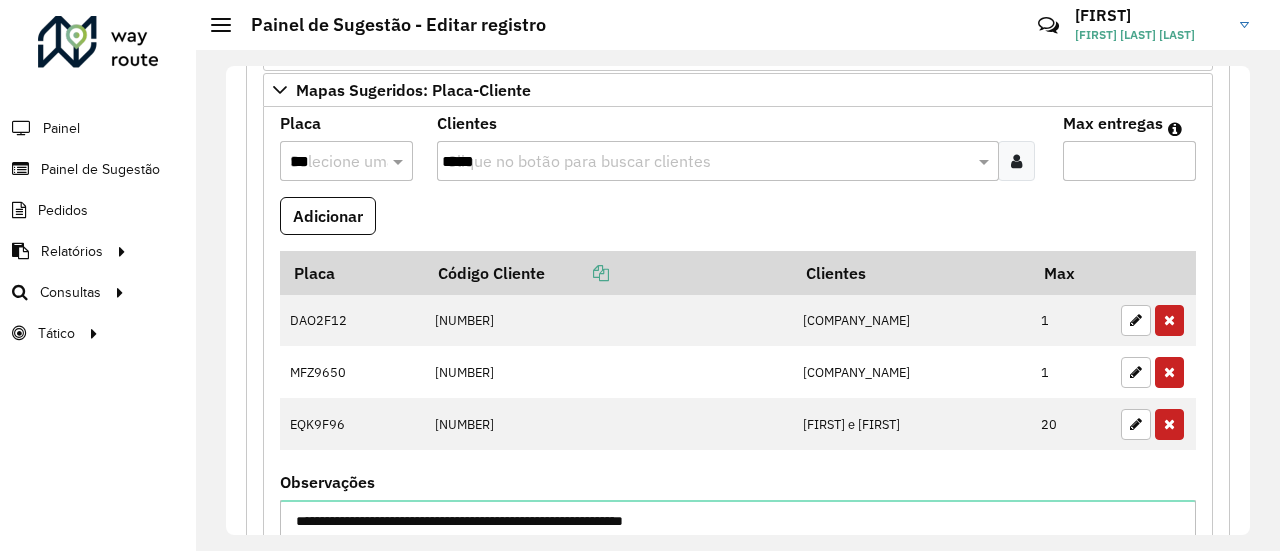 click on "***" at bounding box center [326, 162] 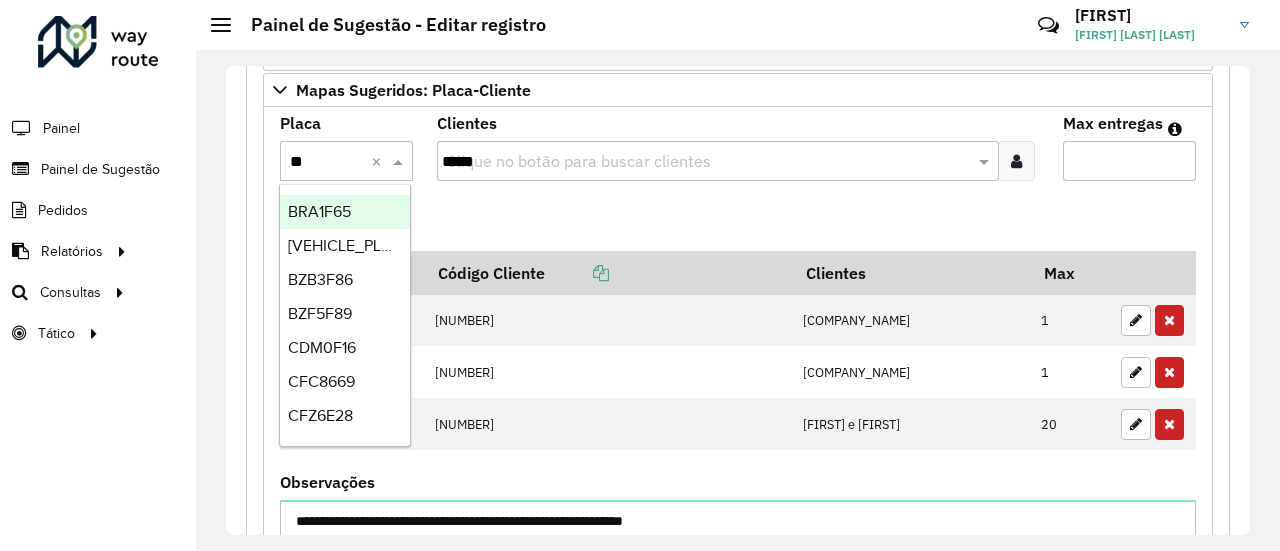 type on "***" 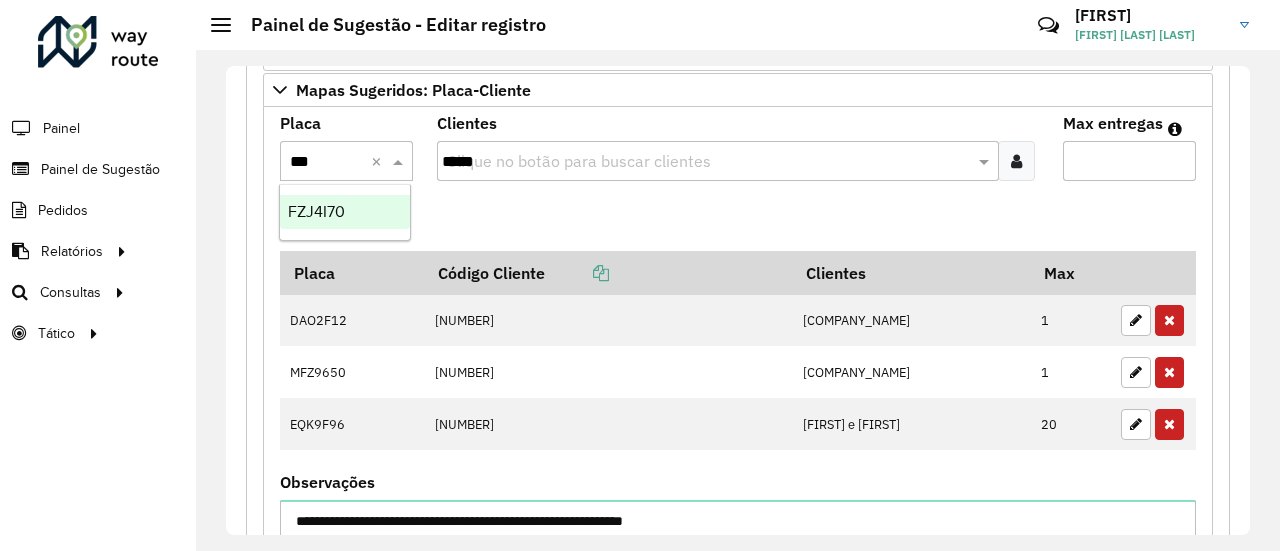 click on "FZJ4I70" at bounding box center [345, 212] 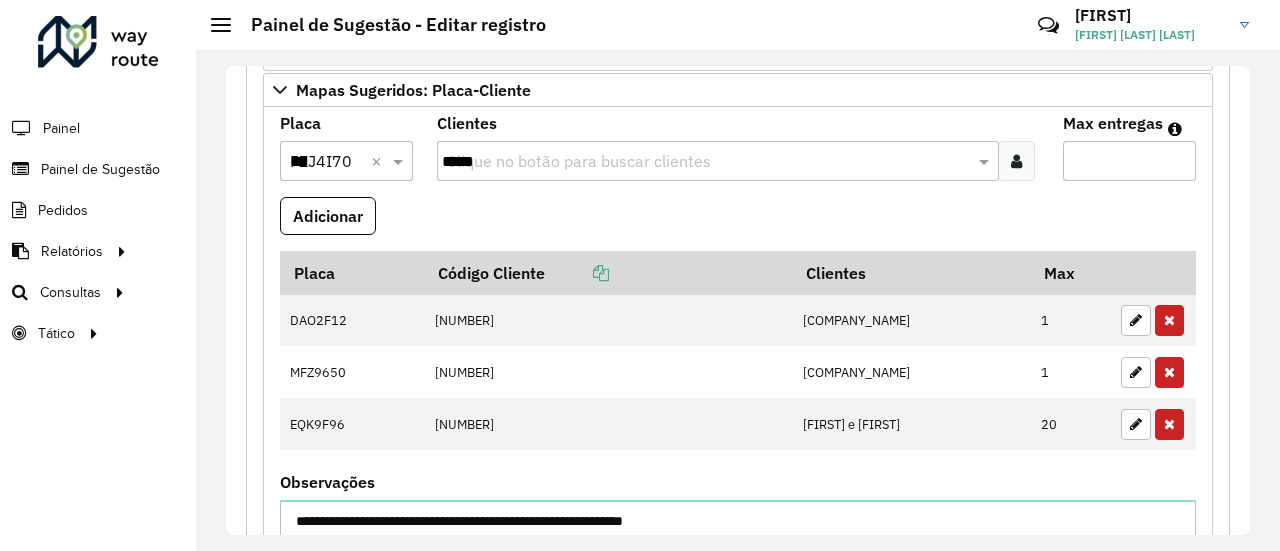 click on "Adicionar" at bounding box center [738, 224] 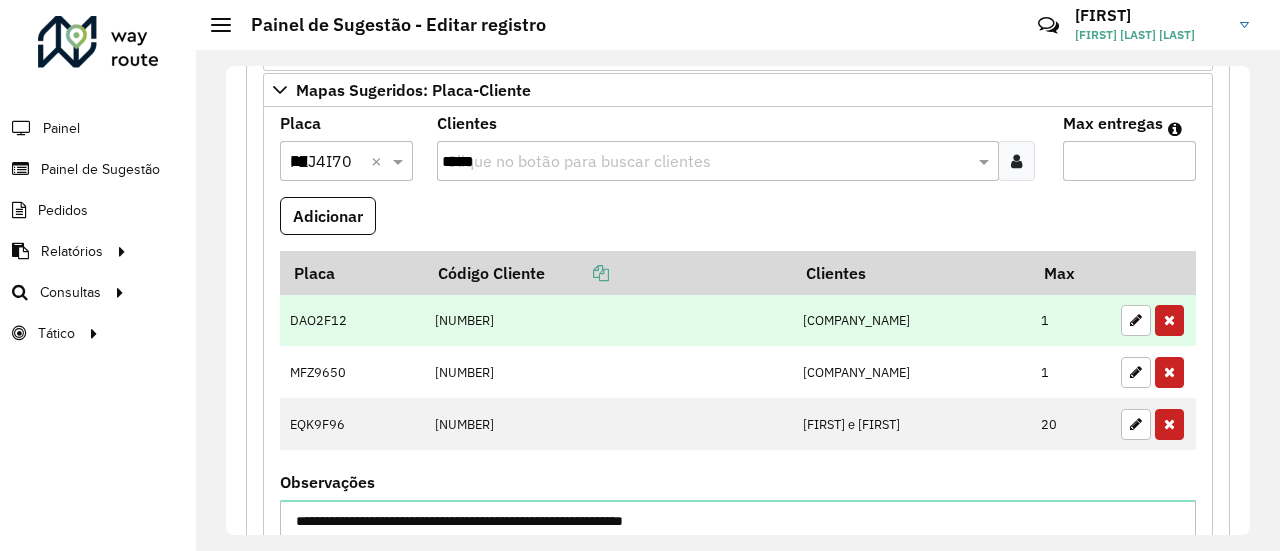 click on "[NUMBER]" at bounding box center (608, 320) 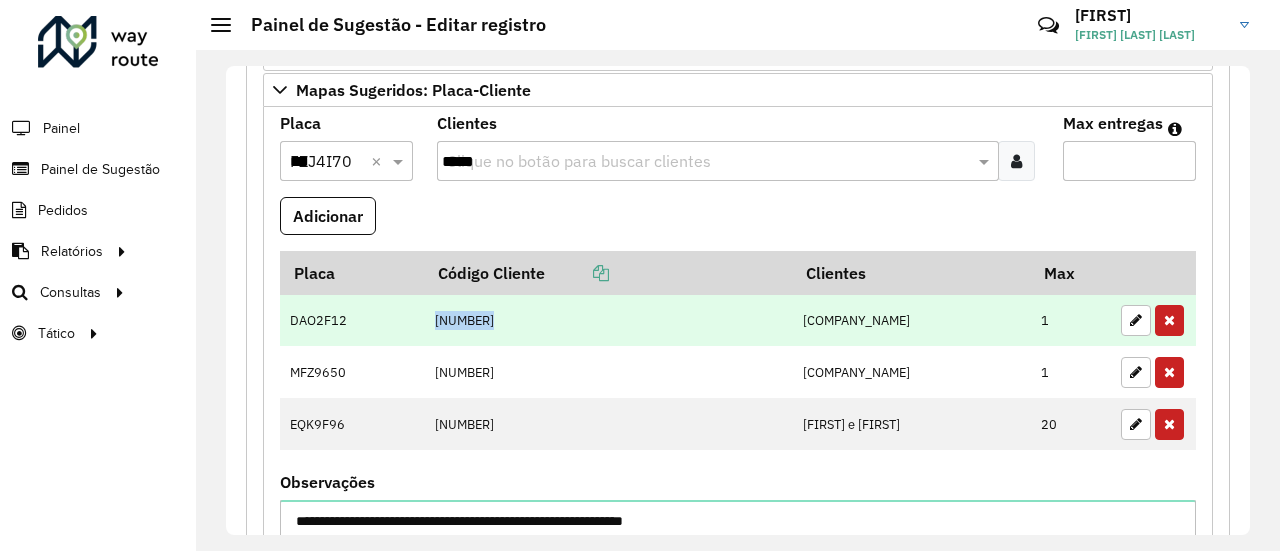 click on "[NUMBER]" at bounding box center [608, 320] 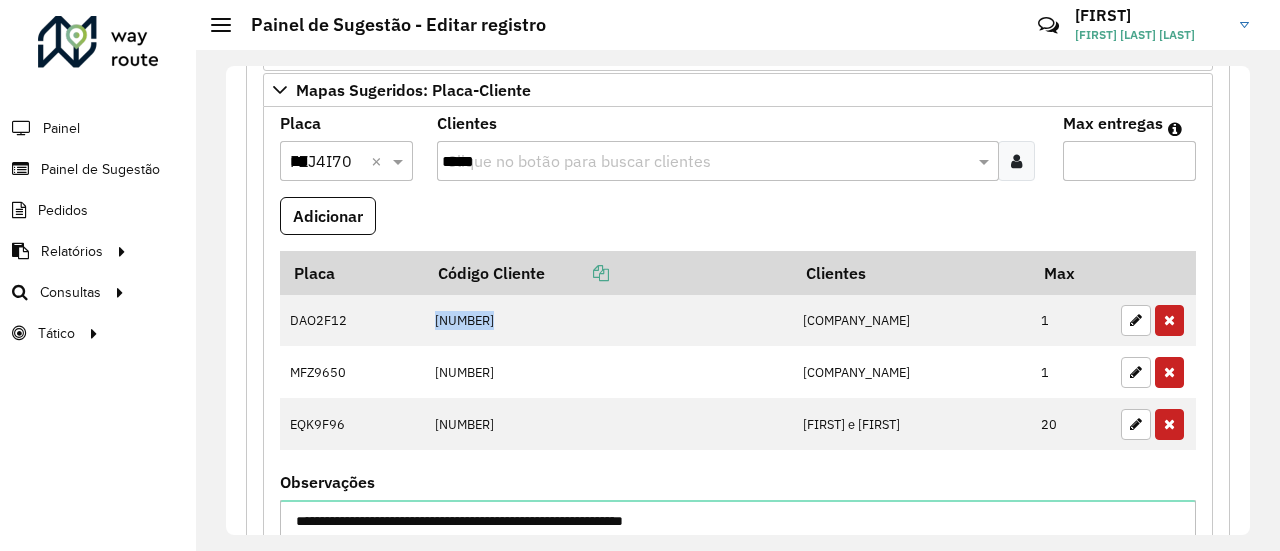 copy on "[NUMBER]" 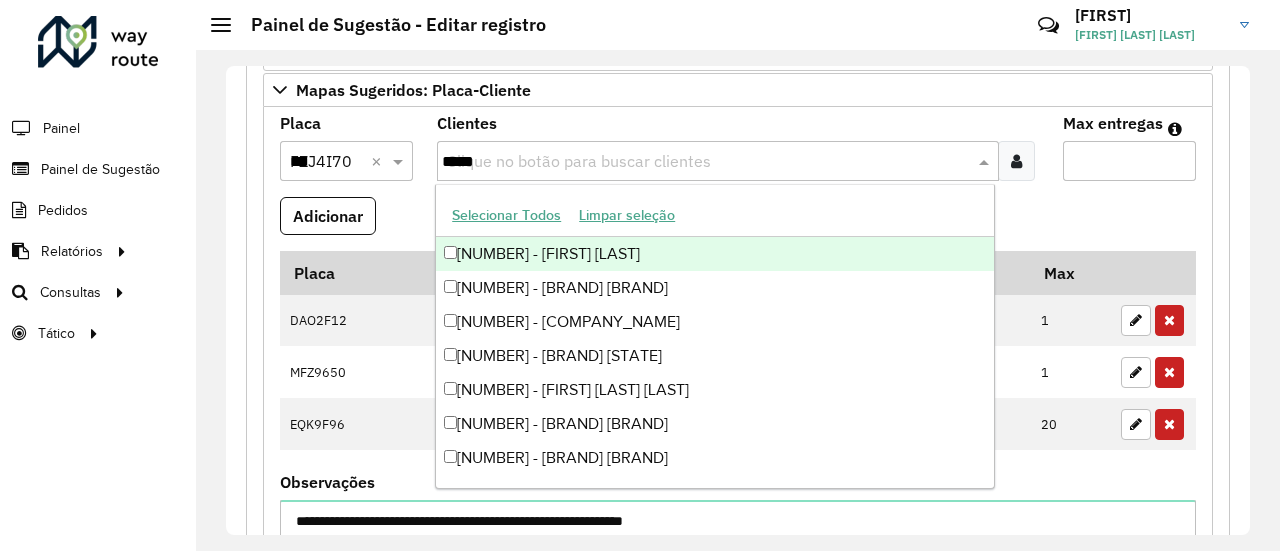 click on "*****" at bounding box center [708, 162] 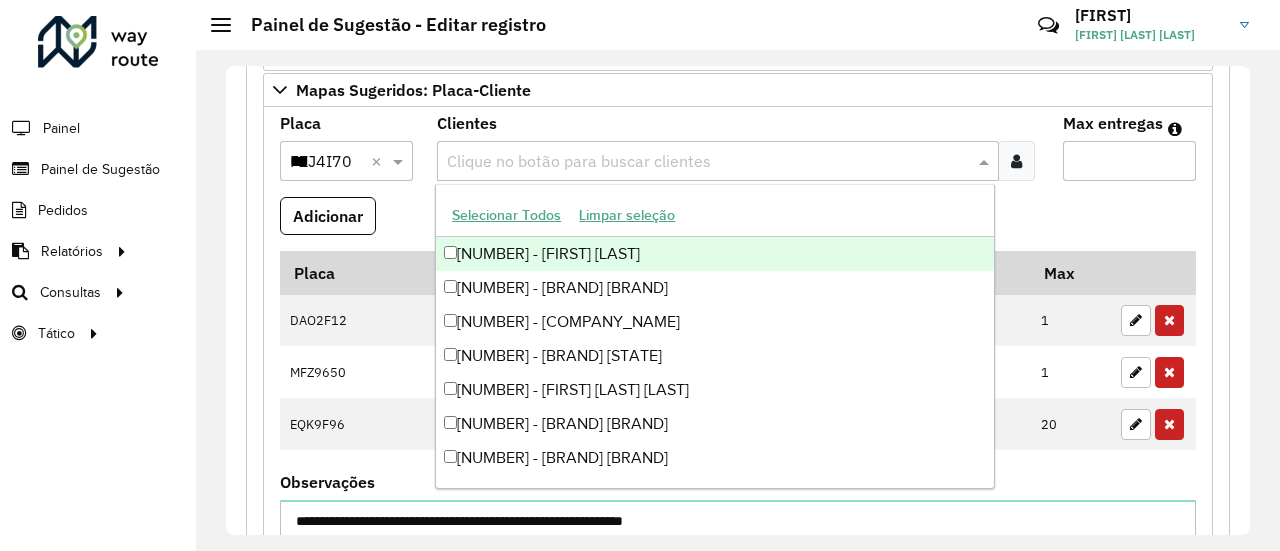 paste on "********" 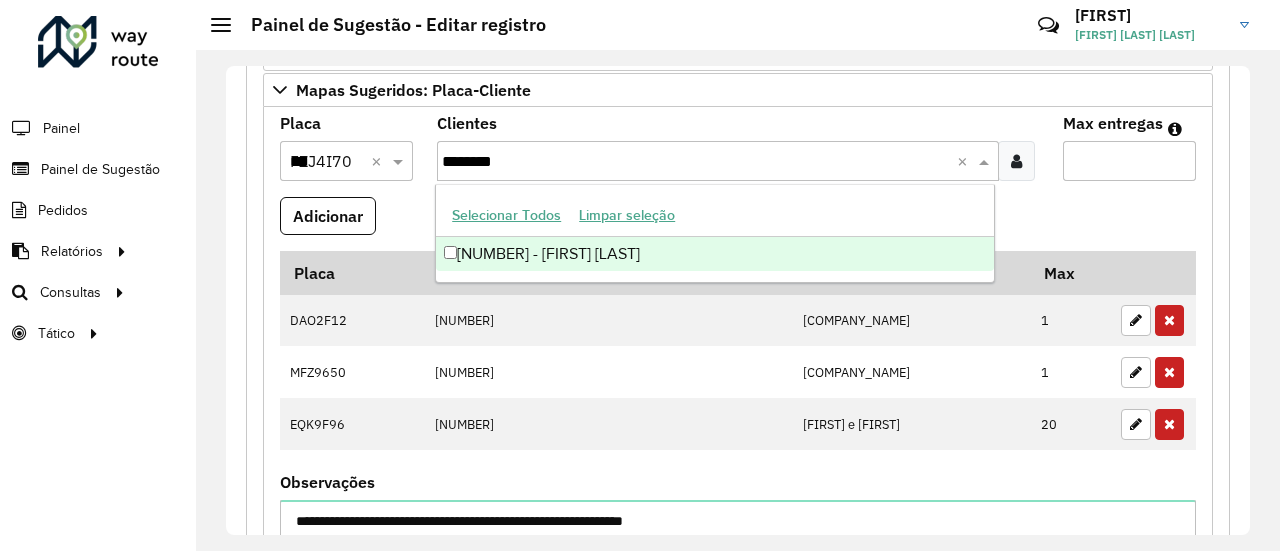 drag, startPoint x: 477, startPoint y: 243, endPoint x: 471, endPoint y: 233, distance: 11.661903 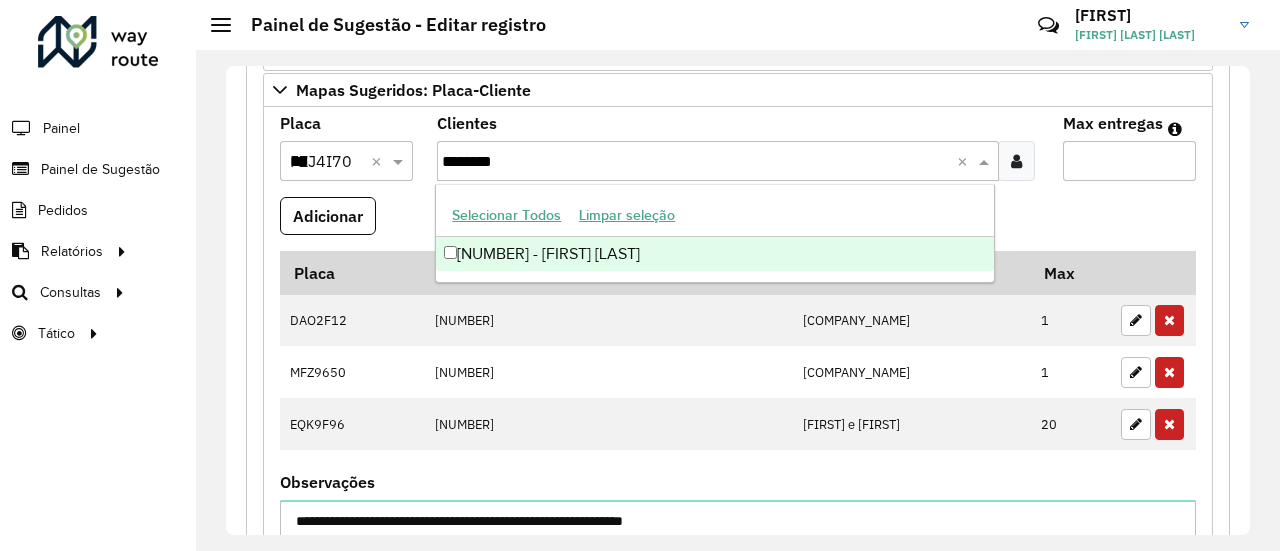 click on "[NUMBER] - [FIRST] [LAST]" at bounding box center [715, 254] 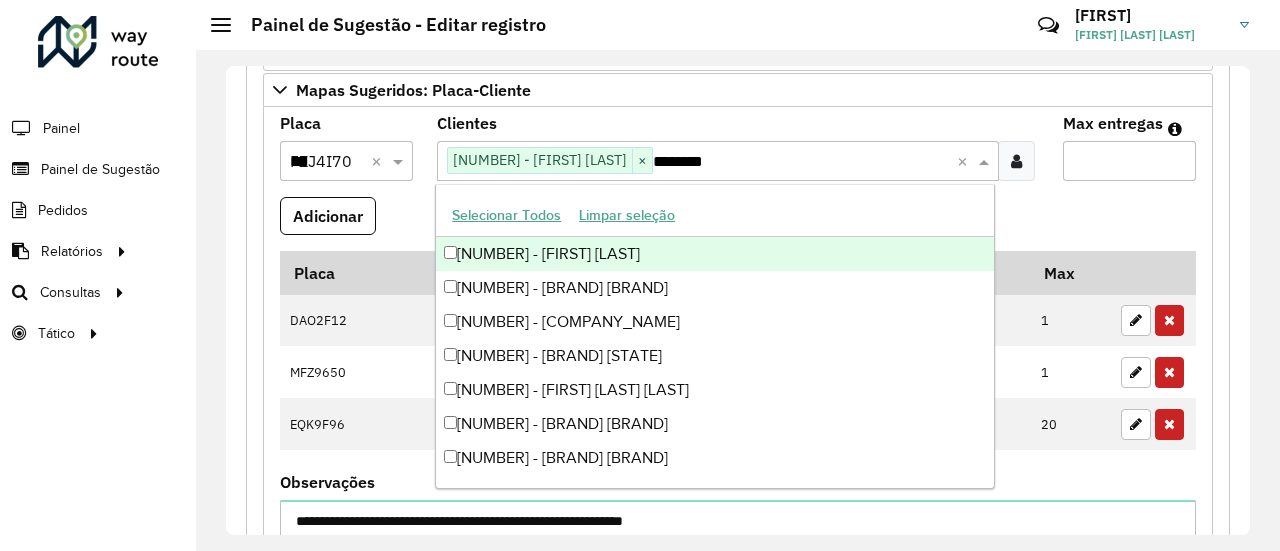 click on "Adicionar" at bounding box center [738, 224] 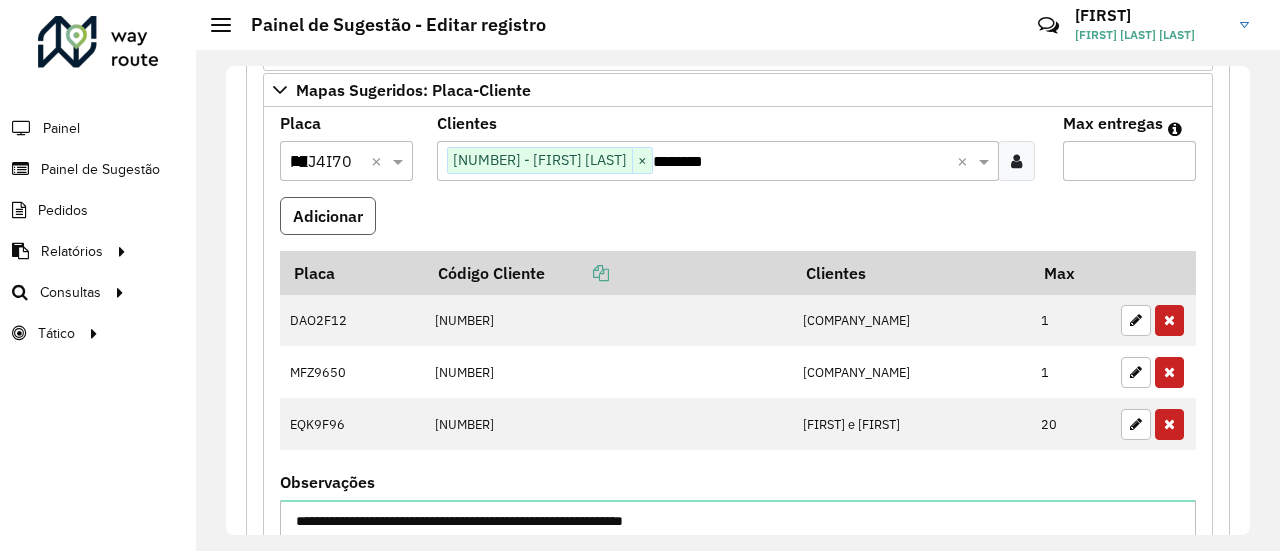click on "Adicionar" at bounding box center [328, 216] 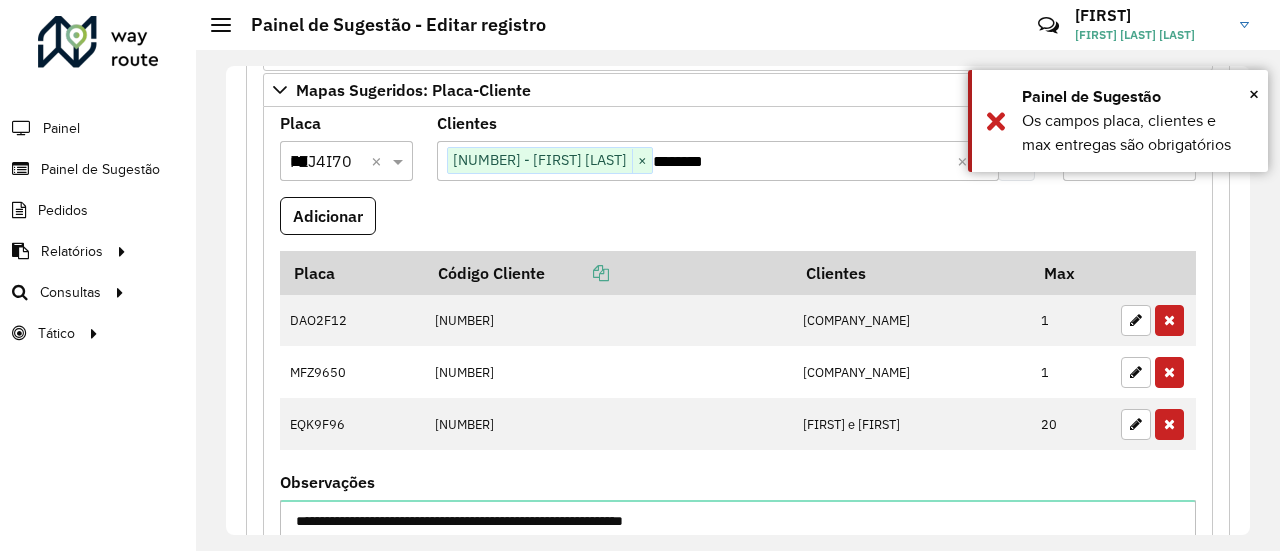 click on "Adicionar" at bounding box center (738, 224) 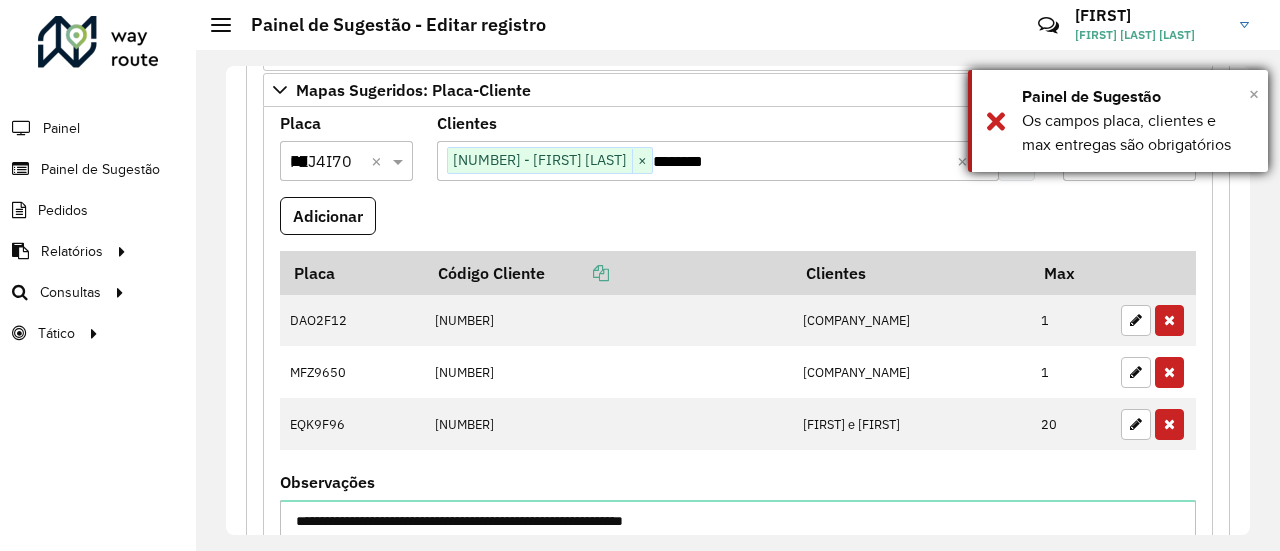 click on "×" at bounding box center (1254, 94) 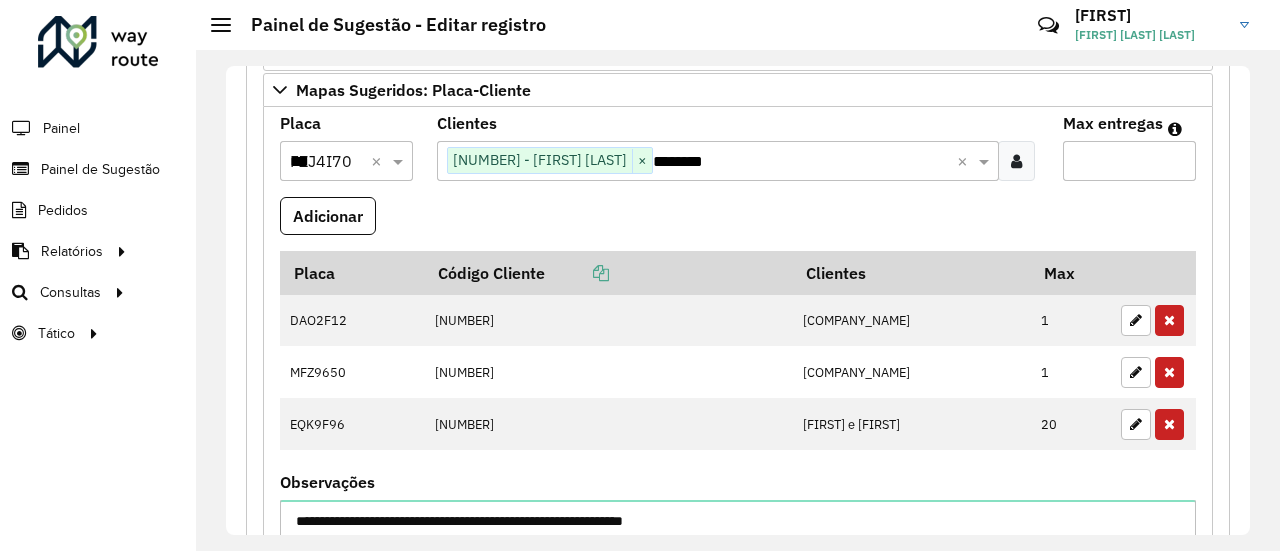 click on "*" at bounding box center (1129, 161) 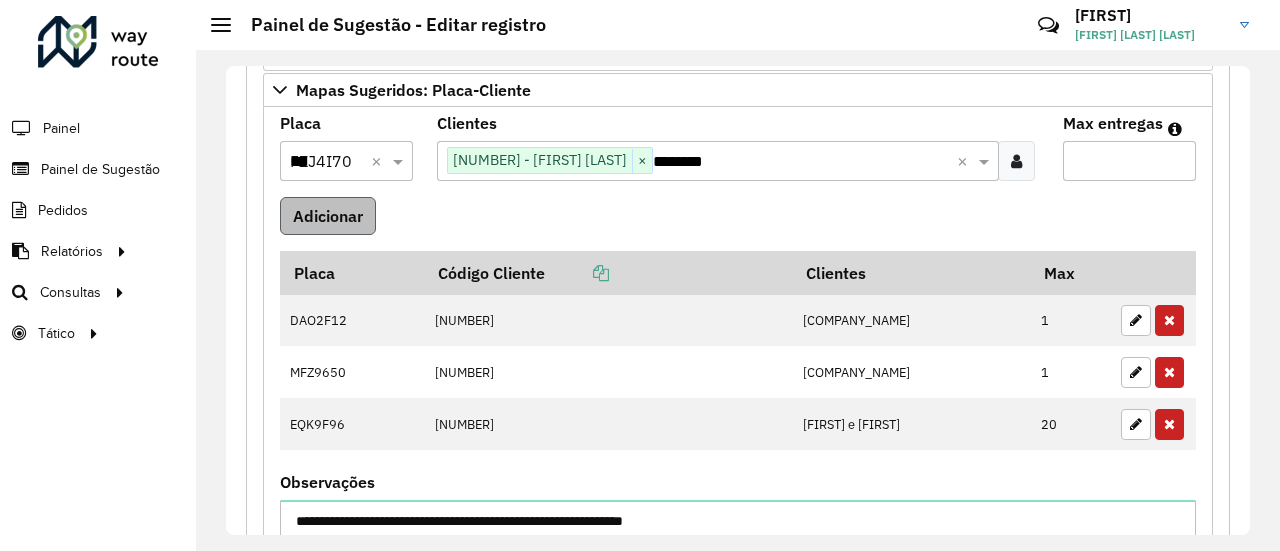 type on "*" 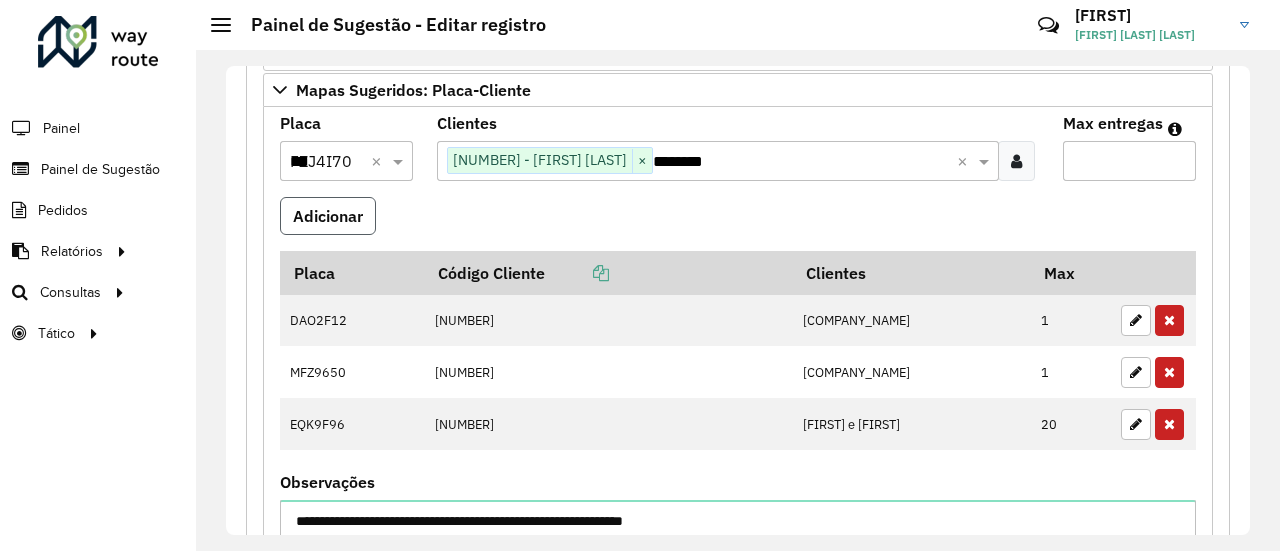 click on "Adicionar" at bounding box center [328, 216] 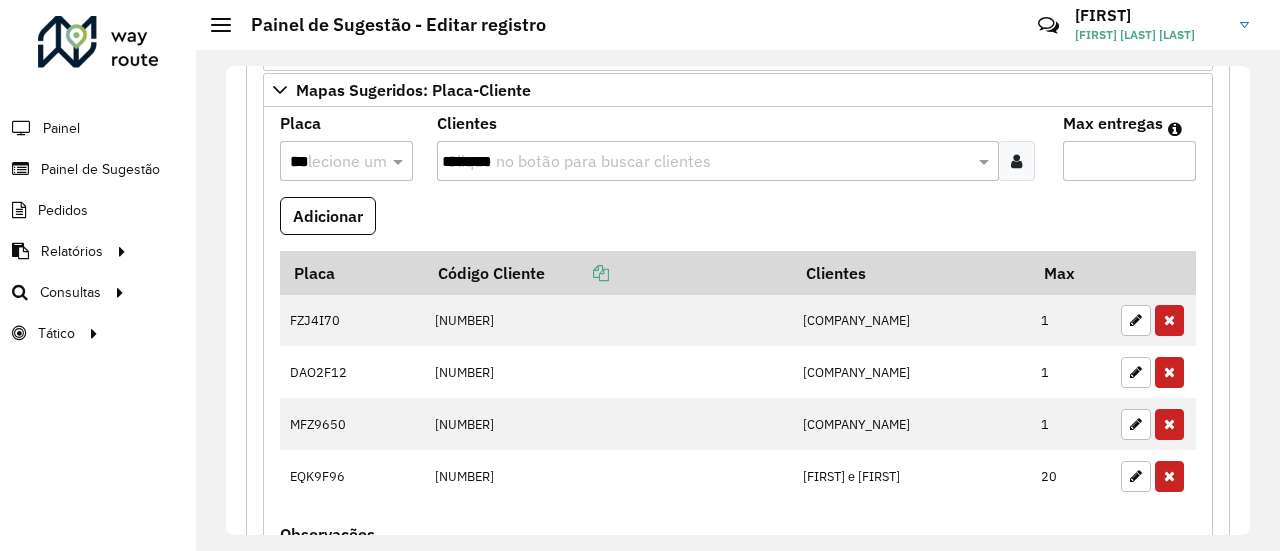click on "Adicionar" at bounding box center [738, 224] 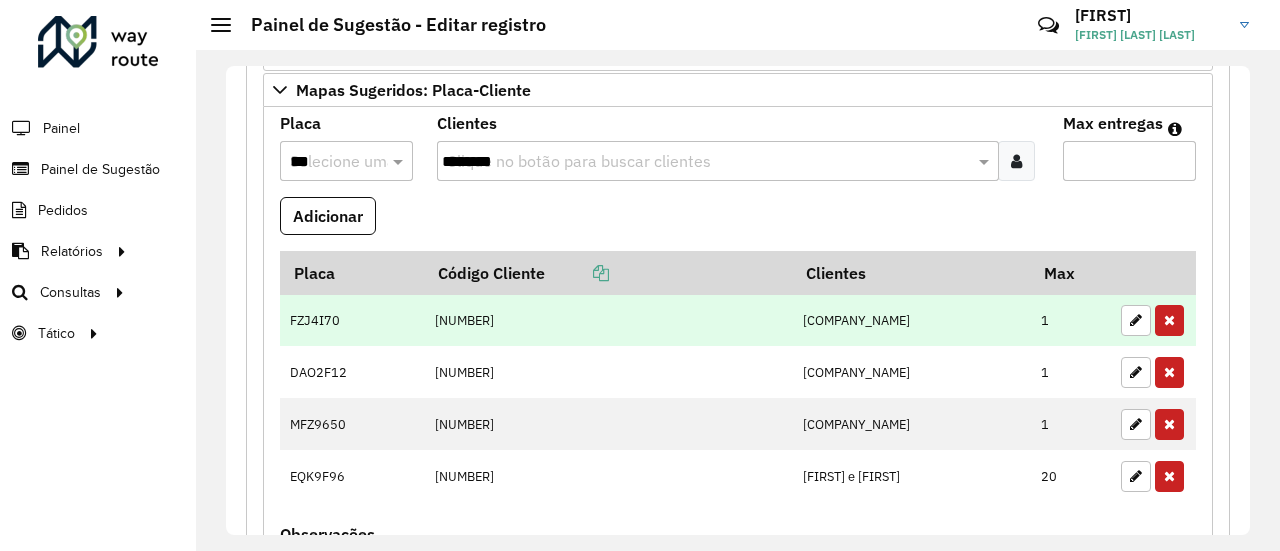 click on "FZJ4I70" at bounding box center (352, 320) 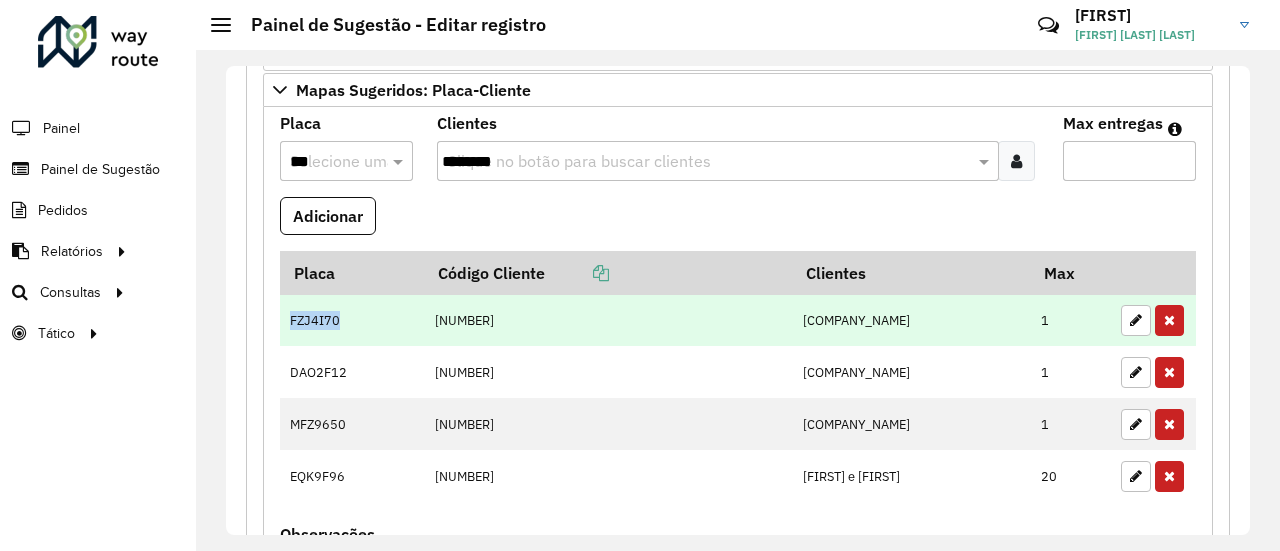 click on "FZJ4I70" at bounding box center [352, 320] 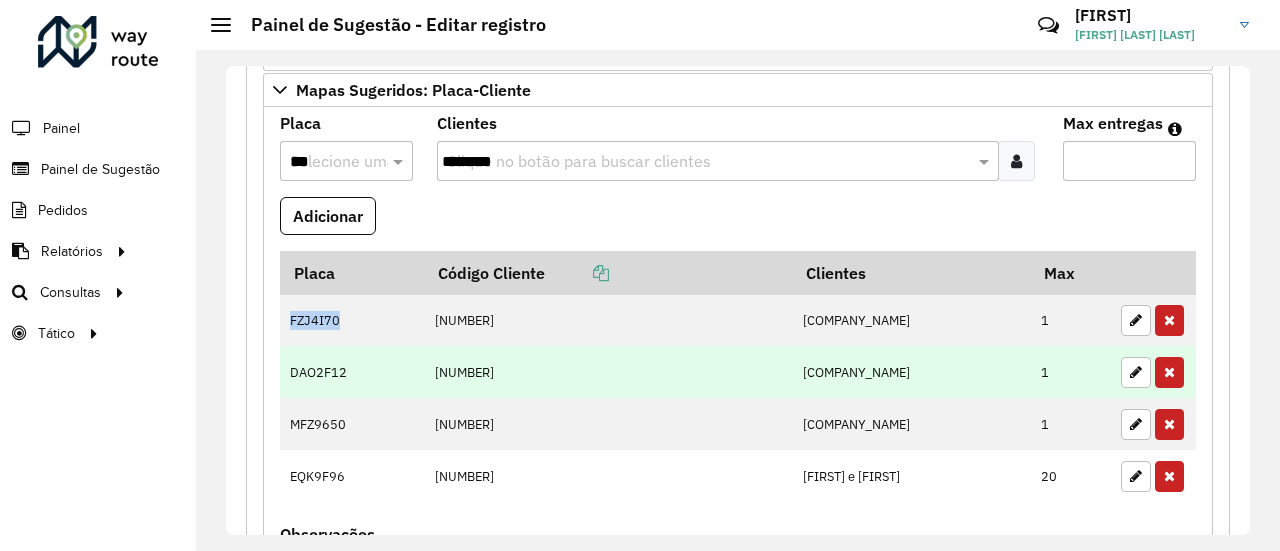 copy on "FZJ4I70" 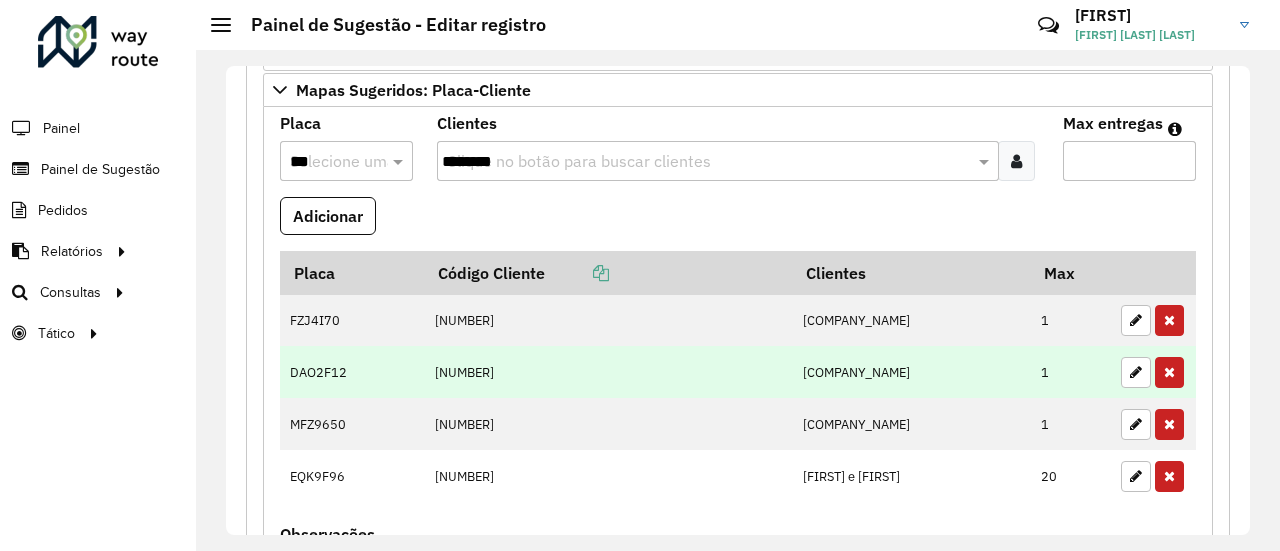 click on "DAO2F12" at bounding box center (352, 372) 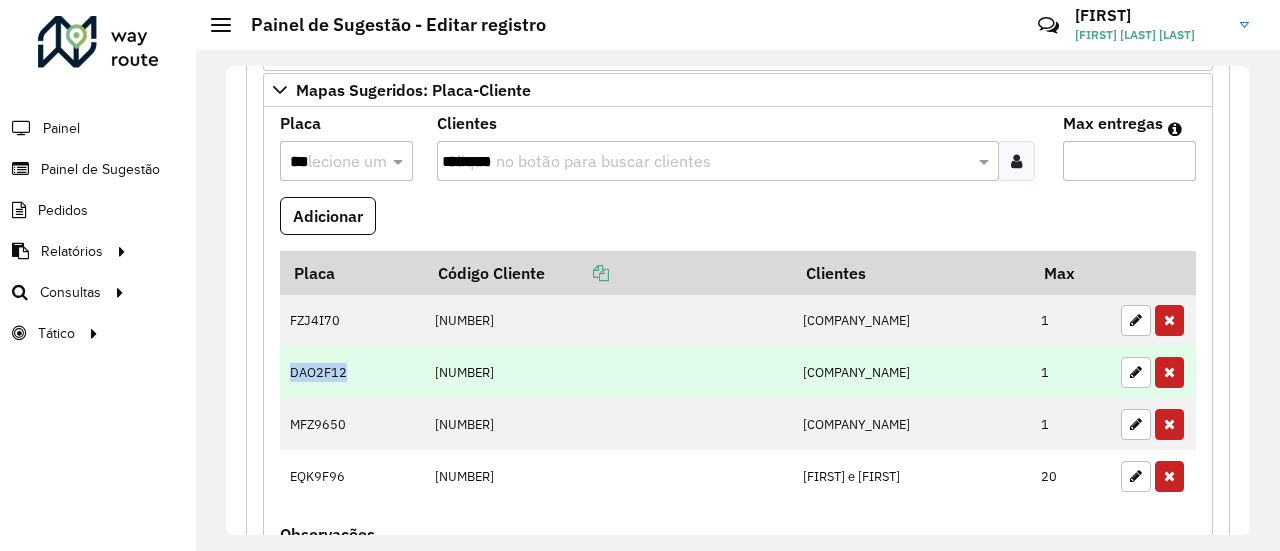 click on "DAO2F12" at bounding box center [352, 372] 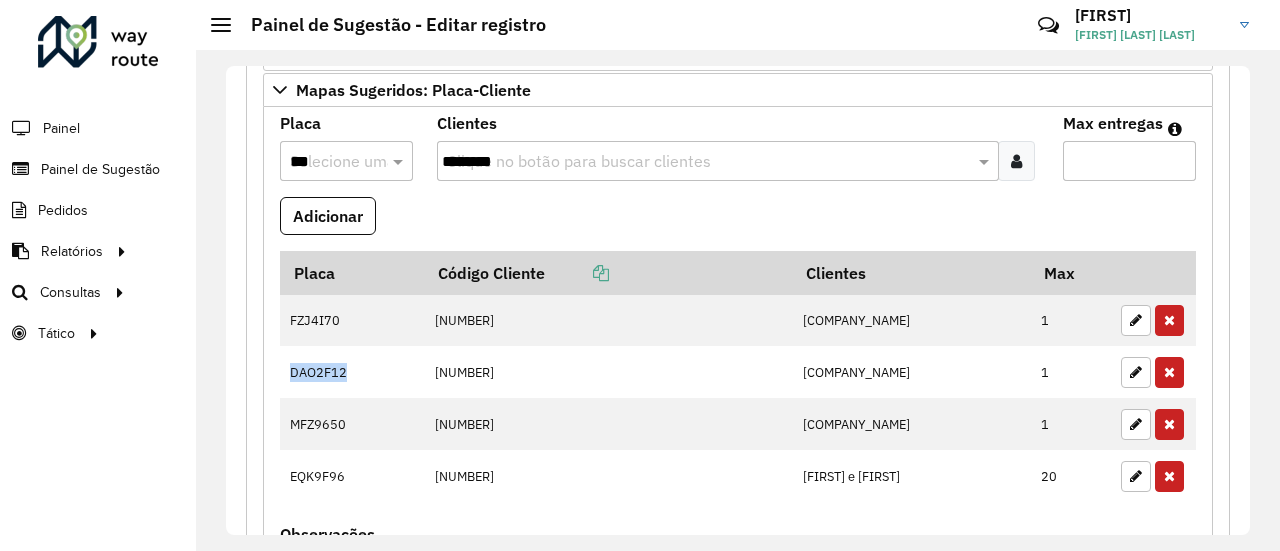 copy on "DAO2F12" 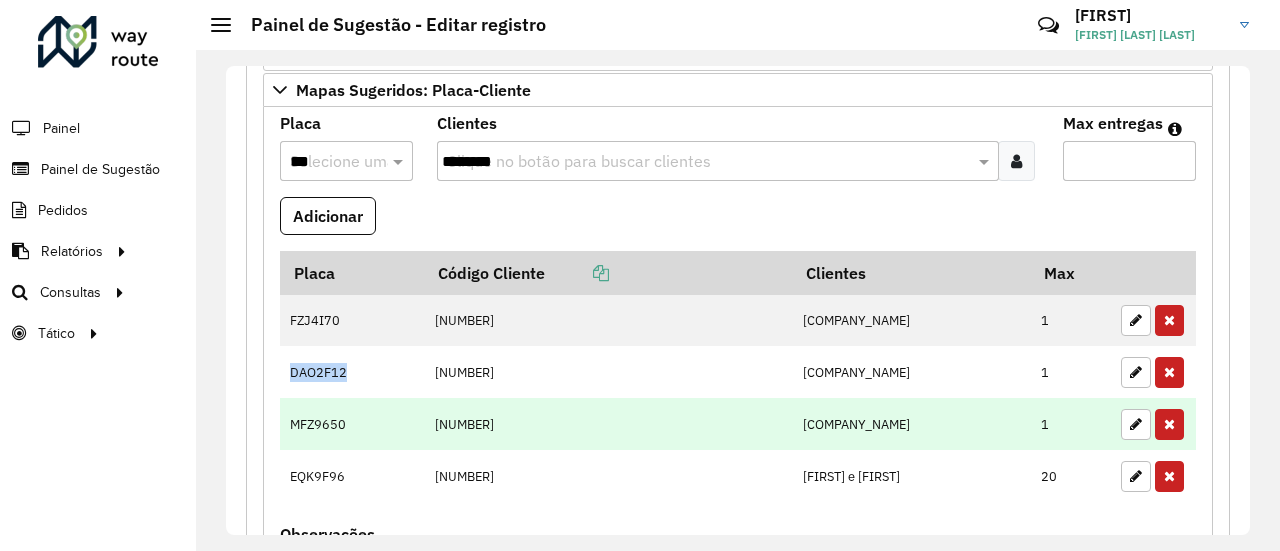 click on "MFZ9650" at bounding box center [352, 424] 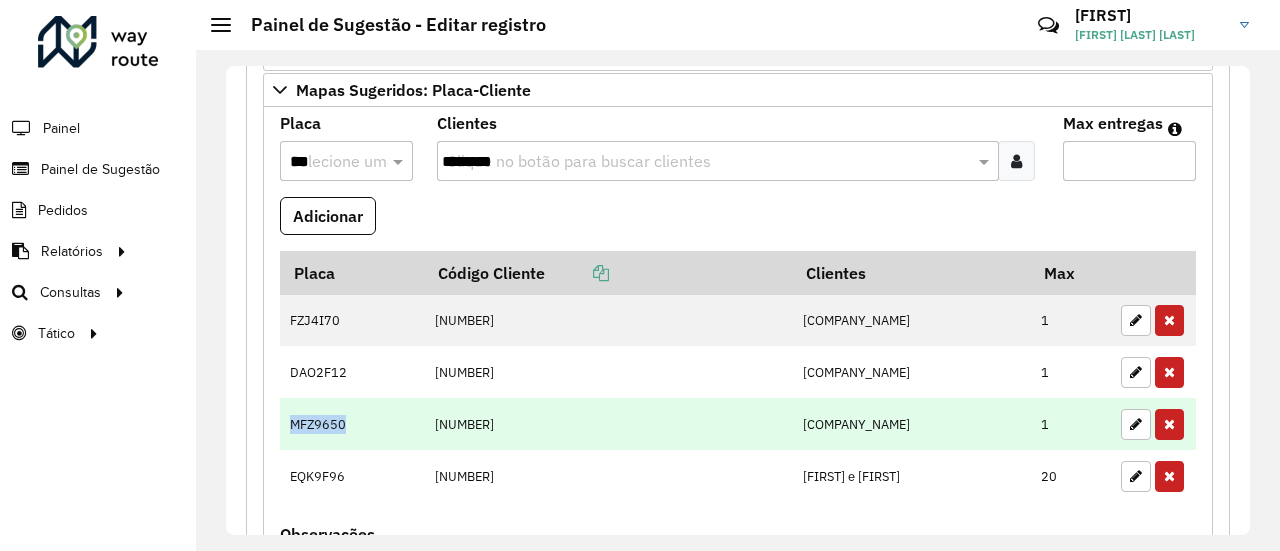 click on "MFZ9650" at bounding box center [352, 424] 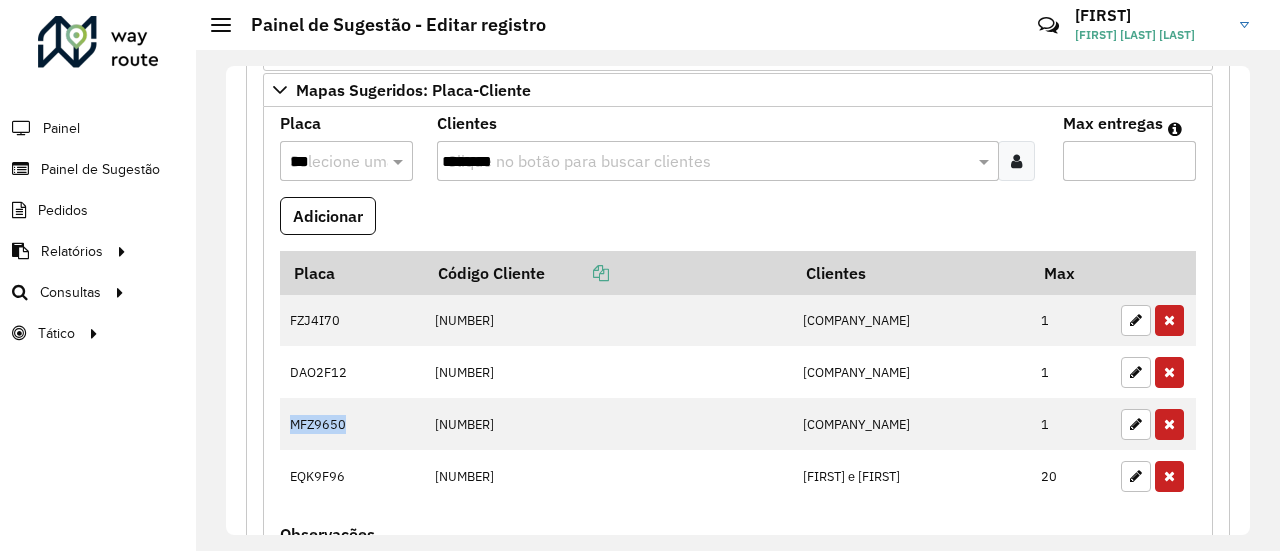 copy on "MFZ9650" 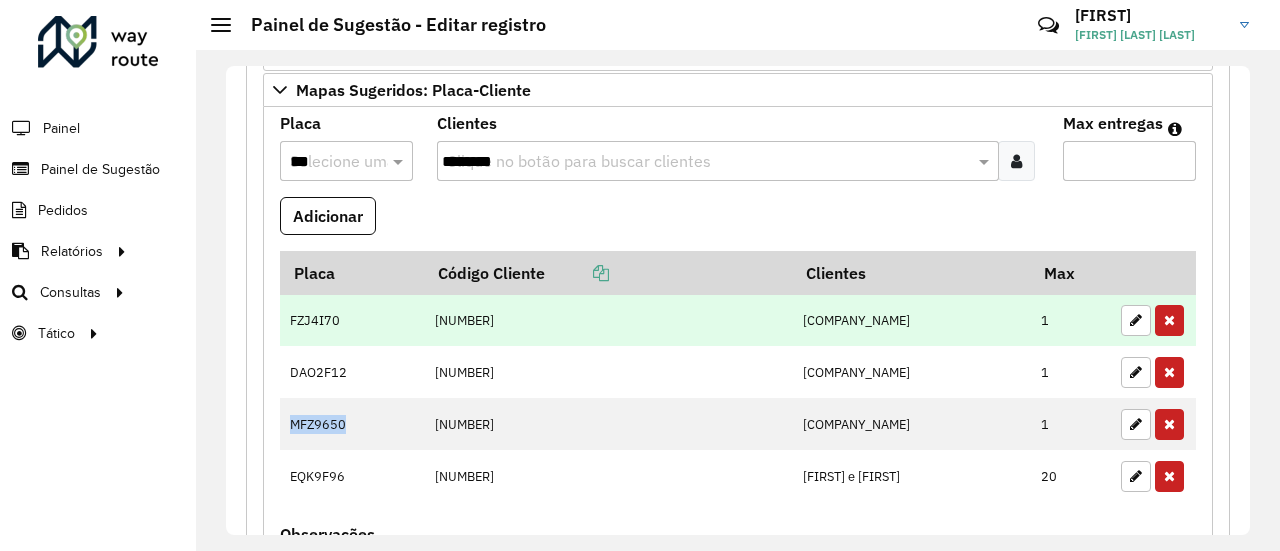 click on "FZJ4I70" at bounding box center (352, 320) 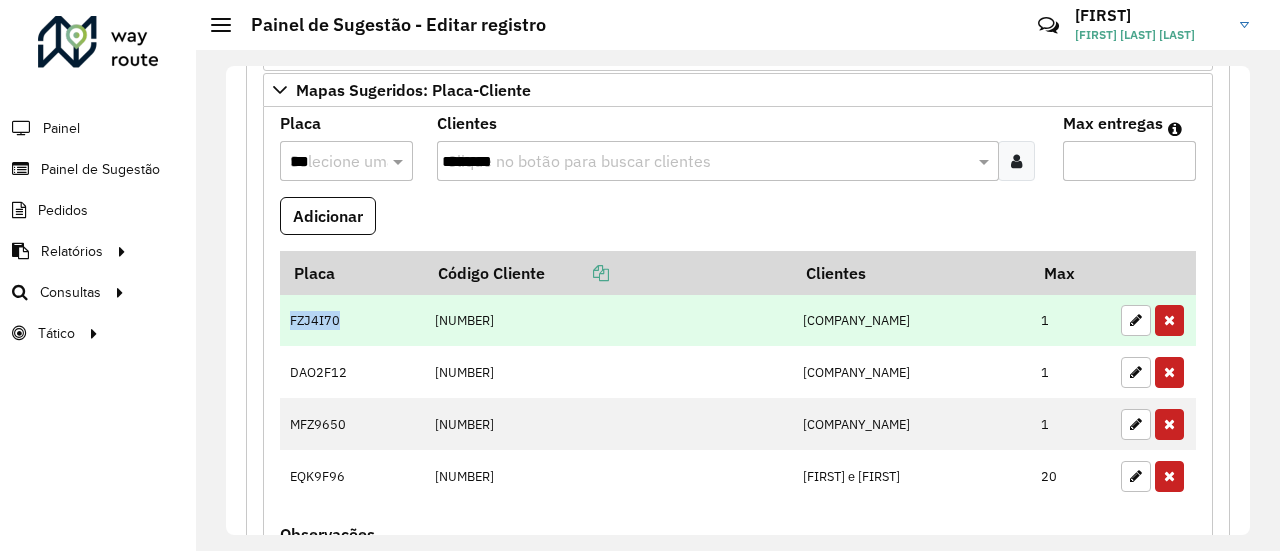 click on "FZJ4I70" at bounding box center [352, 320] 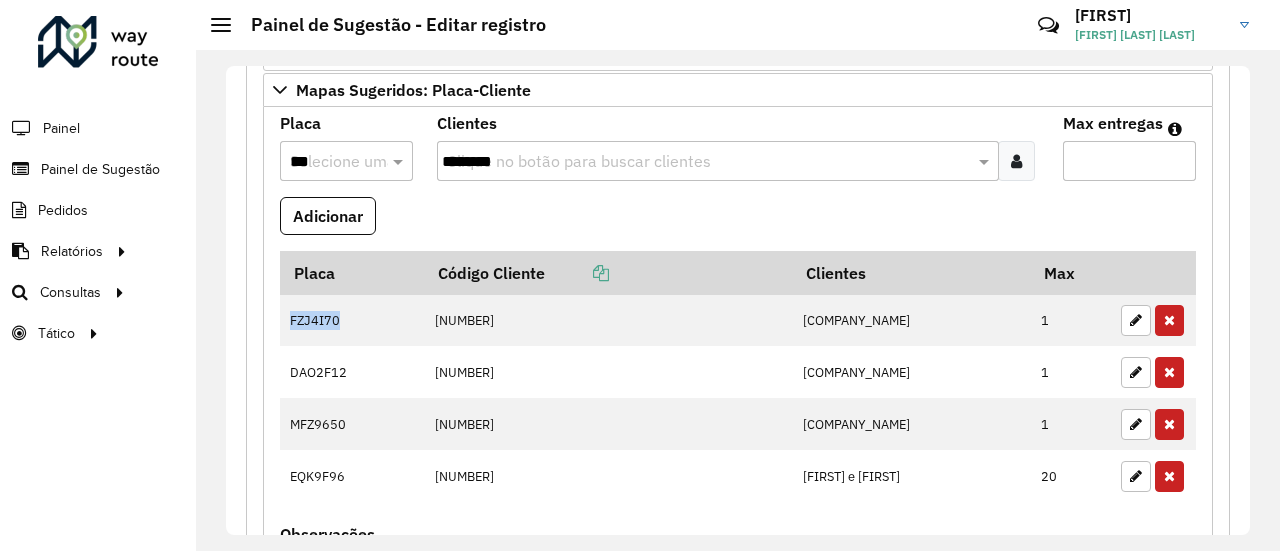 copy on "FZJ4I70" 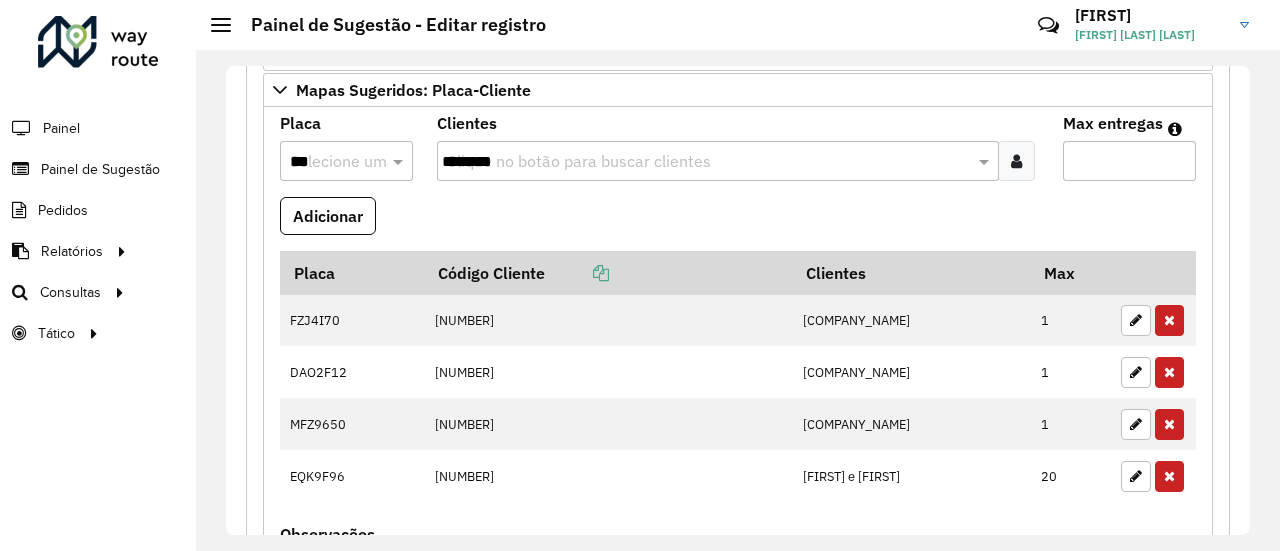 click on "Adicionar" at bounding box center [738, 224] 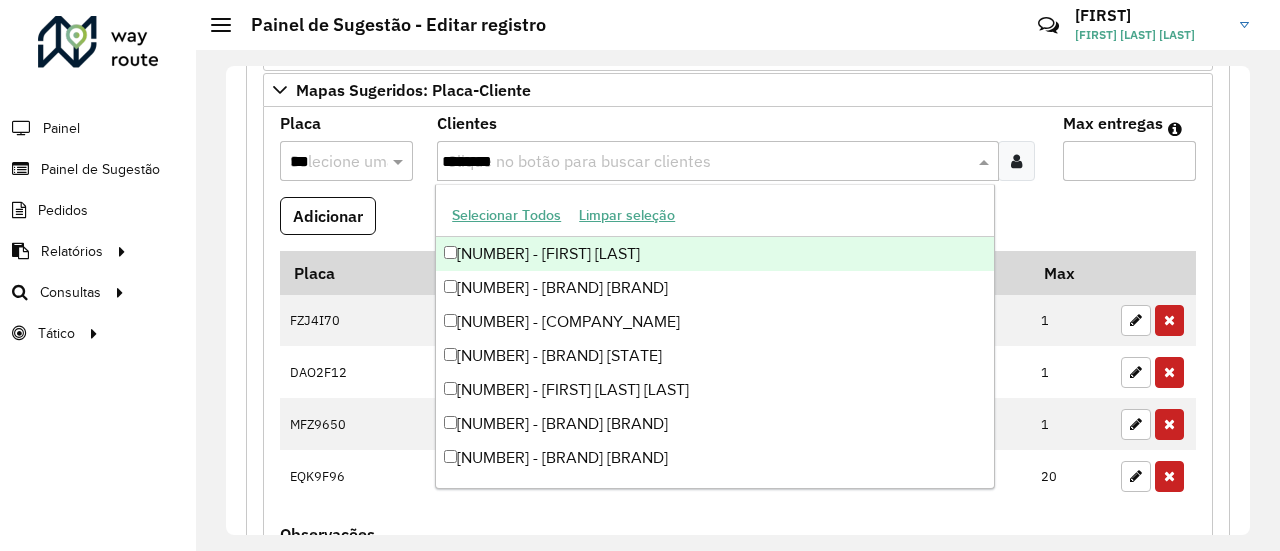 click on "********" at bounding box center [708, 162] 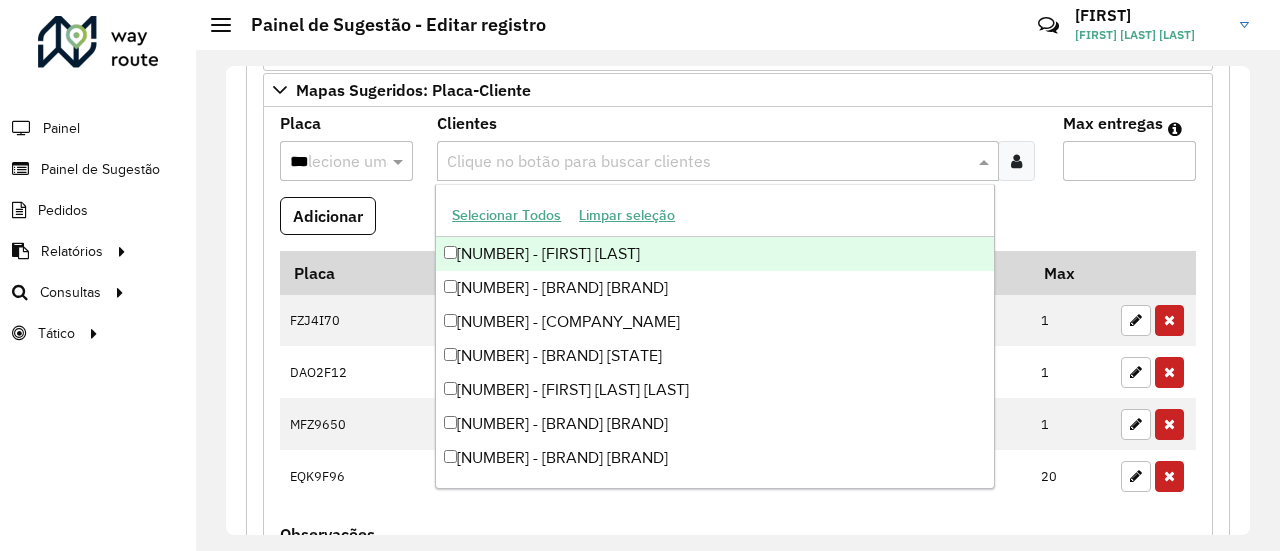 paste on "*****" 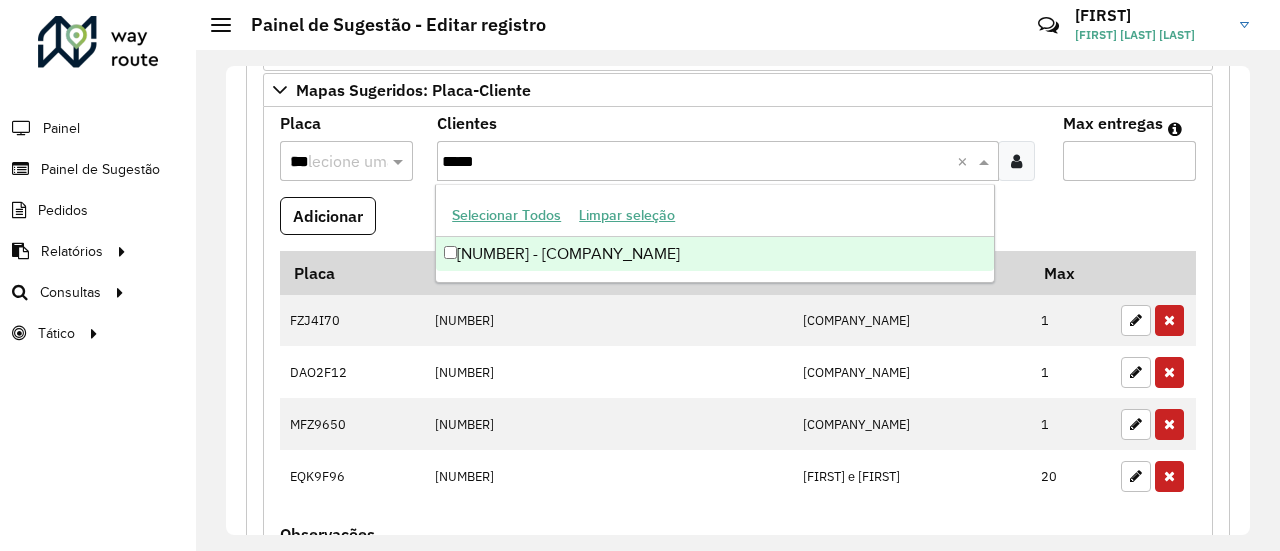 click on "[NUMBER] - [COMPANY_NAME]" at bounding box center (715, 254) 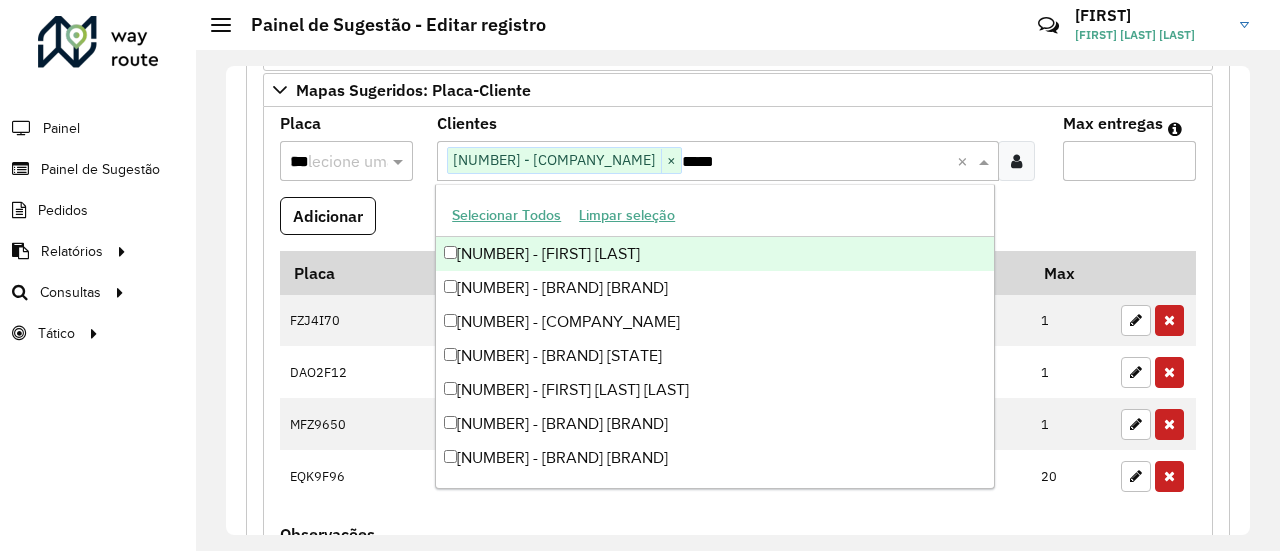 click on "Adicionar" at bounding box center (738, 224) 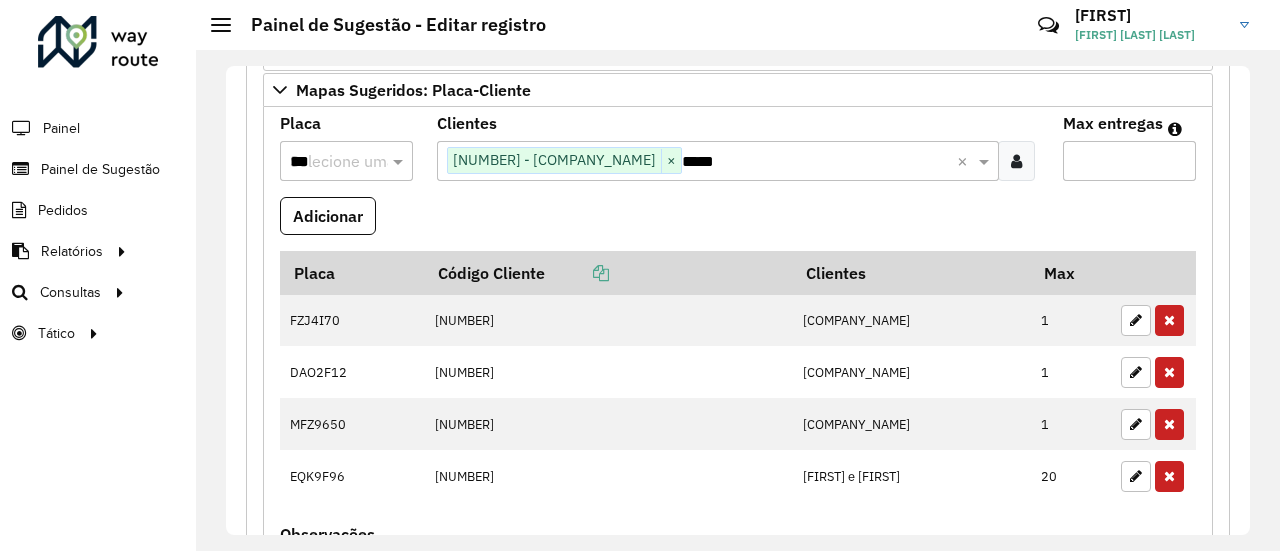 click on "***" at bounding box center [326, 162] 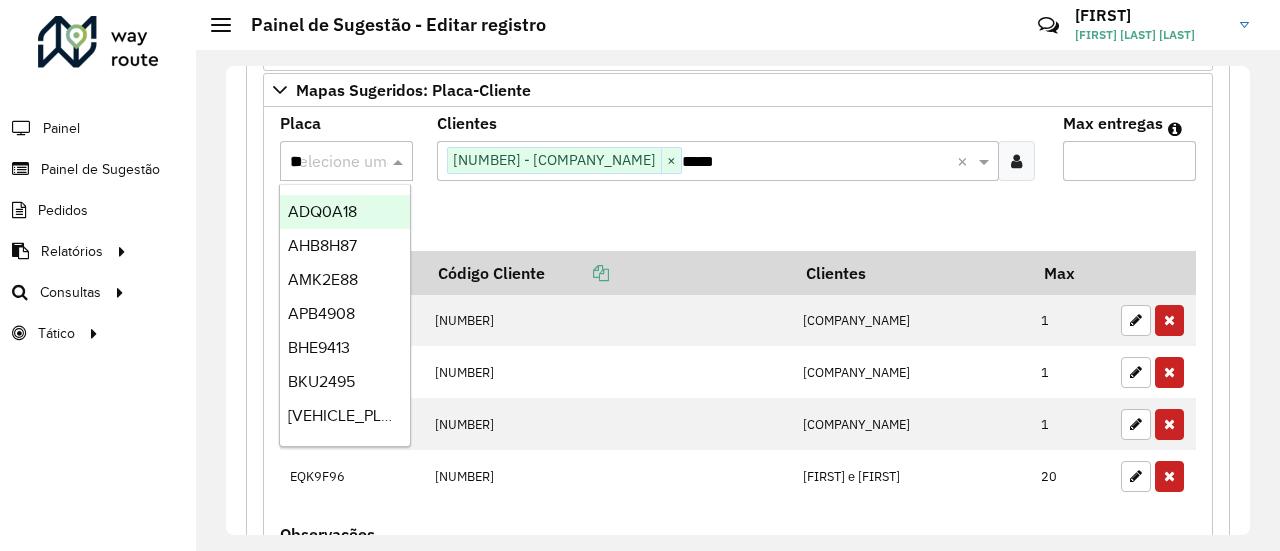 type on "***" 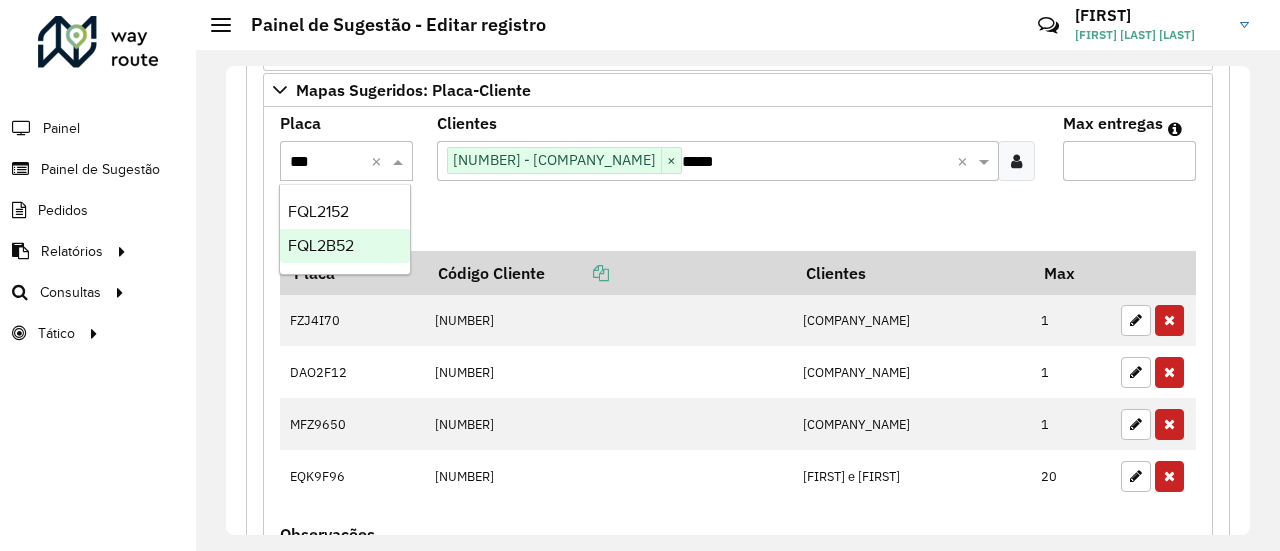 click on "FQL2B52" at bounding box center (321, 245) 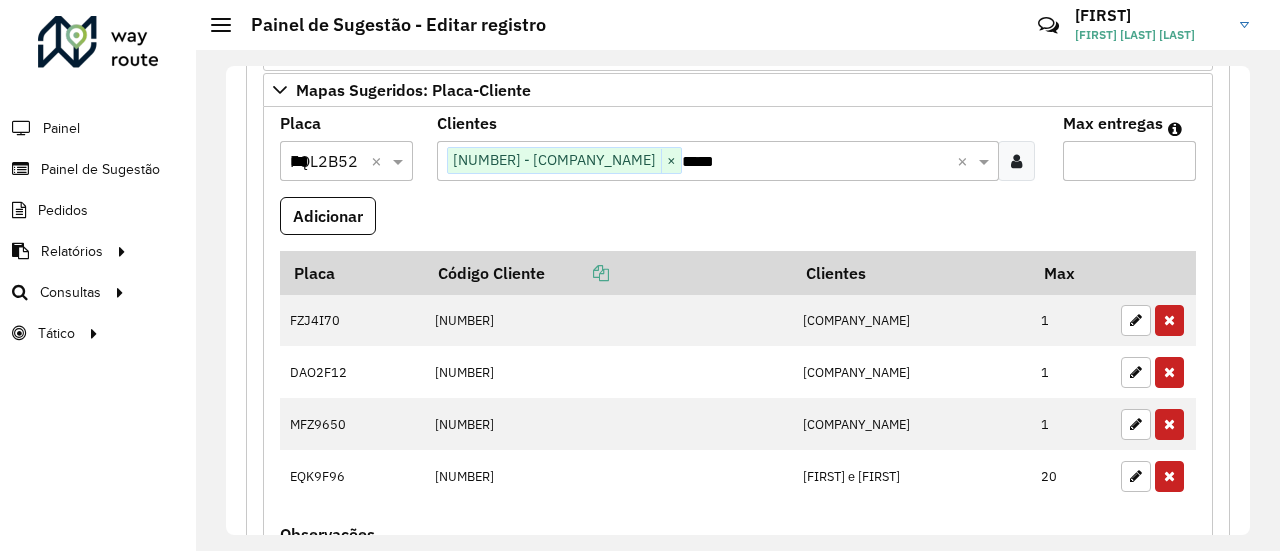 click on "Adicionar" at bounding box center [738, 224] 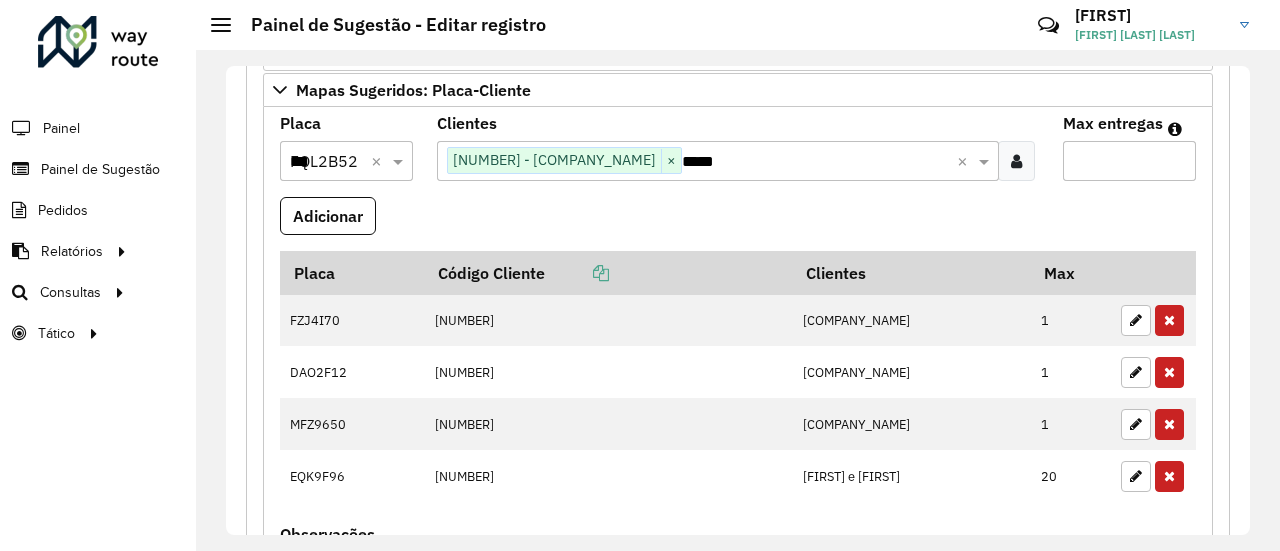 click on "*" at bounding box center [1129, 161] 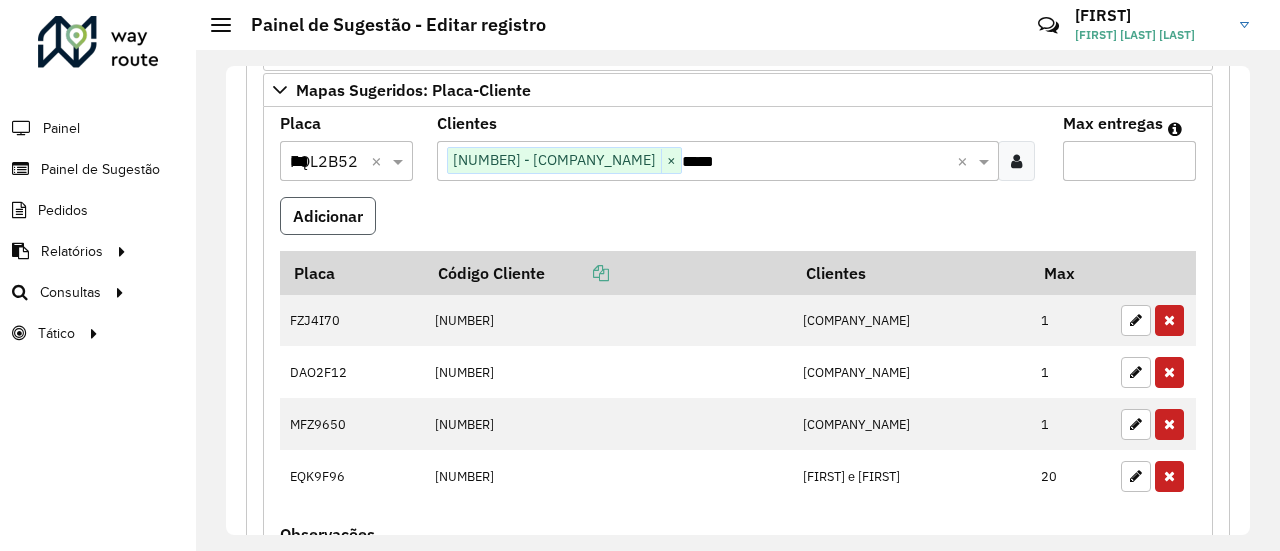 click on "Adicionar" at bounding box center [328, 216] 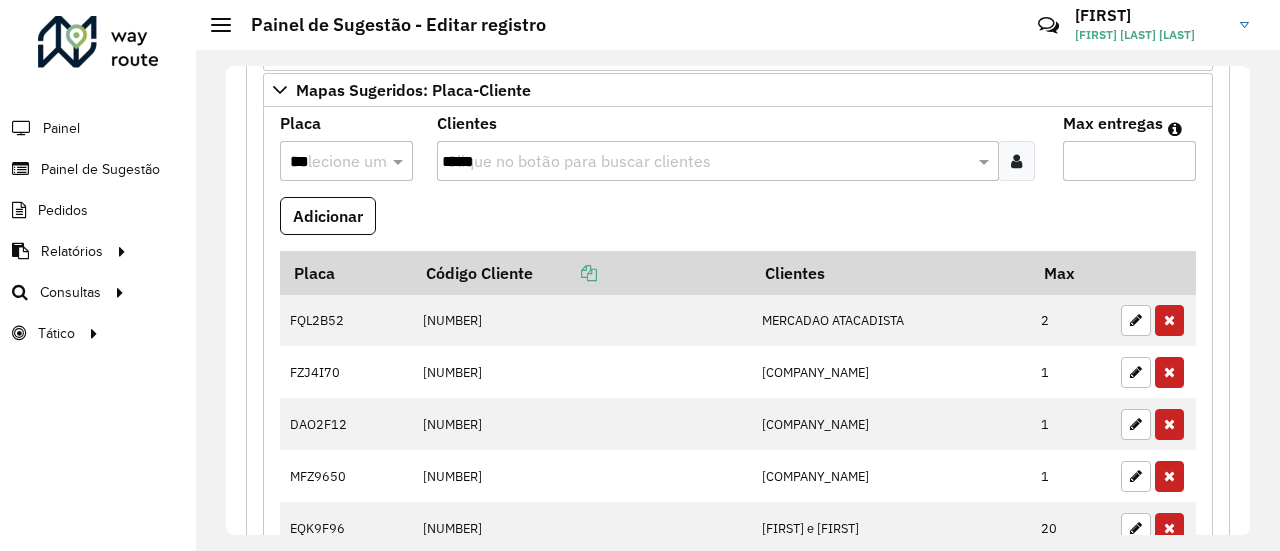 click on "Adicionar" at bounding box center (738, 224) 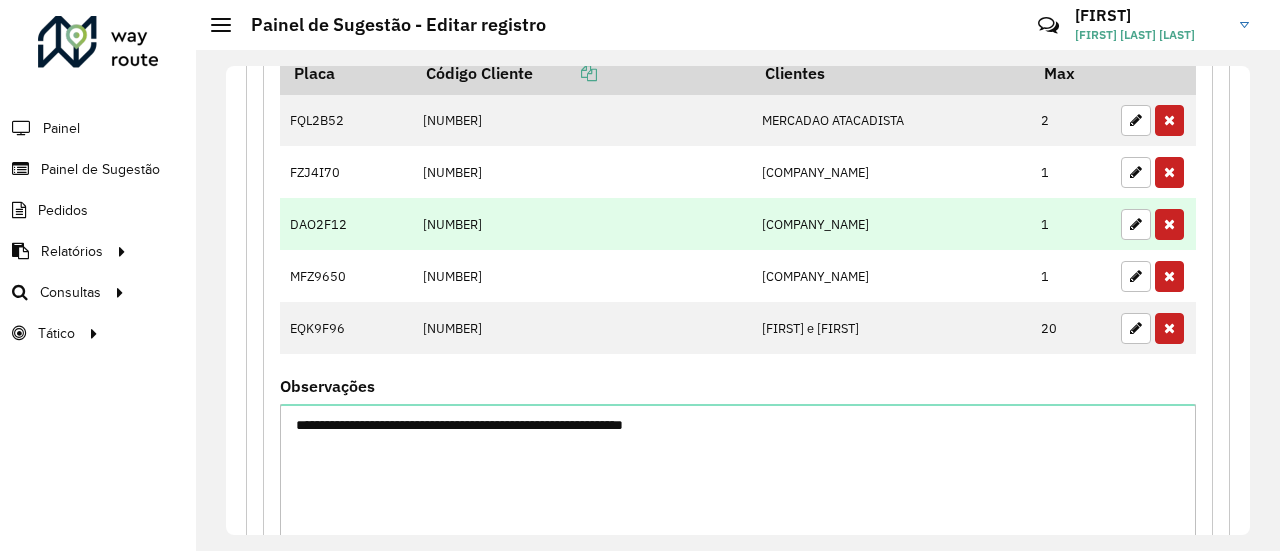 scroll, scrollTop: 634, scrollLeft: 0, axis: vertical 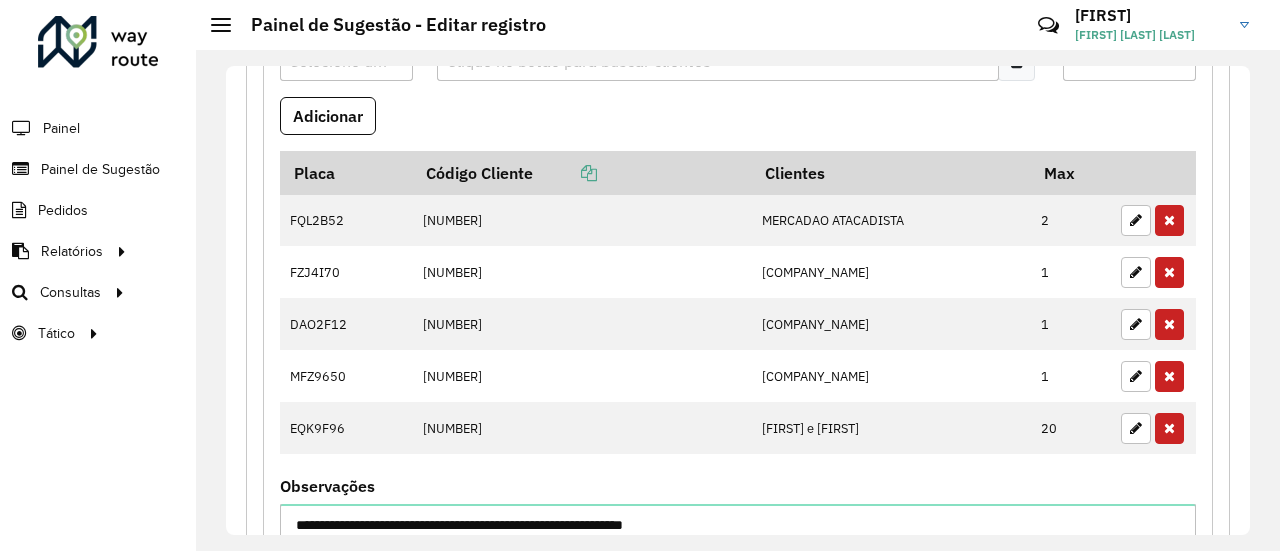 click on "Placa   Código Cliente   Clientes   Max  [PLATE] [PHONE]  [BRAND] [BRAND] [NUMBER]  [PLATE] [PHONE]  [BRAND] [BRAND] [NUMBER]  [PLATE] [PHONE]  [BRAND] [BRAND] [NUMBER]  [PLATE] [NUMBER] [NUMBER]  [BRAND] e [FIRST] [NUMBER]" at bounding box center [738, 315] 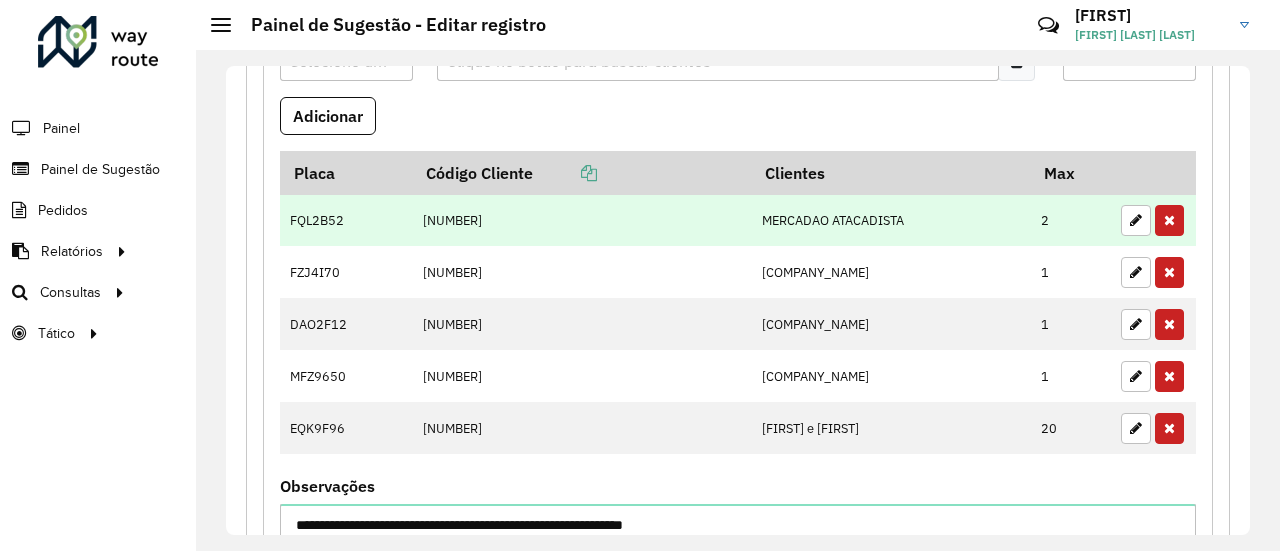 click on "FQL2B52" at bounding box center [346, 220] 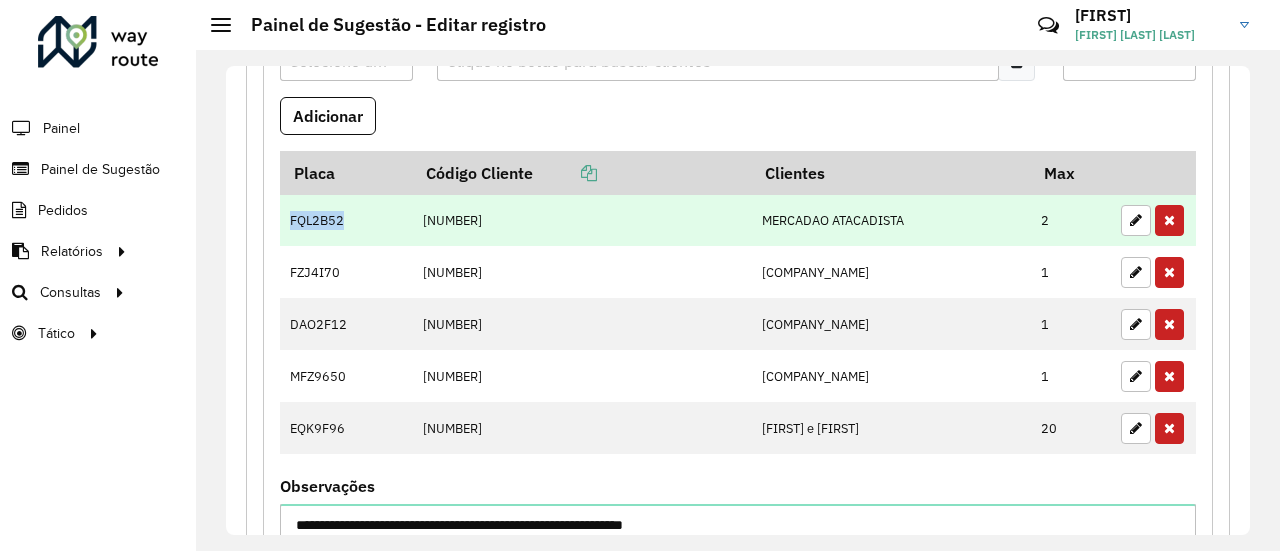click on "FQL2B52" at bounding box center [346, 220] 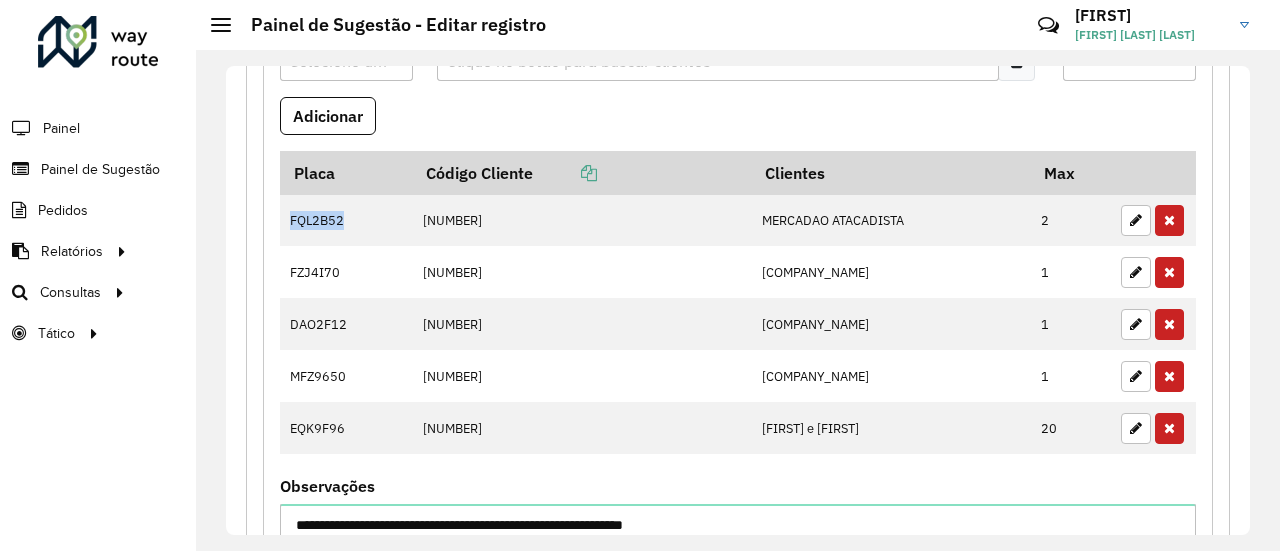 copy on "FQL2B52" 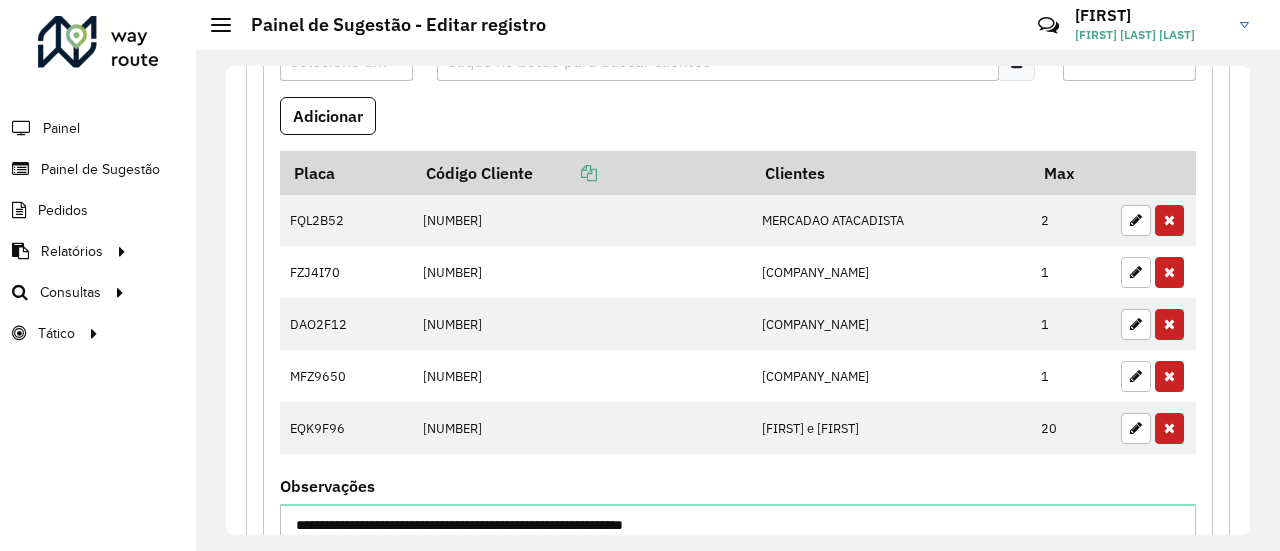 click on "Adicionar" at bounding box center [738, 124] 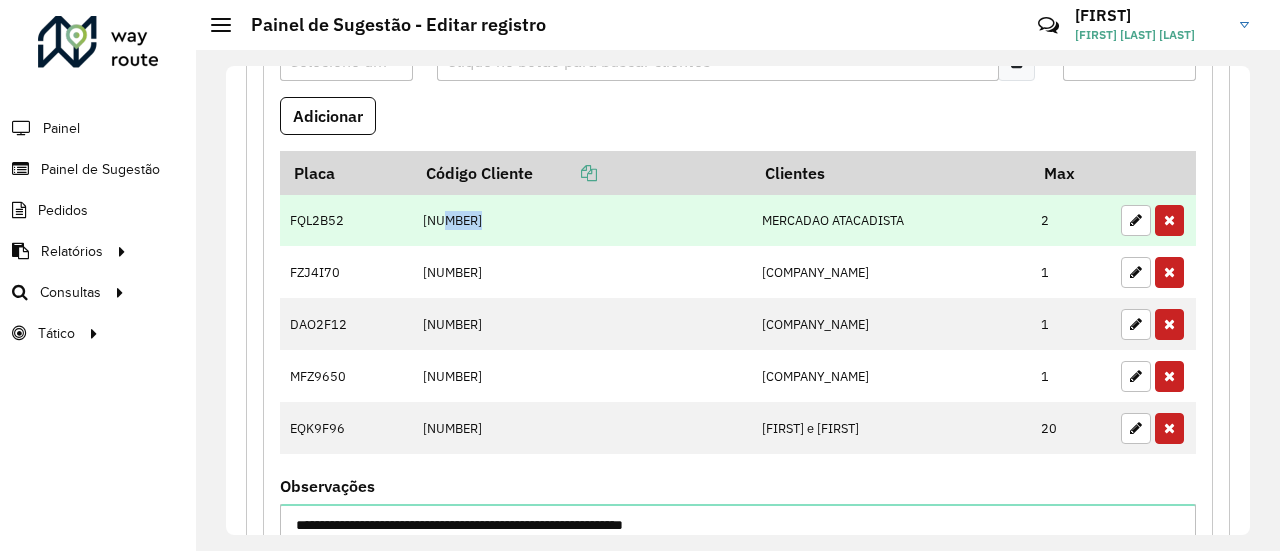 drag, startPoint x: 476, startPoint y: 216, endPoint x: 441, endPoint y: 213, distance: 35.128338 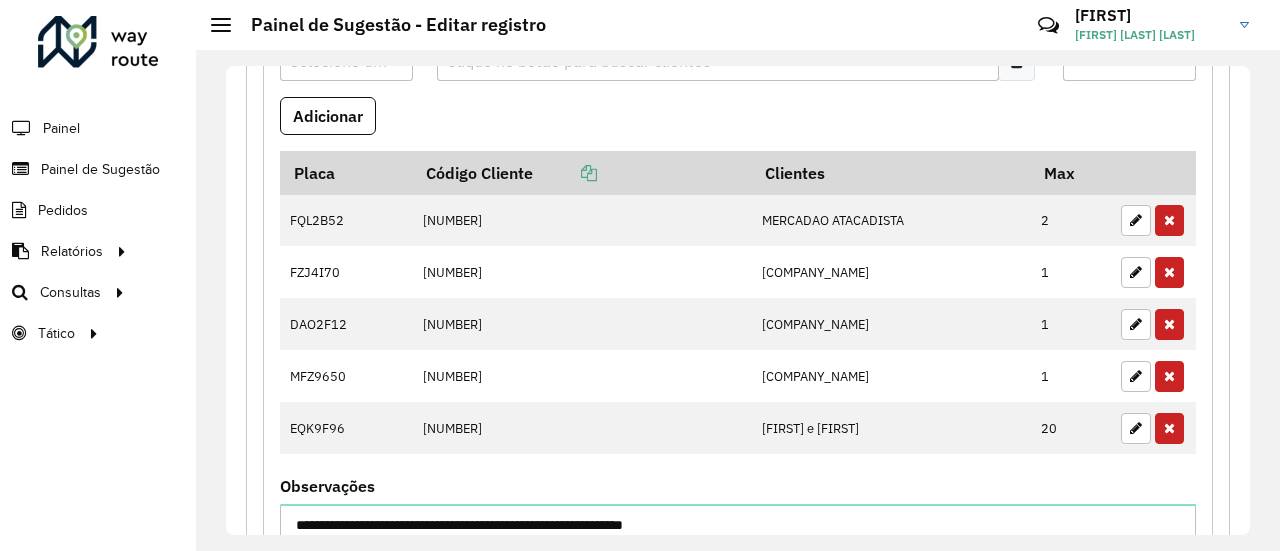 click on "Adicionar" at bounding box center (738, 124) 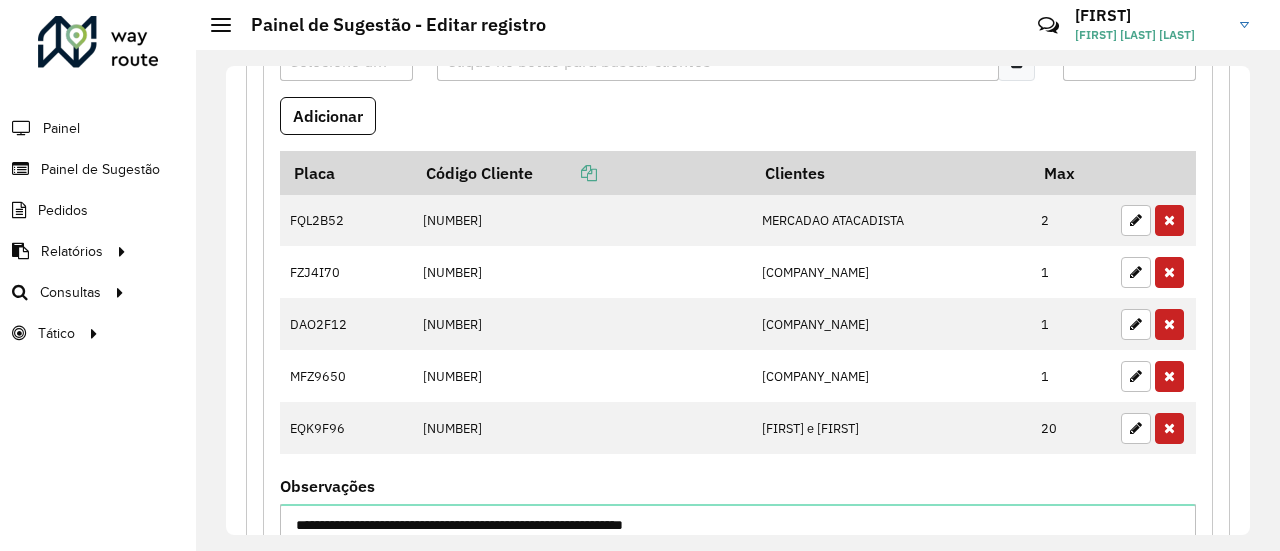 click on "Adicionar" at bounding box center (738, 124) 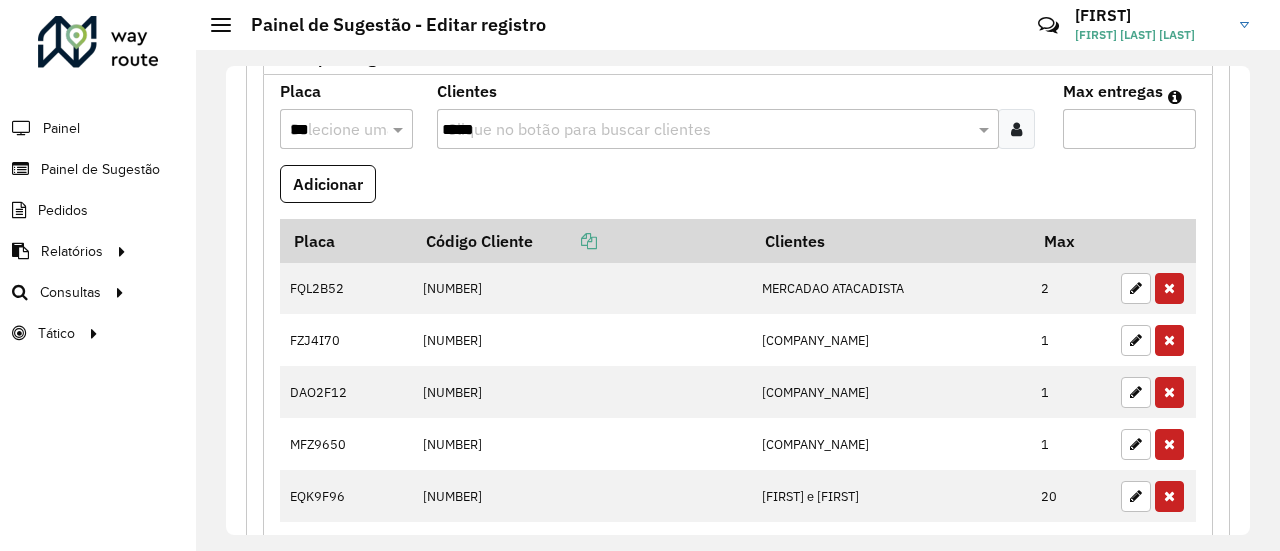 scroll, scrollTop: 534, scrollLeft: 0, axis: vertical 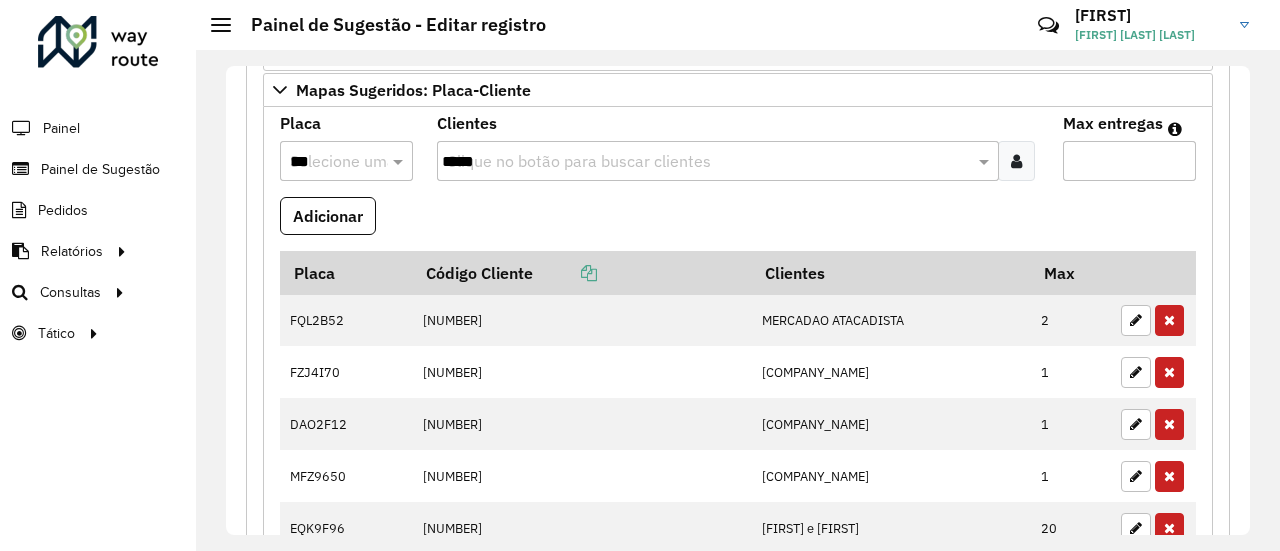 click on "***" at bounding box center (326, 162) 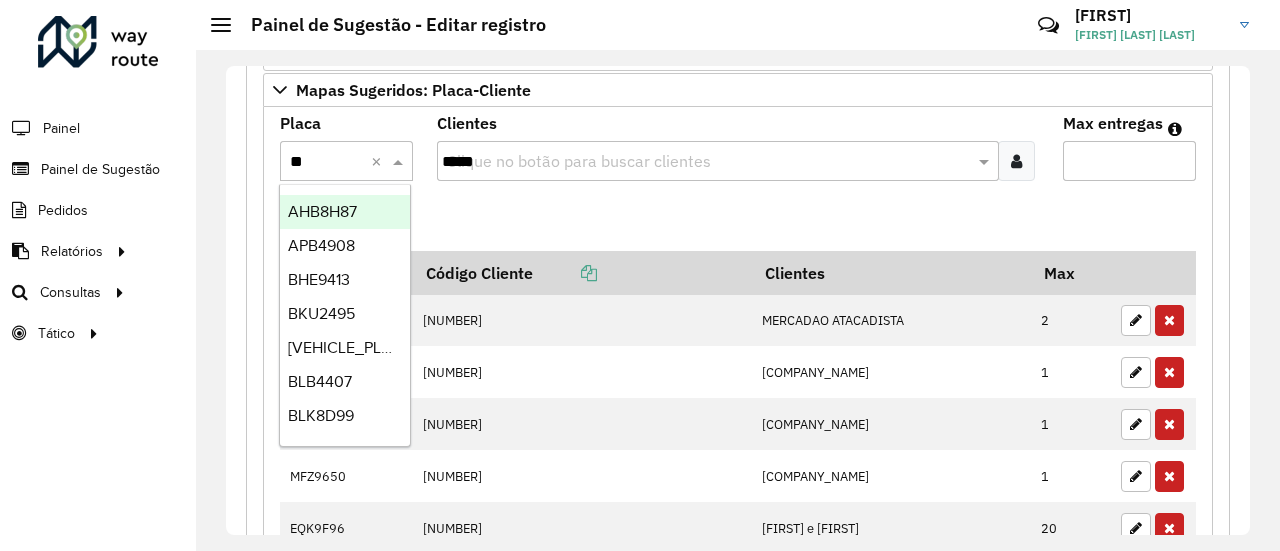 type on "***" 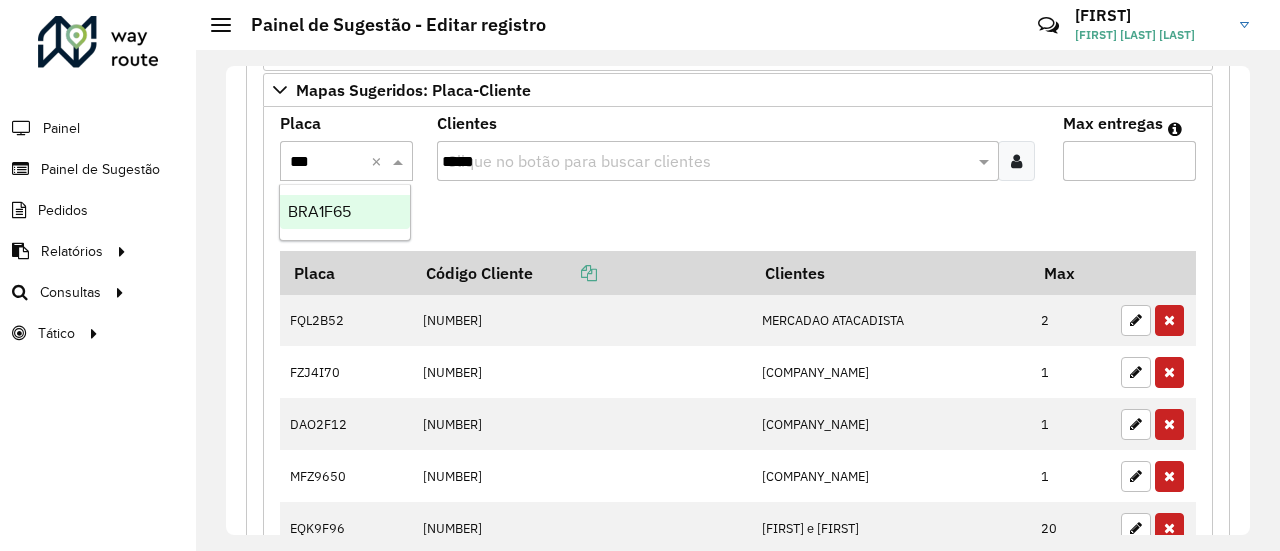 click on "BRA1F65" at bounding box center [319, 211] 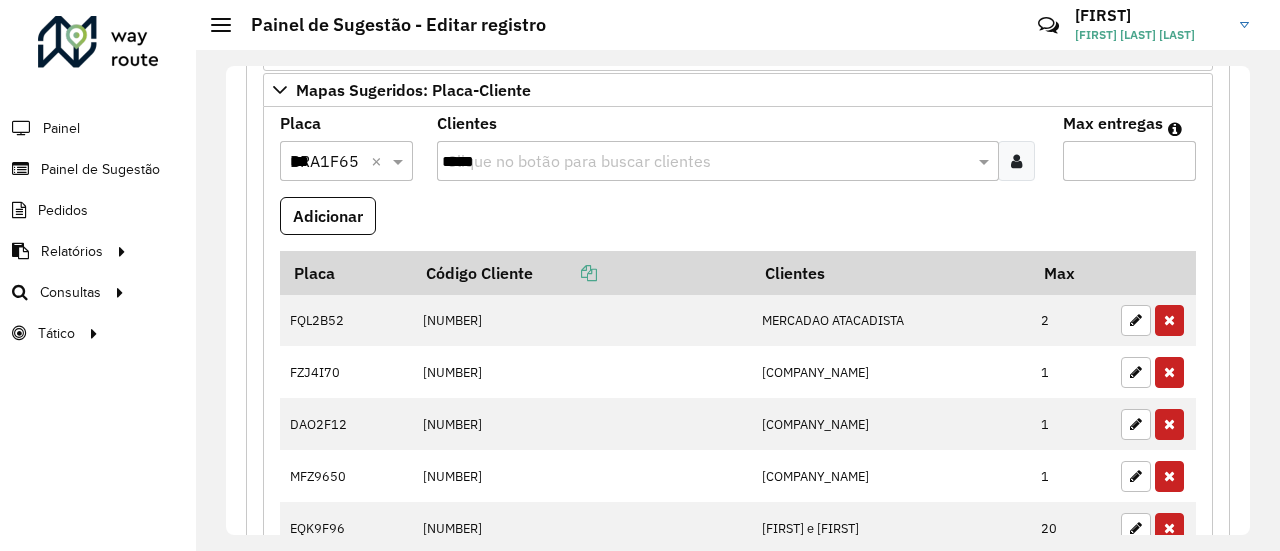 click on "Adicionar" at bounding box center (738, 224) 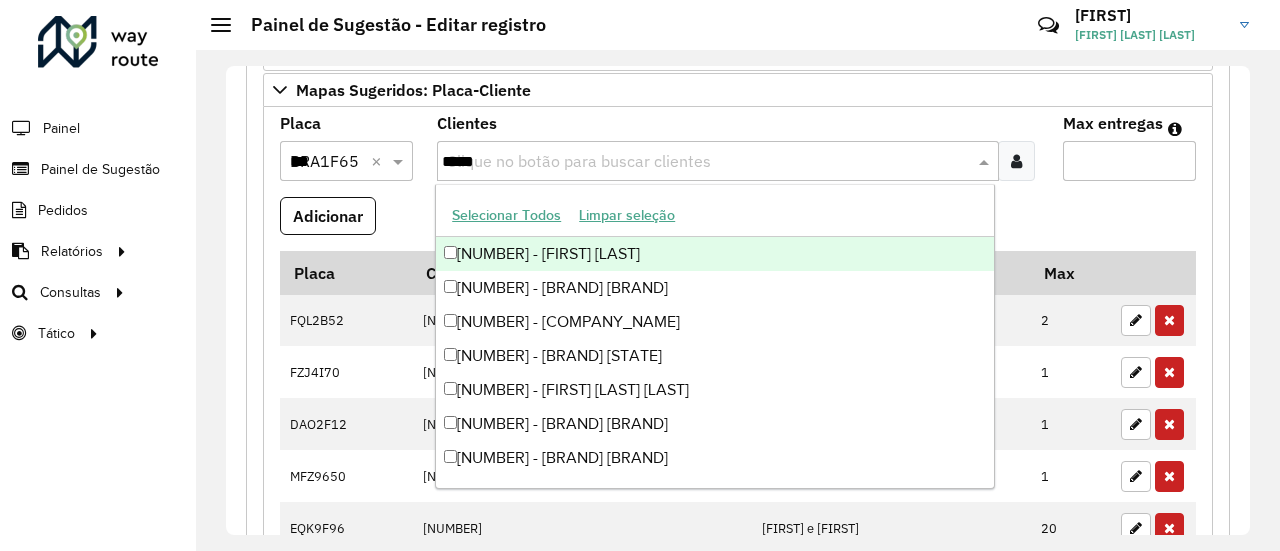 click on "Clique no botão para buscar clientes *****" at bounding box center (718, 161) 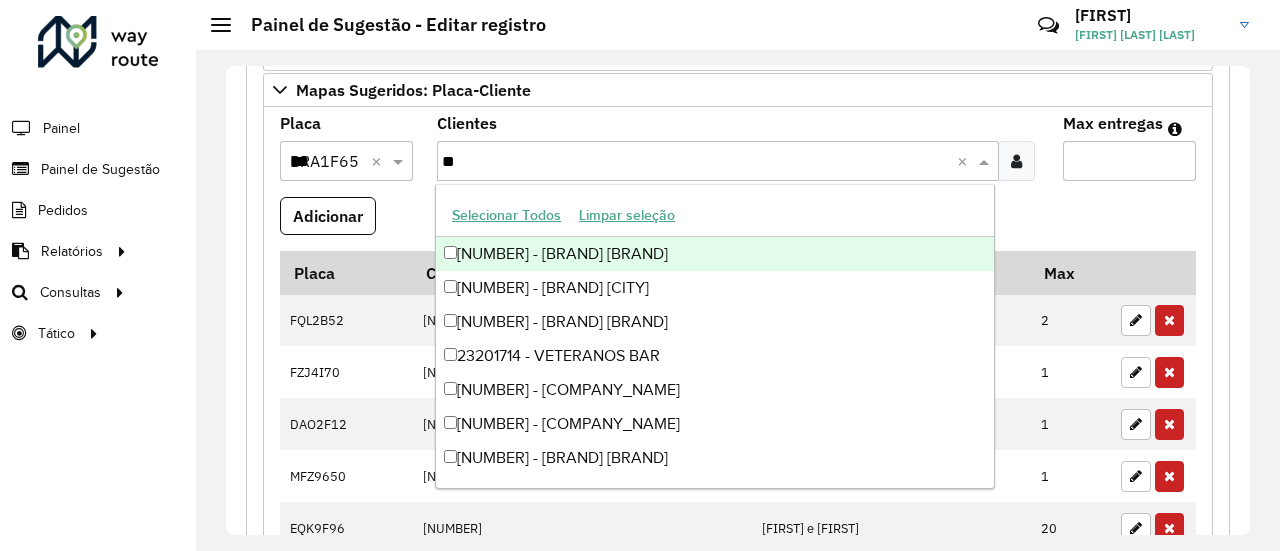 type on "*" 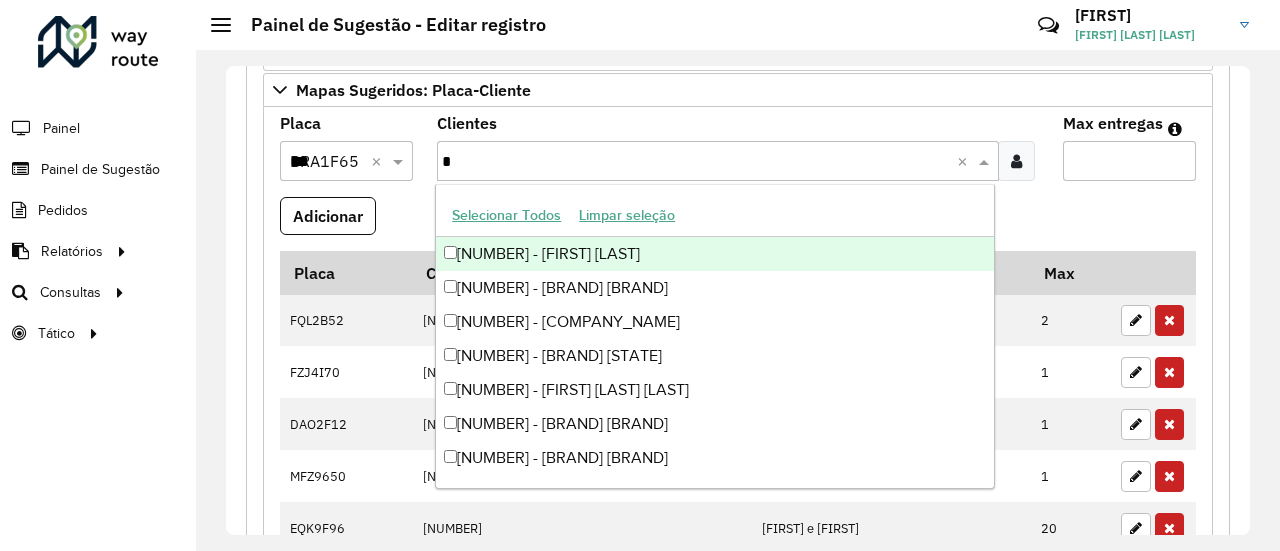 type 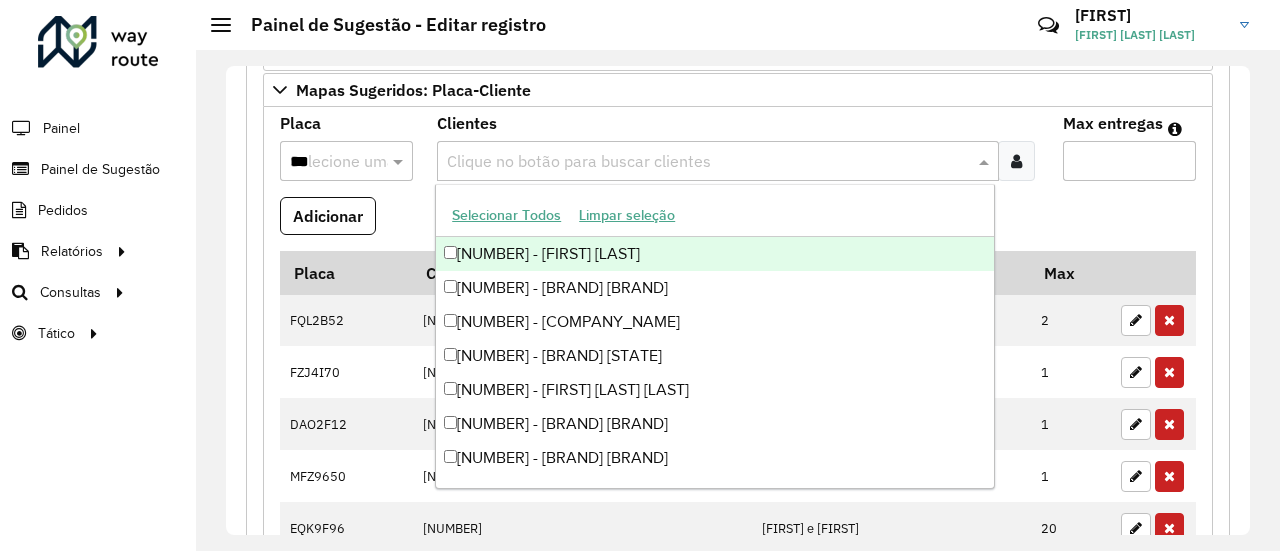 click on "Adicionar" at bounding box center (738, 224) 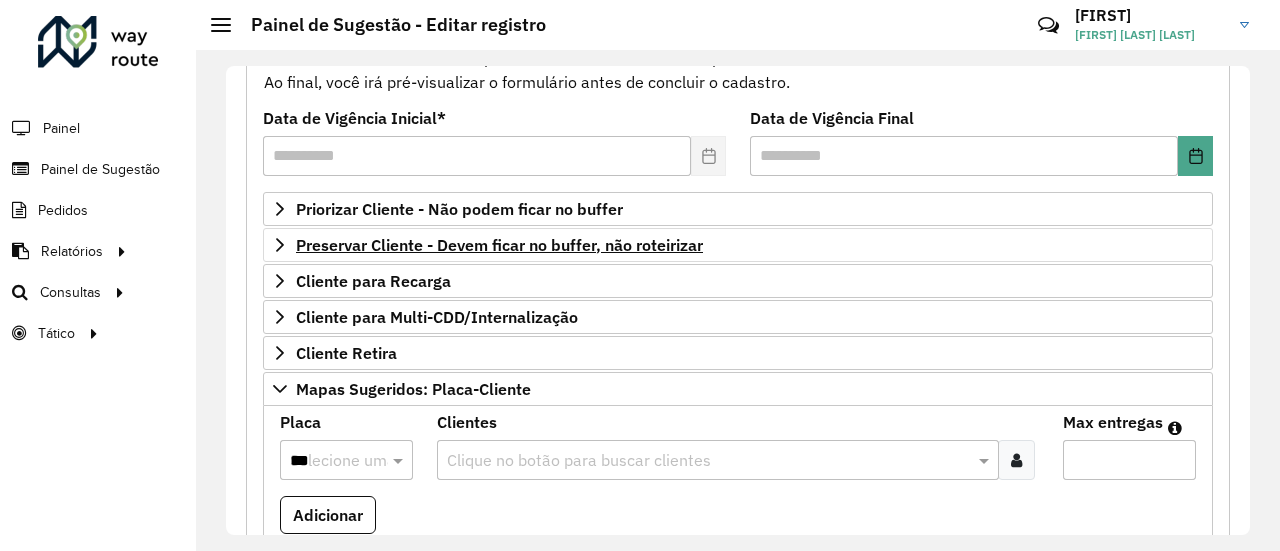 scroll, scrollTop: 234, scrollLeft: 0, axis: vertical 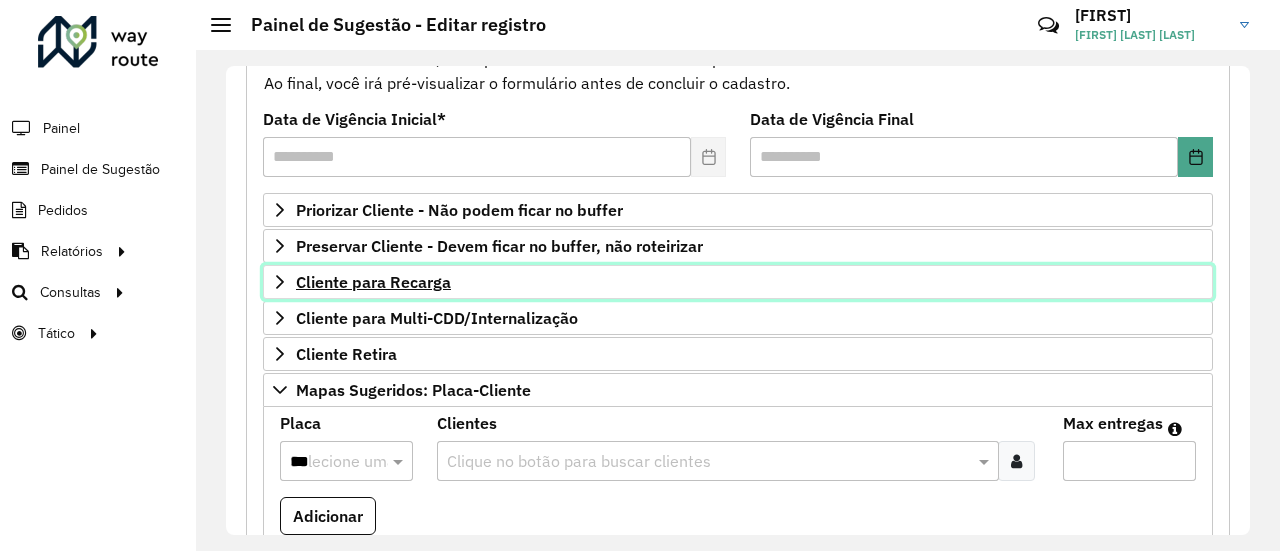 click on "Cliente para Recarga" at bounding box center (373, 282) 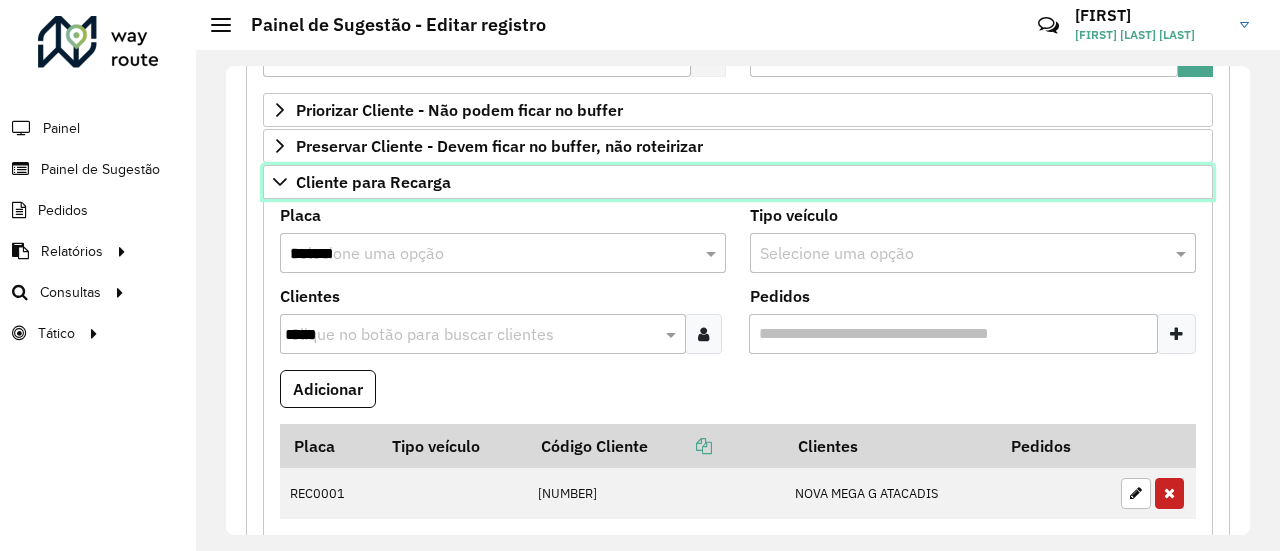 scroll, scrollTop: 434, scrollLeft: 0, axis: vertical 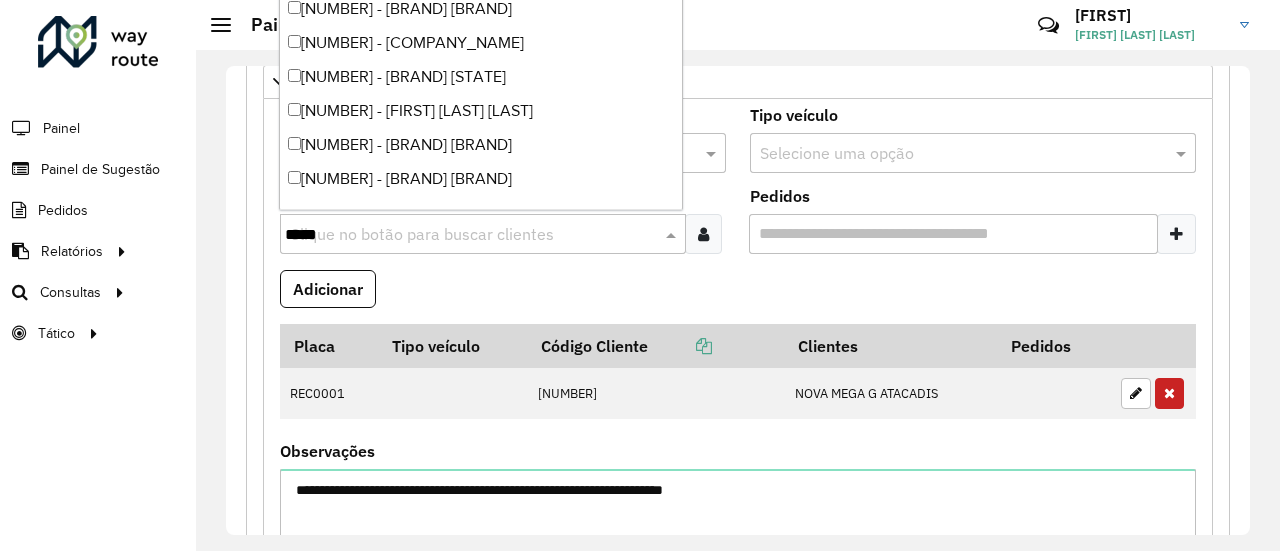 click on "*****" at bounding box center [473, 235] 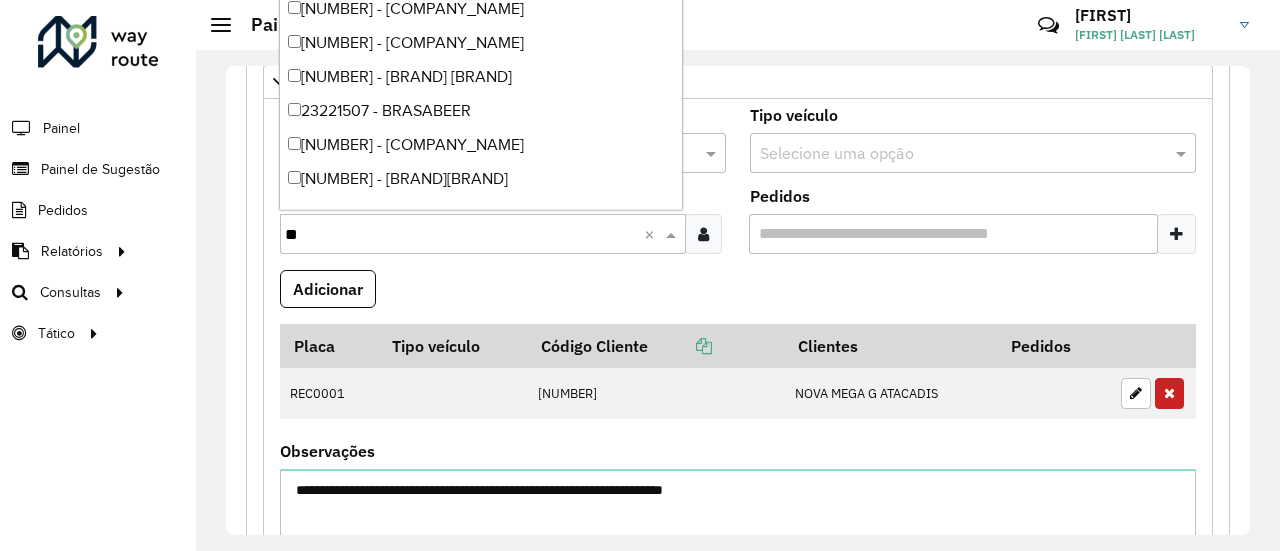 type on "*" 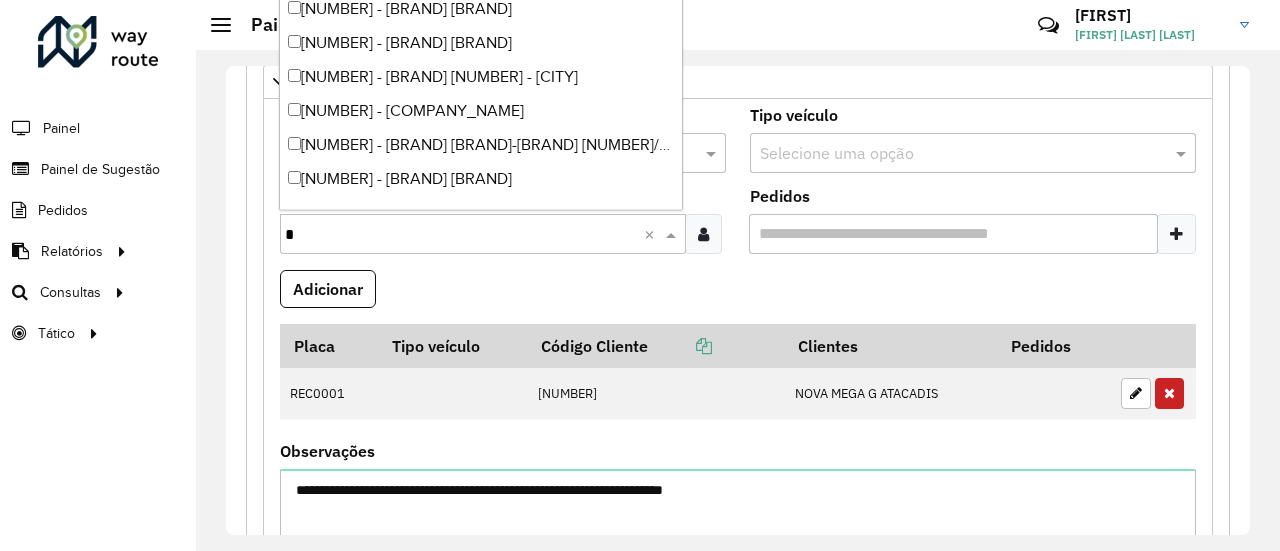 type 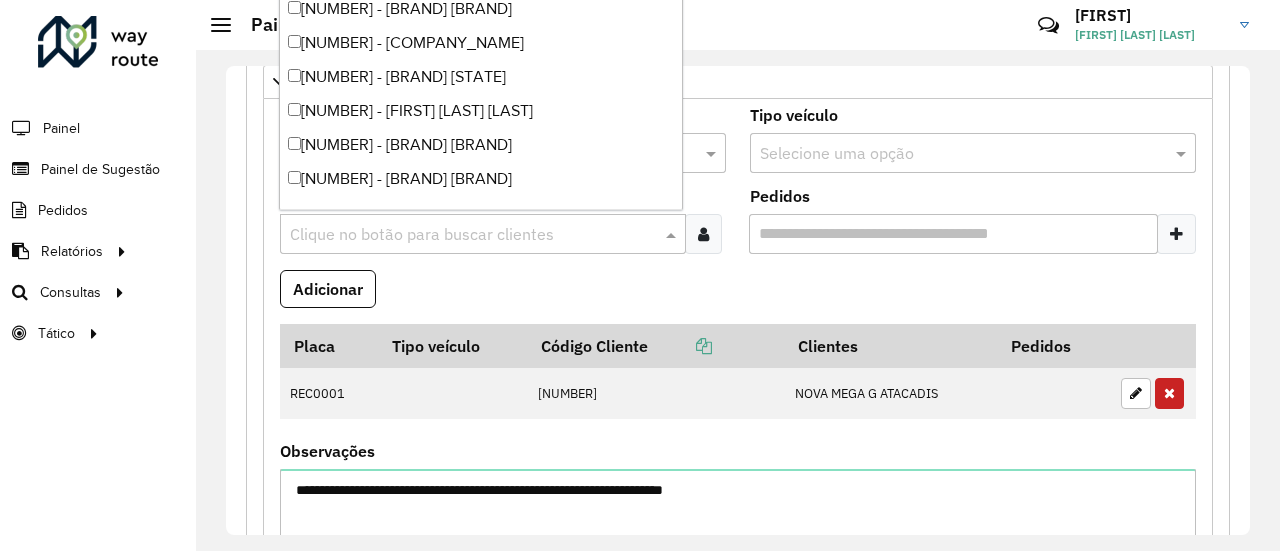 click on "Adicionar" at bounding box center [738, 297] 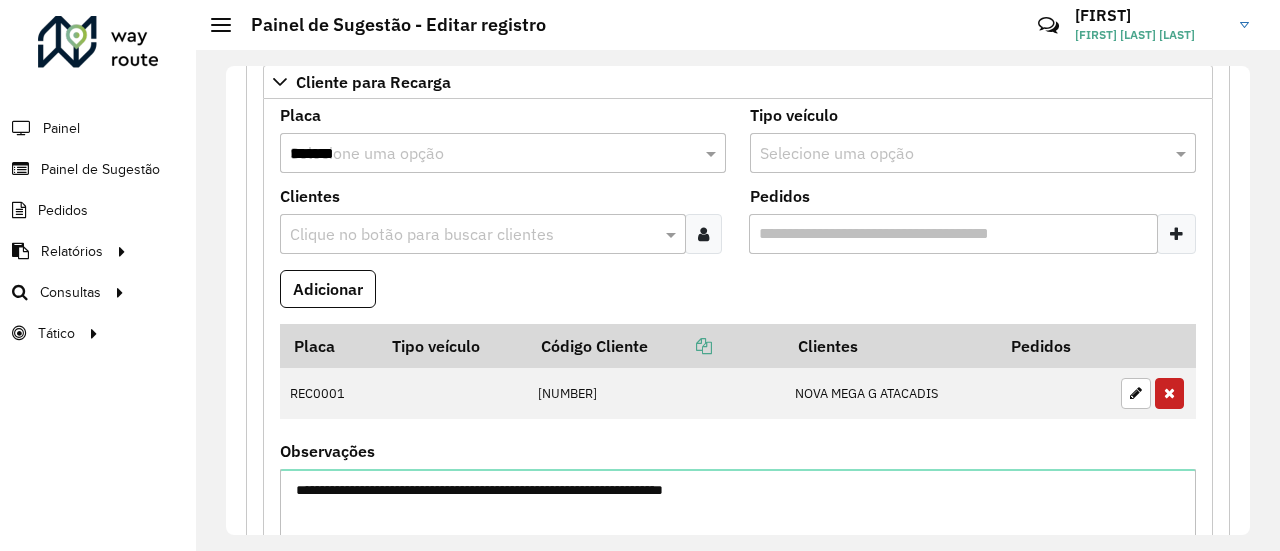 click on "*******" at bounding box center (483, 154) 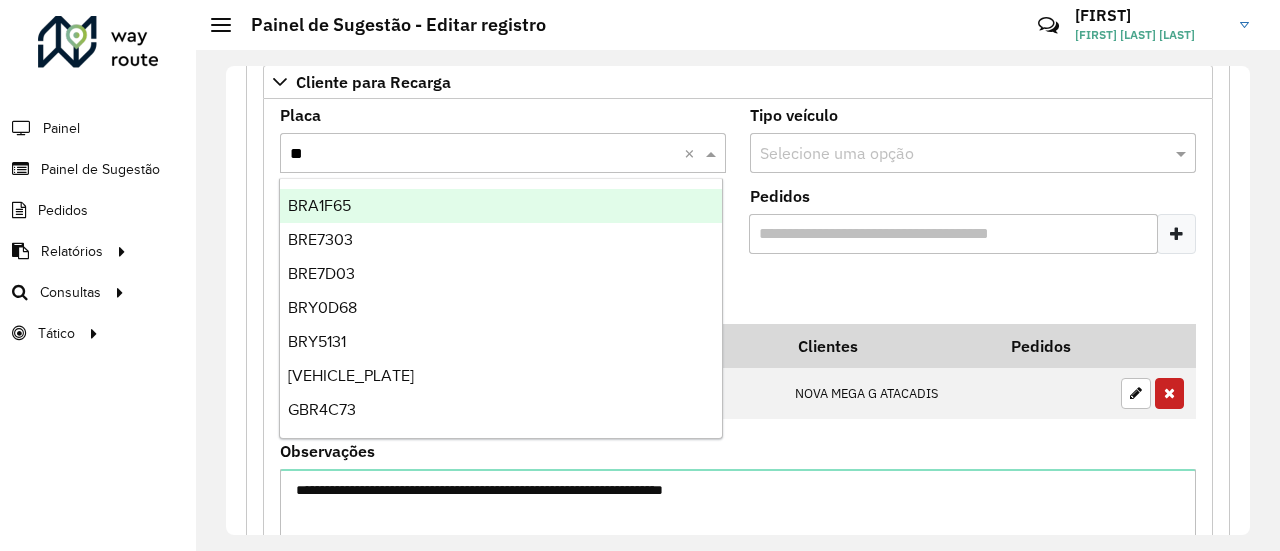 type on "***" 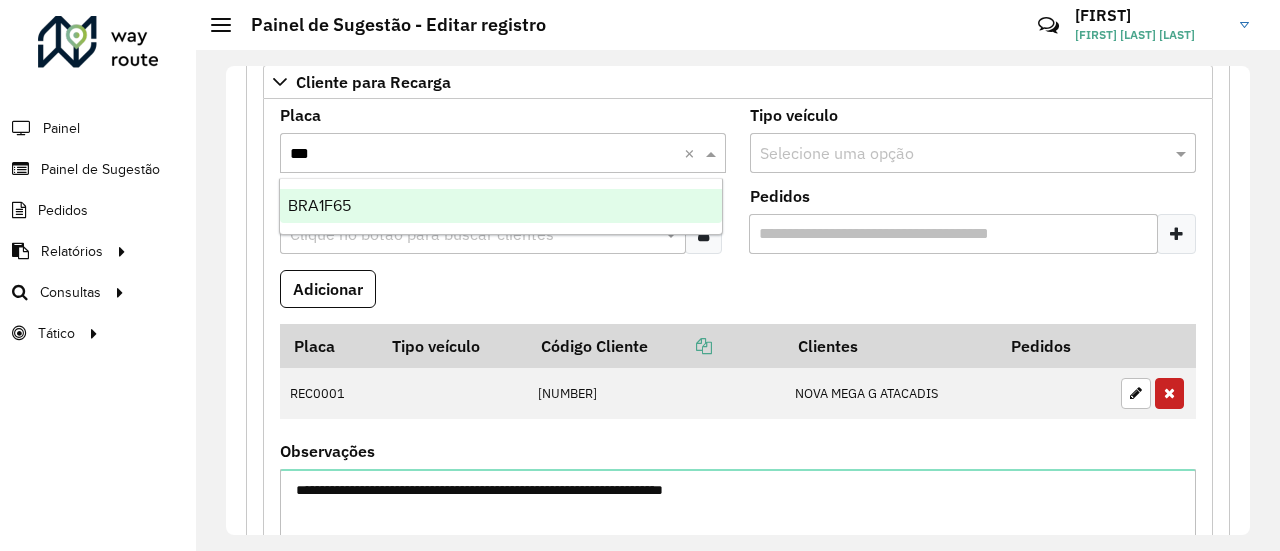 click on "BRA1F65" at bounding box center [319, 205] 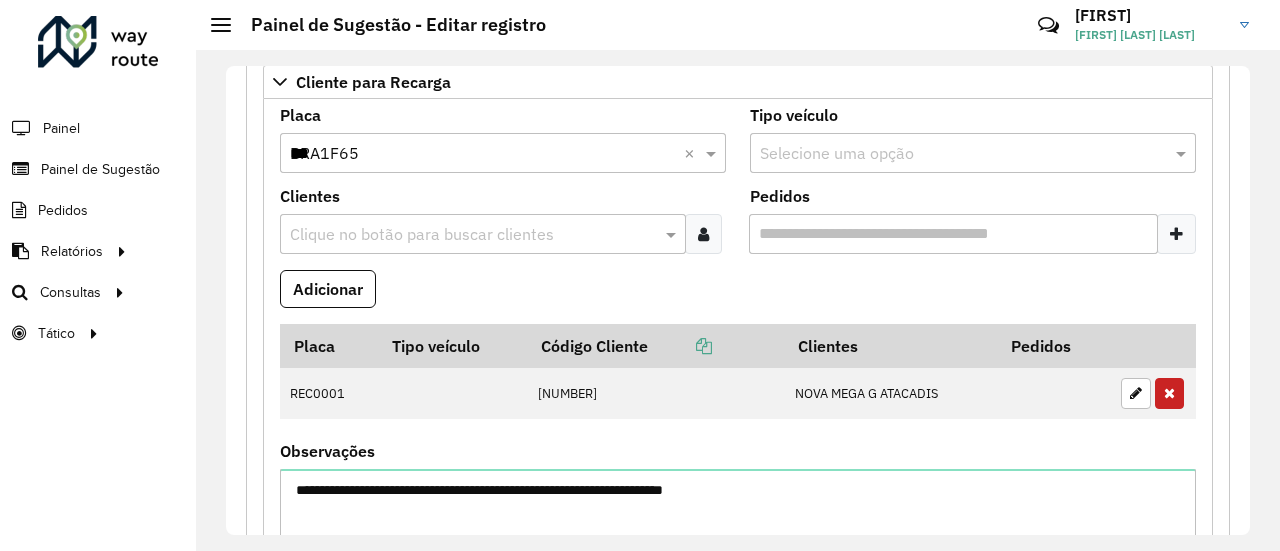 click on "Adicionar" at bounding box center [738, 297] 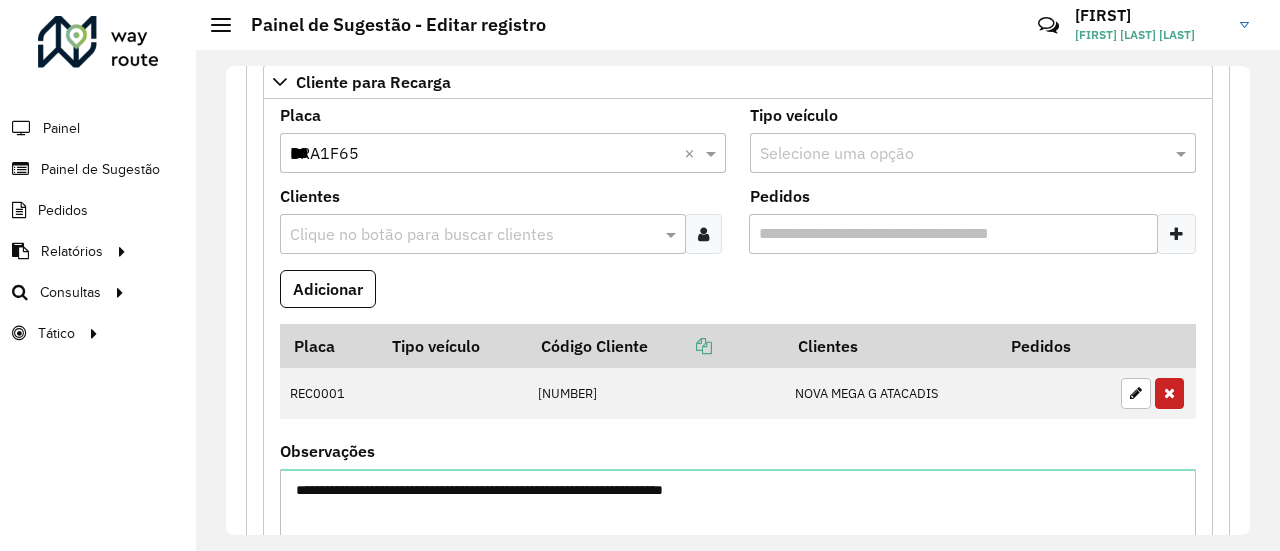 click on "Adicionar" at bounding box center (738, 297) 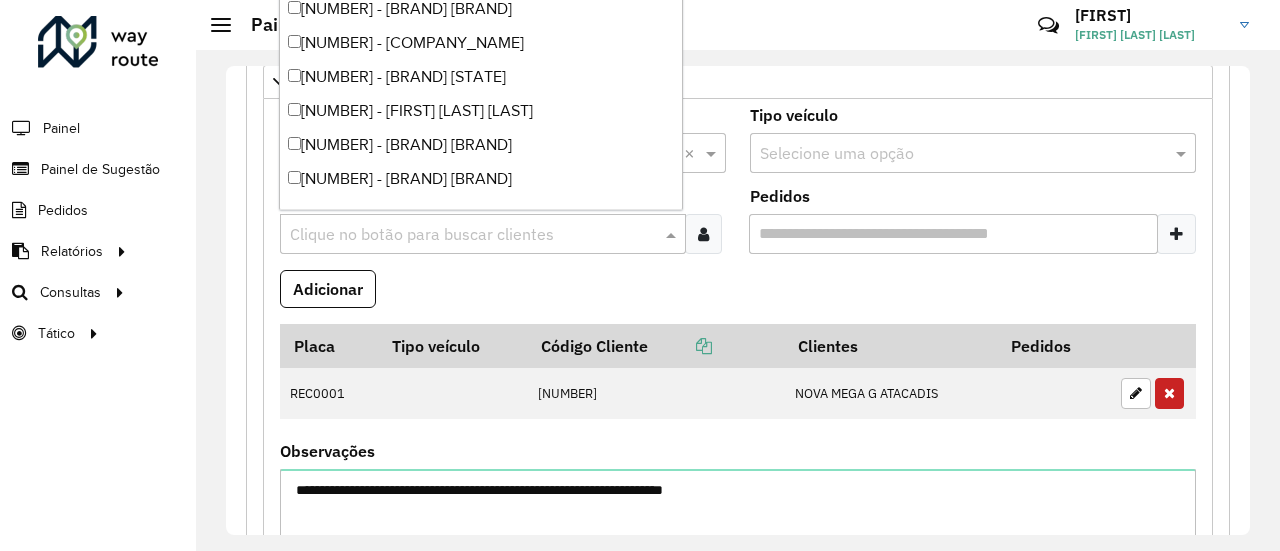 click at bounding box center (473, 235) 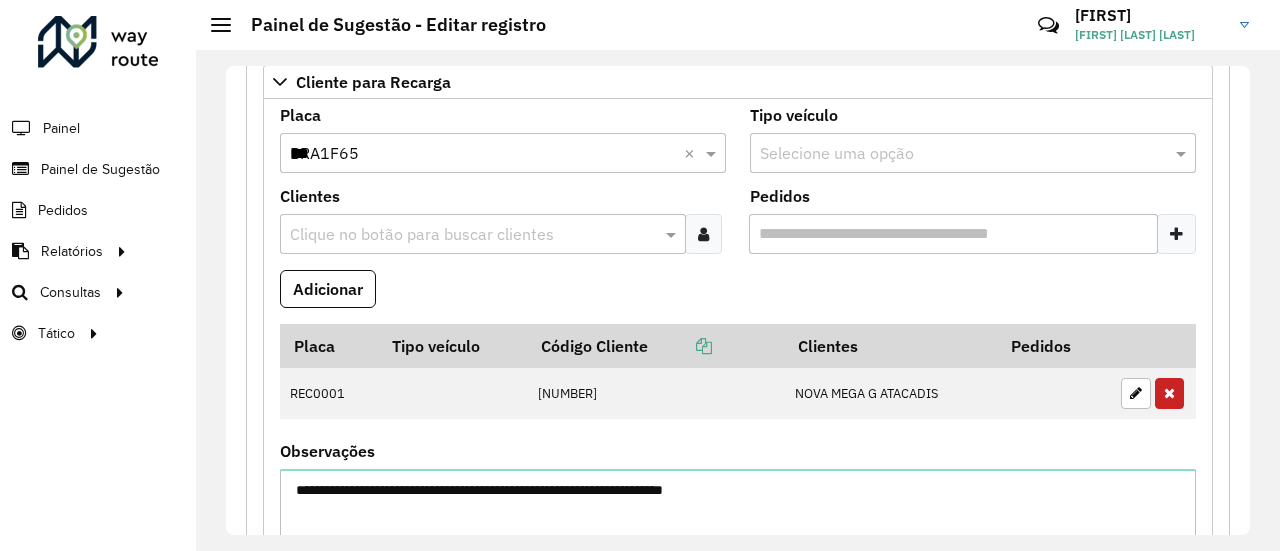 click at bounding box center (473, 235) 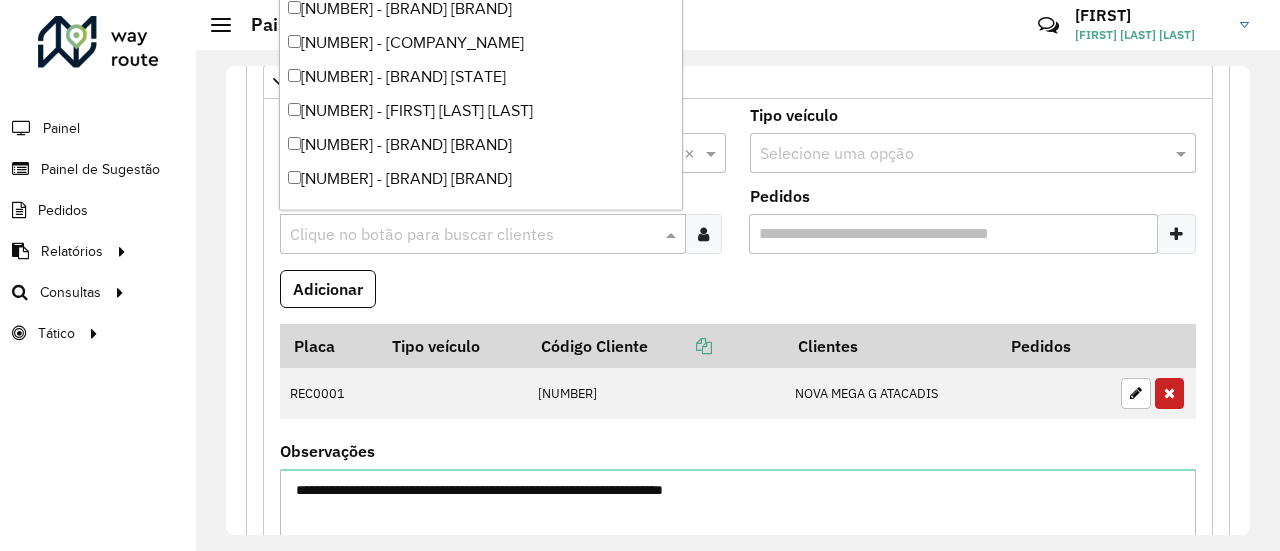 paste on "*****" 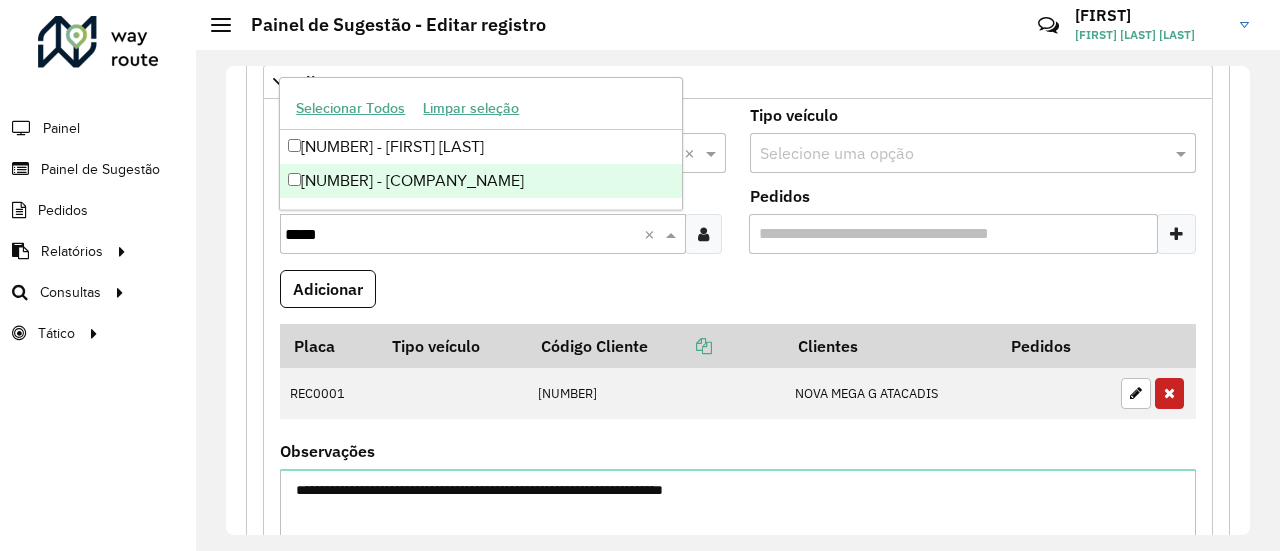 click on "[NUMBER] - [COMPANY_NAME]" at bounding box center (481, 181) 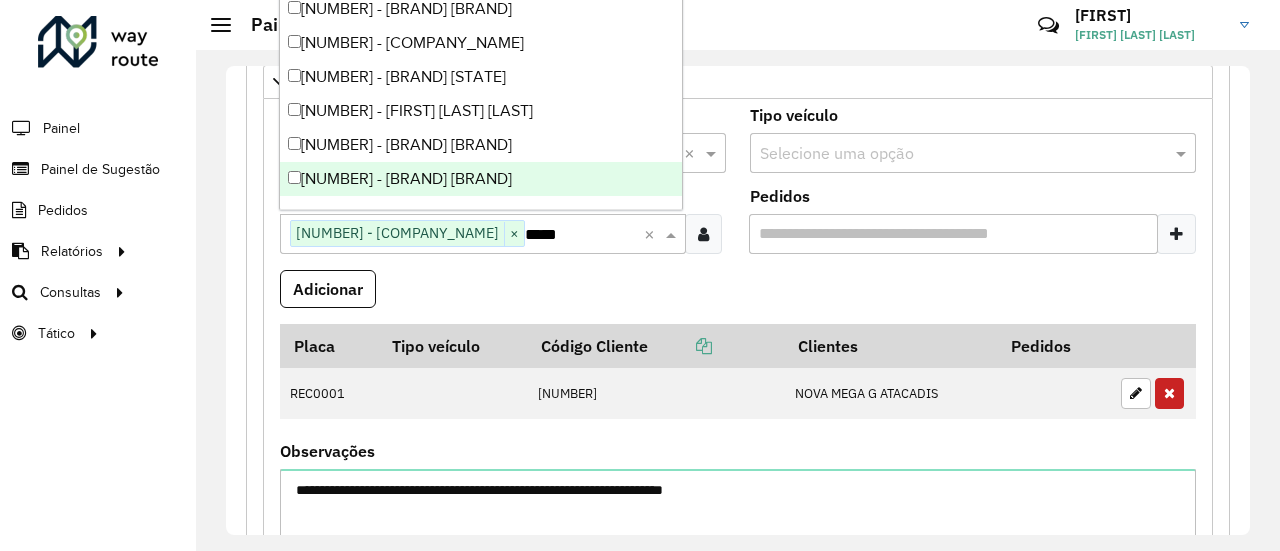 click on "Adicionar" at bounding box center [738, 297] 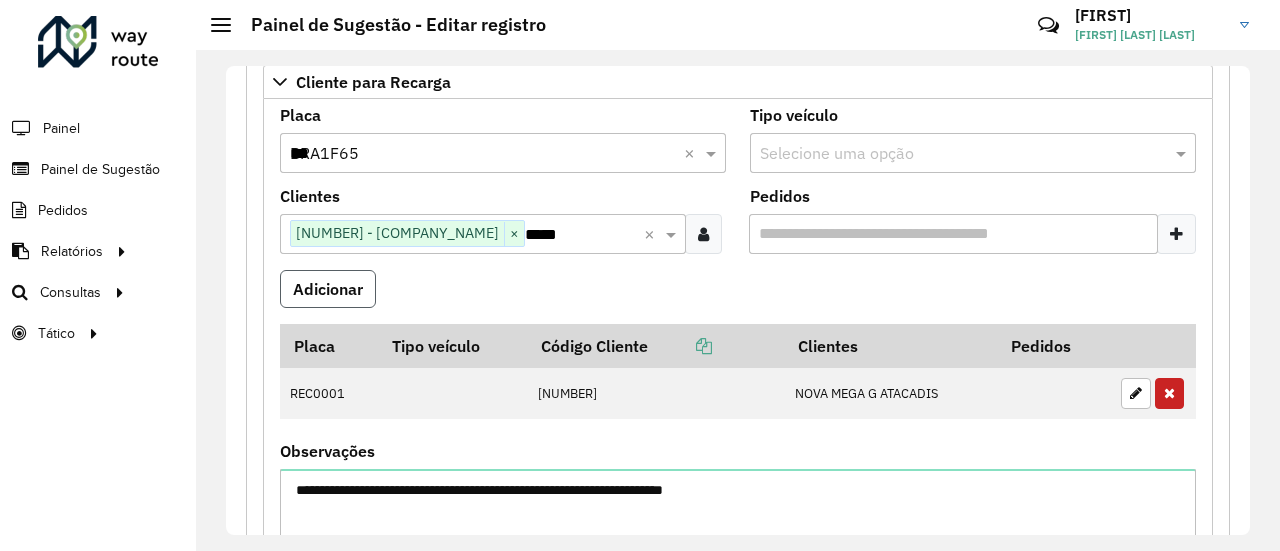 click on "Adicionar" at bounding box center (328, 289) 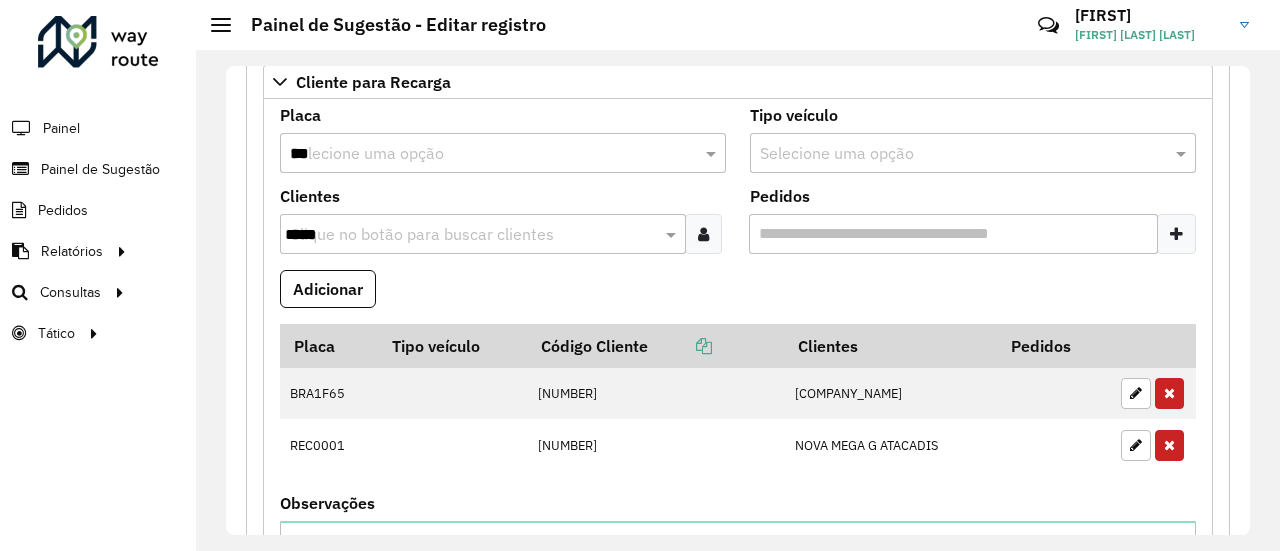 click on "Adicionar" at bounding box center (738, 297) 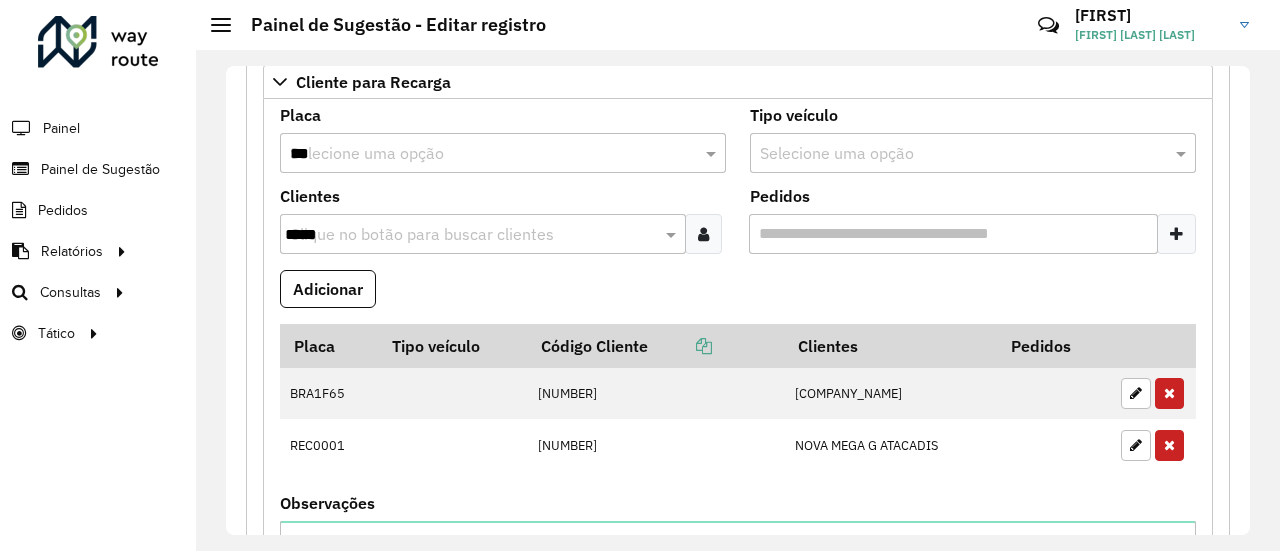 click on "Adicionar" at bounding box center [738, 297] 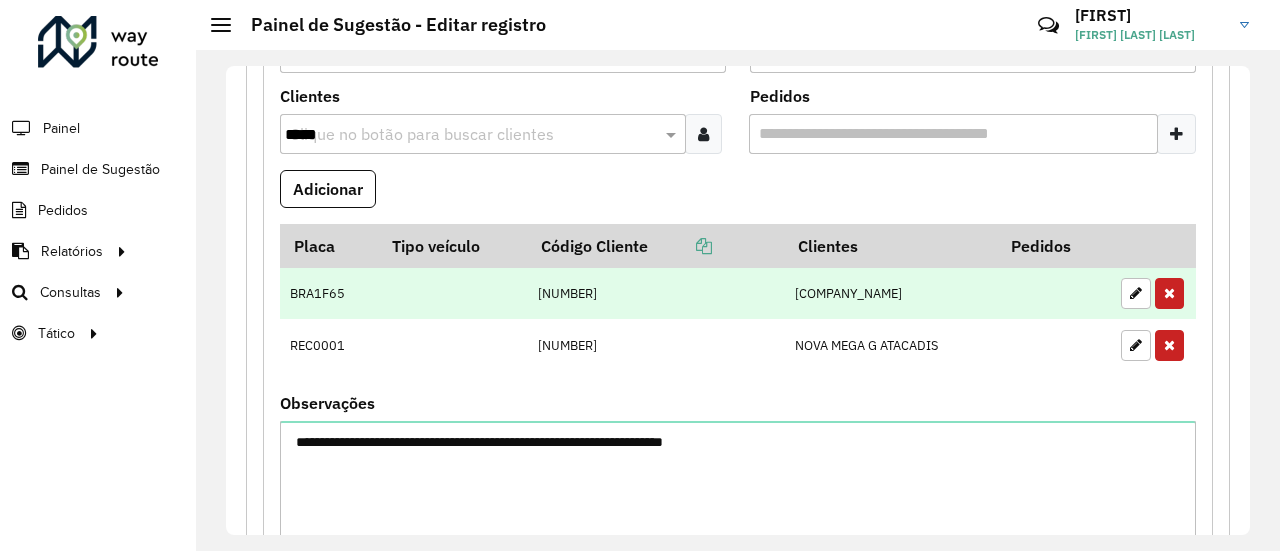 click on "BRA1F65" at bounding box center (329, 293) 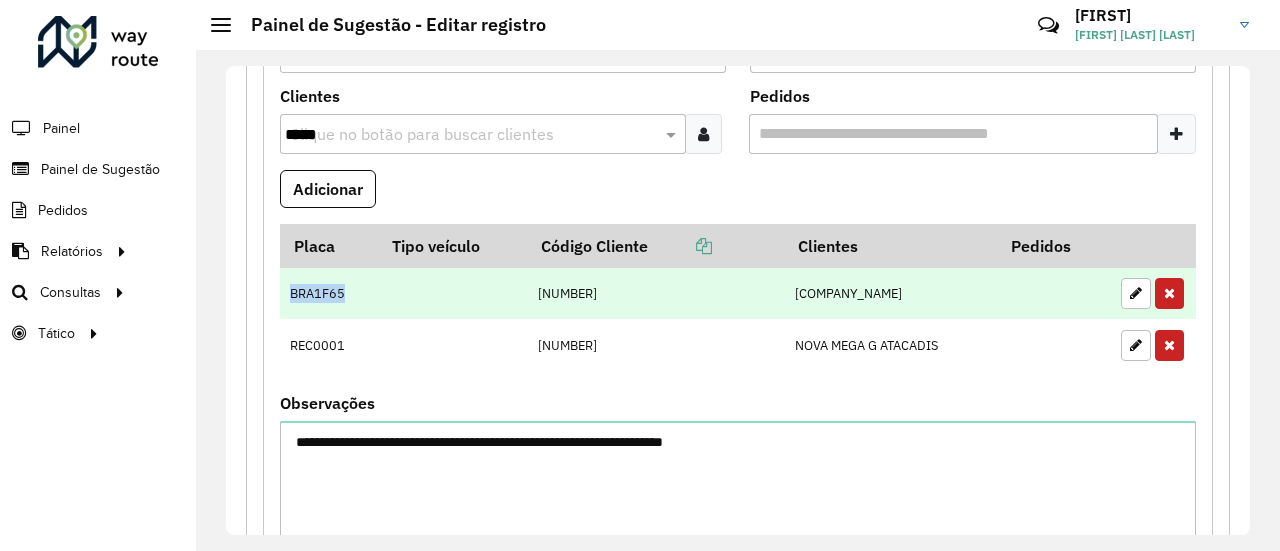 click on "BRA1F65" at bounding box center (329, 293) 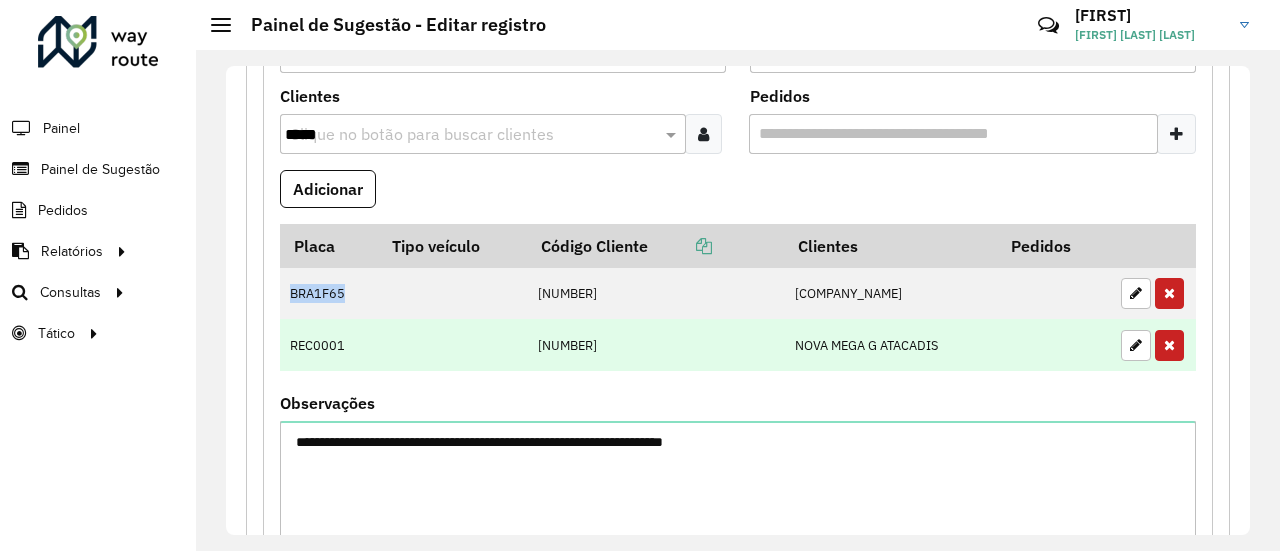 copy on "BRA1F65" 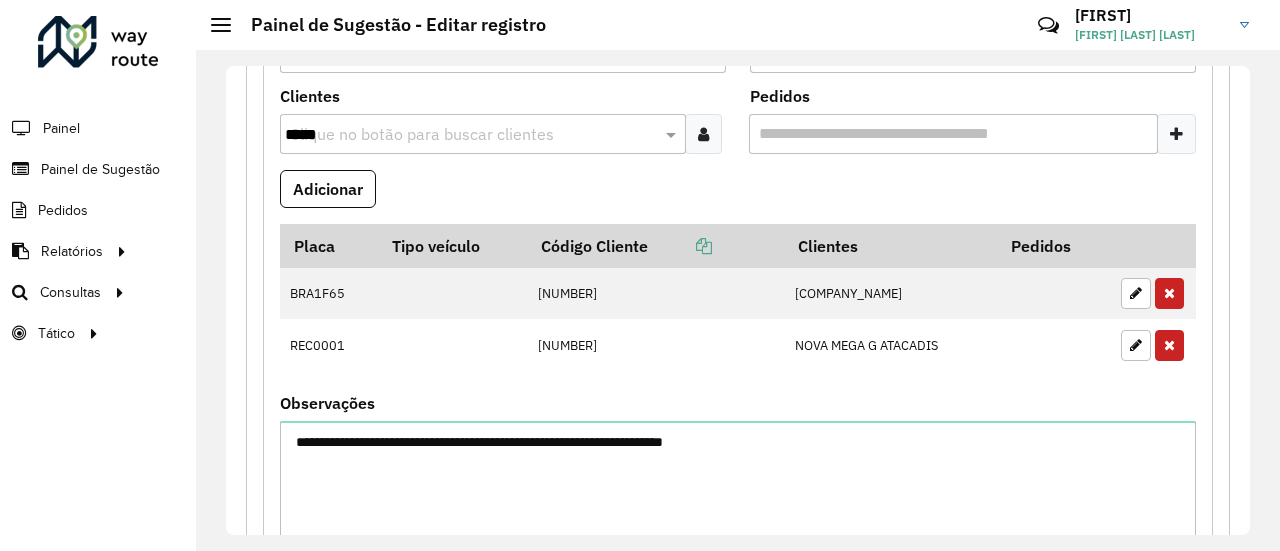 click on "Placa   Tipo veículo   Código Cliente   Clientes   Pedidos  [VEHICLE_PLATE] [NUMBER]  [COMPANY_NAME] [VEHICLE_PLATE] [NUMBER]  [COMPANY_NAME]" at bounding box center (738, 310) 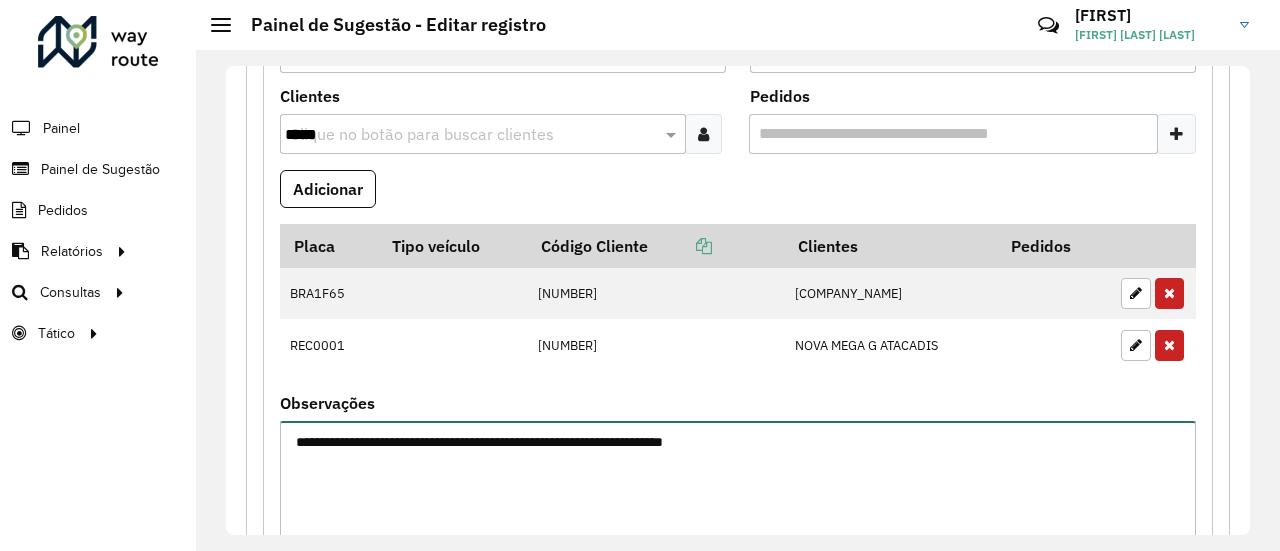 click on "**********" at bounding box center [738, 505] 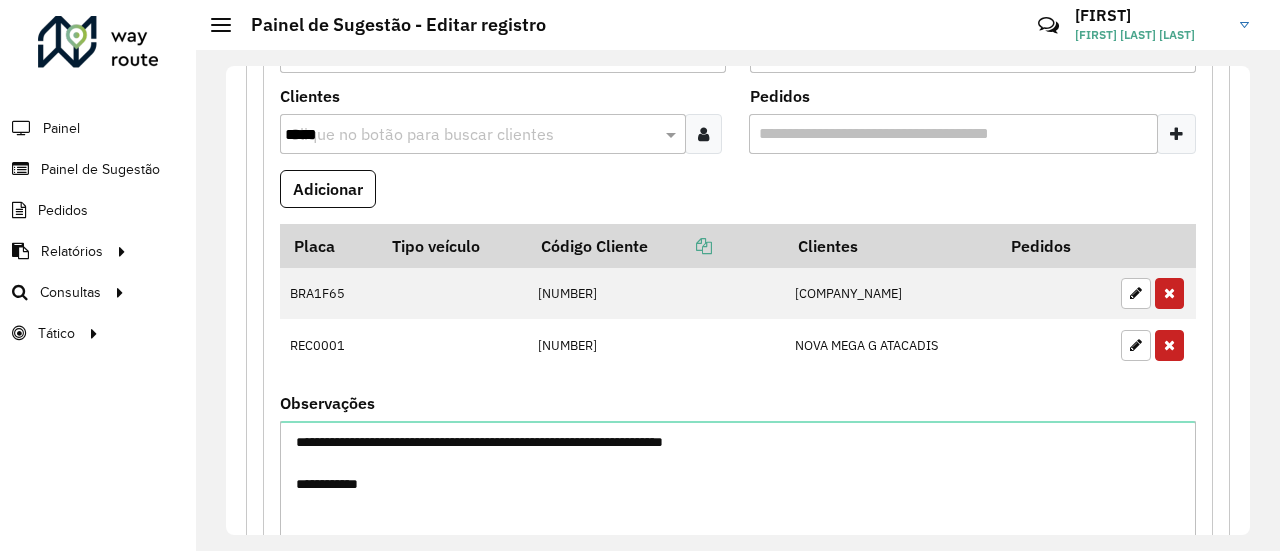 click on "Placa   Tipo veículo   Código Cliente   Clientes   Pedidos  [VEHICLE_PLATE] [NUMBER]  [COMPANY_NAME] [VEHICLE_PLATE] [NUMBER]  [COMPANY_NAME]" at bounding box center [738, 310] 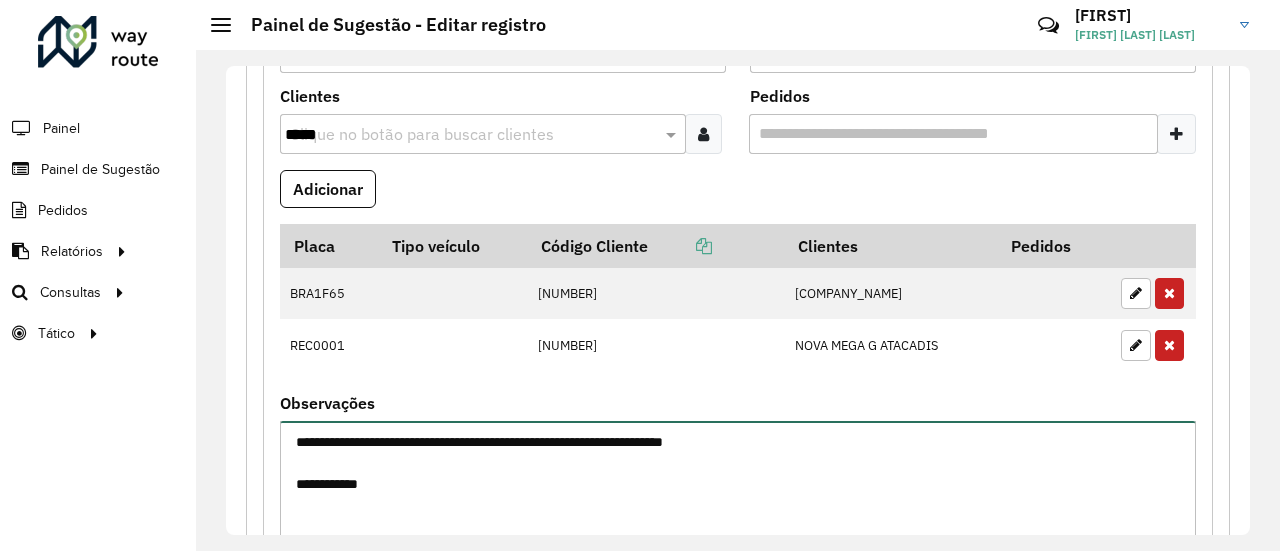 drag, startPoint x: 325, startPoint y: 480, endPoint x: 405, endPoint y: 481, distance: 80.00625 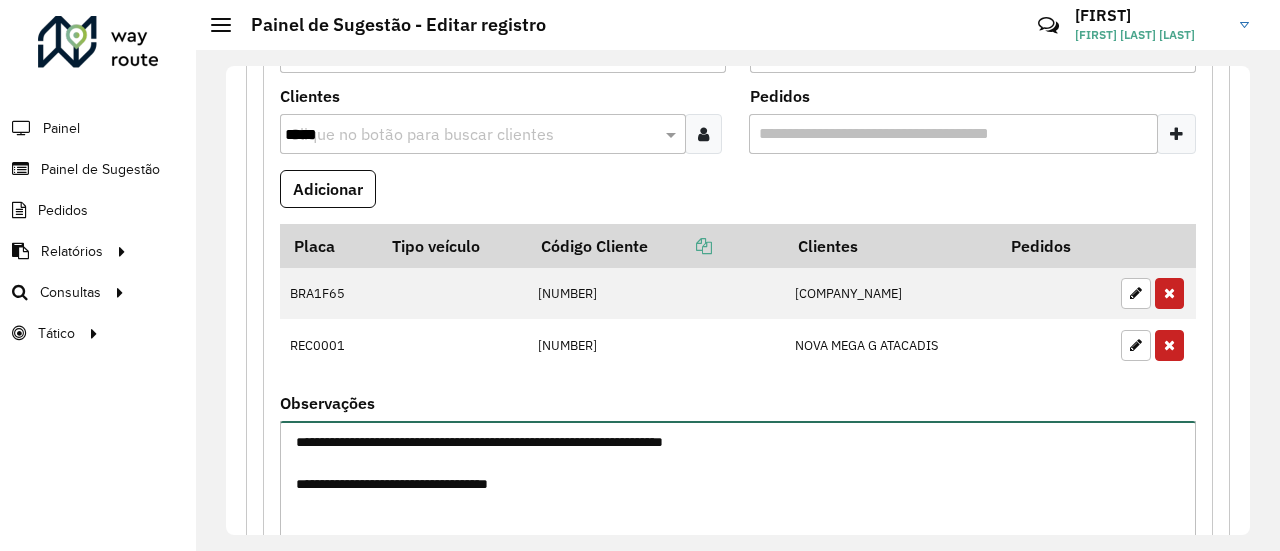 type on "**********" 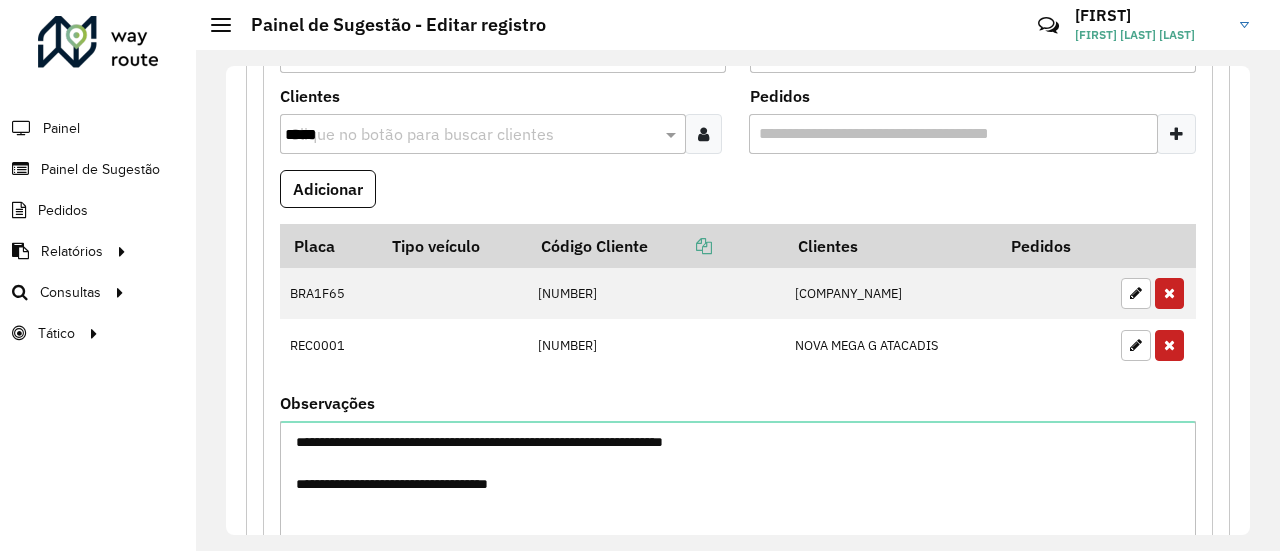 click on "**********" at bounding box center (738, 493) 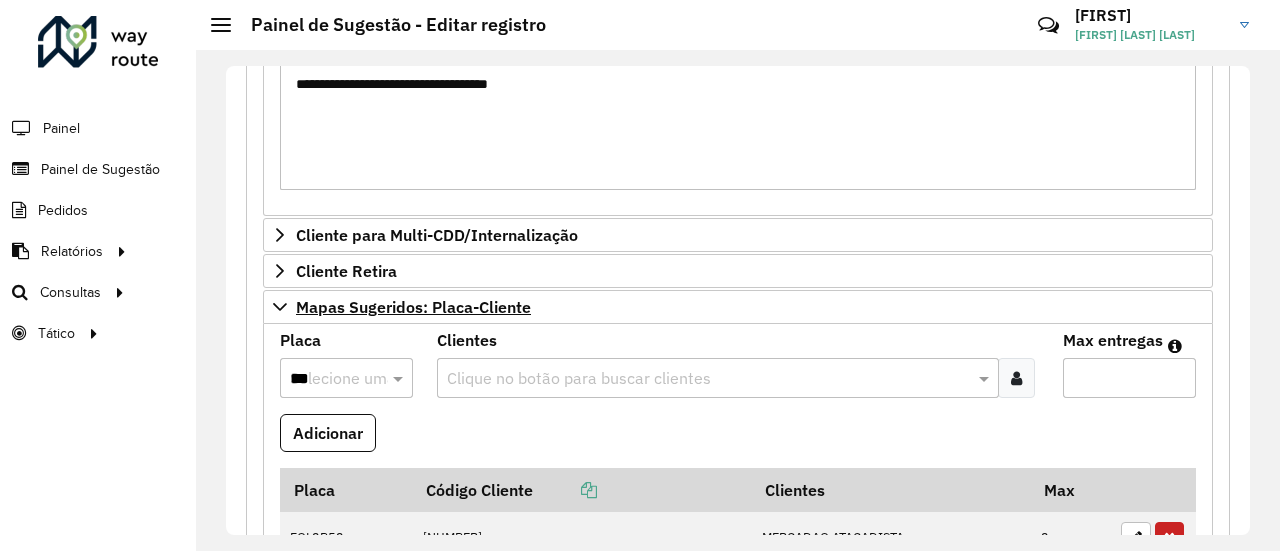 scroll, scrollTop: 1034, scrollLeft: 0, axis: vertical 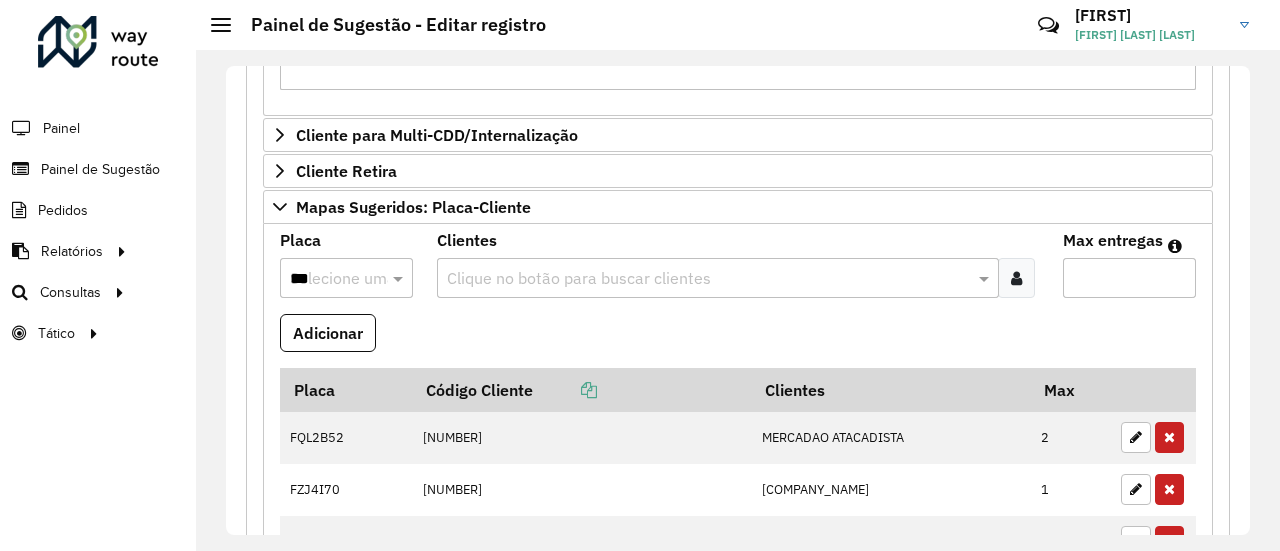 click on "Adicionar" at bounding box center [738, 341] 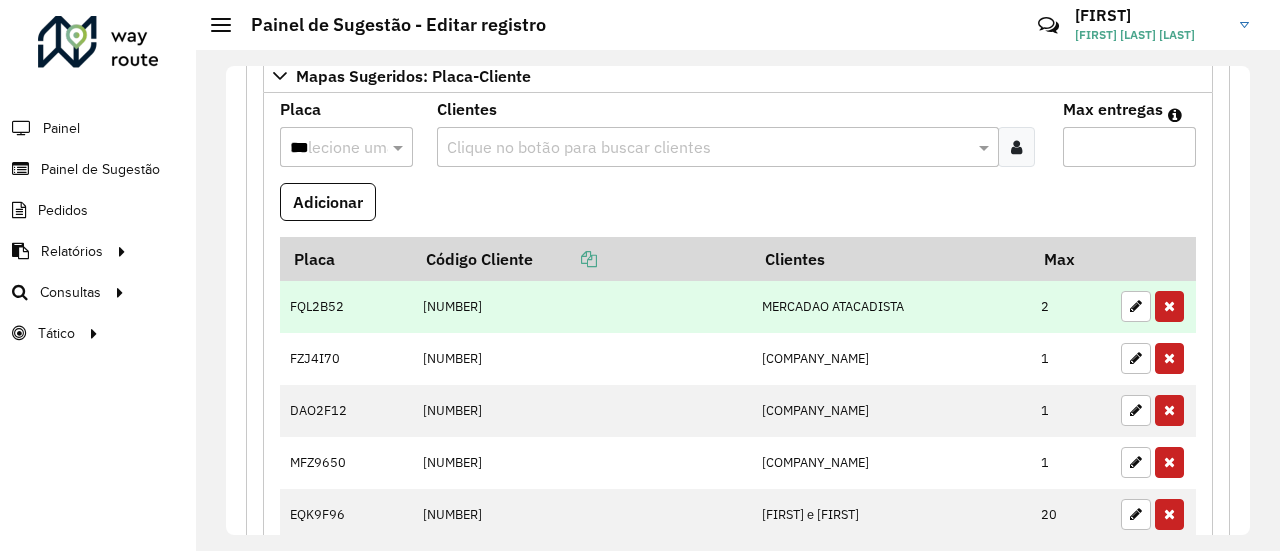 scroll, scrollTop: 1134, scrollLeft: 0, axis: vertical 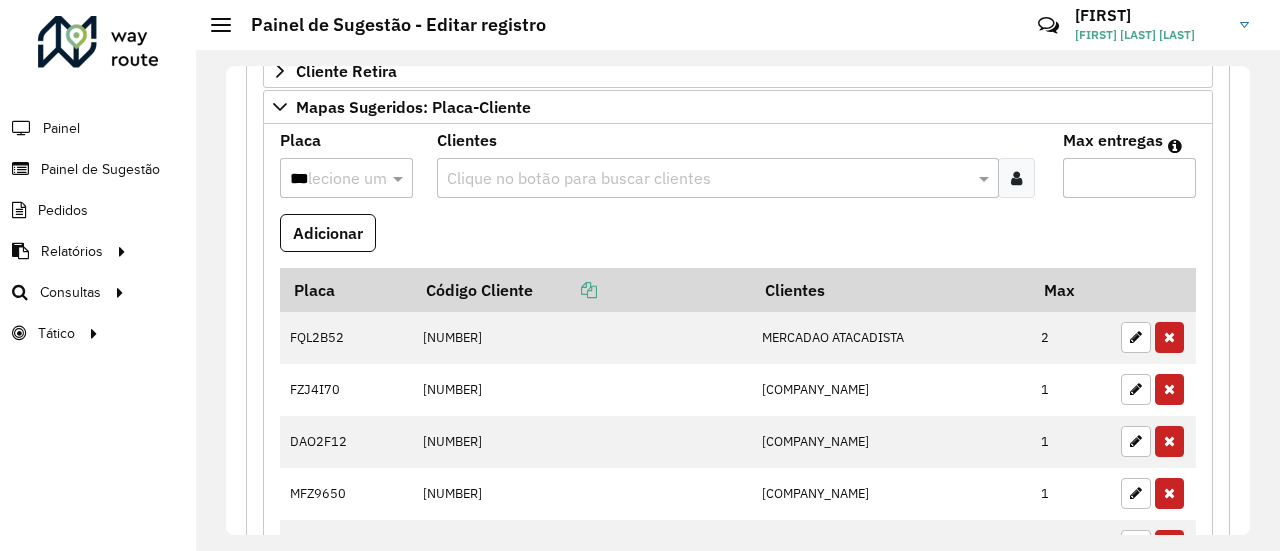 click at bounding box center (708, 179) 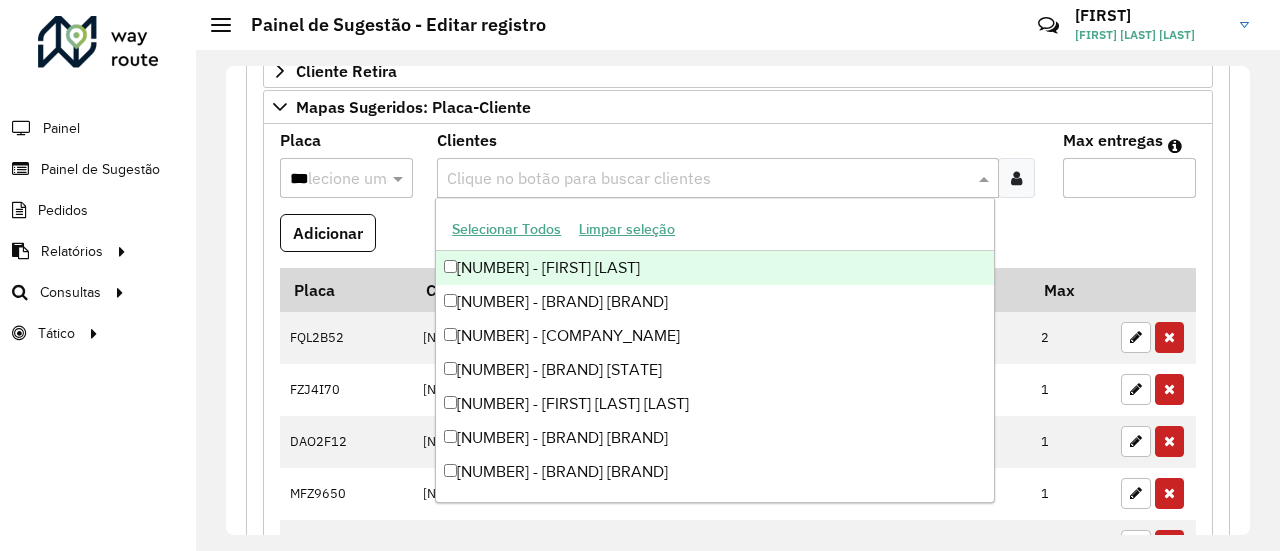 paste on "*******" 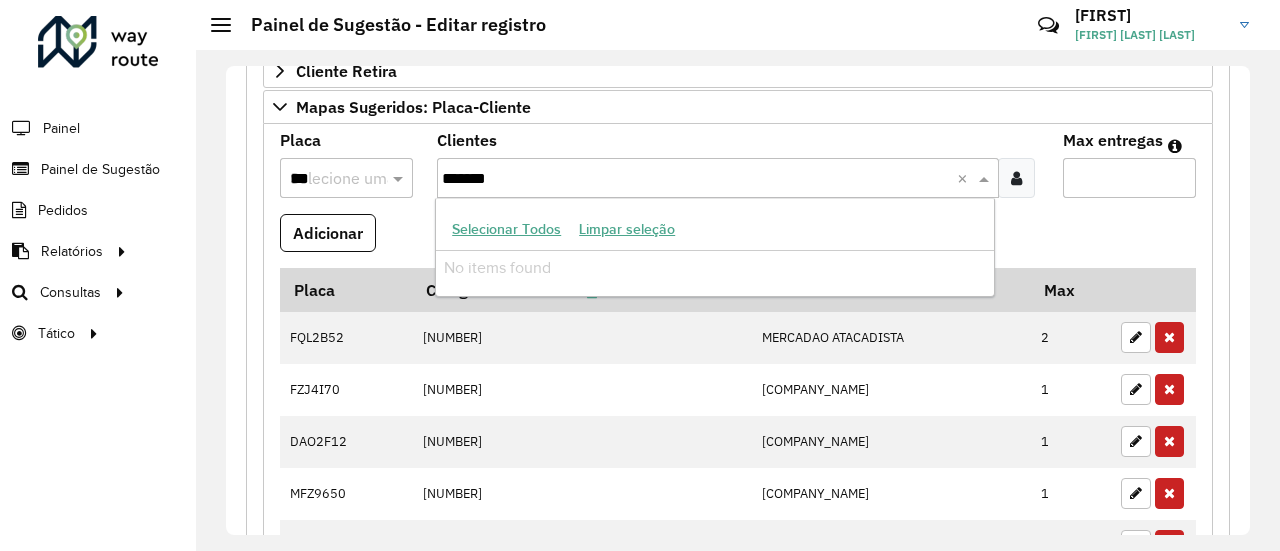drag, startPoint x: 509, startPoint y: 169, endPoint x: 440, endPoint y: 163, distance: 69.260376 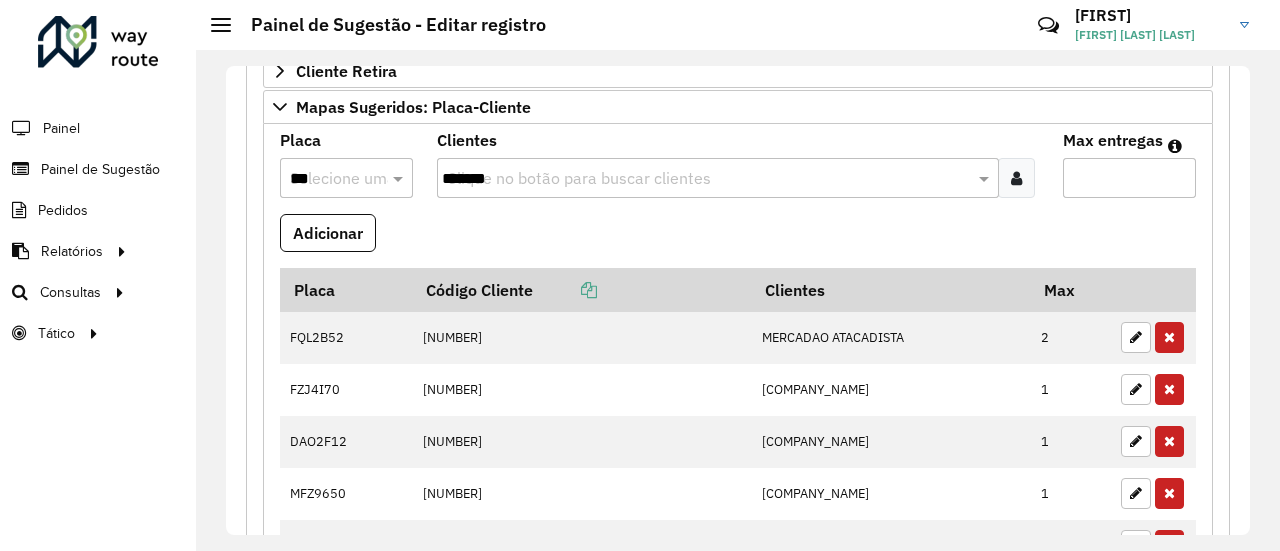 click on "***" at bounding box center [326, 179] 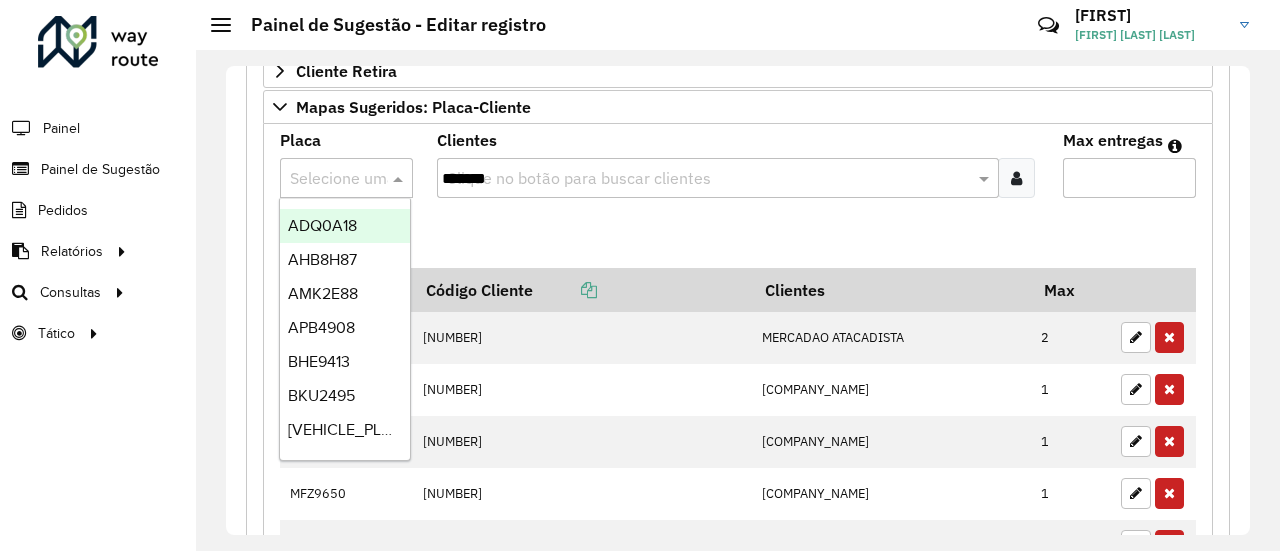paste on "*******" 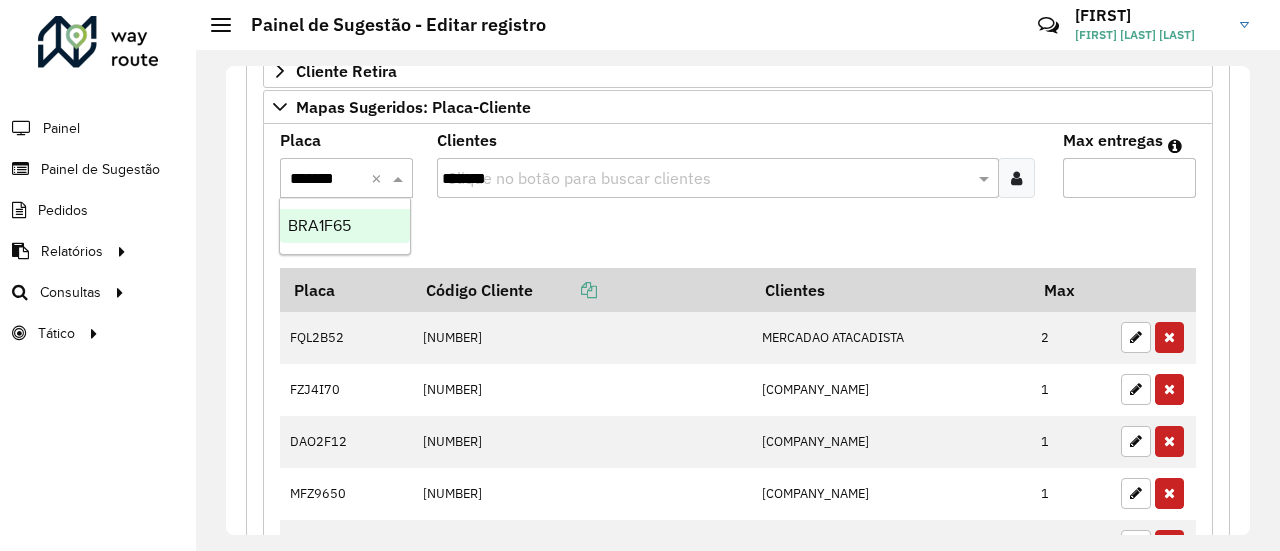 click on "BRA1F65" at bounding box center (319, 225) 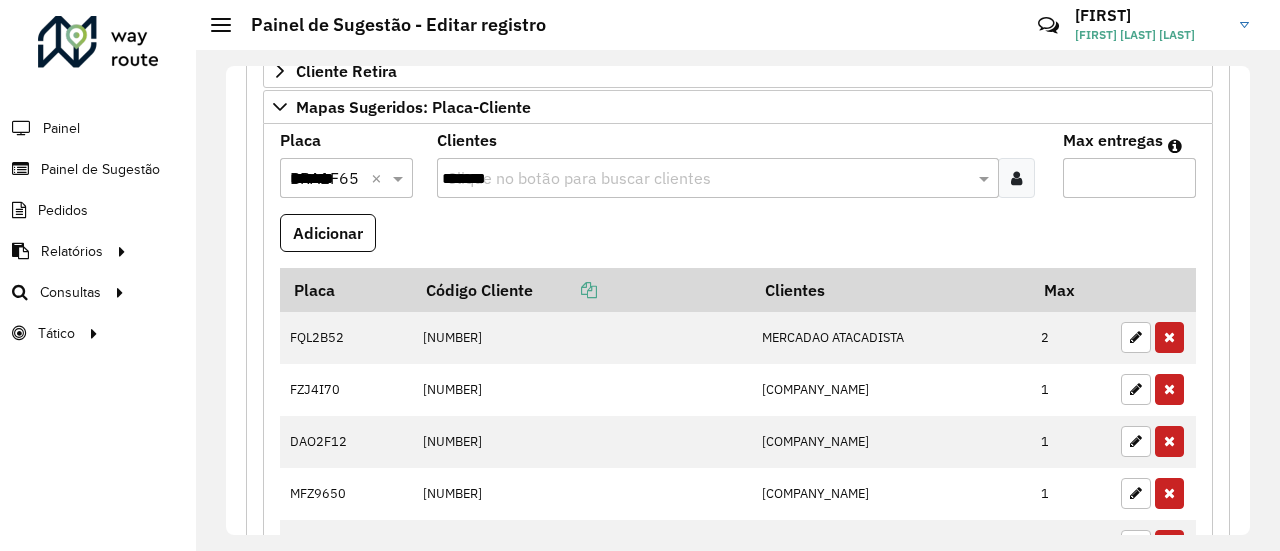 click on "Adicionar" at bounding box center (738, 241) 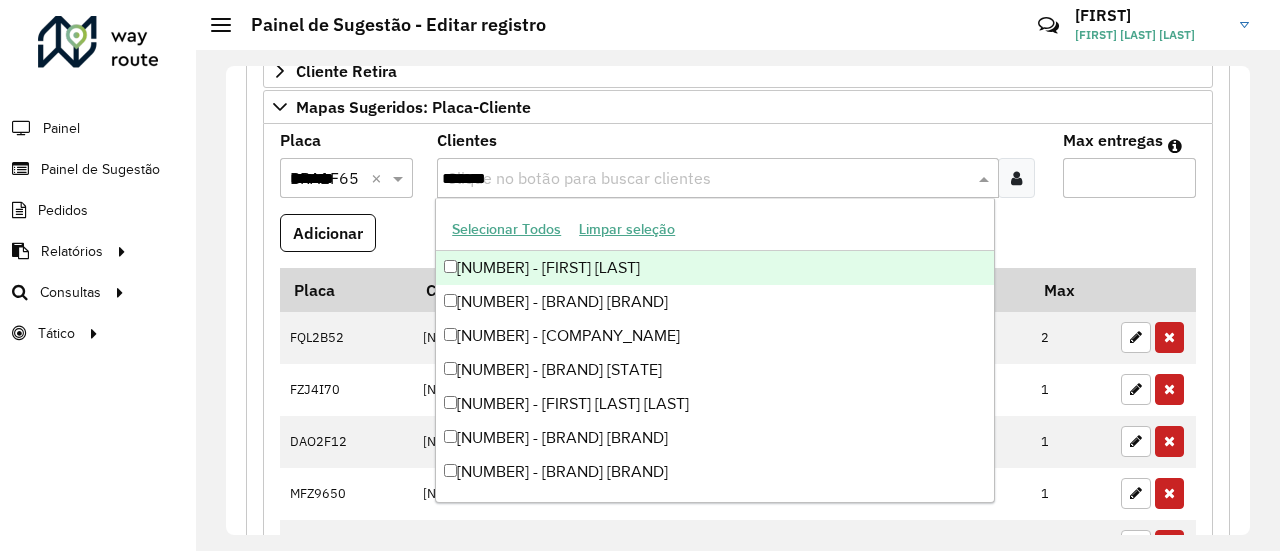click on "*******" at bounding box center (708, 179) 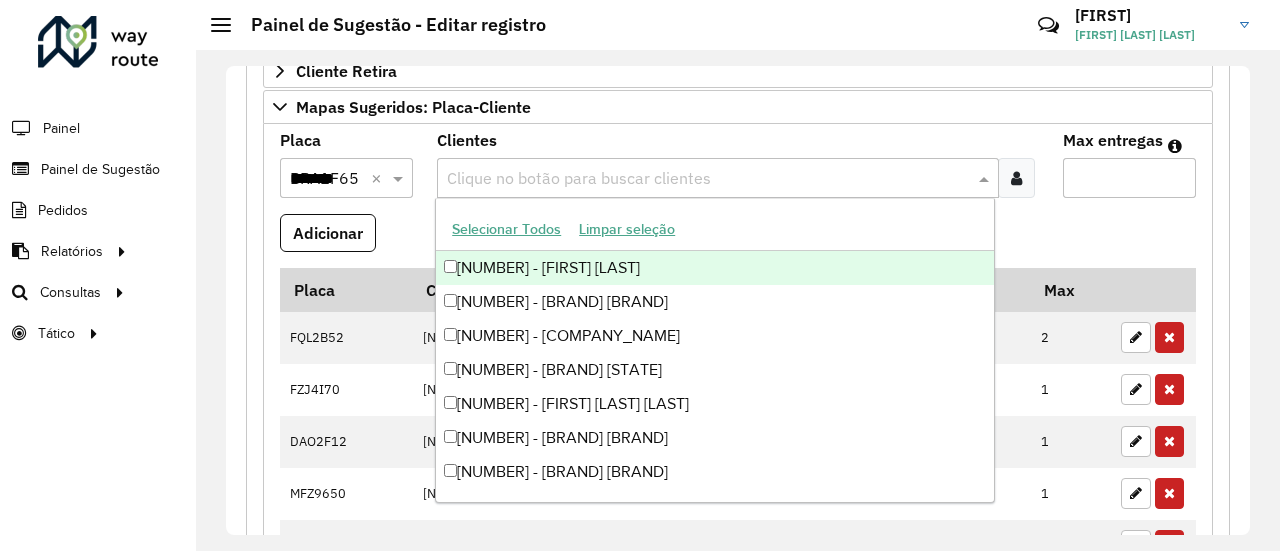 paste on "*****" 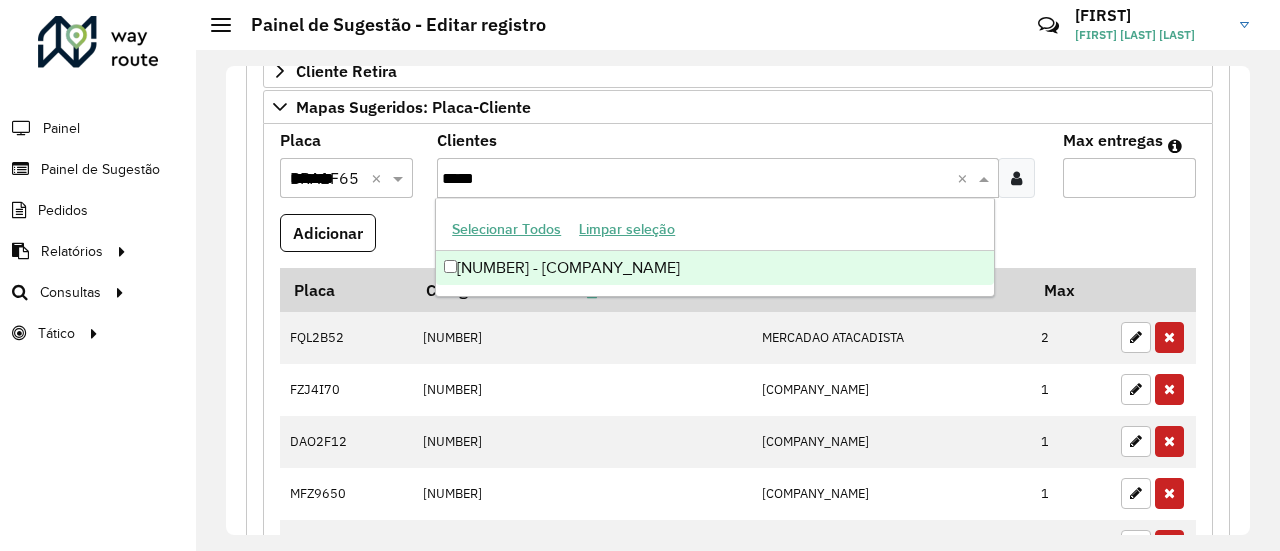 click on "[NUMBER] - [COMPANY_NAME]" at bounding box center (715, 268) 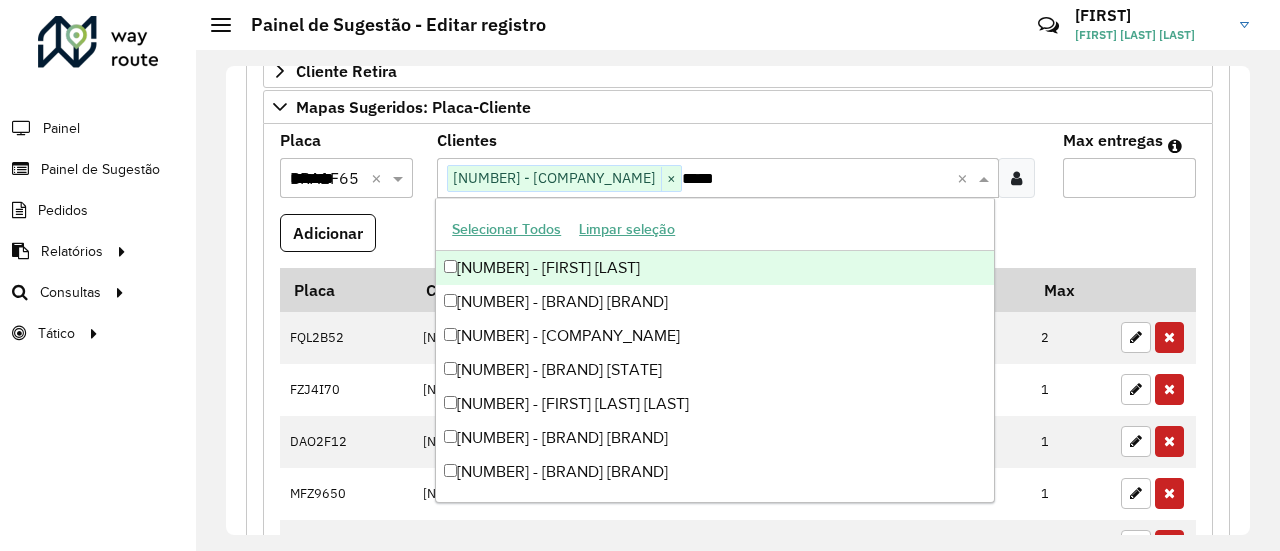 click on "Adicionar" at bounding box center (738, 241) 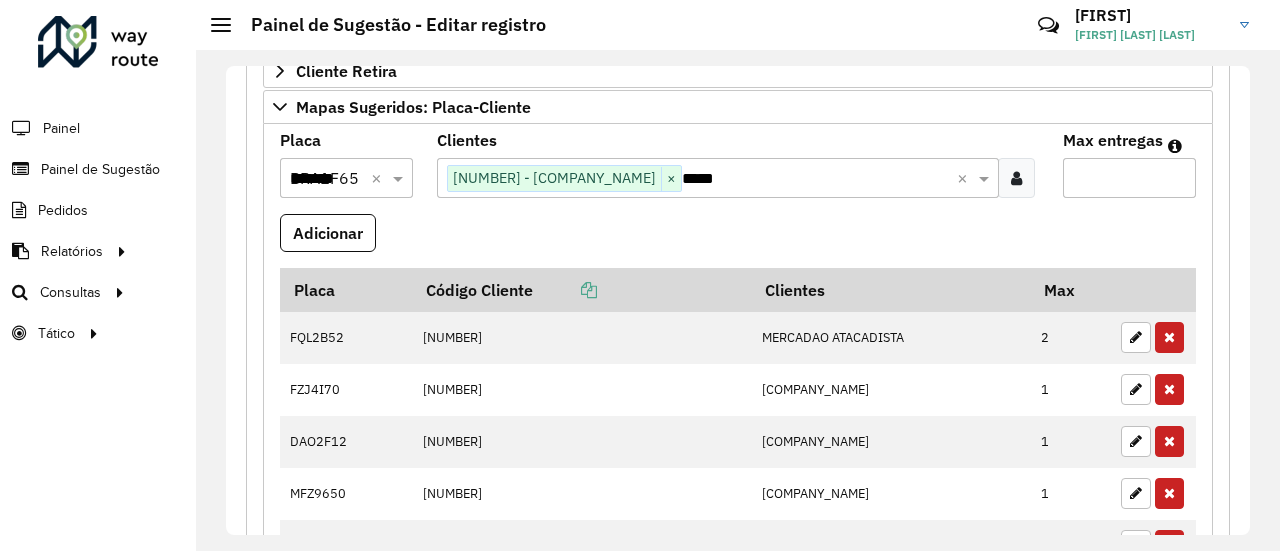 click on "*" at bounding box center (1129, 178) 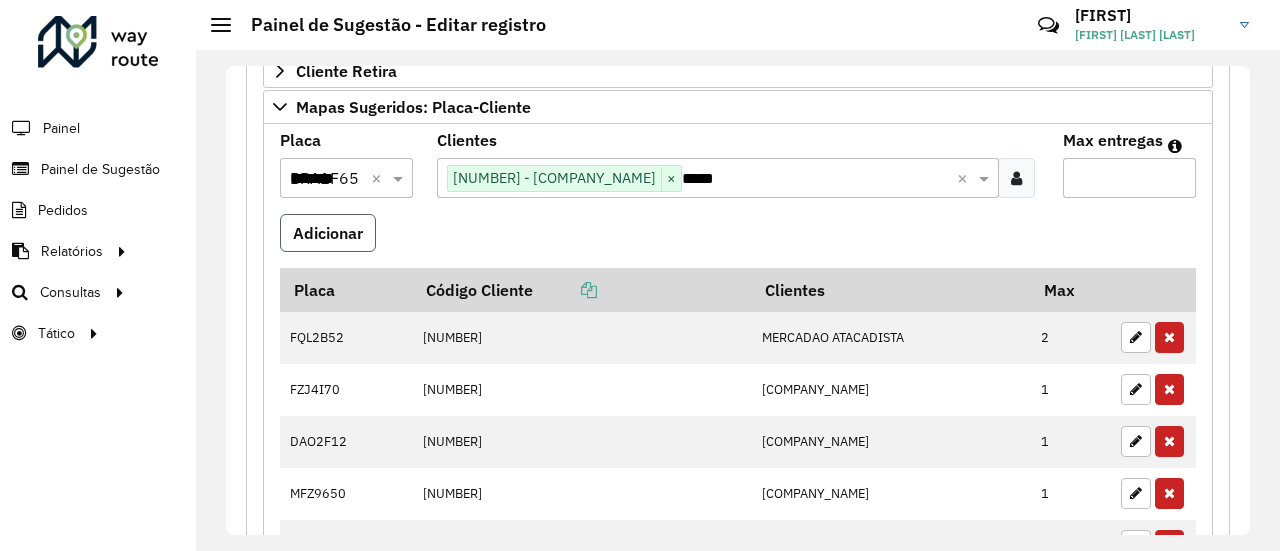 click on "Adicionar" at bounding box center (328, 233) 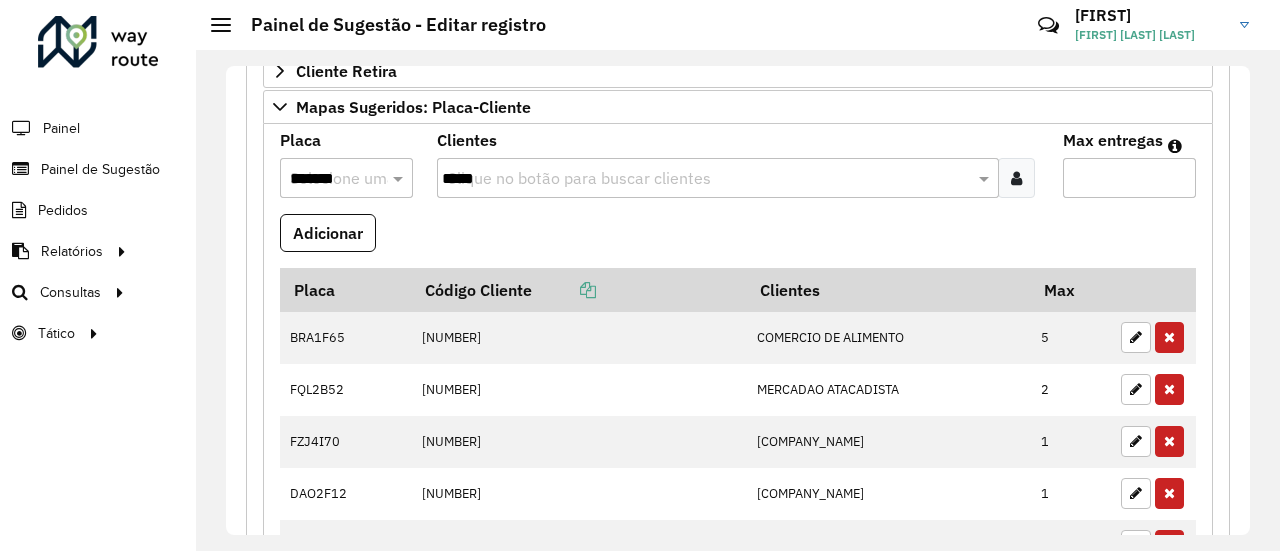click on "Adicionar" at bounding box center (738, 241) 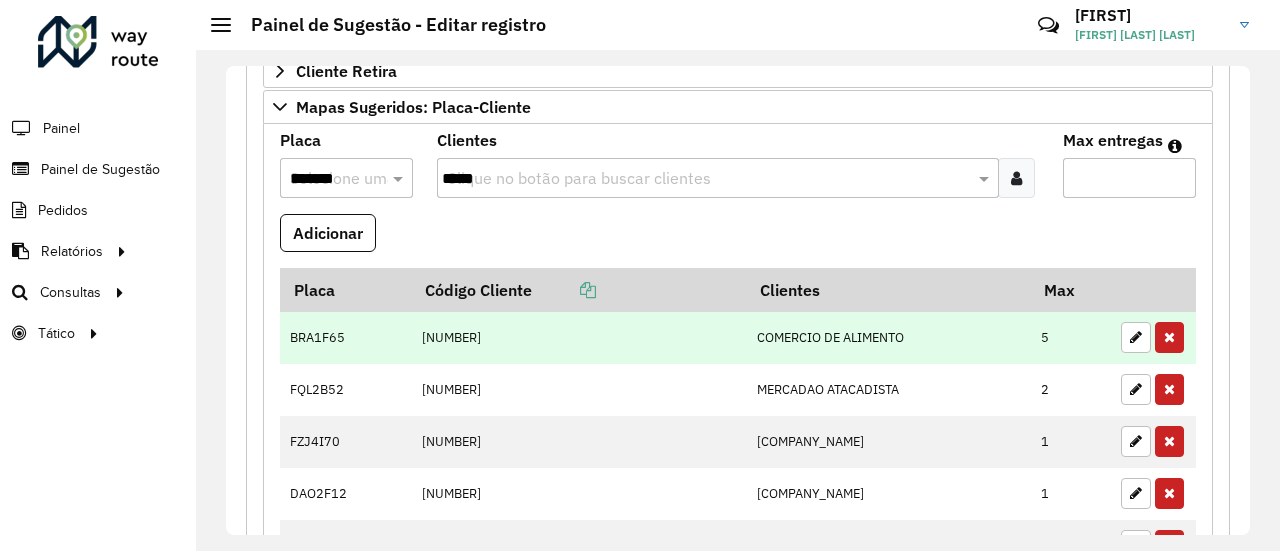 click on "BRA1F65" at bounding box center [345, 338] 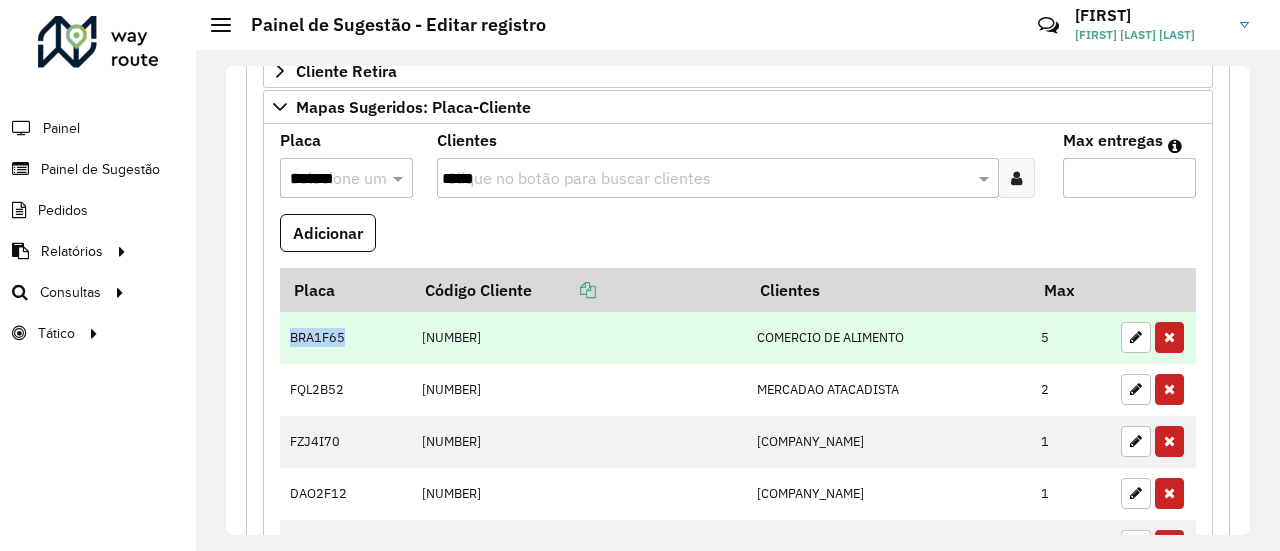 click on "BRA1F65" at bounding box center [345, 338] 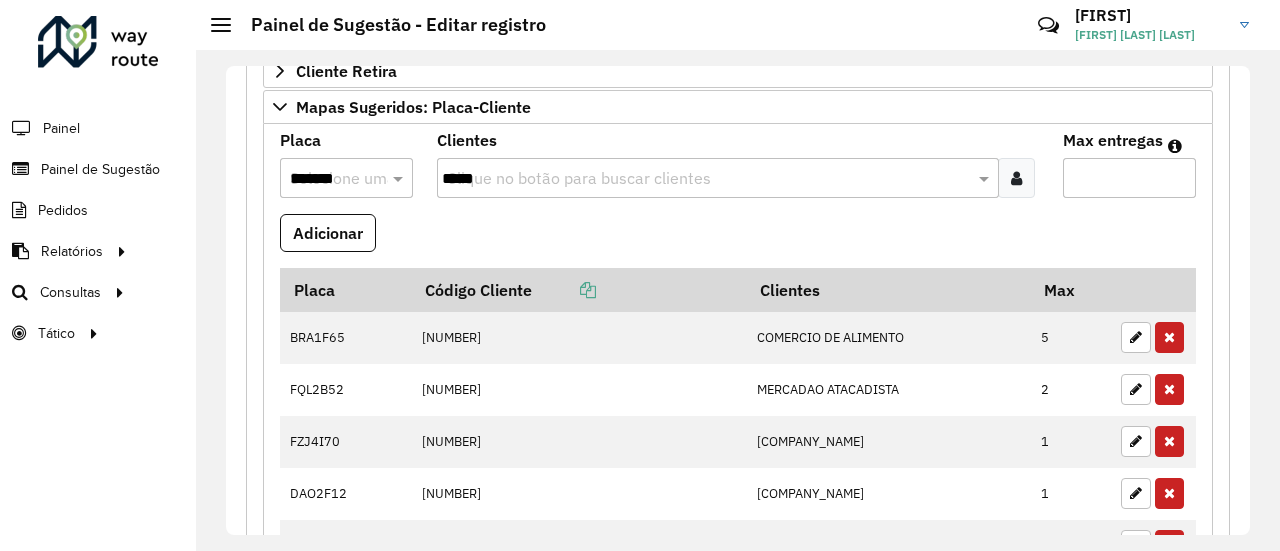 click on "Adicionar" at bounding box center [738, 241] 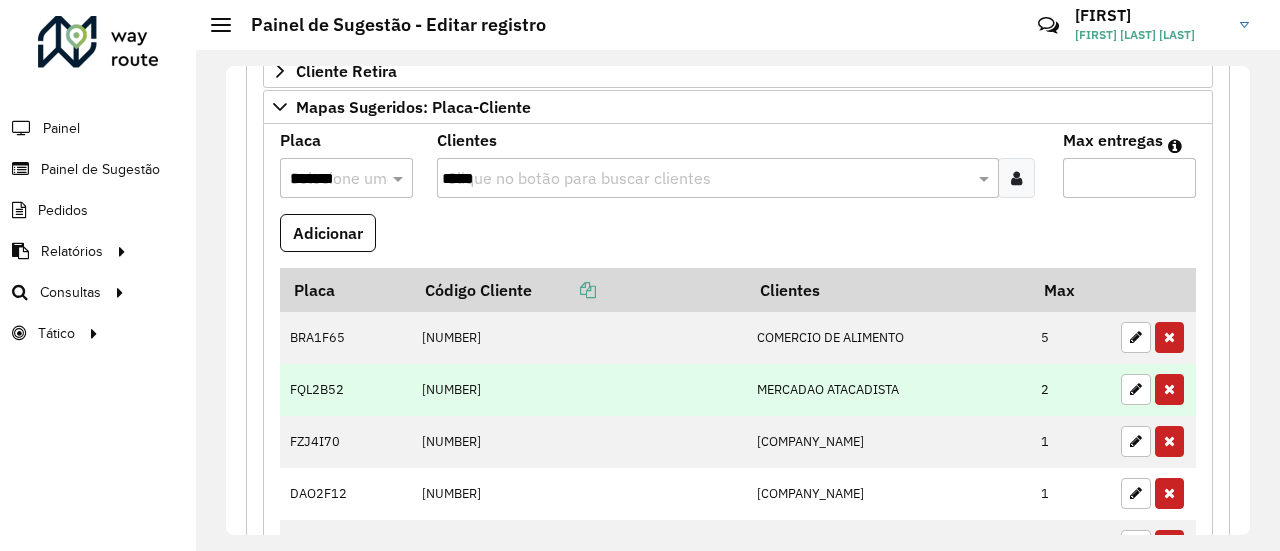 scroll, scrollTop: 1234, scrollLeft: 0, axis: vertical 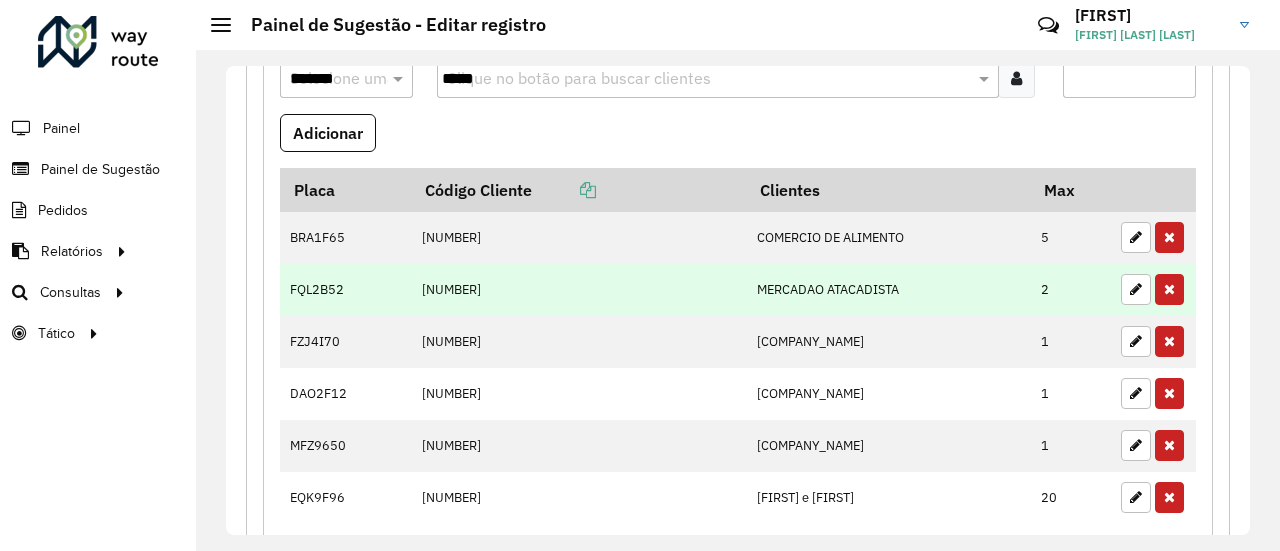 click on "[NUMBER]" at bounding box center [578, 290] 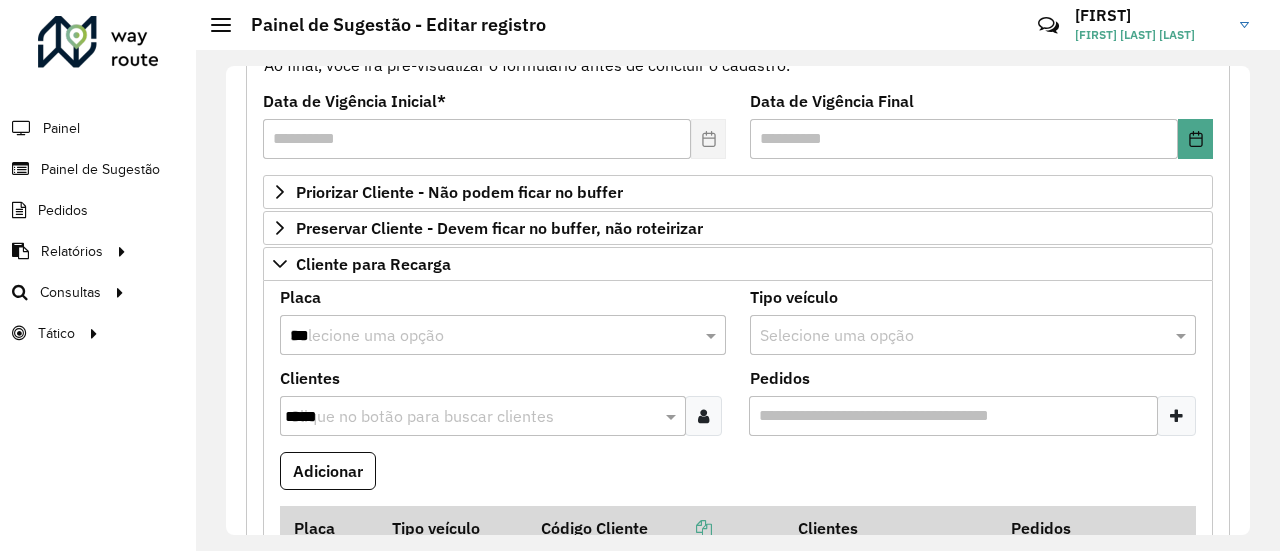 scroll, scrollTop: 234, scrollLeft: 0, axis: vertical 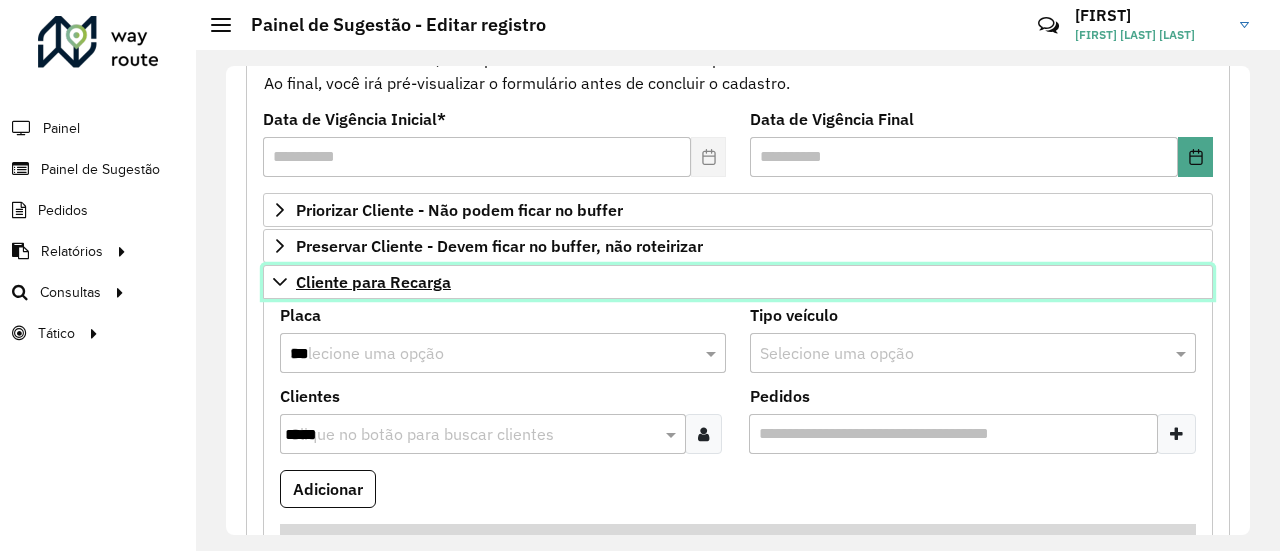 click on "Cliente para Recarga" at bounding box center [373, 282] 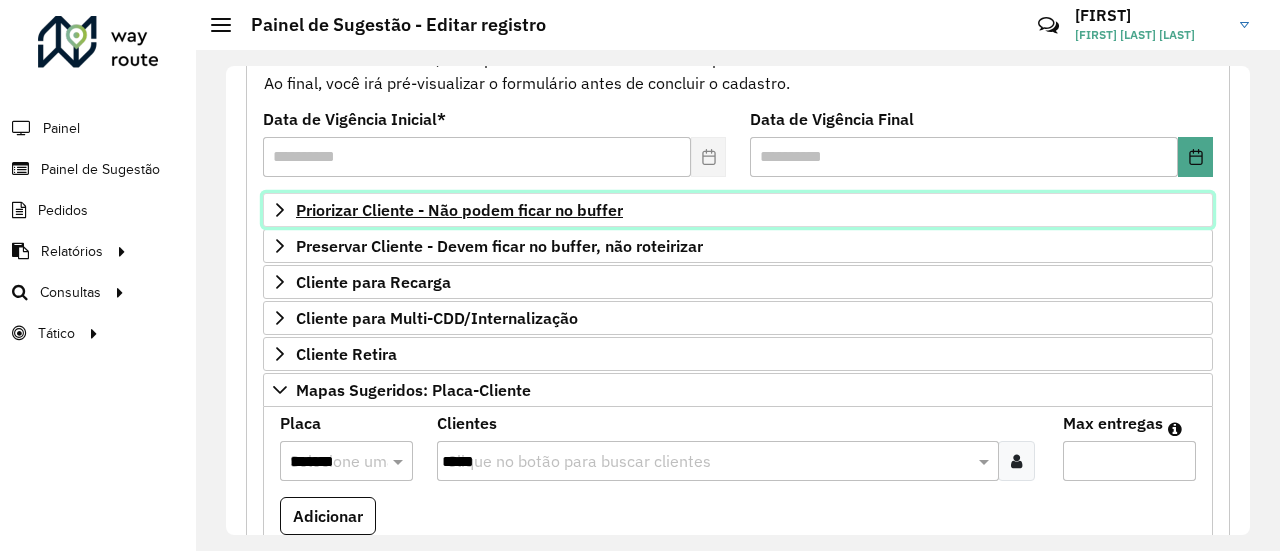 click on "Priorizar Cliente - Não podem ficar no buffer" at bounding box center [459, 210] 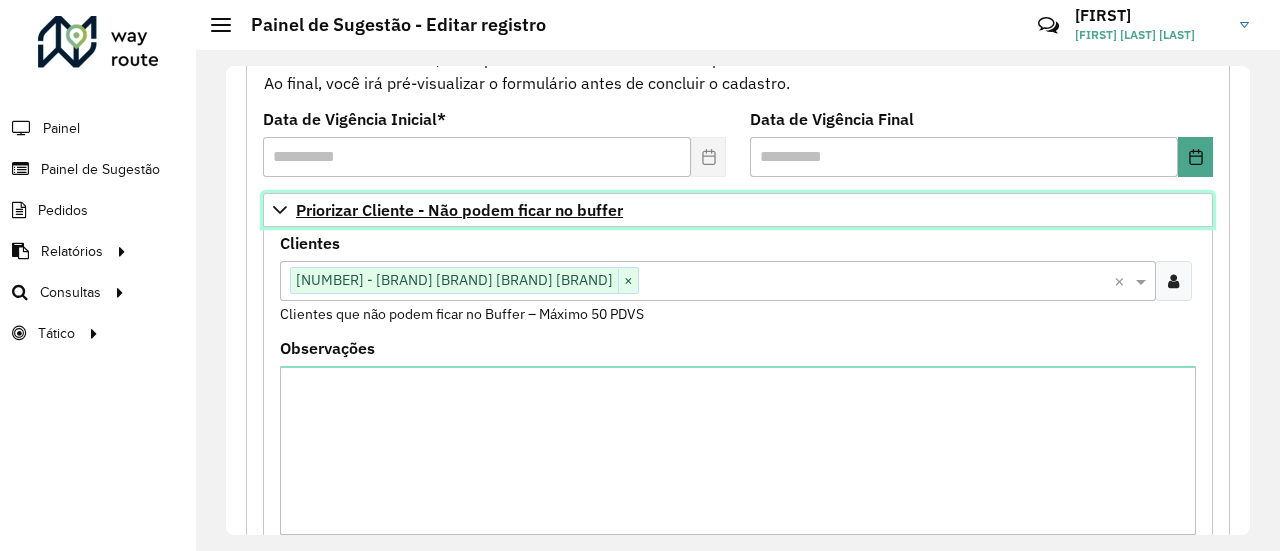 click on "Priorizar Cliente - Não podem ficar no buffer" at bounding box center (459, 210) 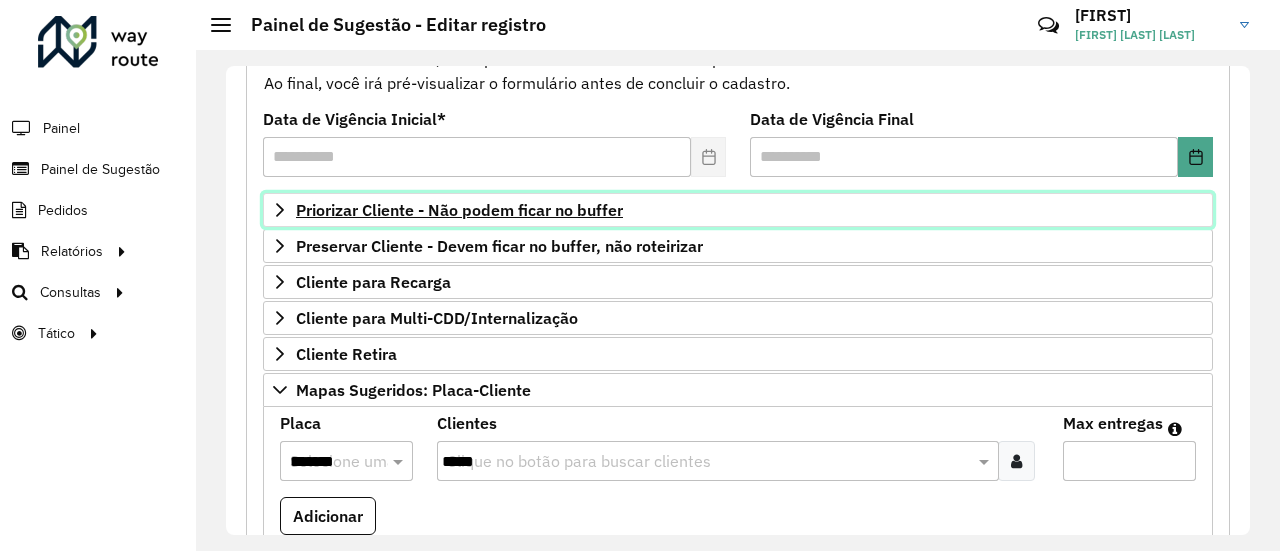 click on "Priorizar Cliente - Não podem ficar no buffer" at bounding box center (459, 210) 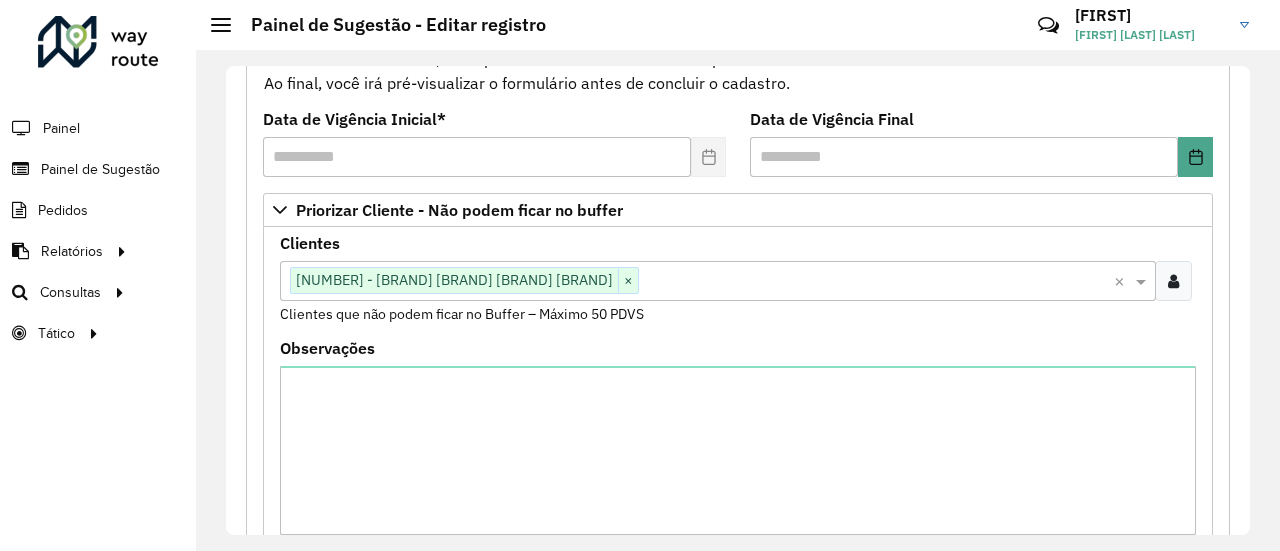 click at bounding box center [1173, 281] 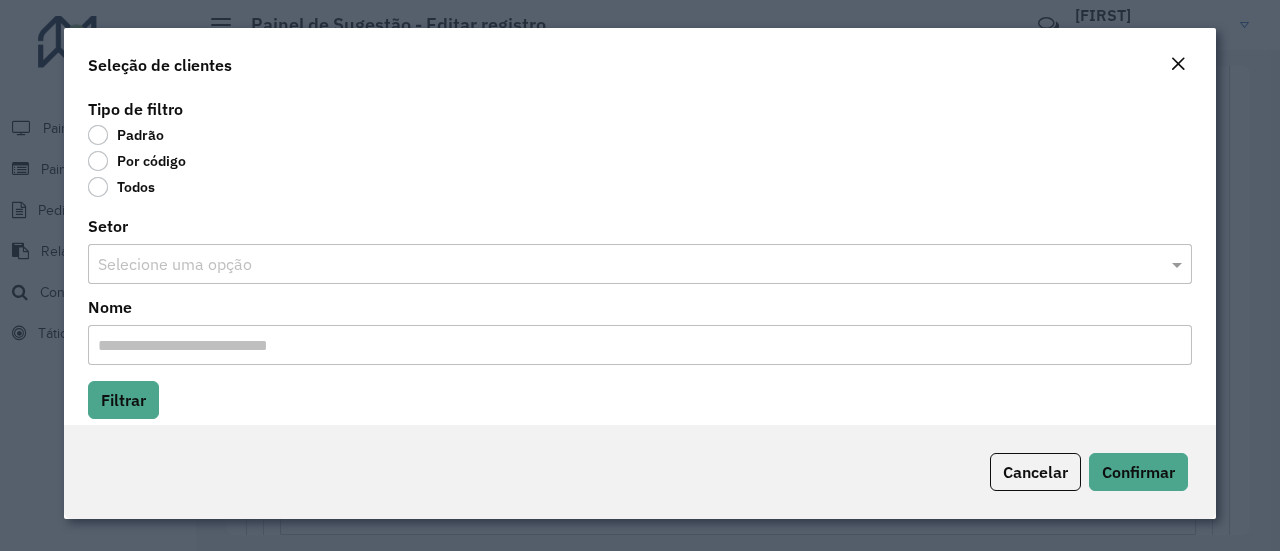 click on "Por código" 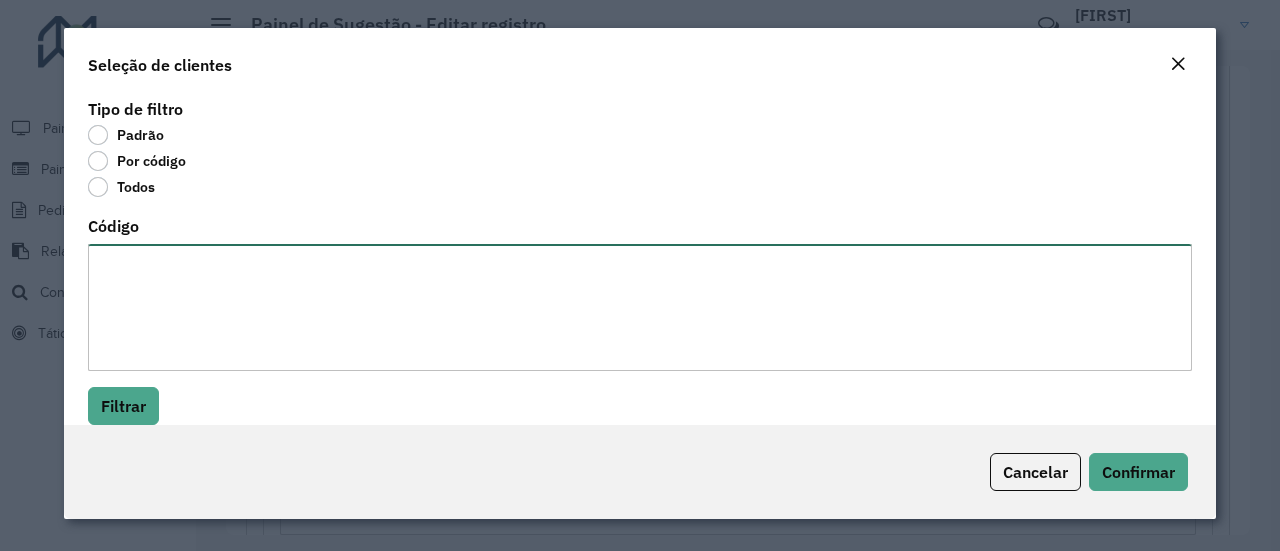 click on "Código" at bounding box center (640, 307) 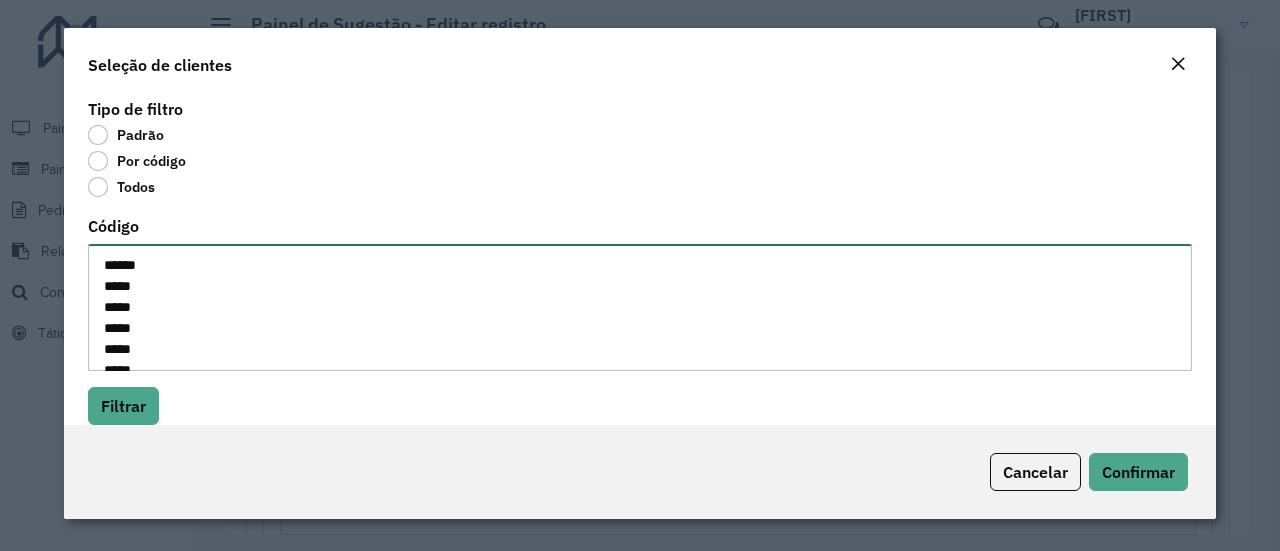 scroll, scrollTop: 534, scrollLeft: 0, axis: vertical 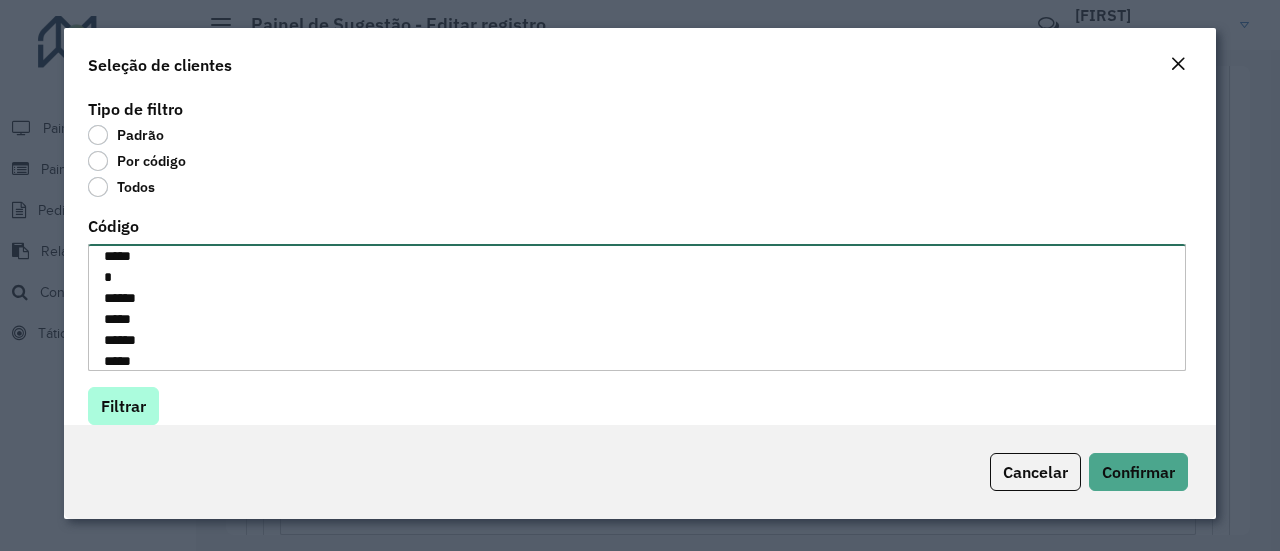 type on "******
*****
*****
*****
*****
*****
*****
*****
*****
*****
*****
*****
*****
*****
*****
*****
******
*******
******
*****
******
*****
*****
*
******
*****
******
*****" 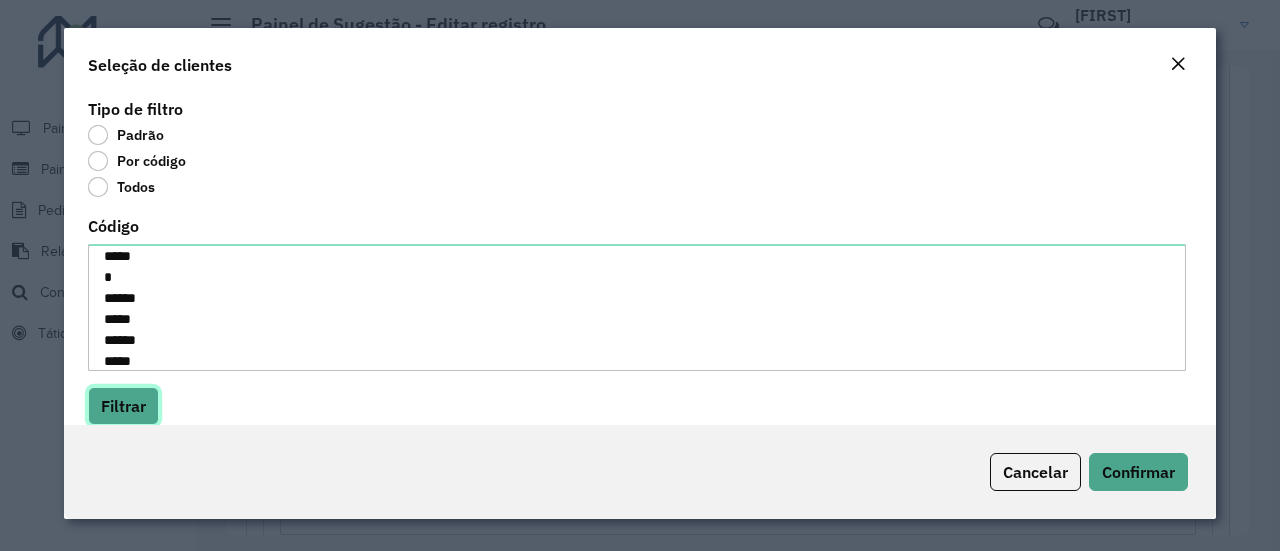 click on "Filtrar" 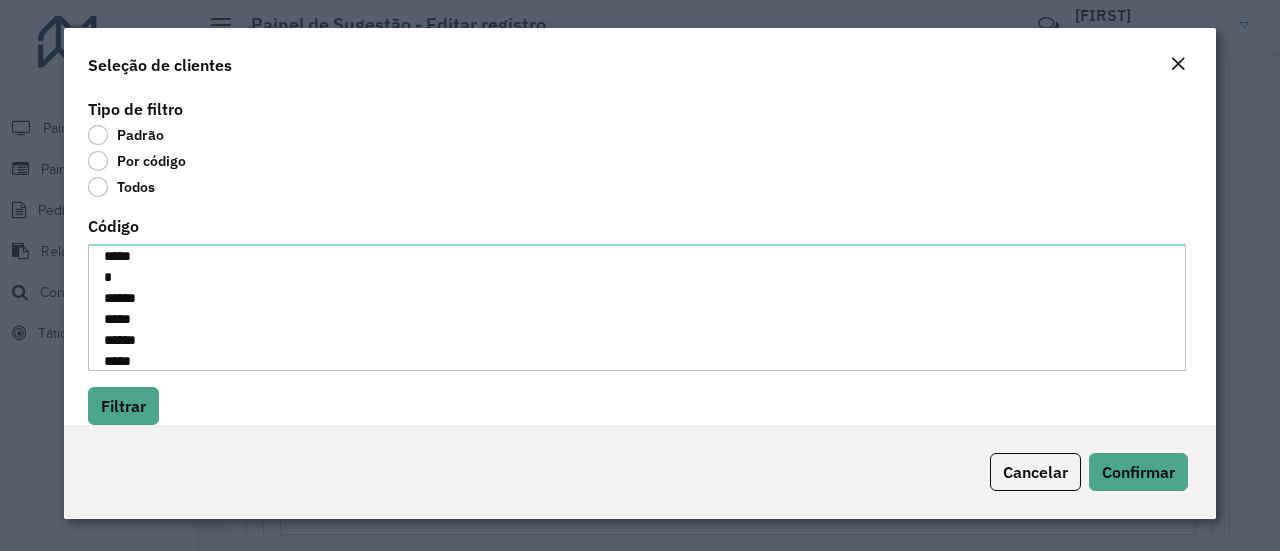 click on "Filtrar" 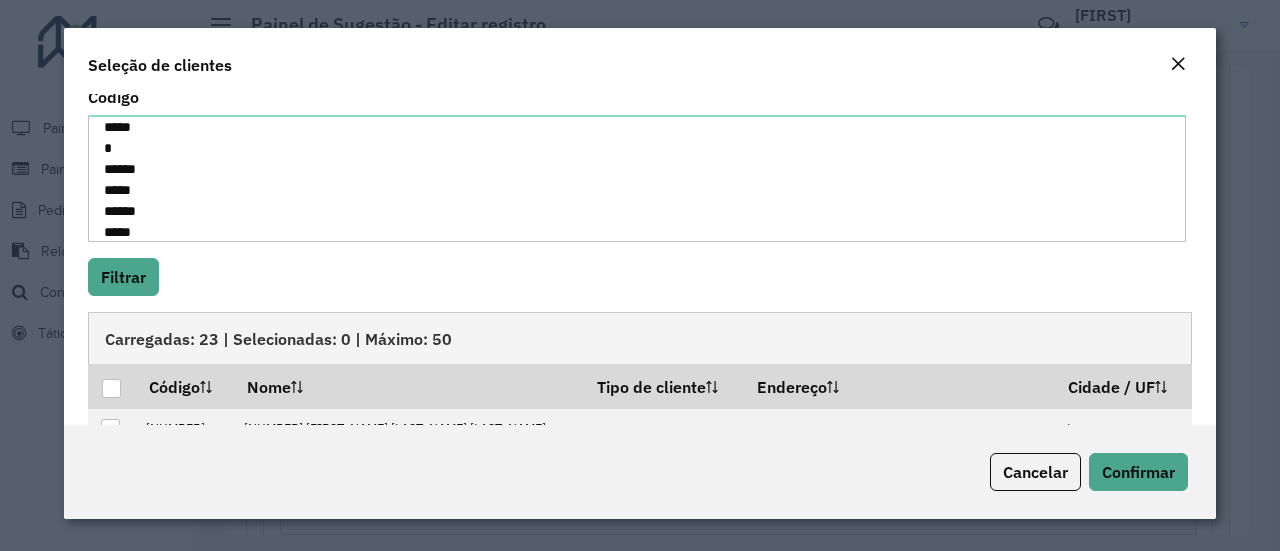 scroll, scrollTop: 300, scrollLeft: 0, axis: vertical 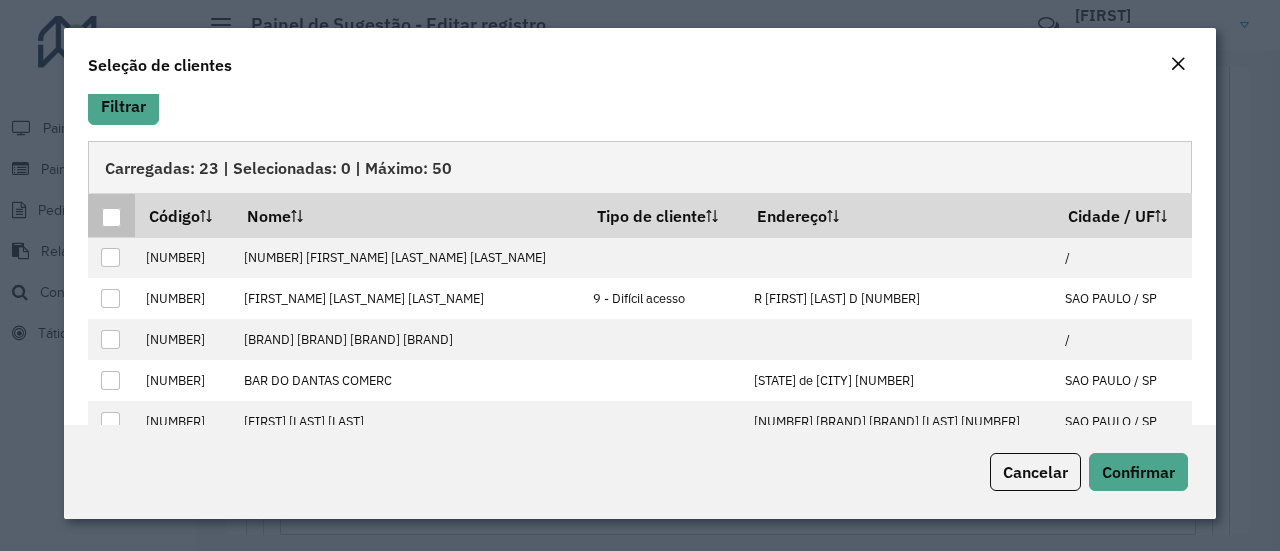 click at bounding box center (111, 217) 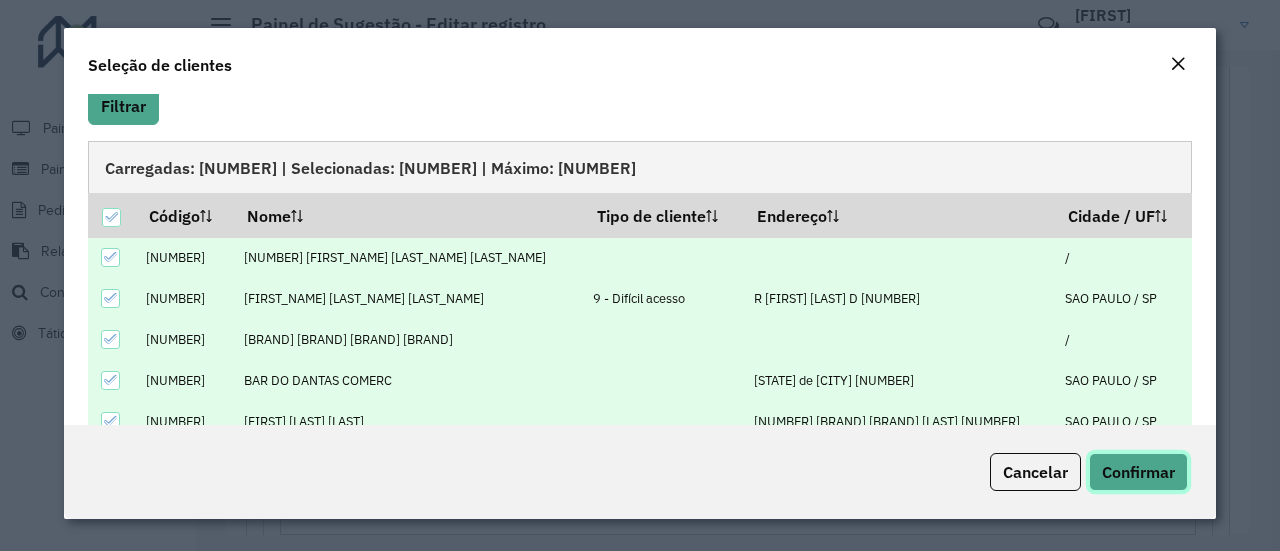 click on "Confirmar" 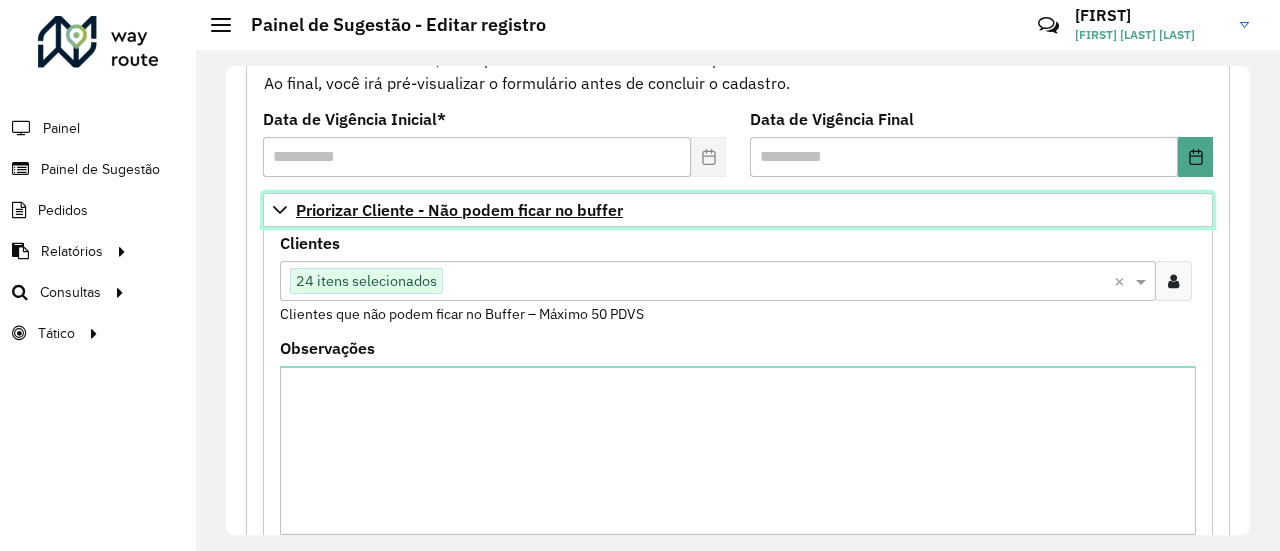 click on "Priorizar Cliente - Não podem ficar no buffer" at bounding box center [459, 210] 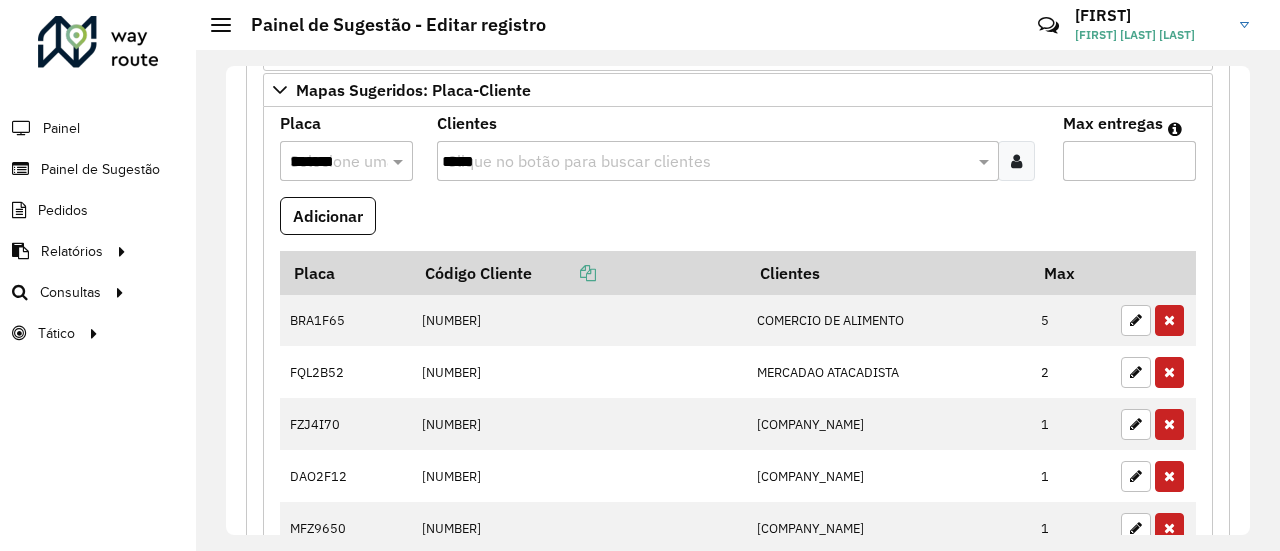 click on "Adicionar" at bounding box center [738, 224] 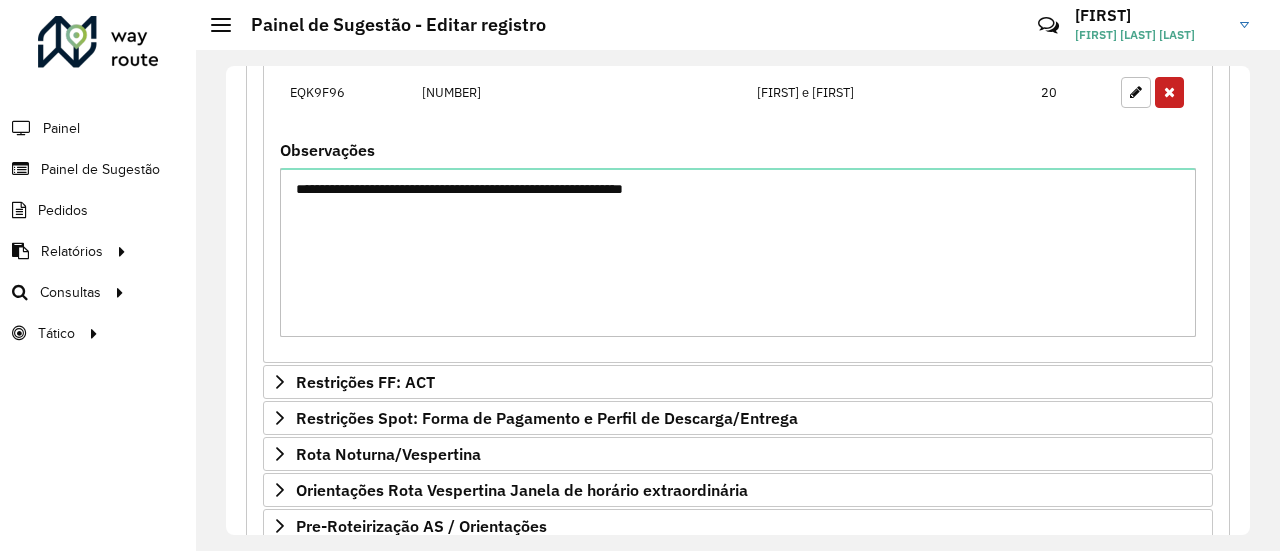 scroll, scrollTop: 1134, scrollLeft: 0, axis: vertical 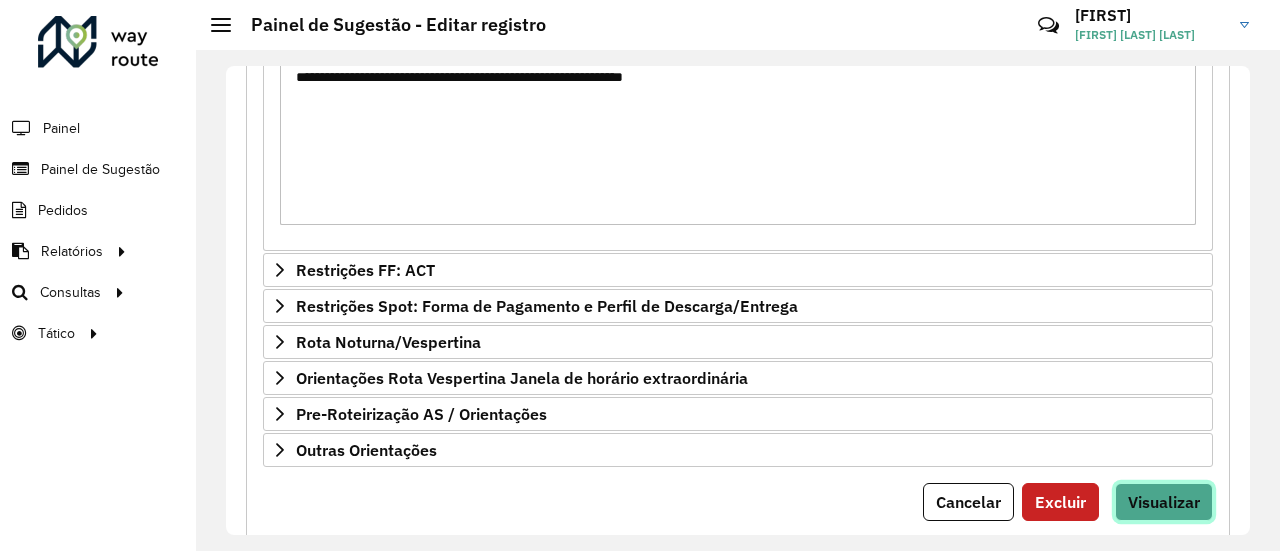click on "Visualizar" at bounding box center (1164, 502) 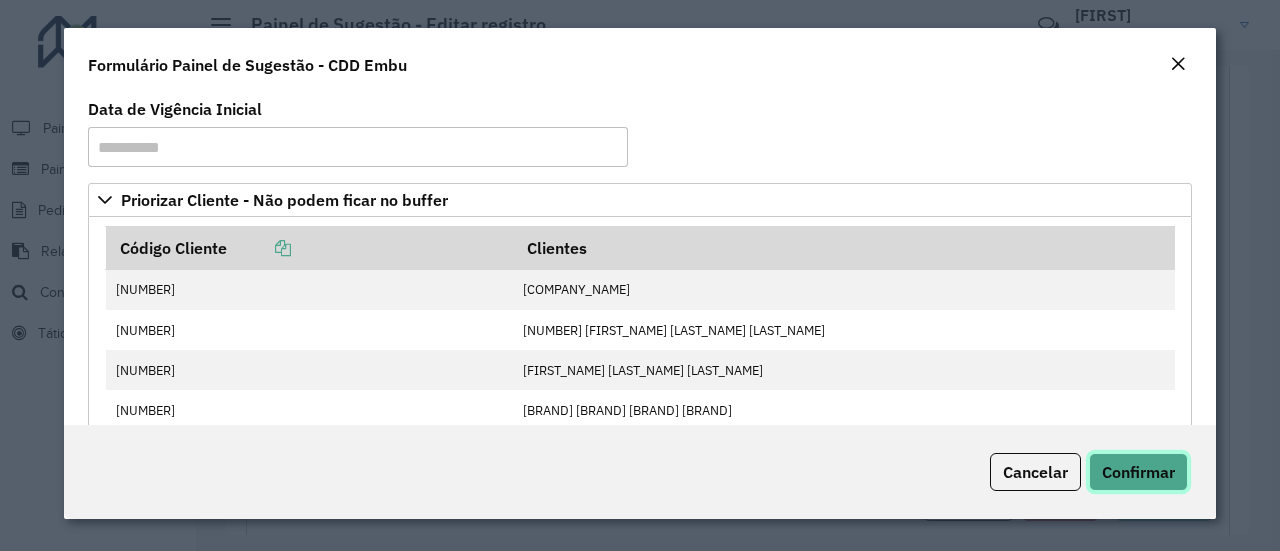 click on "Confirmar" 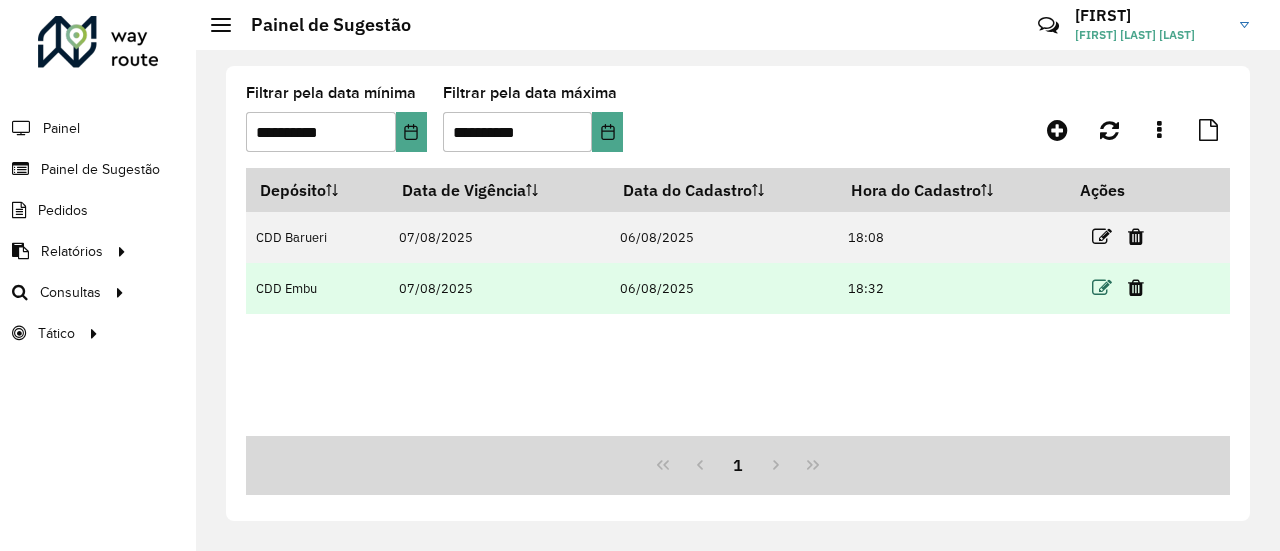 click at bounding box center [1102, 288] 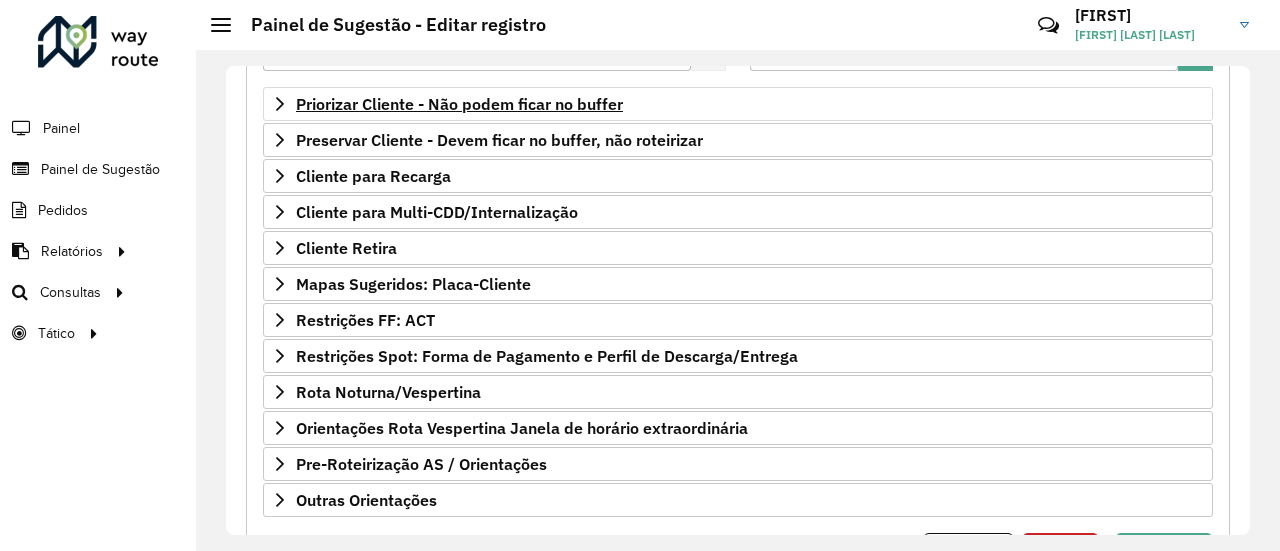 scroll, scrollTop: 300, scrollLeft: 0, axis: vertical 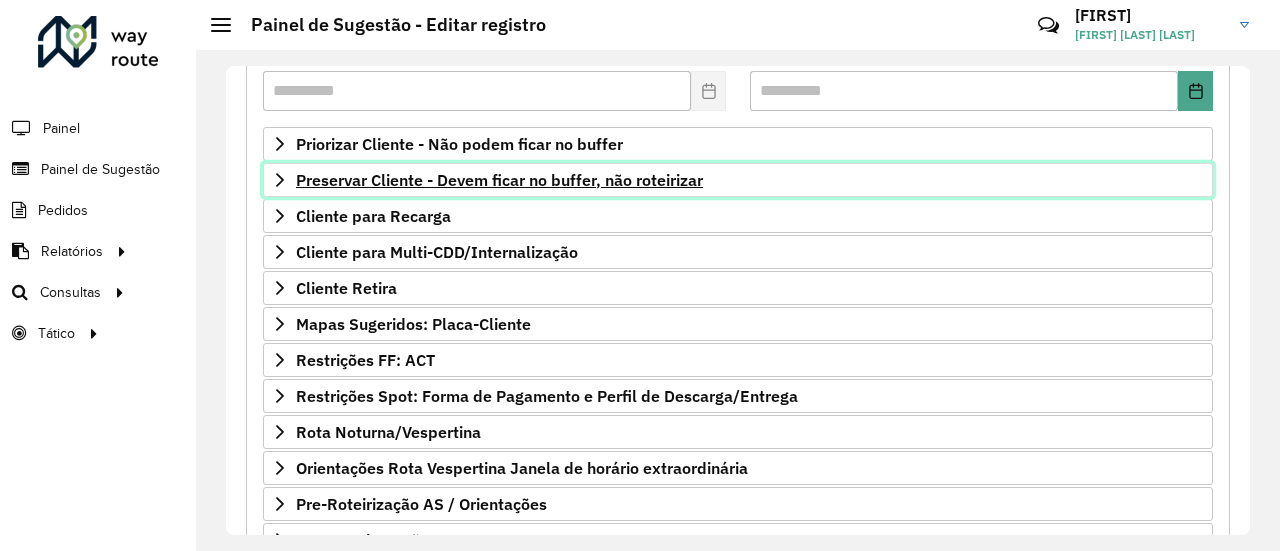 click on "Preservar Cliente - Devem ficar no buffer, não roteirizar" at bounding box center (499, 180) 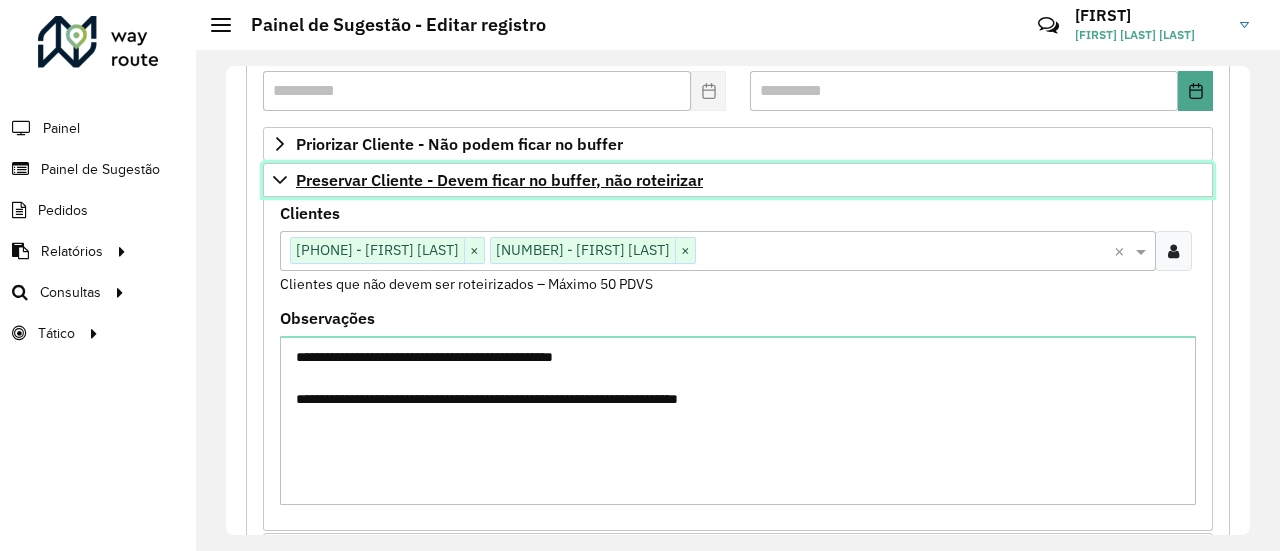 click on "Preservar Cliente - Devem ficar no buffer, não roteirizar" at bounding box center [499, 180] 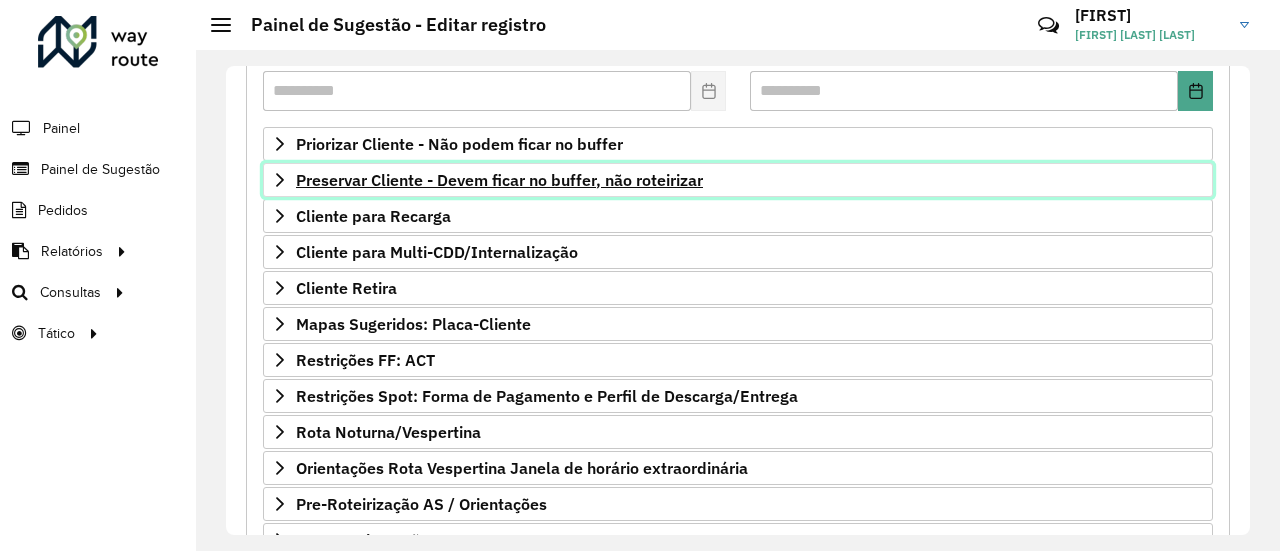 click on "Preservar Cliente - Devem ficar no buffer, não roteirizar" at bounding box center [499, 180] 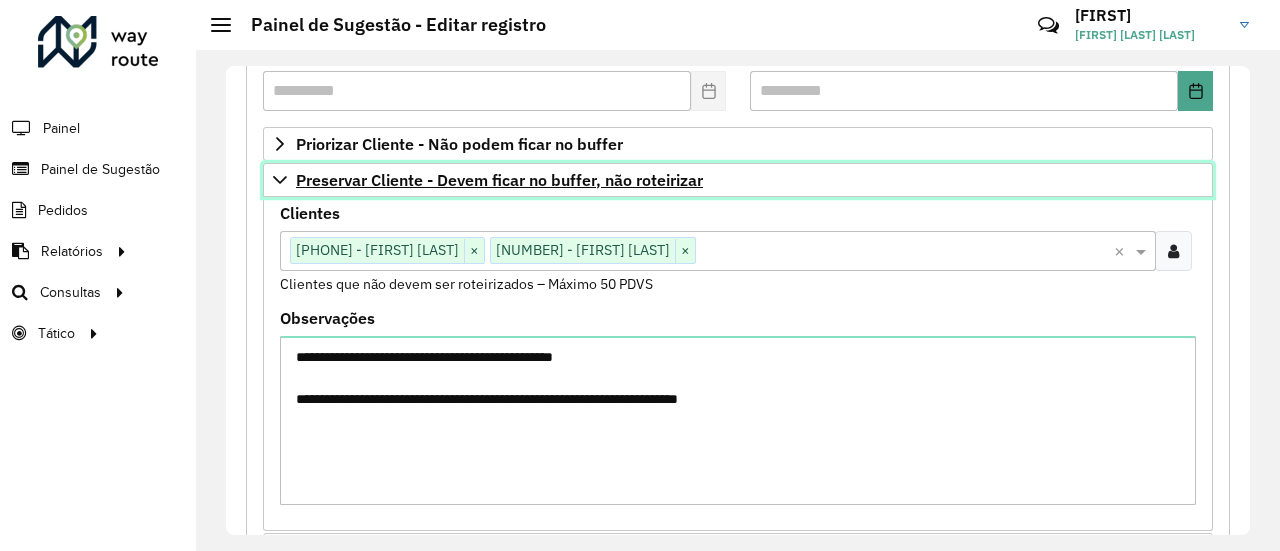 click on "Preservar Cliente - Devem ficar no buffer, não roteirizar" at bounding box center (499, 180) 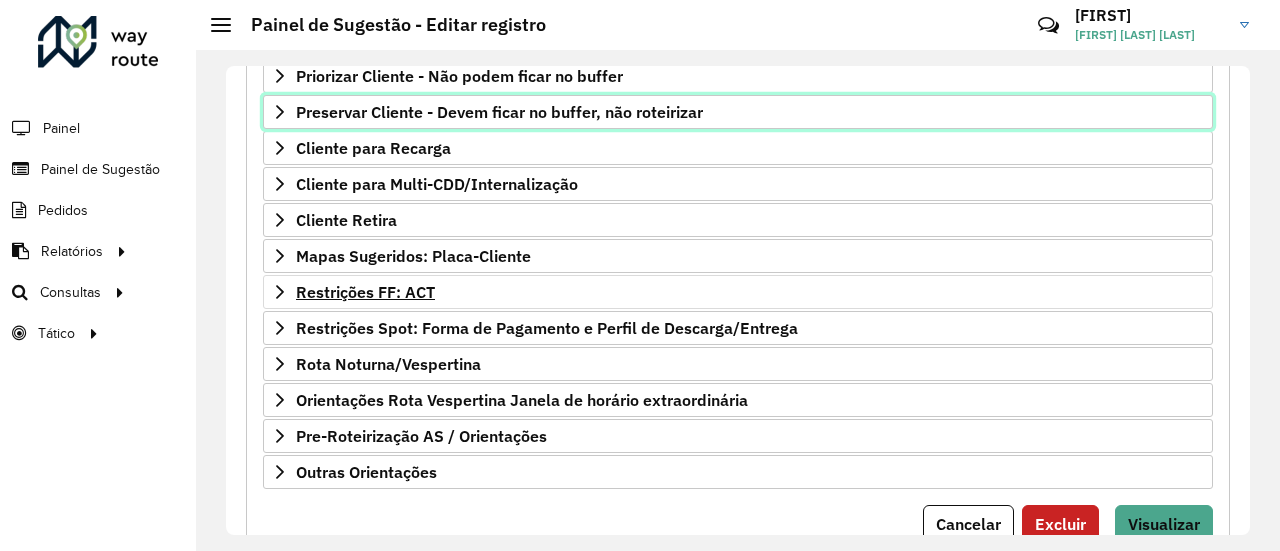 scroll, scrollTop: 400, scrollLeft: 0, axis: vertical 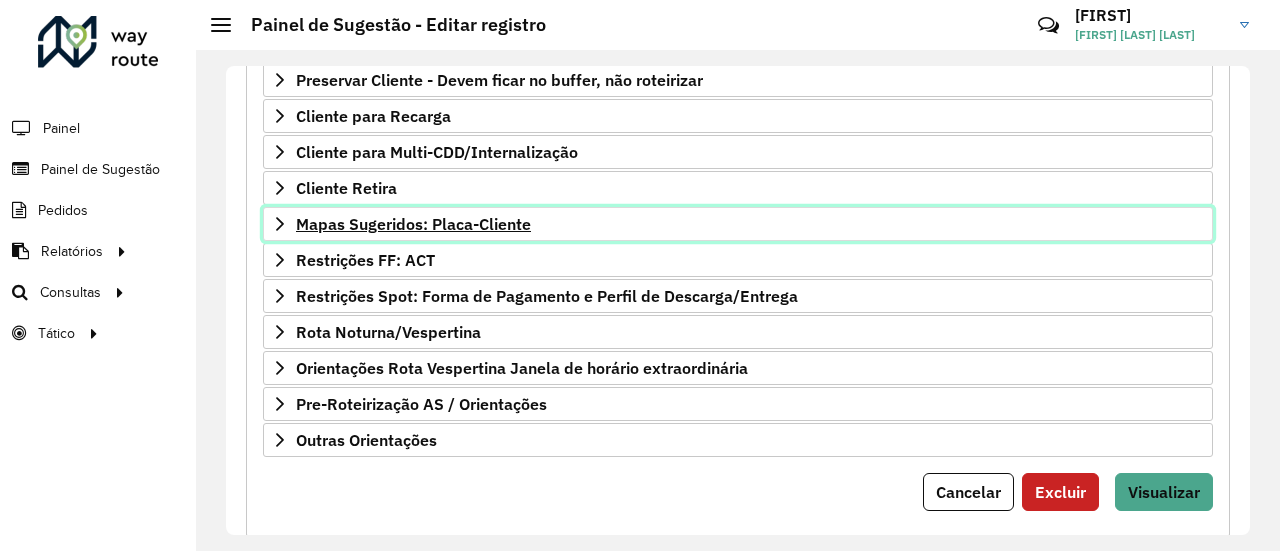 click on "Mapas Sugeridos: Placa-Cliente" at bounding box center [413, 224] 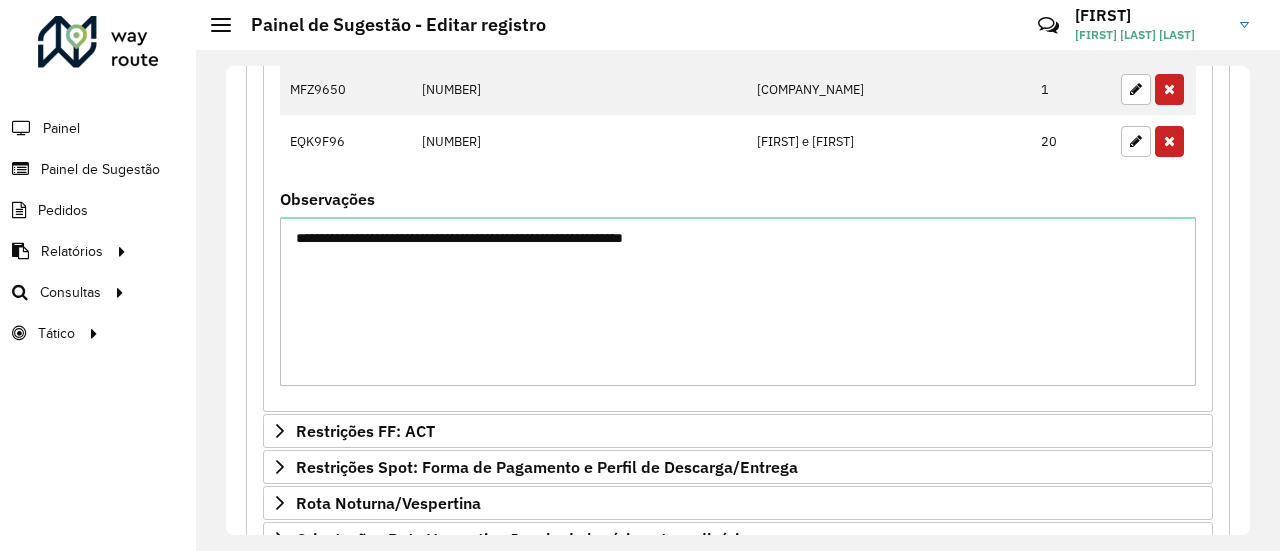 scroll, scrollTop: 1171, scrollLeft: 0, axis: vertical 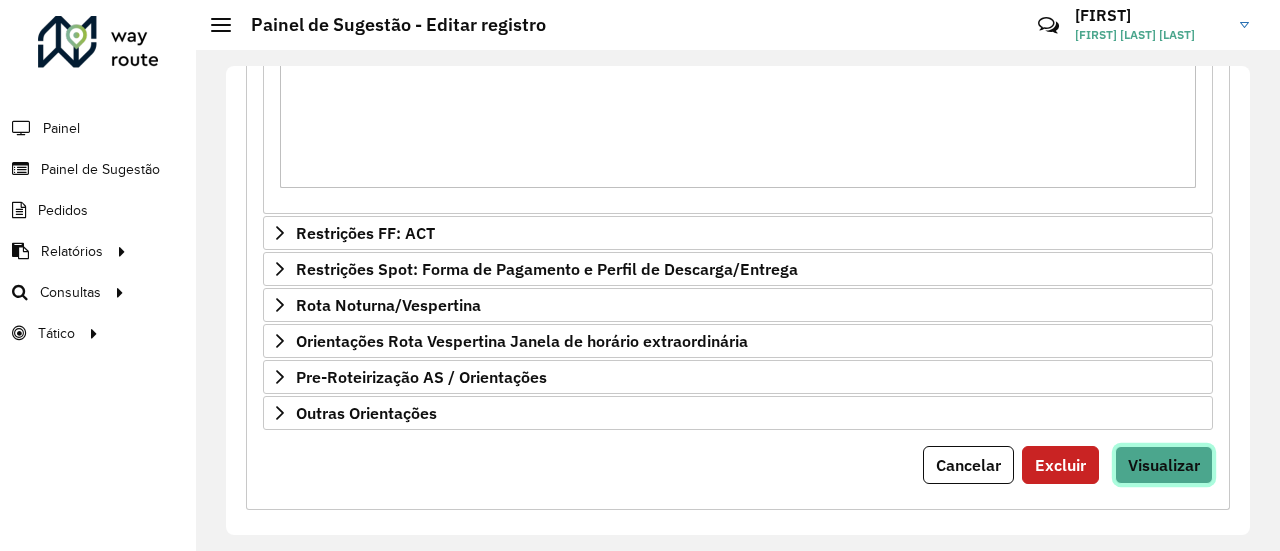 click on "Visualizar" at bounding box center (1164, 465) 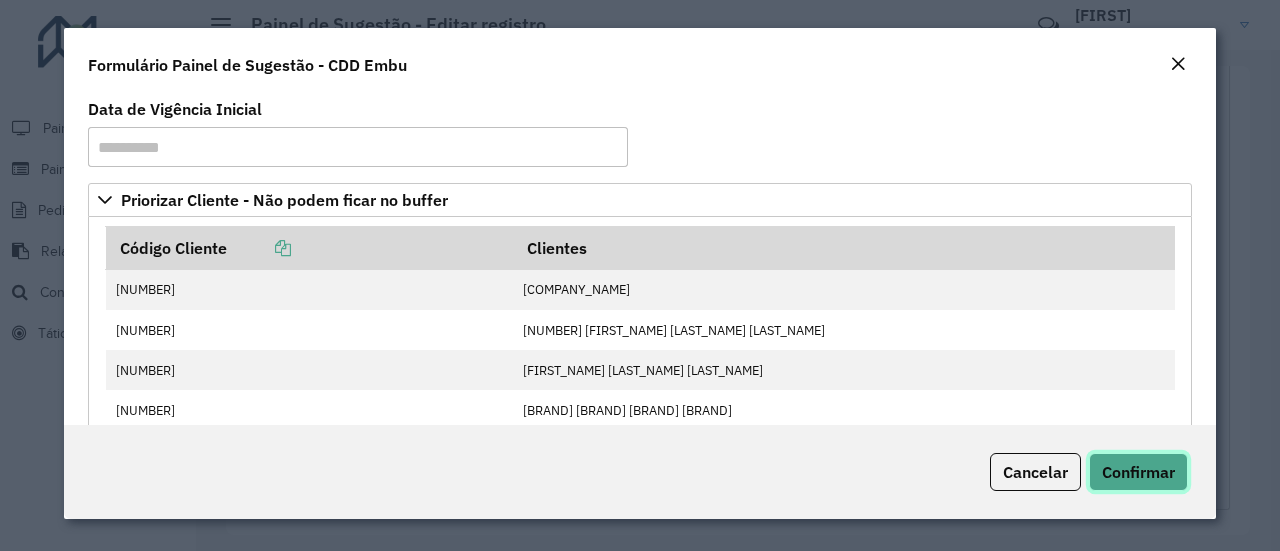 click on "Confirmar" 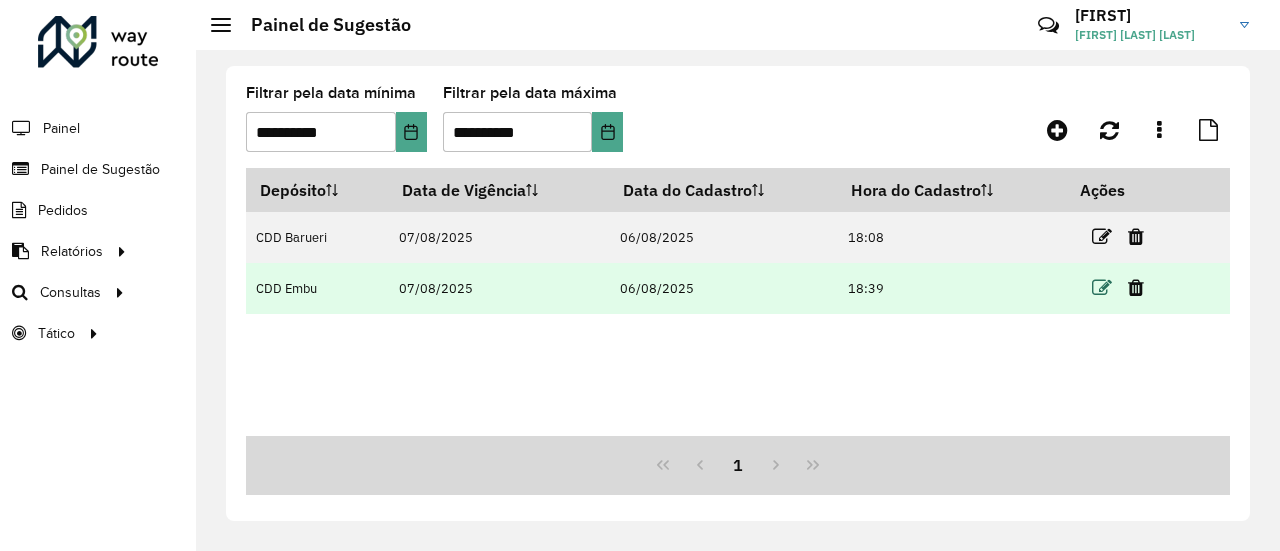 click at bounding box center [1102, 288] 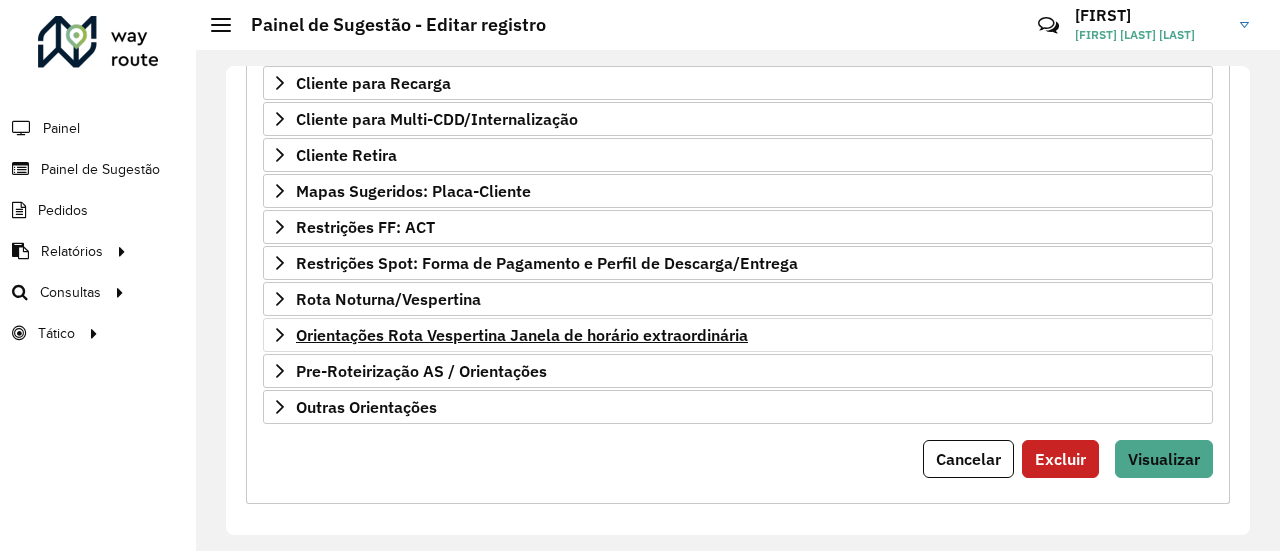 scroll, scrollTop: 434, scrollLeft: 0, axis: vertical 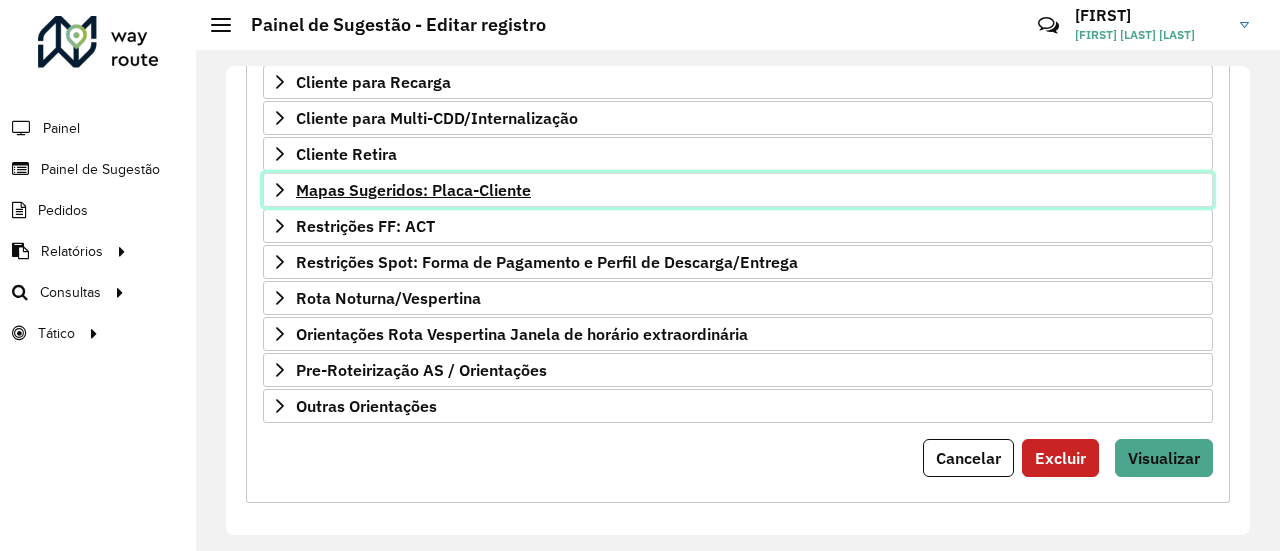 click on "Mapas Sugeridos: Placa-Cliente" at bounding box center [413, 190] 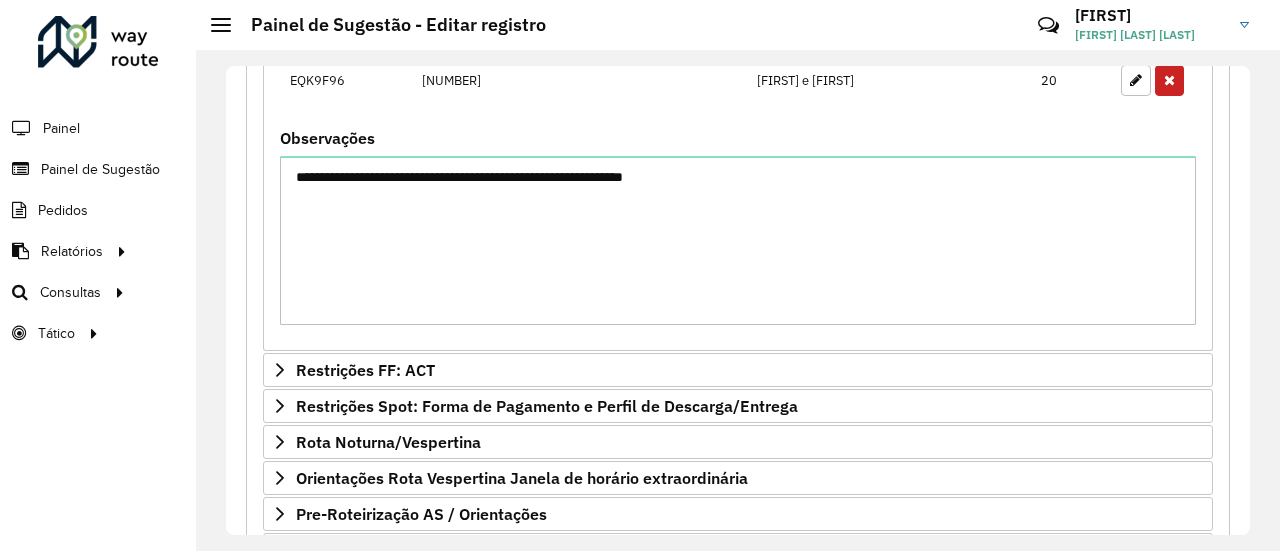scroll, scrollTop: 1171, scrollLeft: 0, axis: vertical 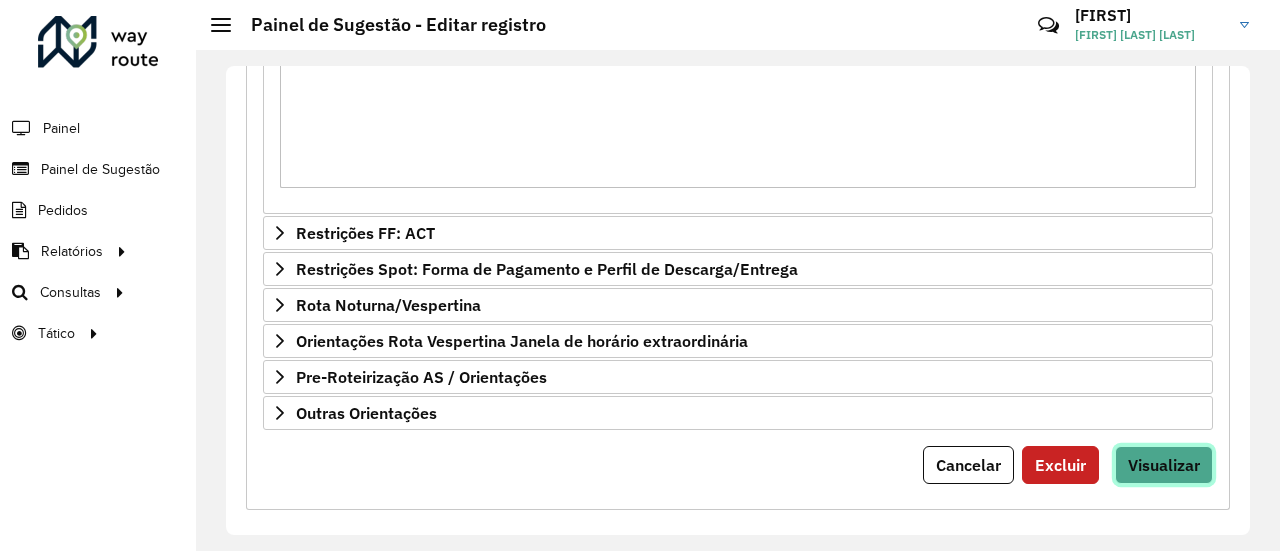 click on "Visualizar" at bounding box center [1164, 465] 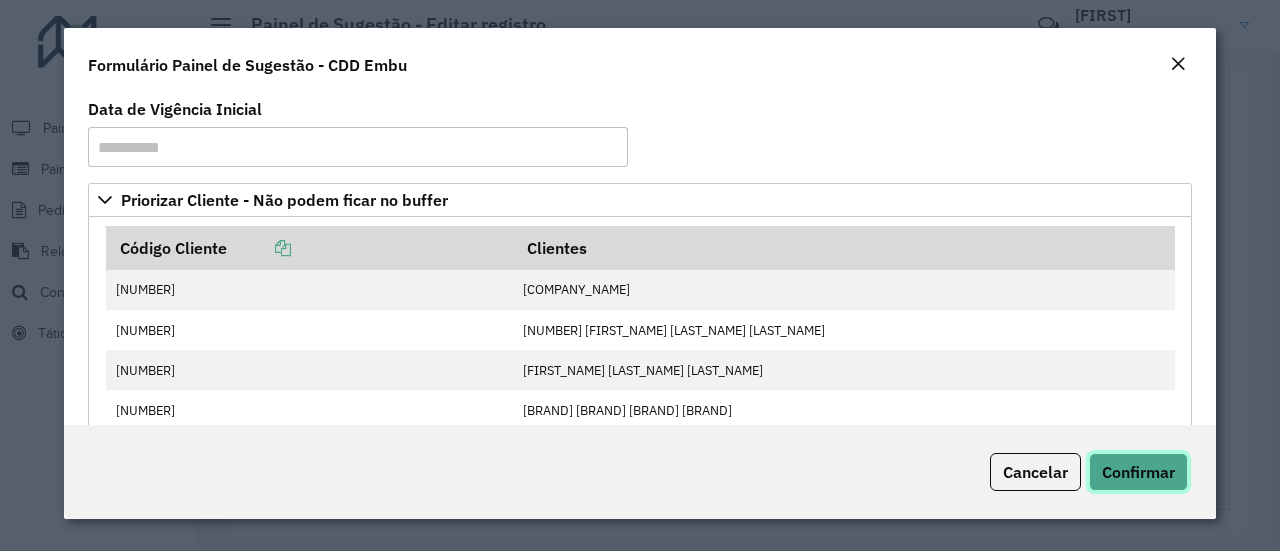 click on "Confirmar" 